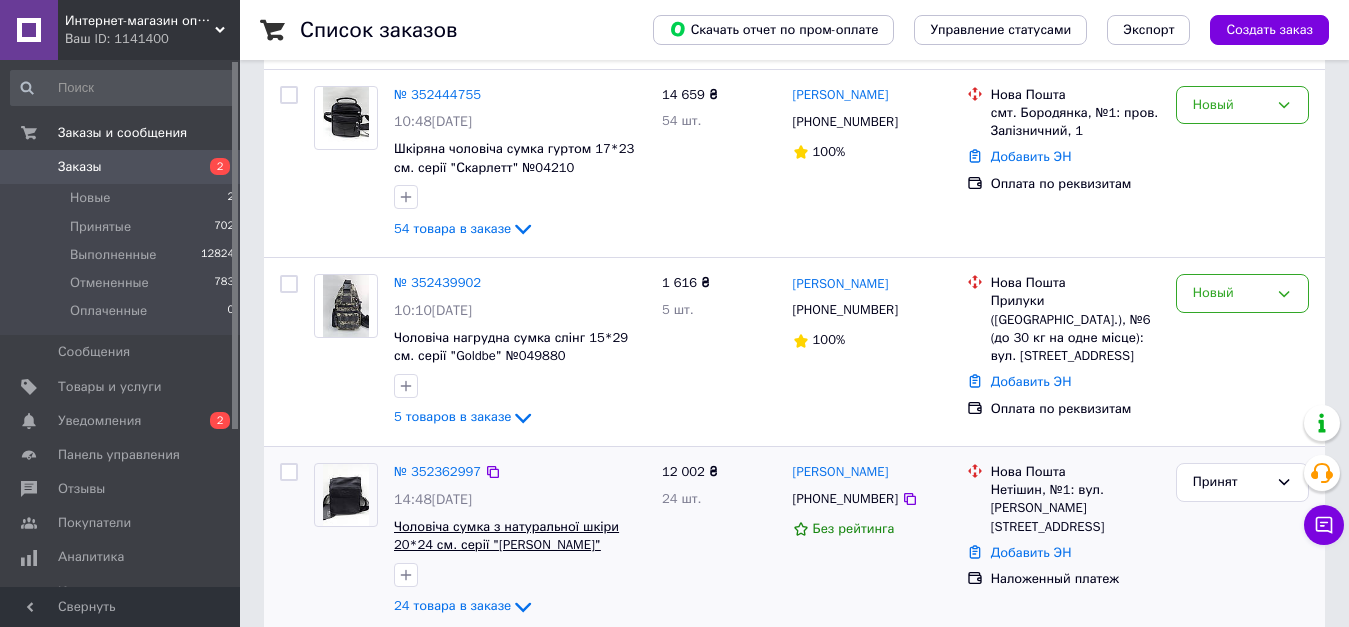 scroll, scrollTop: 400, scrollLeft: 0, axis: vertical 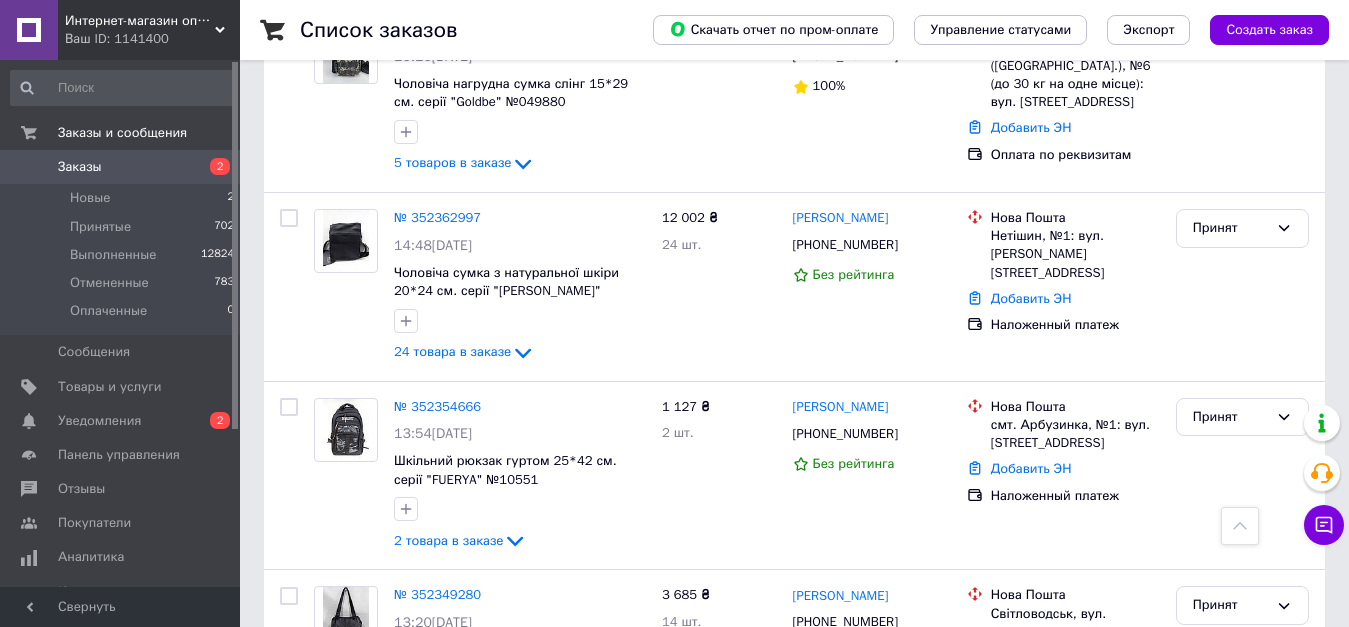 click on "№ 352354666" at bounding box center [437, 406] 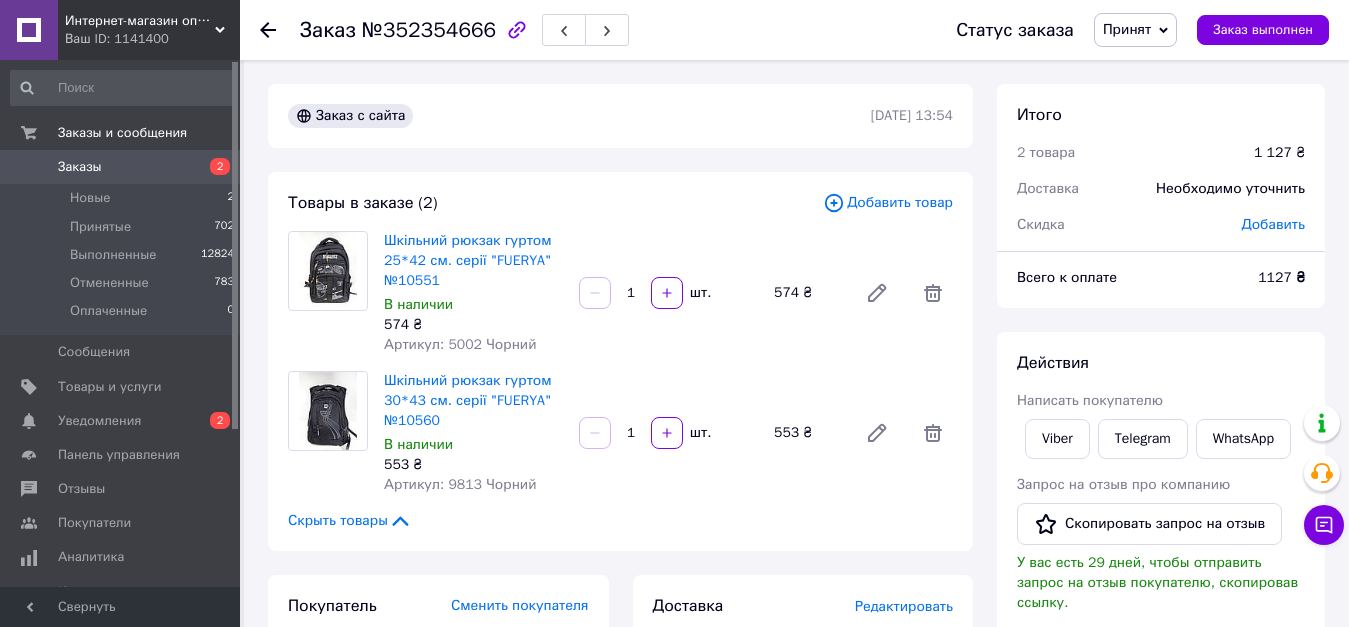 scroll, scrollTop: 200, scrollLeft: 0, axis: vertical 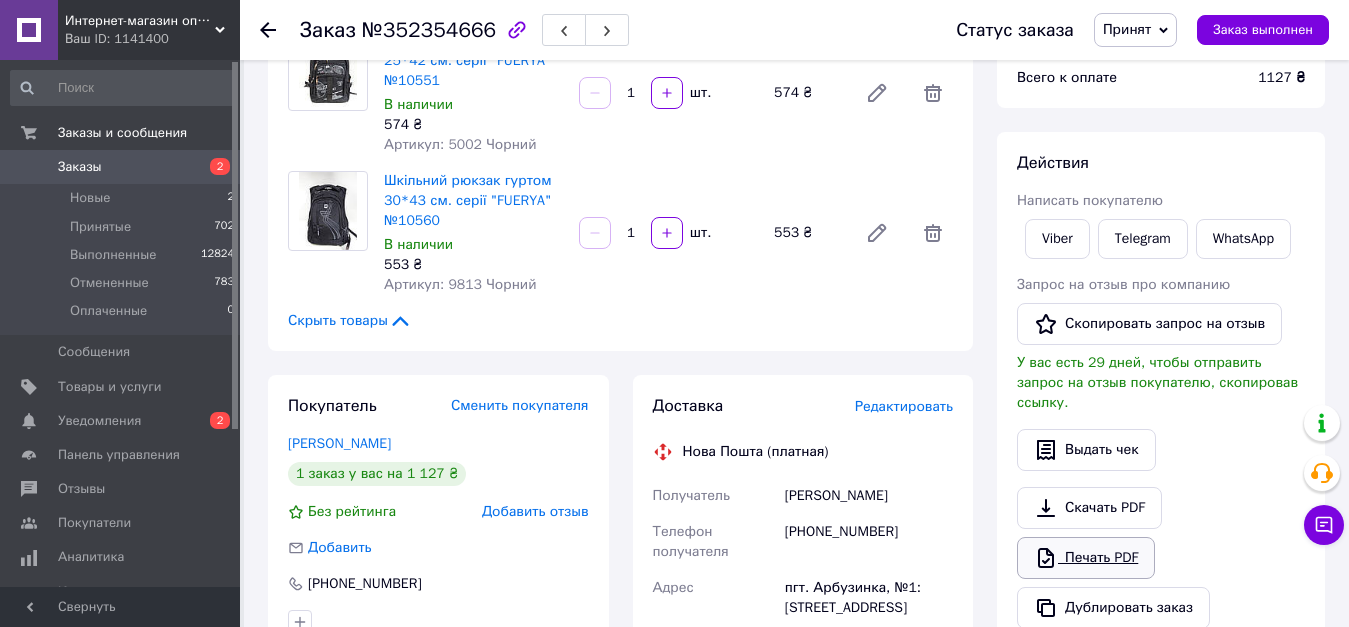 click on "Печать PDF" at bounding box center [1086, 558] 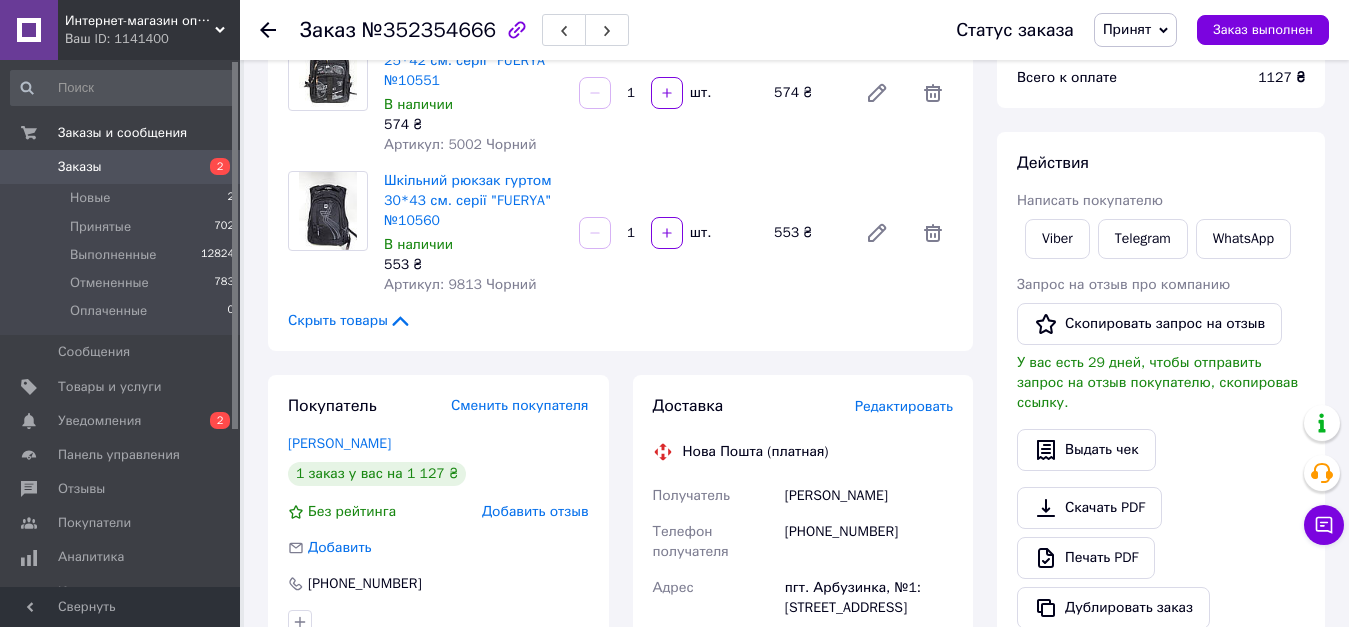click 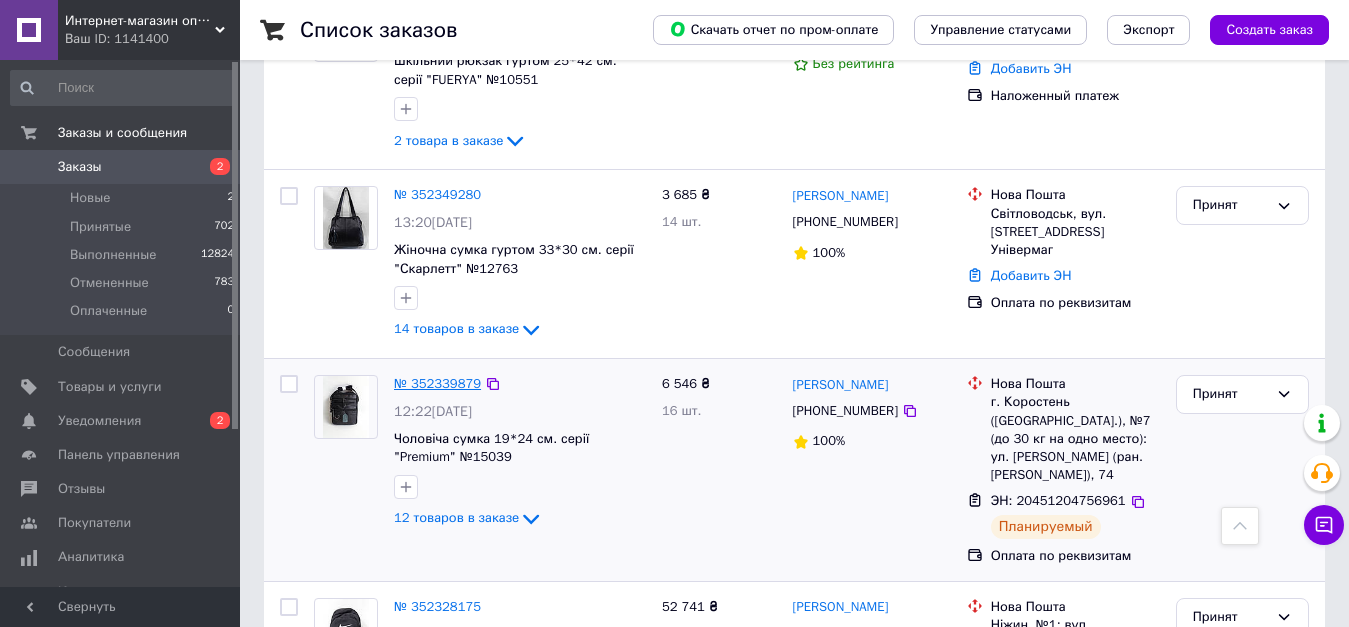 scroll, scrollTop: 1200, scrollLeft: 0, axis: vertical 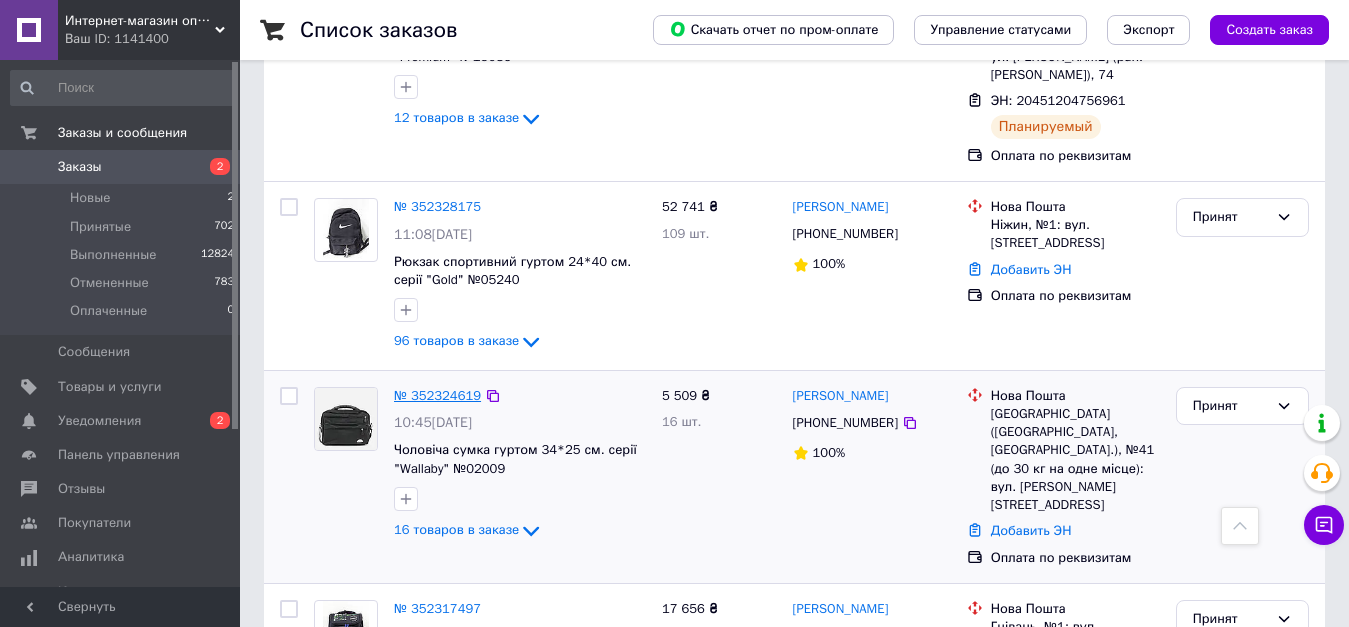 click on "№ 352324619" at bounding box center [437, 395] 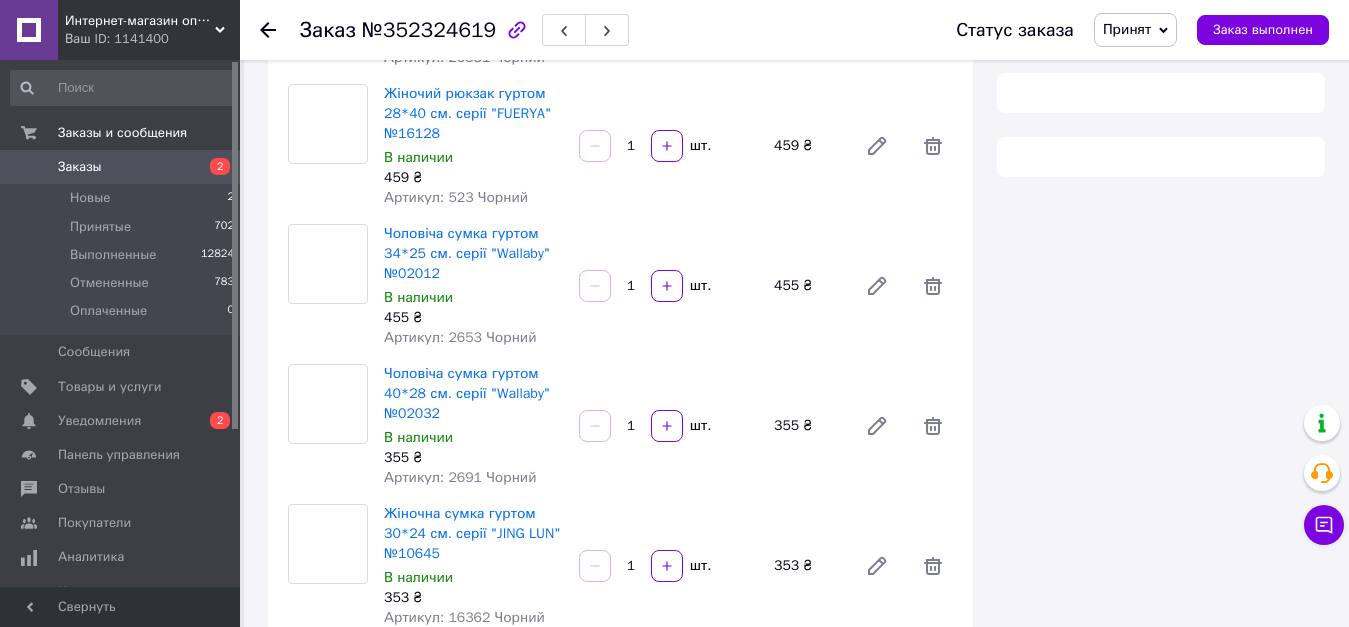 scroll, scrollTop: 1200, scrollLeft: 0, axis: vertical 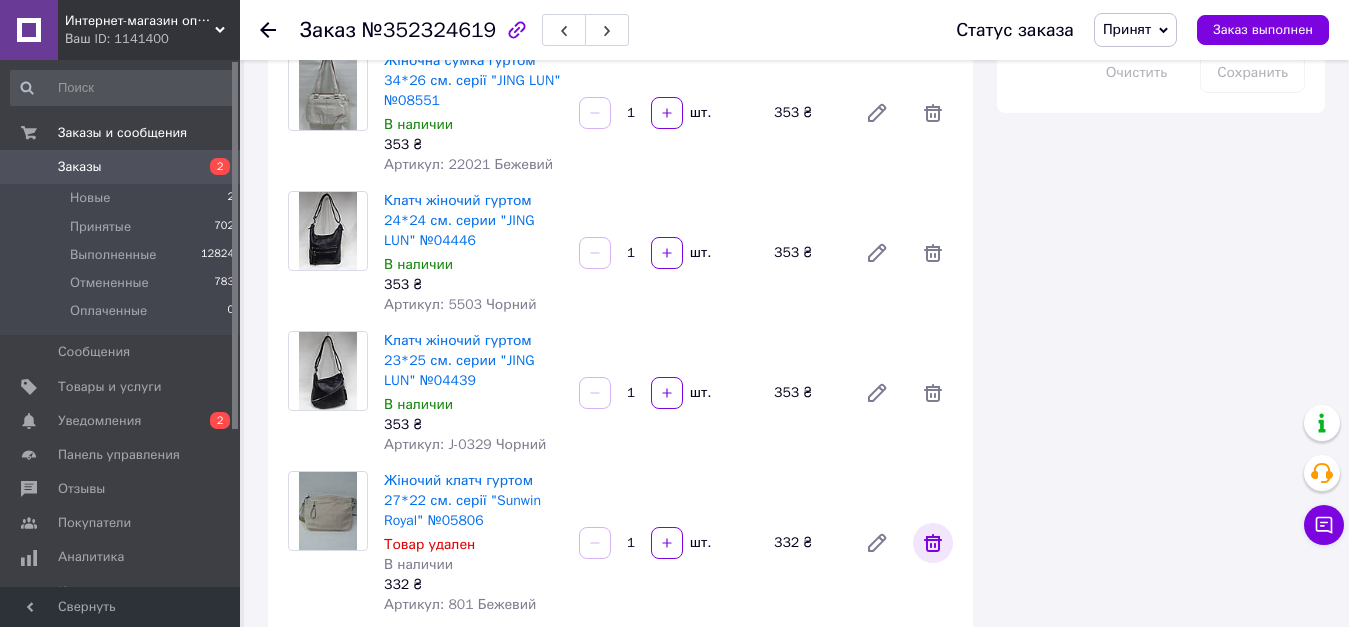 click 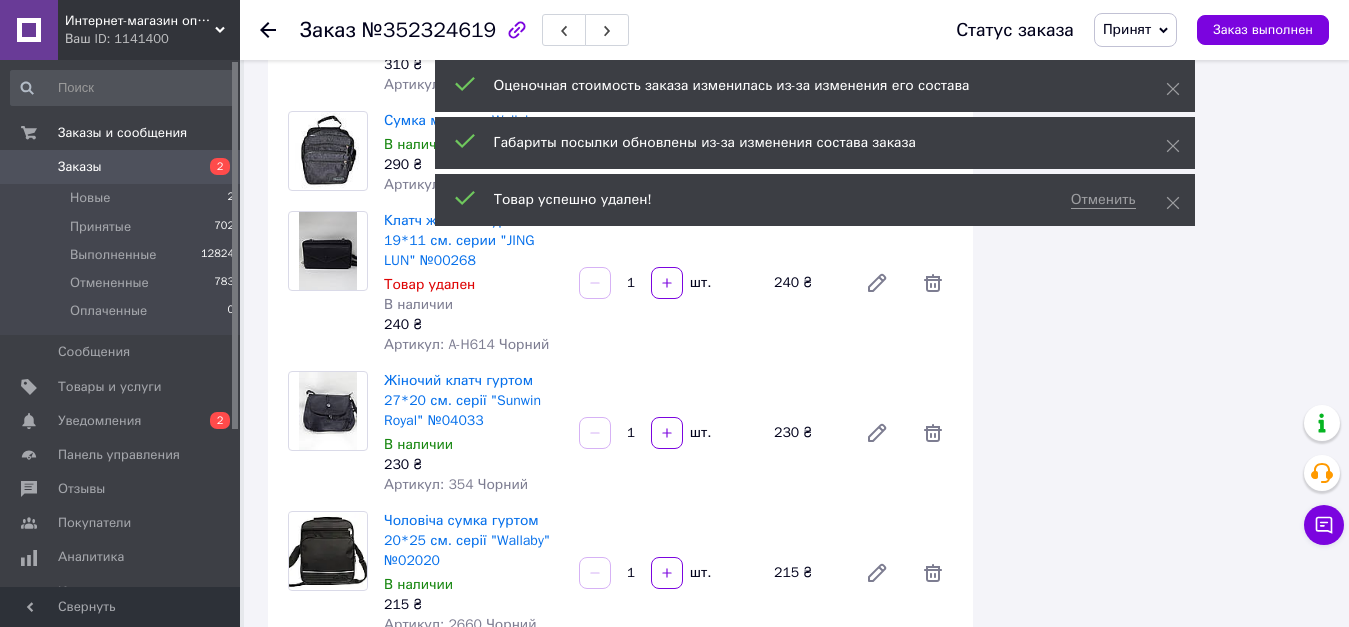scroll, scrollTop: 1540, scrollLeft: 0, axis: vertical 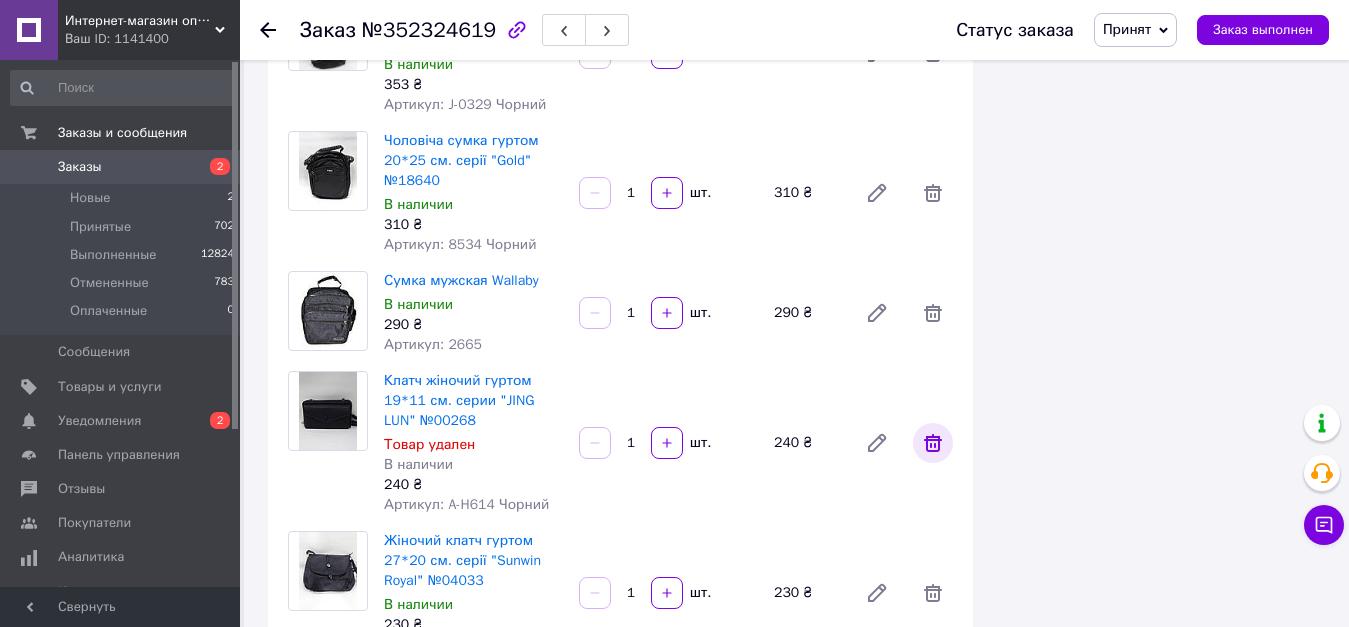 click at bounding box center [933, 443] 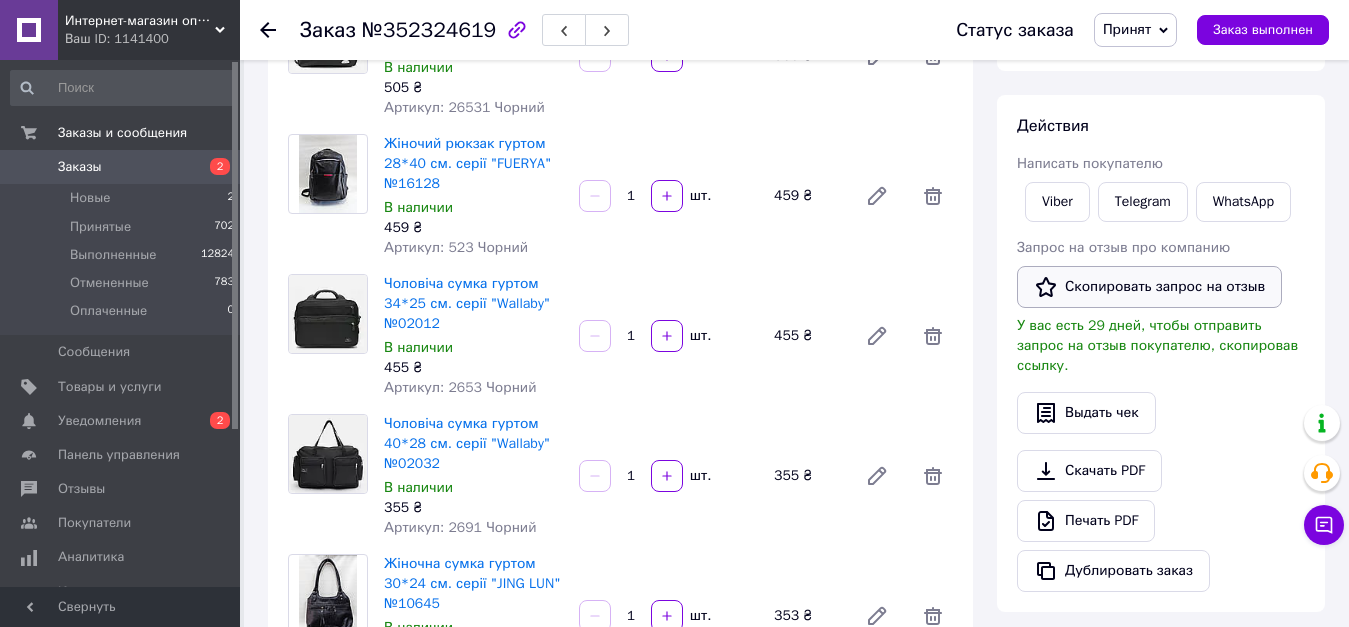 scroll, scrollTop: 240, scrollLeft: 0, axis: vertical 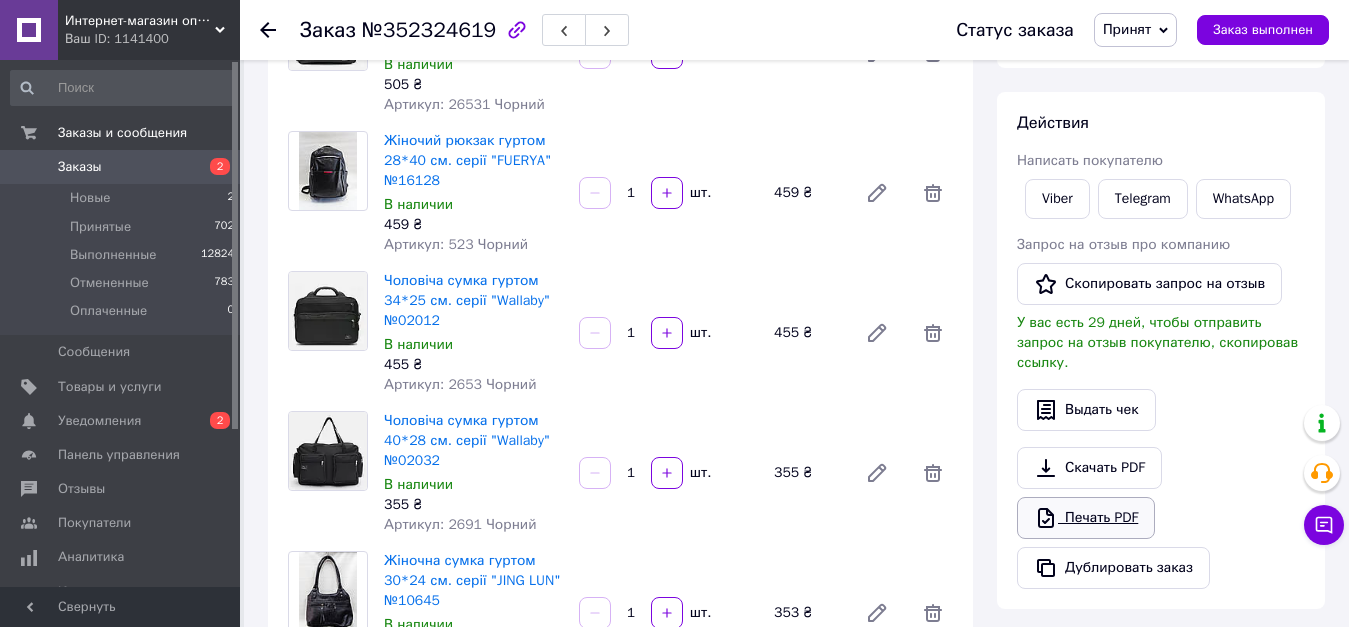 click on "Печать PDF" at bounding box center [1086, 518] 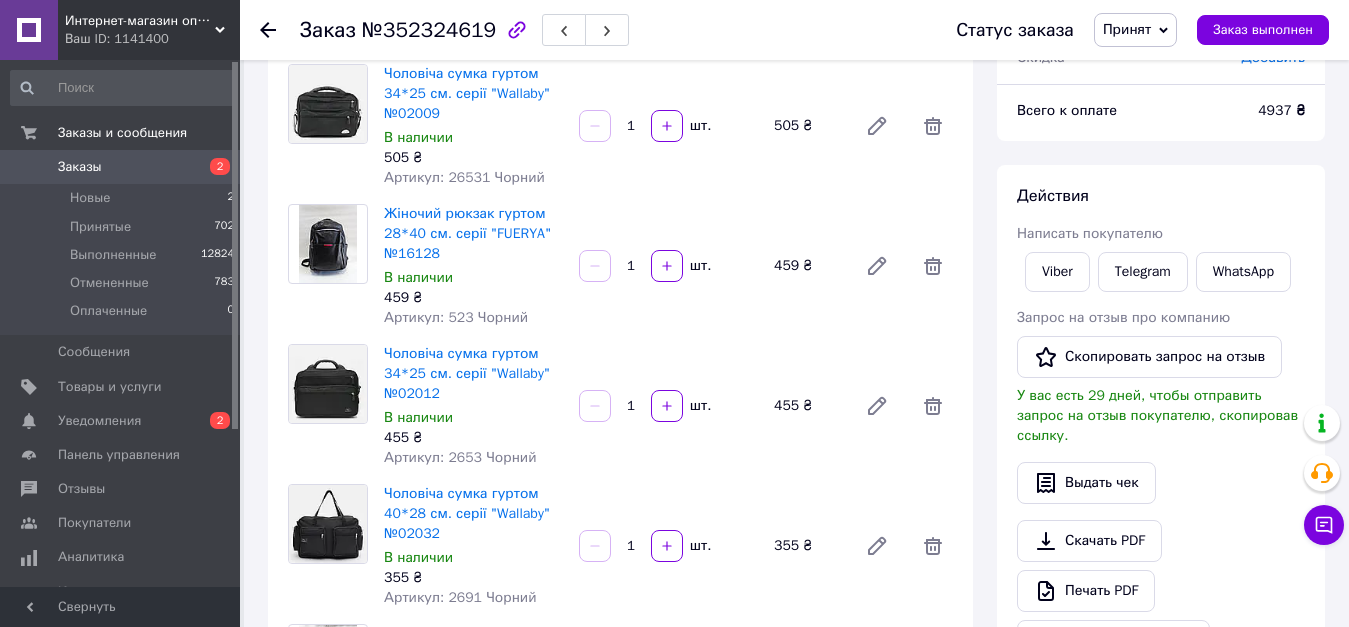 scroll, scrollTop: 140, scrollLeft: 0, axis: vertical 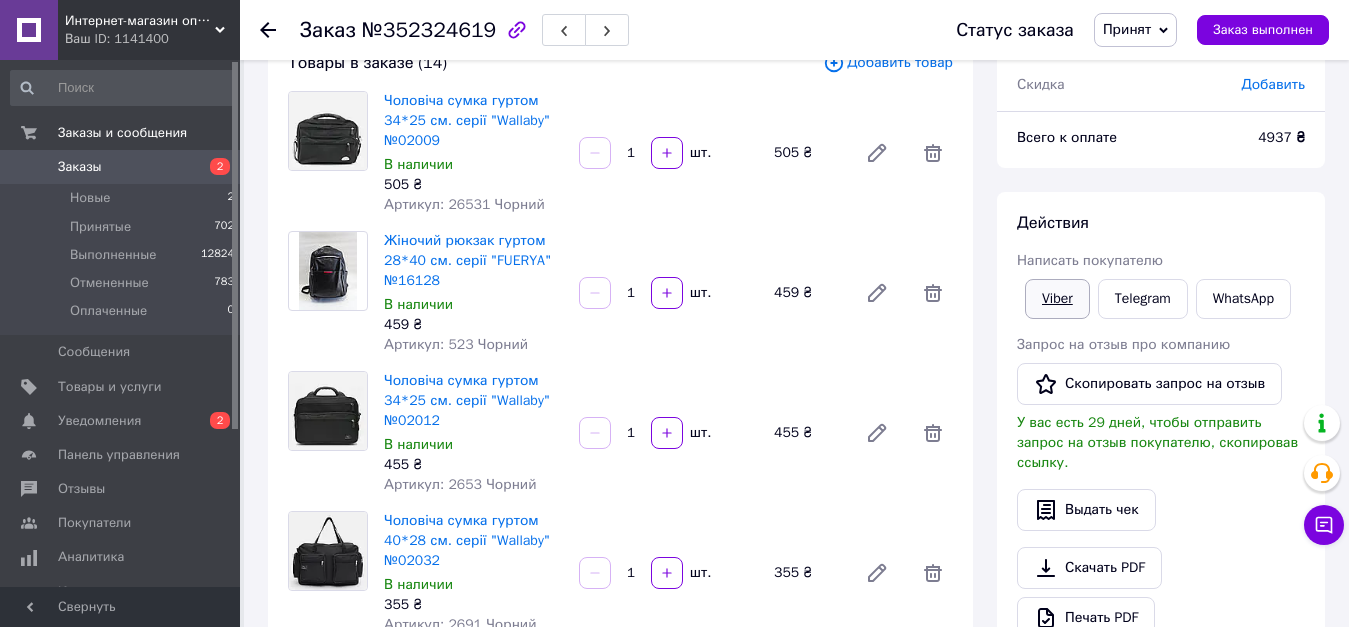 click on "Viber" at bounding box center [1057, 299] 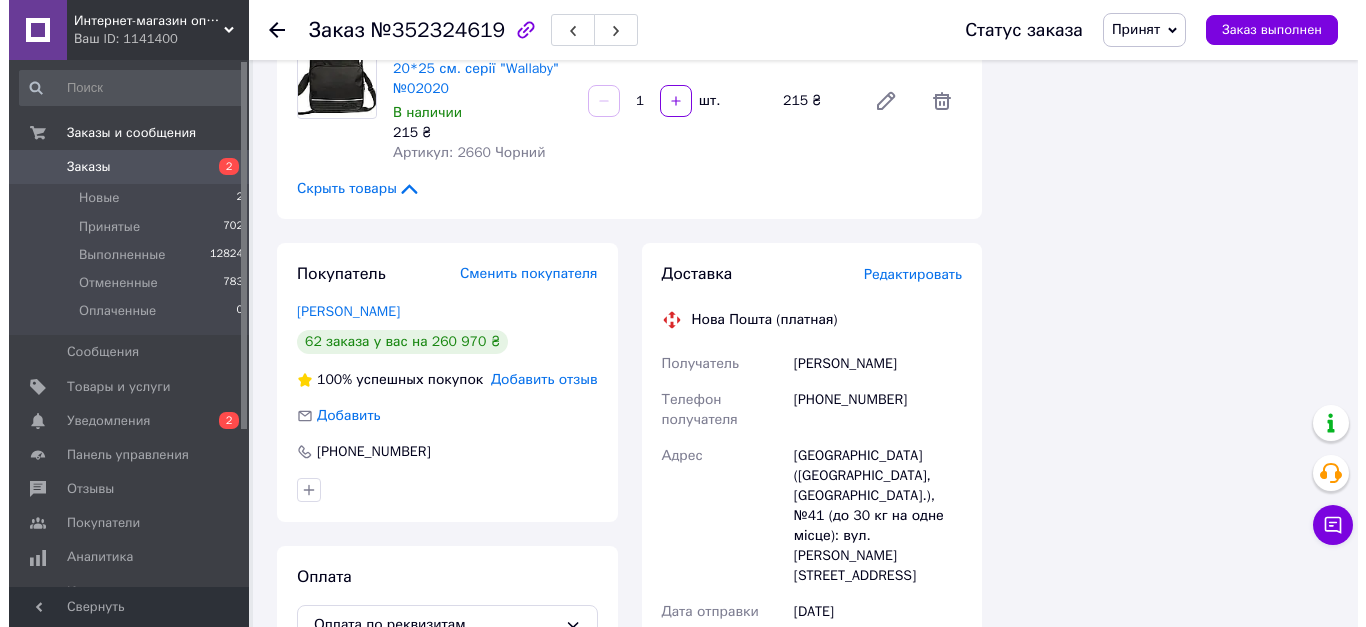 scroll, scrollTop: 2040, scrollLeft: 0, axis: vertical 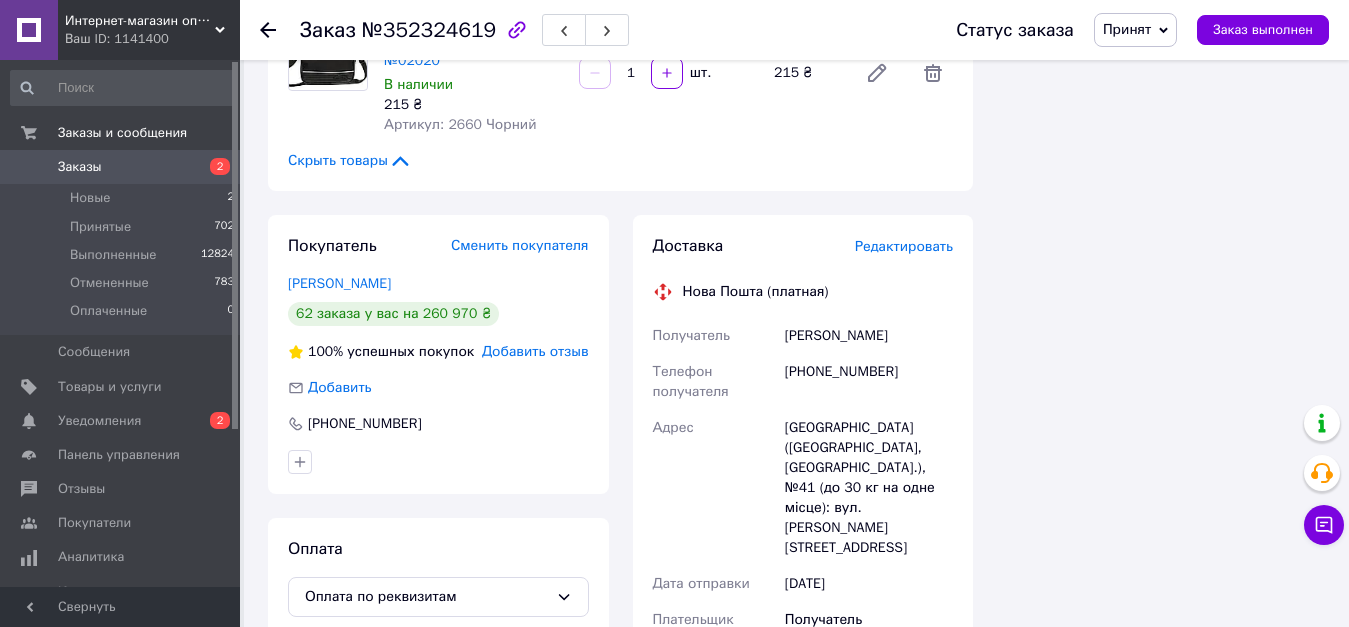 click on "Редактировать" at bounding box center (904, 246) 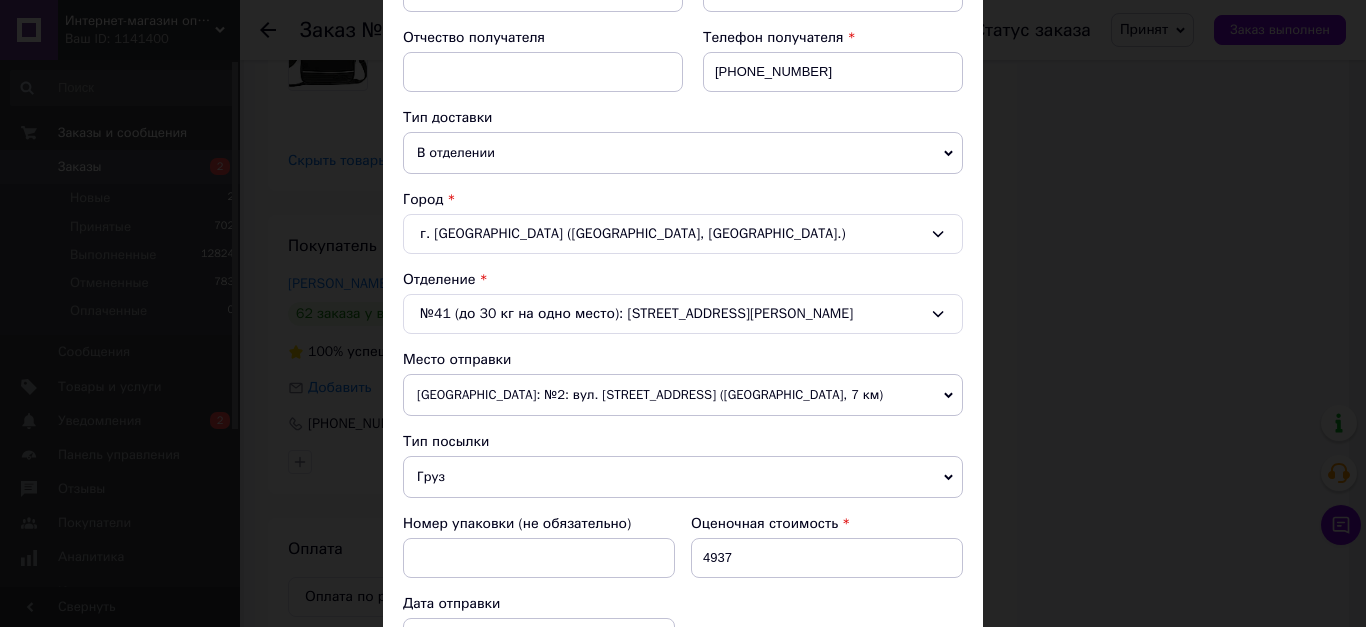 scroll, scrollTop: 400, scrollLeft: 0, axis: vertical 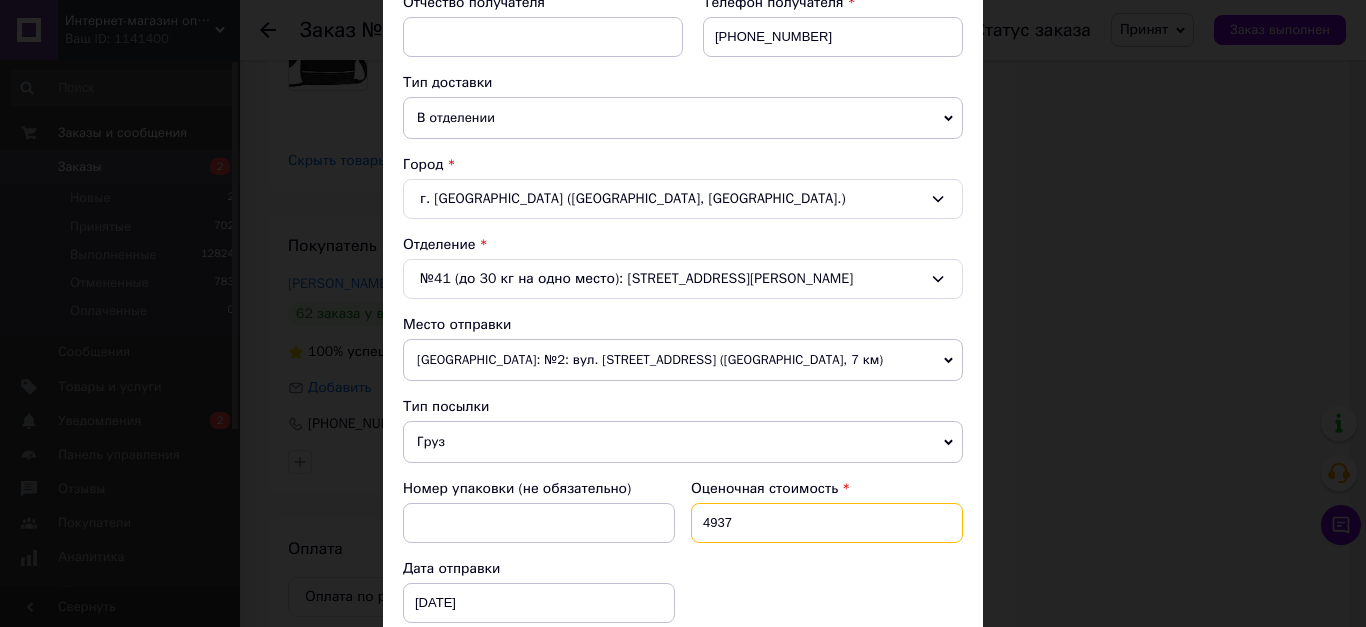 drag, startPoint x: 749, startPoint y: 525, endPoint x: 704, endPoint y: 517, distance: 45.705578 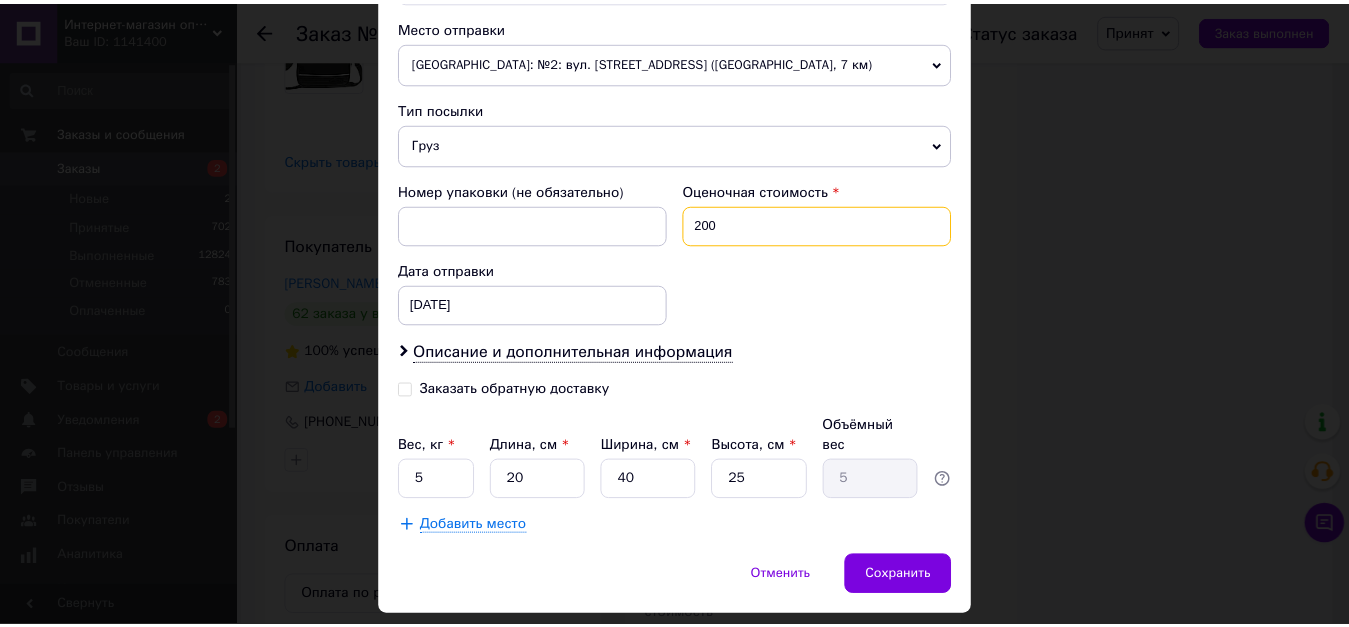 scroll, scrollTop: 700, scrollLeft: 0, axis: vertical 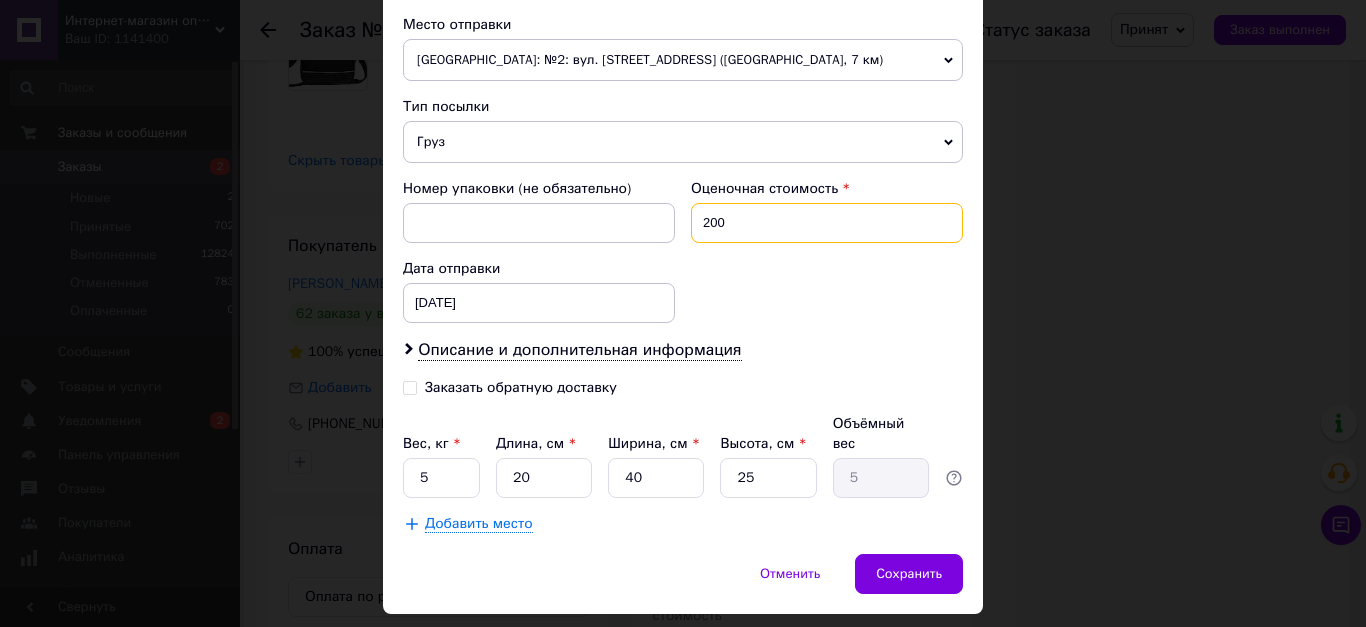 type on "200" 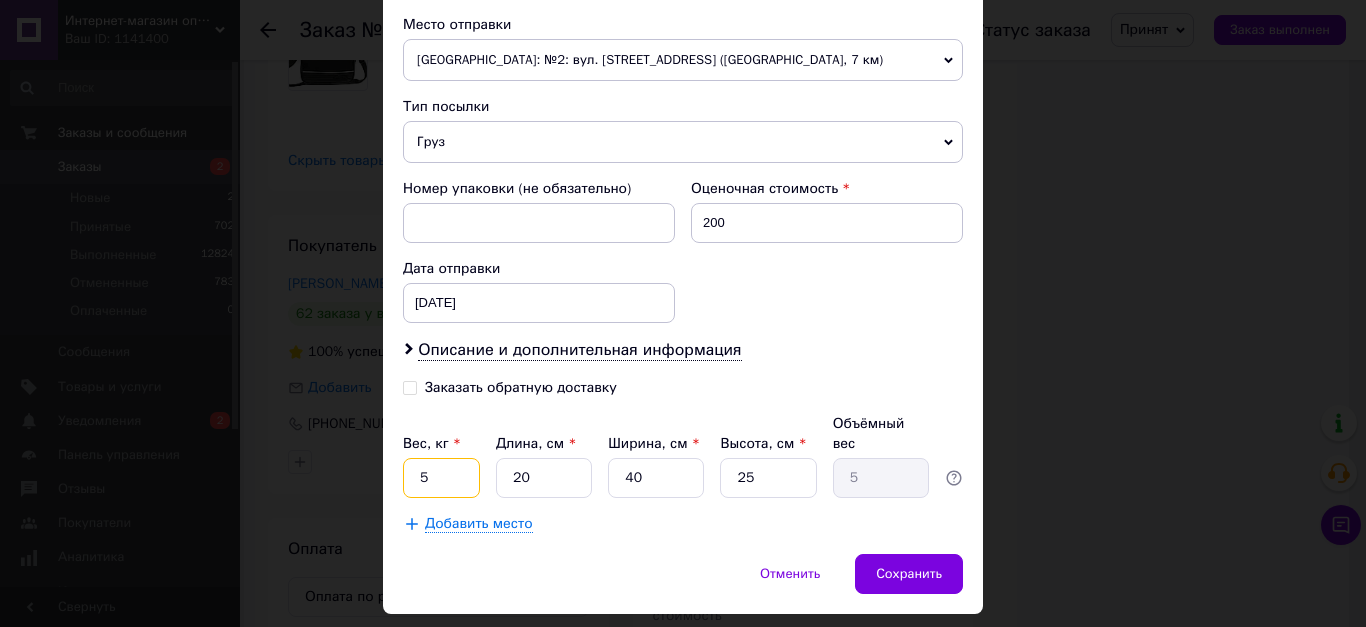 drag, startPoint x: 437, startPoint y: 438, endPoint x: 418, endPoint y: 453, distance: 24.207438 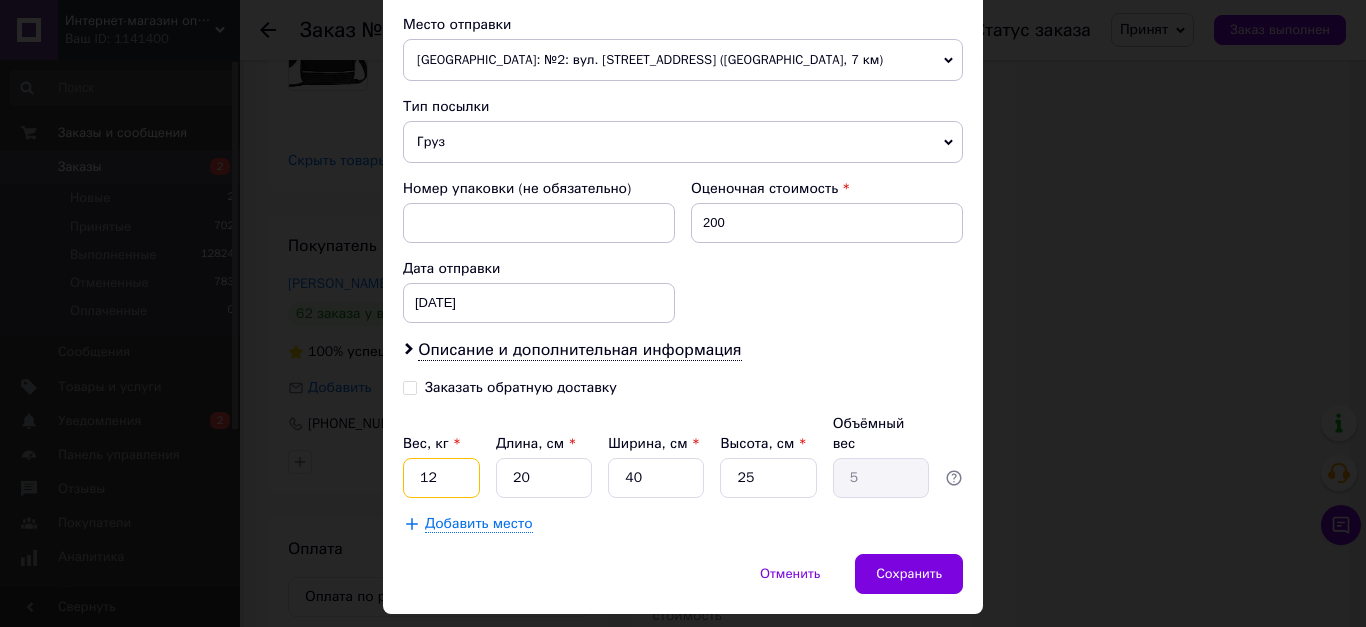 type on "12" 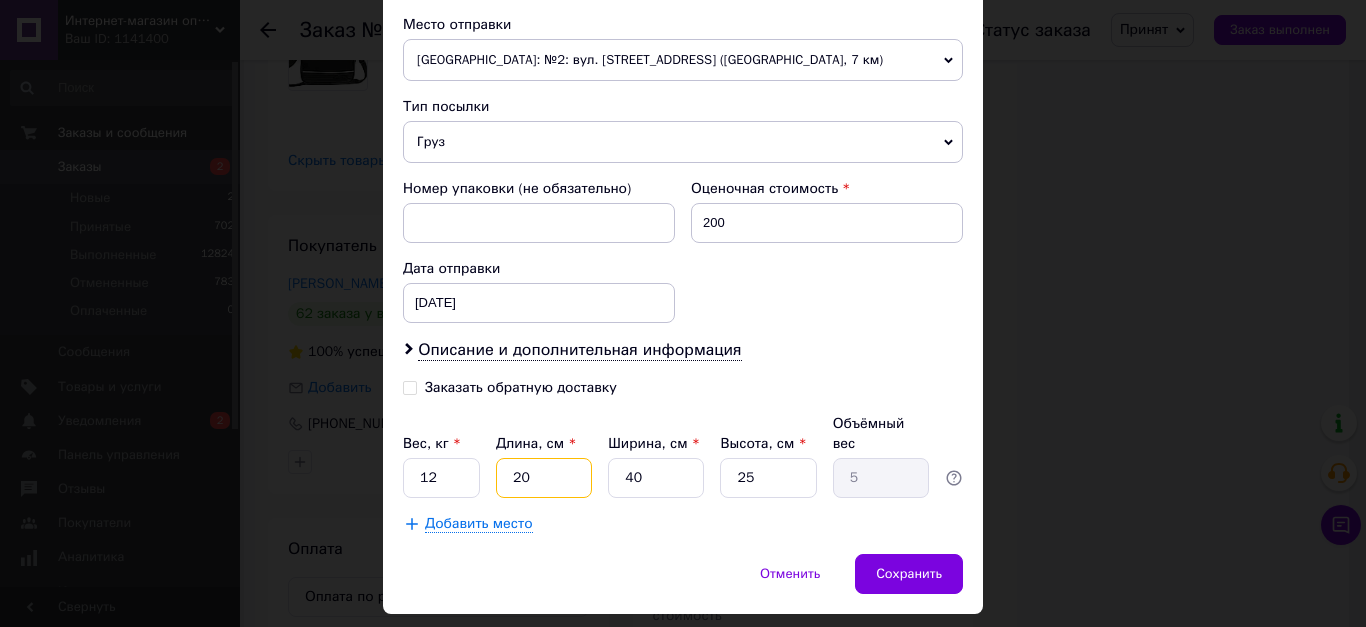 click on "20" at bounding box center (544, 478) 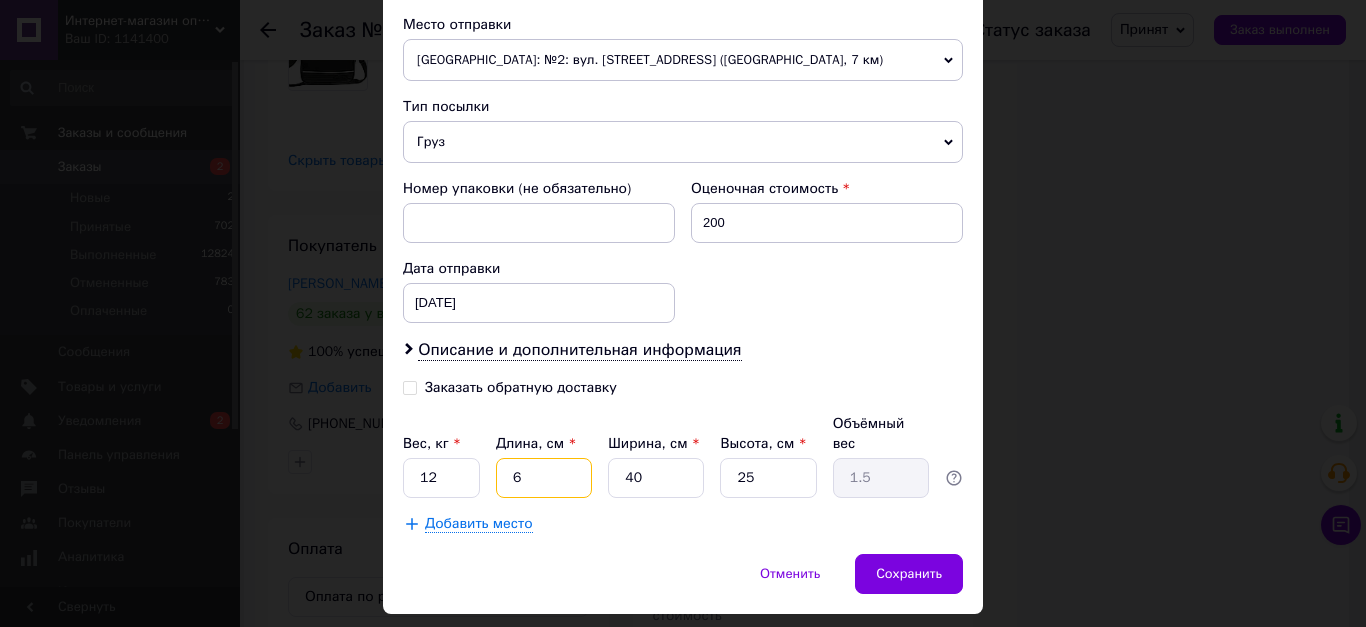 type on "60" 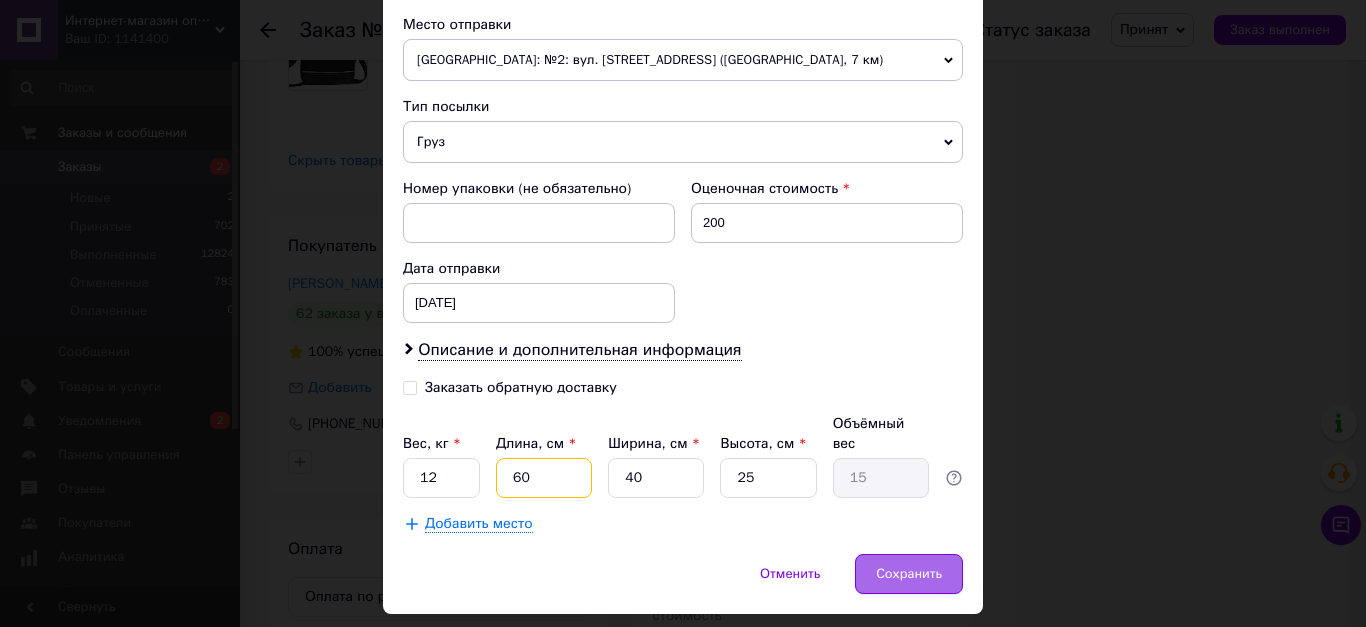 type on "60" 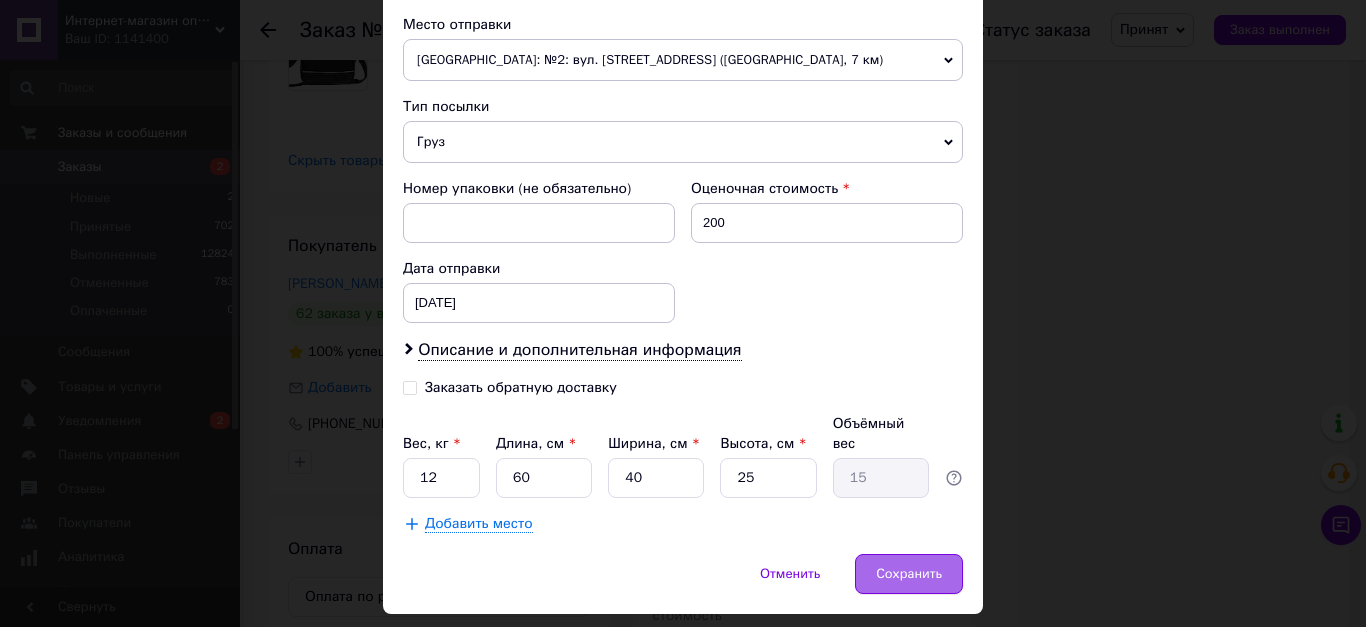 click on "Сохранить" at bounding box center (909, 574) 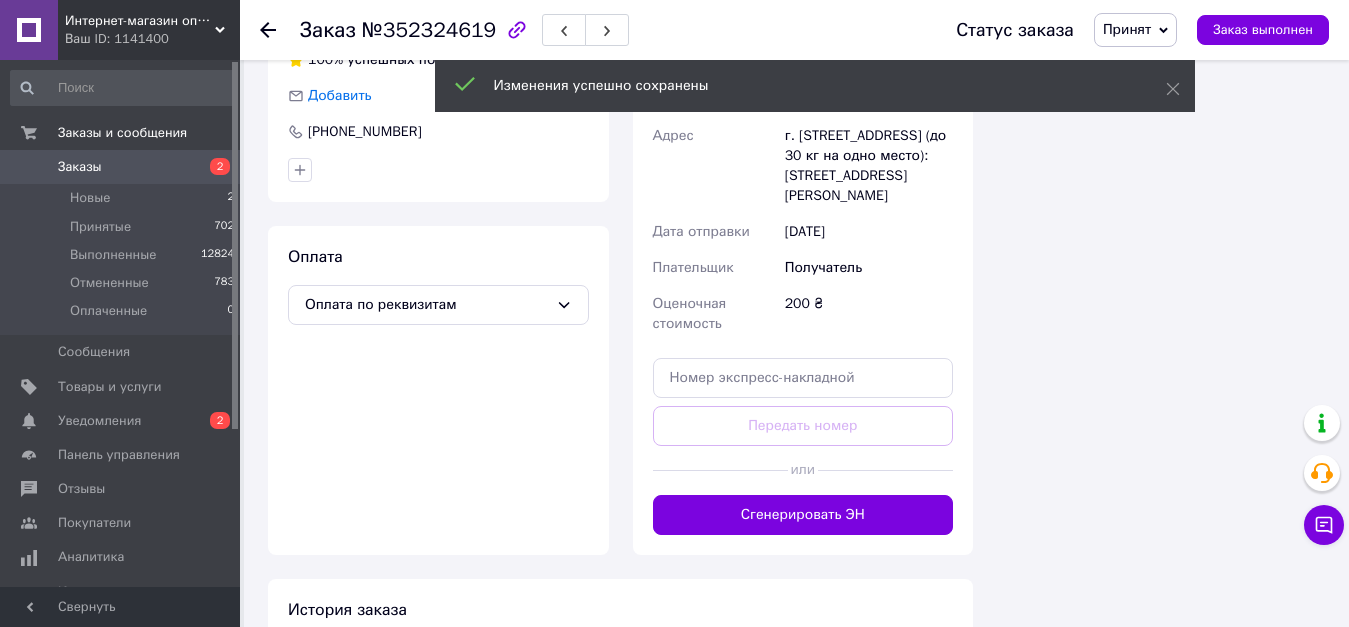 scroll, scrollTop: 2340, scrollLeft: 0, axis: vertical 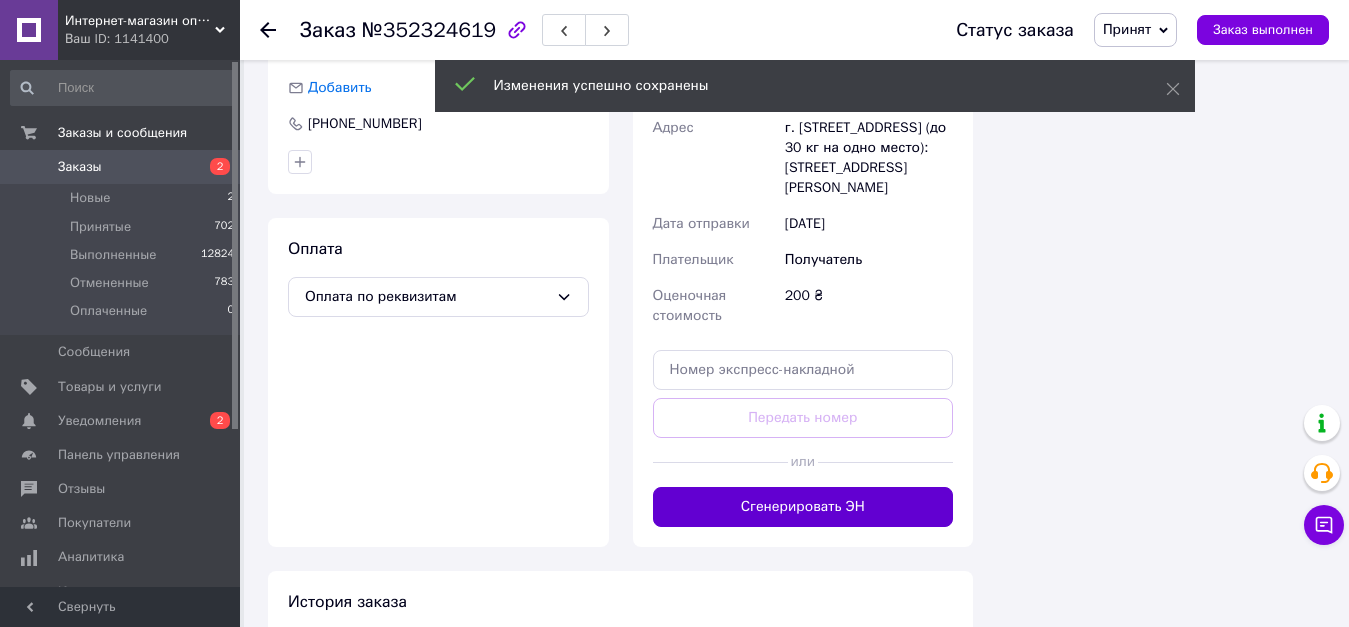 click on "Сгенерировать ЭН" at bounding box center [803, 507] 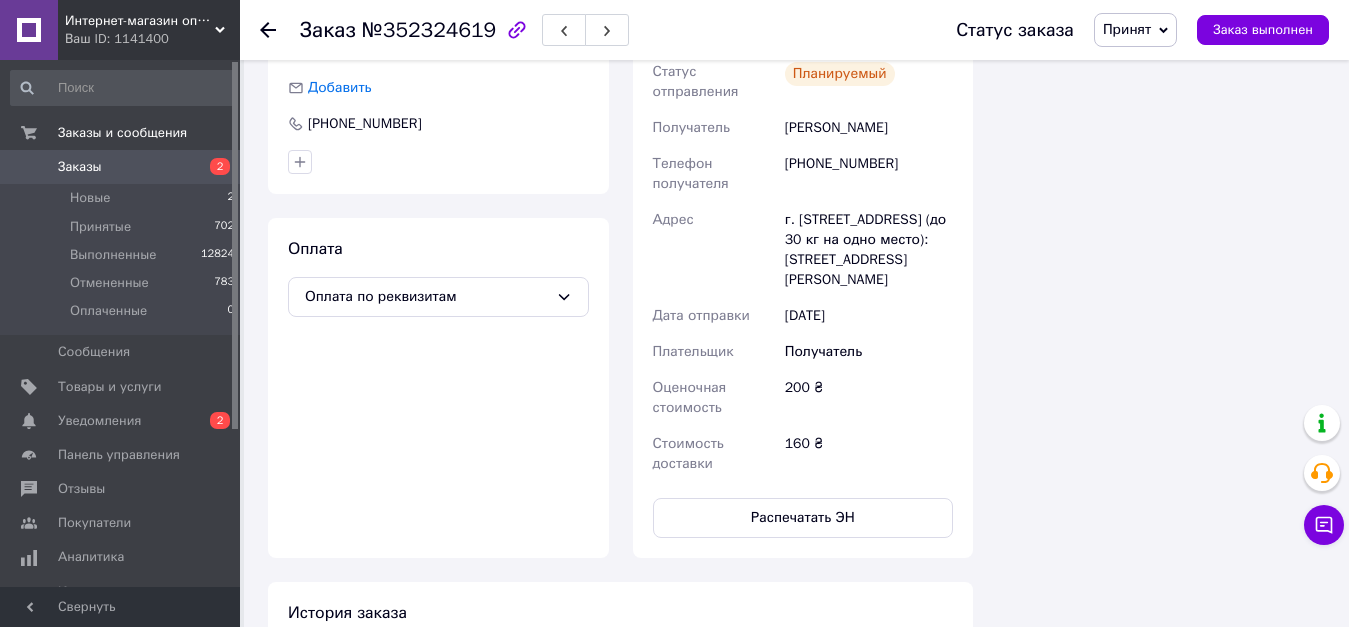 click on "Распечатать ЭН" at bounding box center (803, 518) 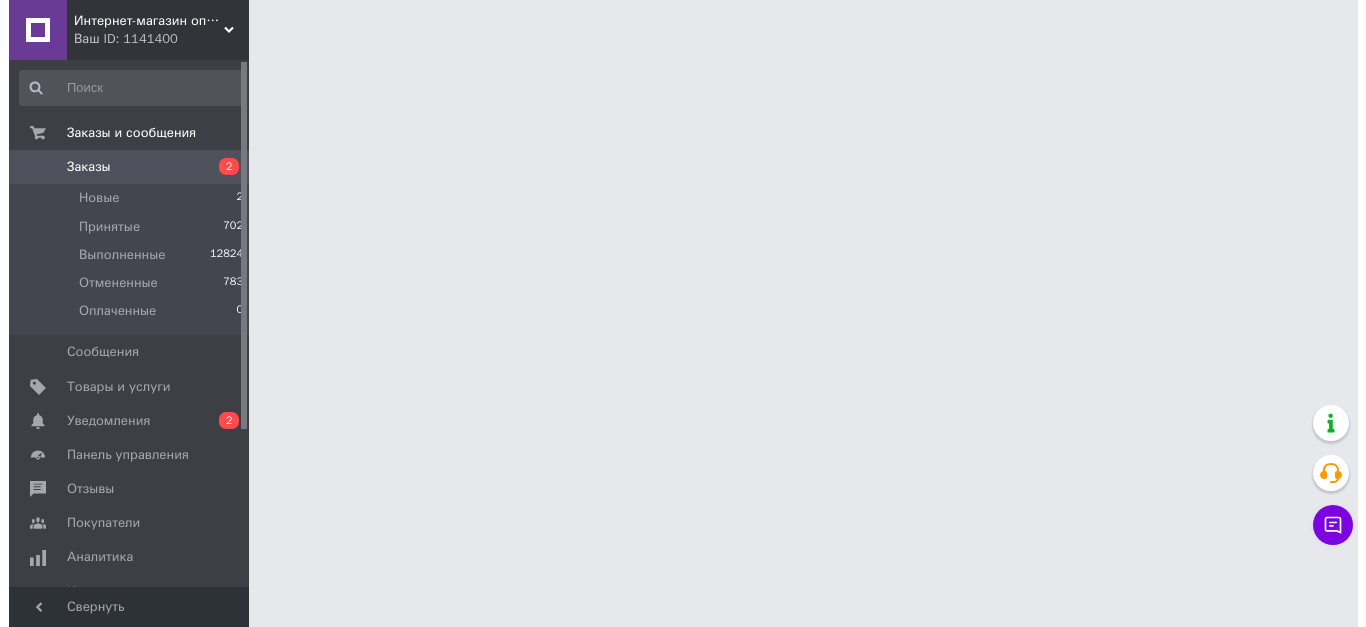 scroll, scrollTop: 0, scrollLeft: 0, axis: both 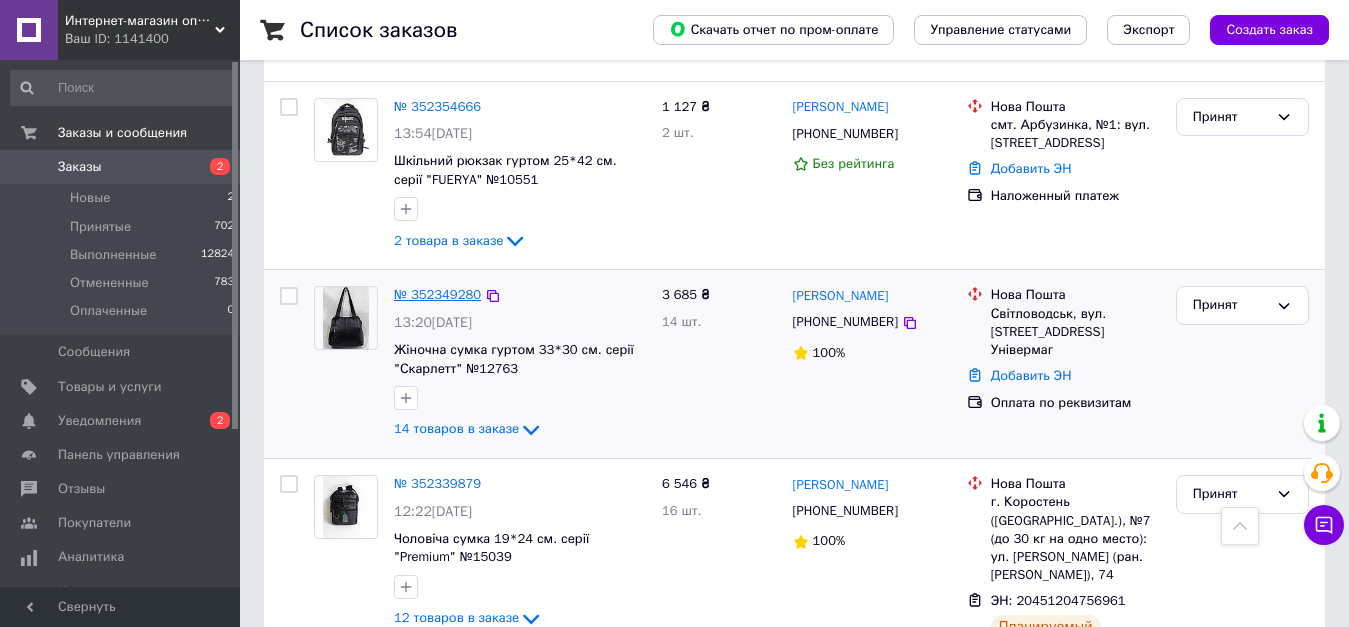 click on "№ 352349280" at bounding box center (437, 294) 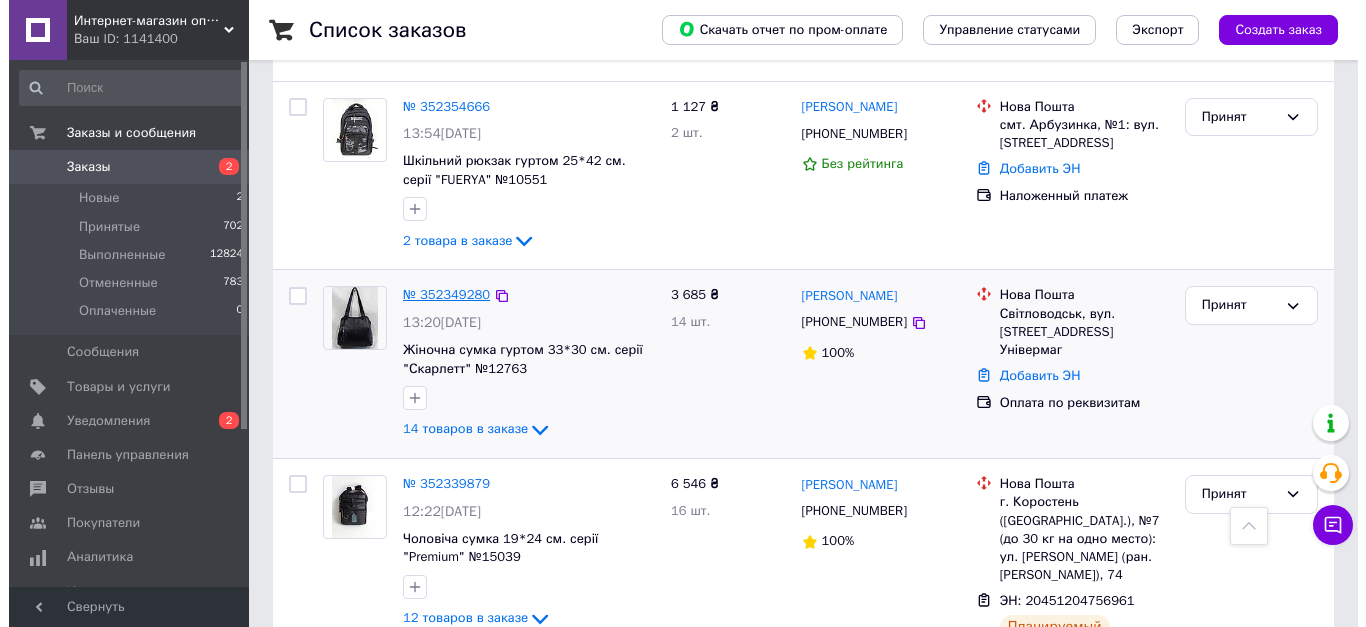 scroll, scrollTop: 0, scrollLeft: 0, axis: both 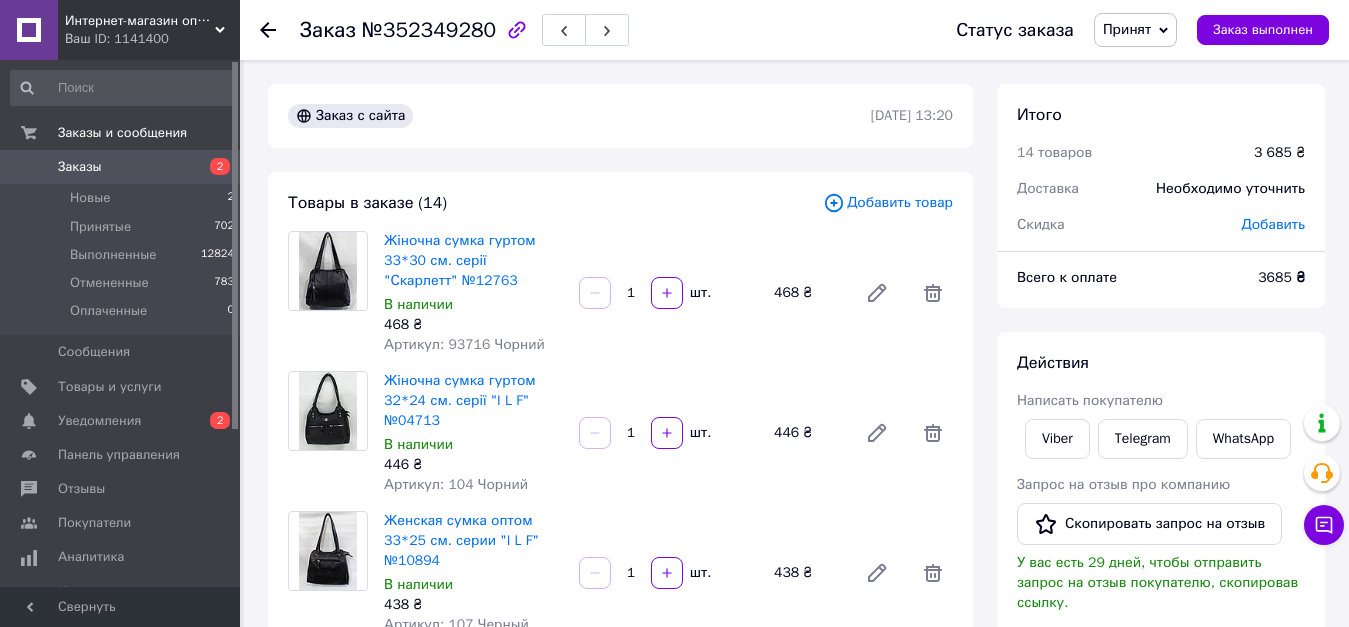 click on "Добавить товар" at bounding box center [888, 203] 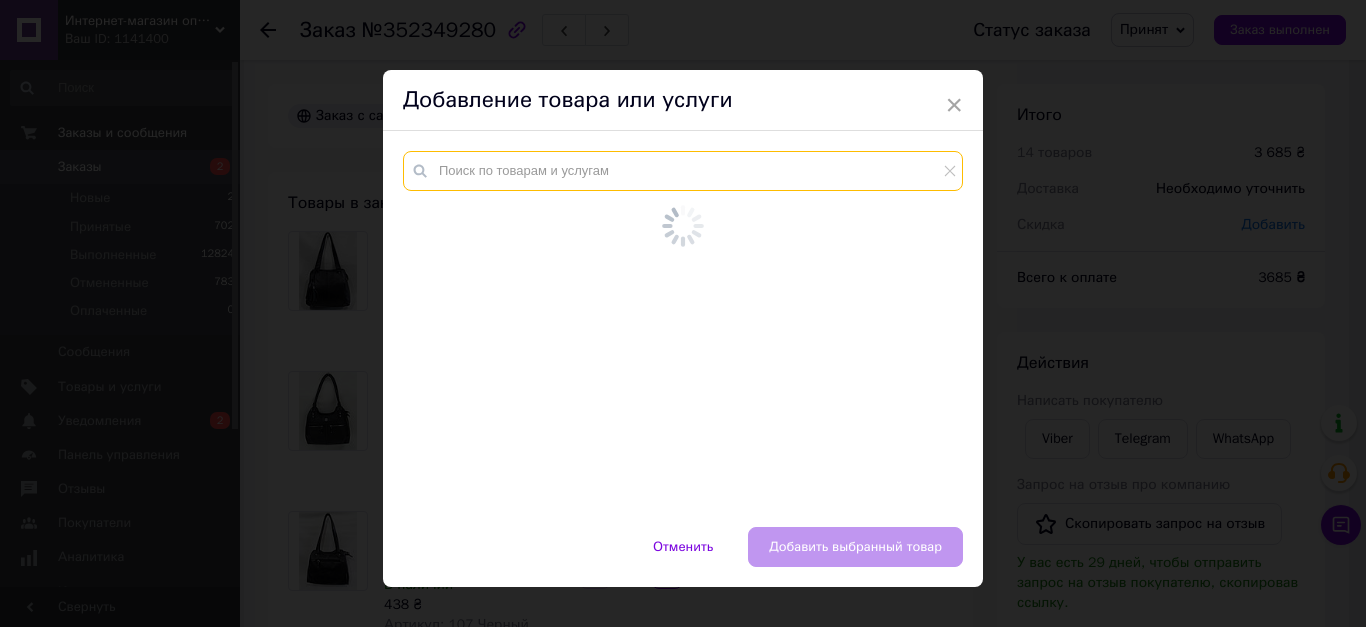click at bounding box center (683, 171) 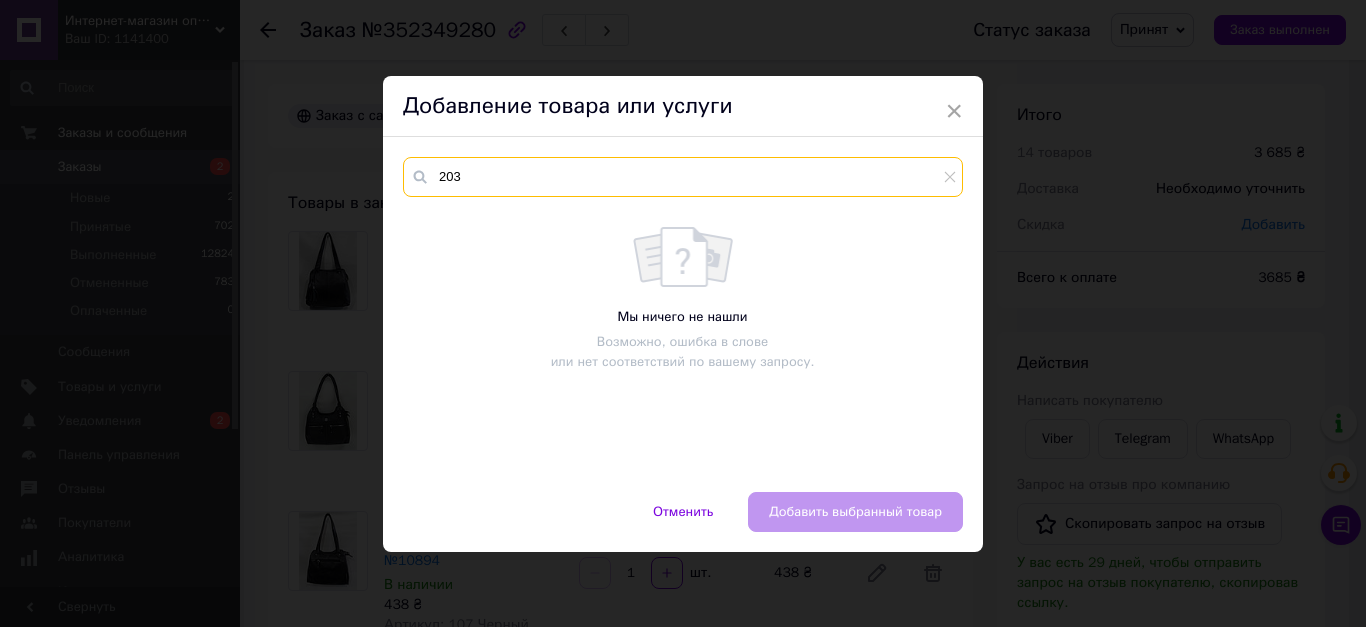 type on "203" 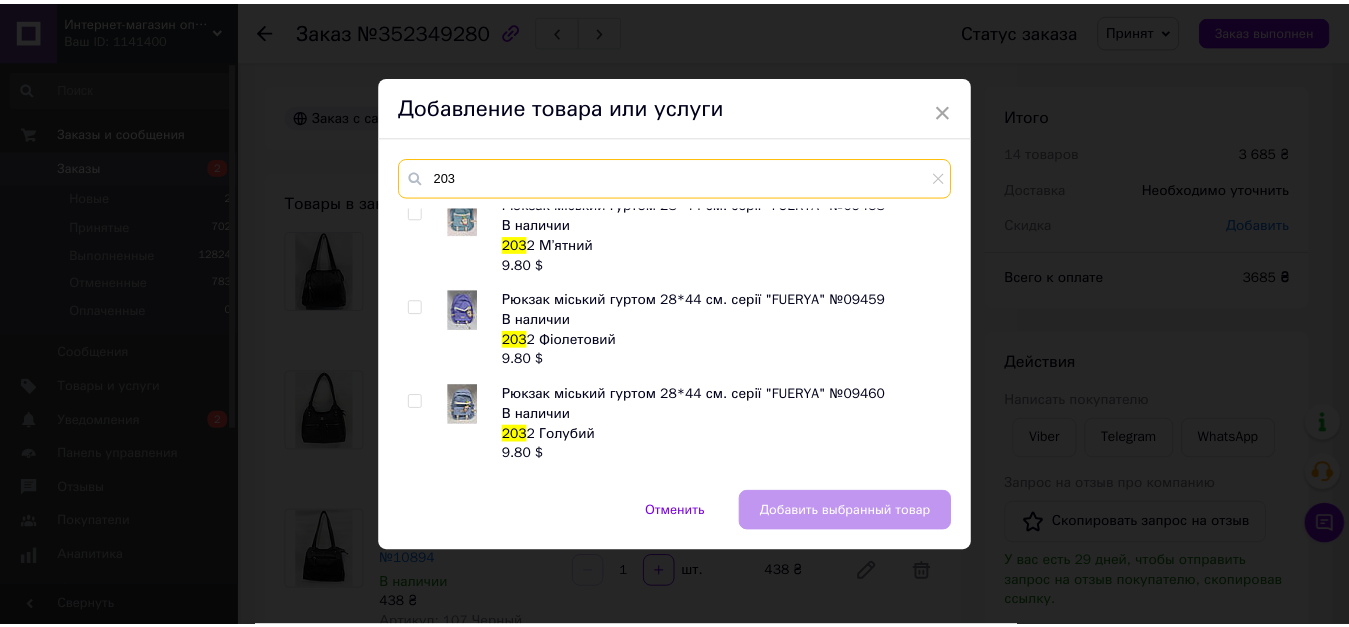 scroll, scrollTop: 3520, scrollLeft: 0, axis: vertical 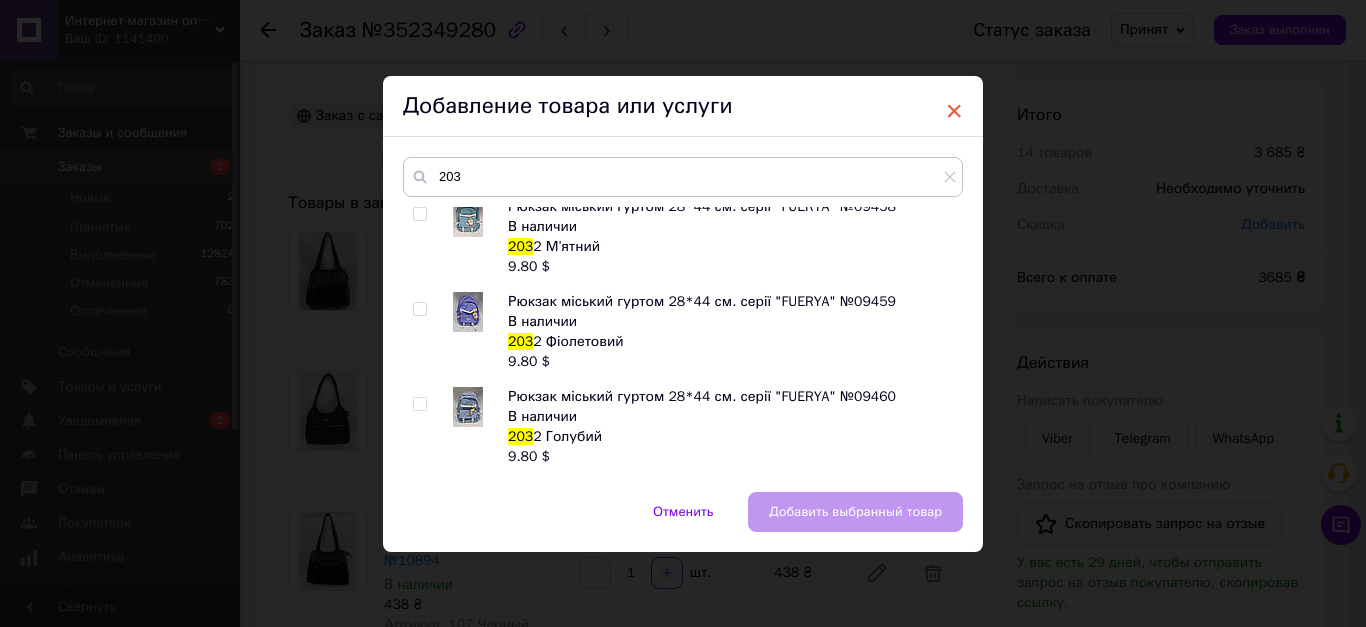 click on "×" at bounding box center (954, 111) 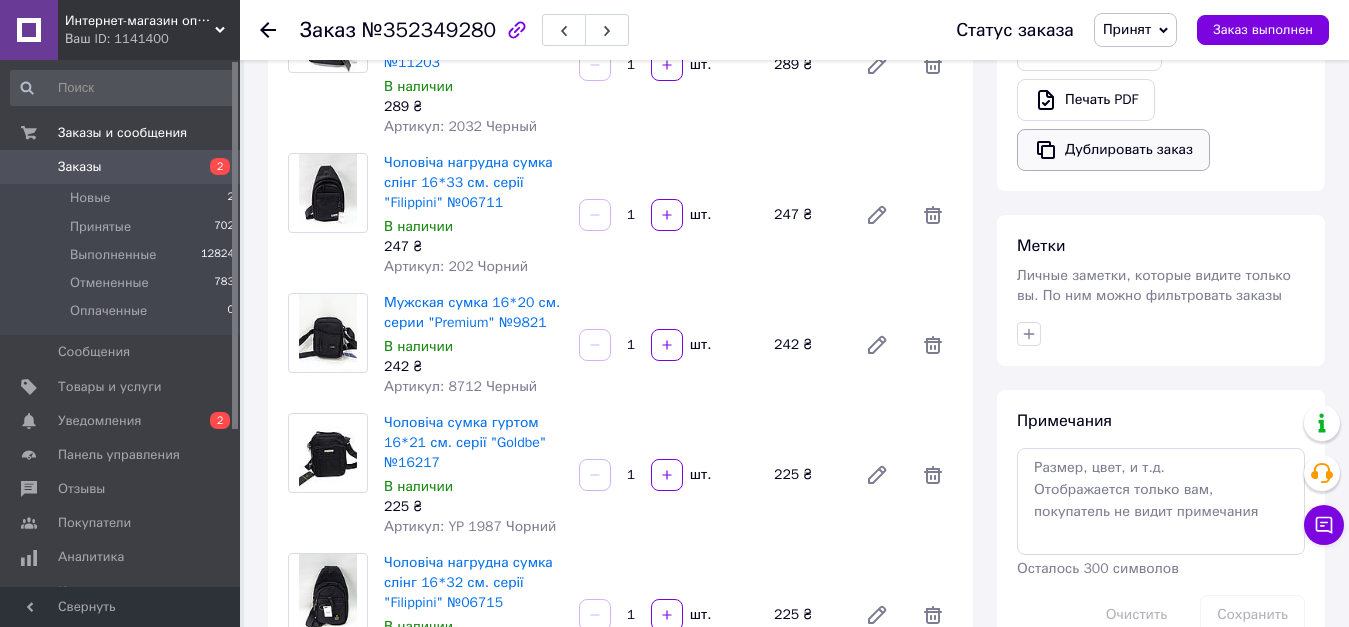 scroll, scrollTop: 400, scrollLeft: 0, axis: vertical 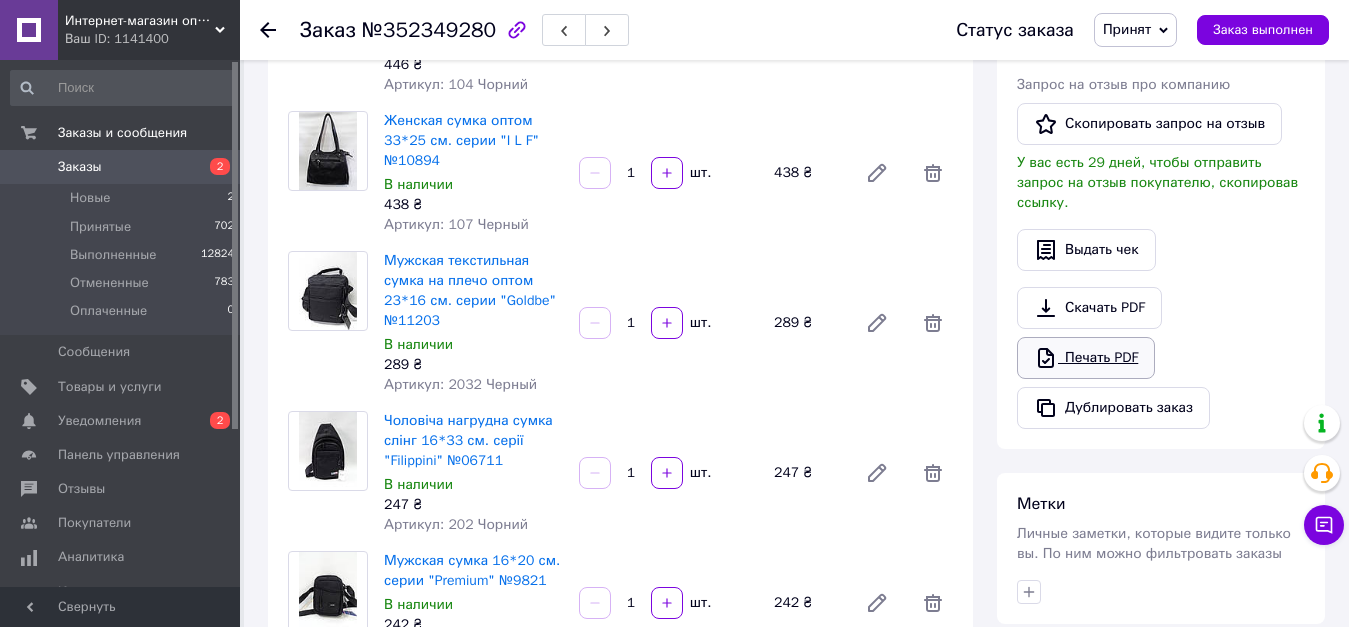 click on "Печать PDF" at bounding box center [1086, 358] 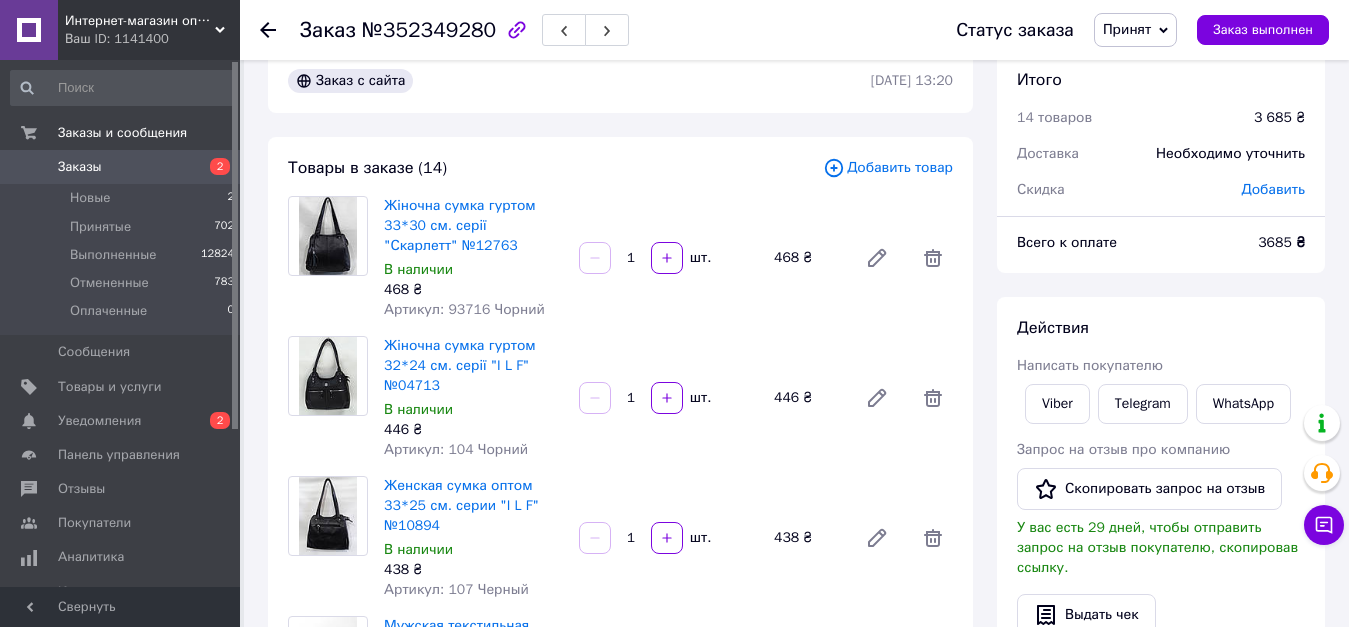 scroll, scrollTop: 0, scrollLeft: 0, axis: both 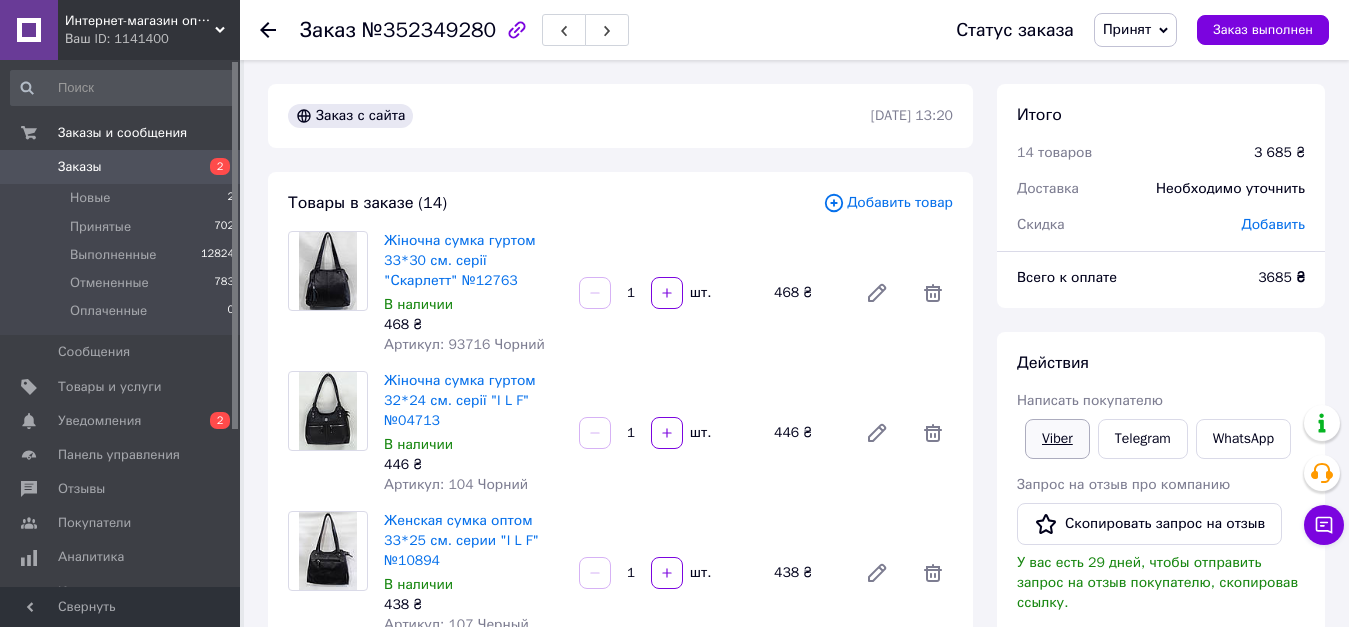 click on "Viber" at bounding box center (1057, 439) 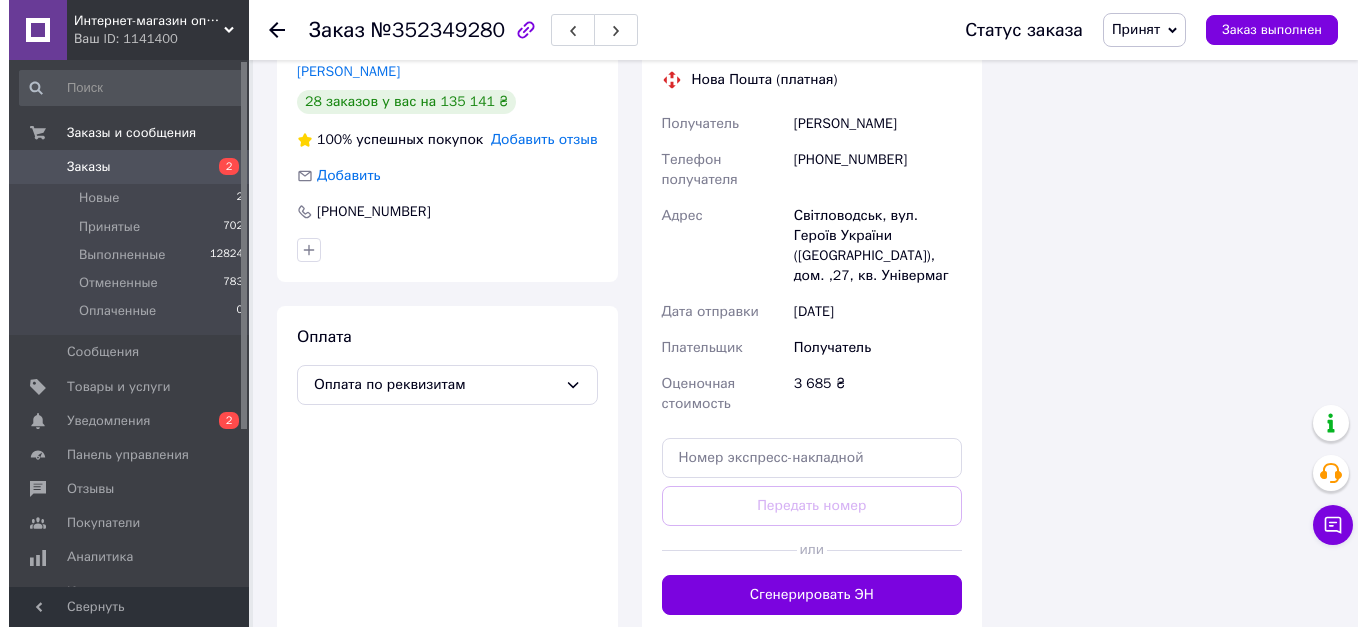 scroll, scrollTop: 1892, scrollLeft: 0, axis: vertical 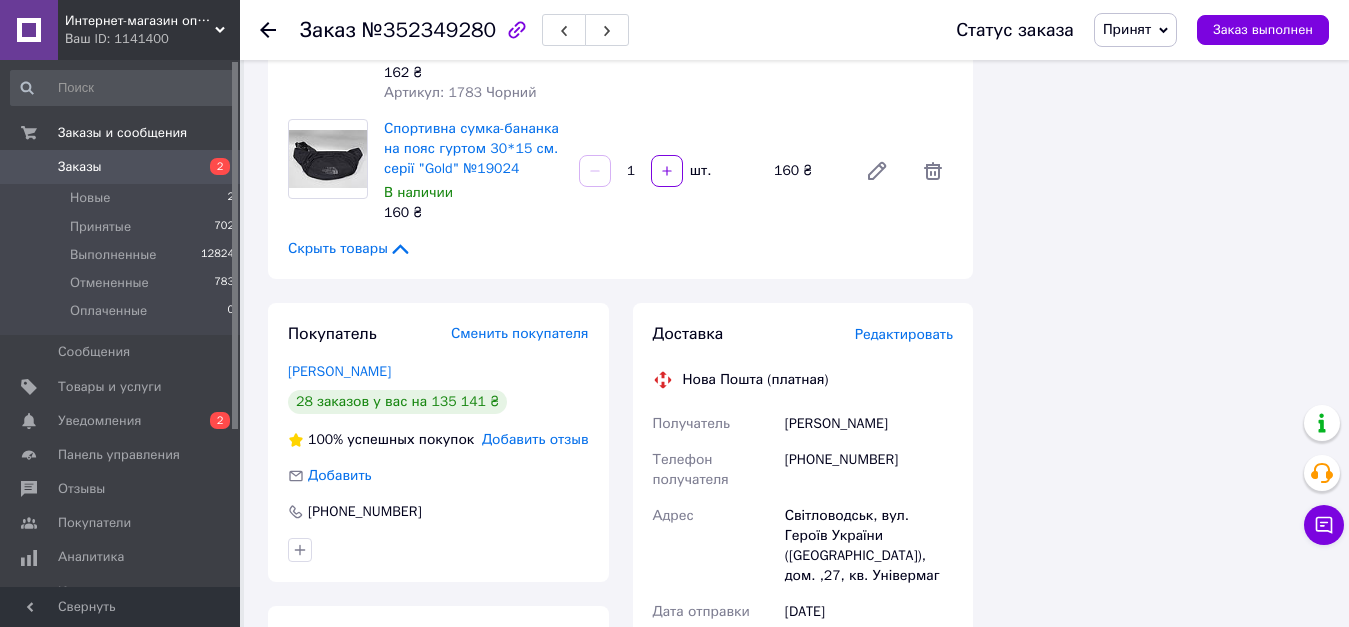click on "Редактировать" at bounding box center (904, 334) 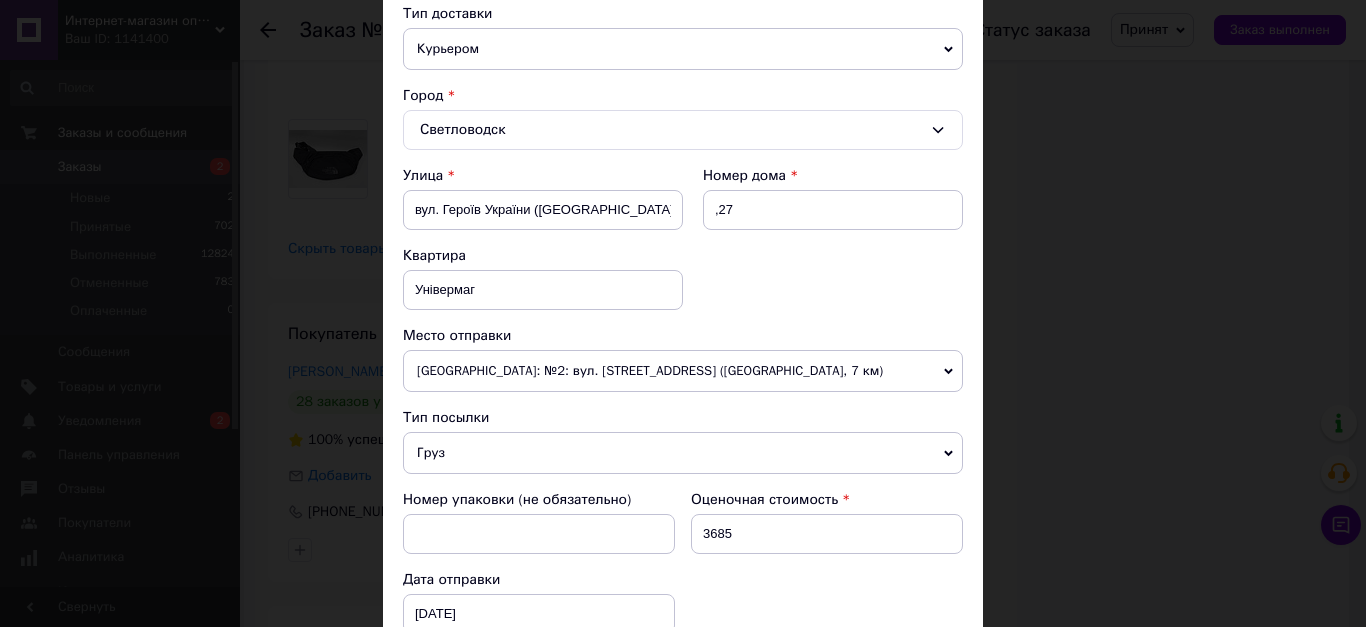 scroll, scrollTop: 816, scrollLeft: 0, axis: vertical 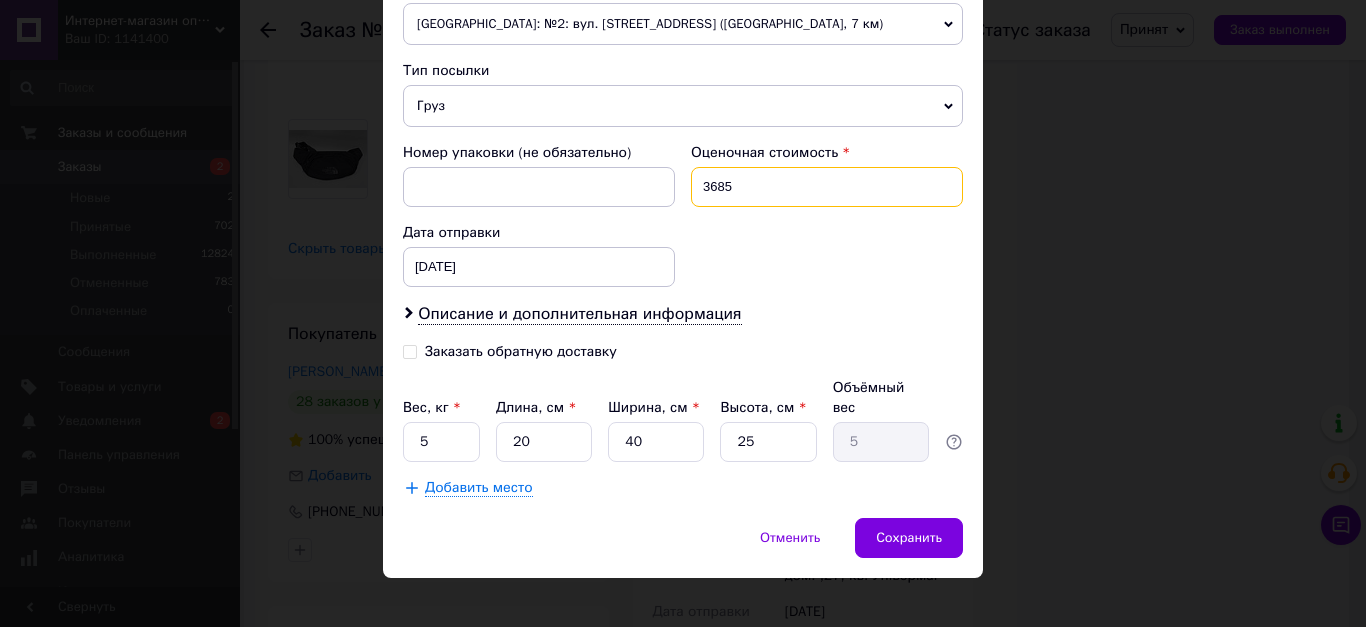 click on "3685" at bounding box center (827, 187) 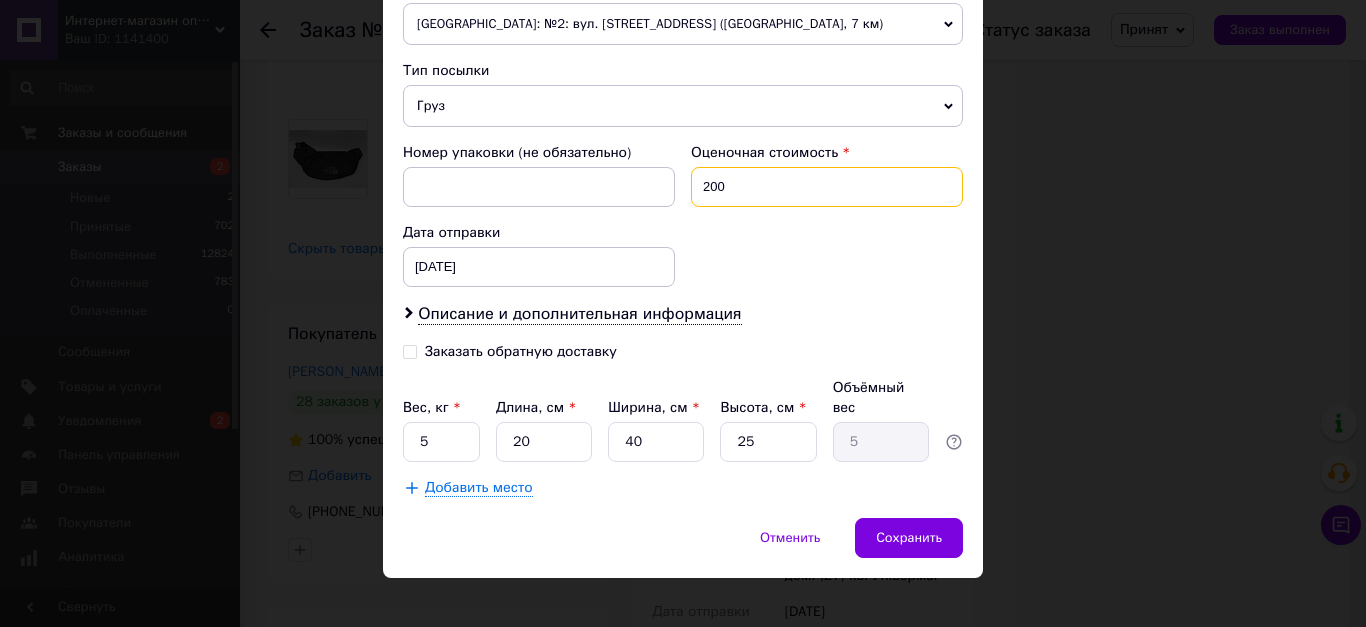 type on "200" 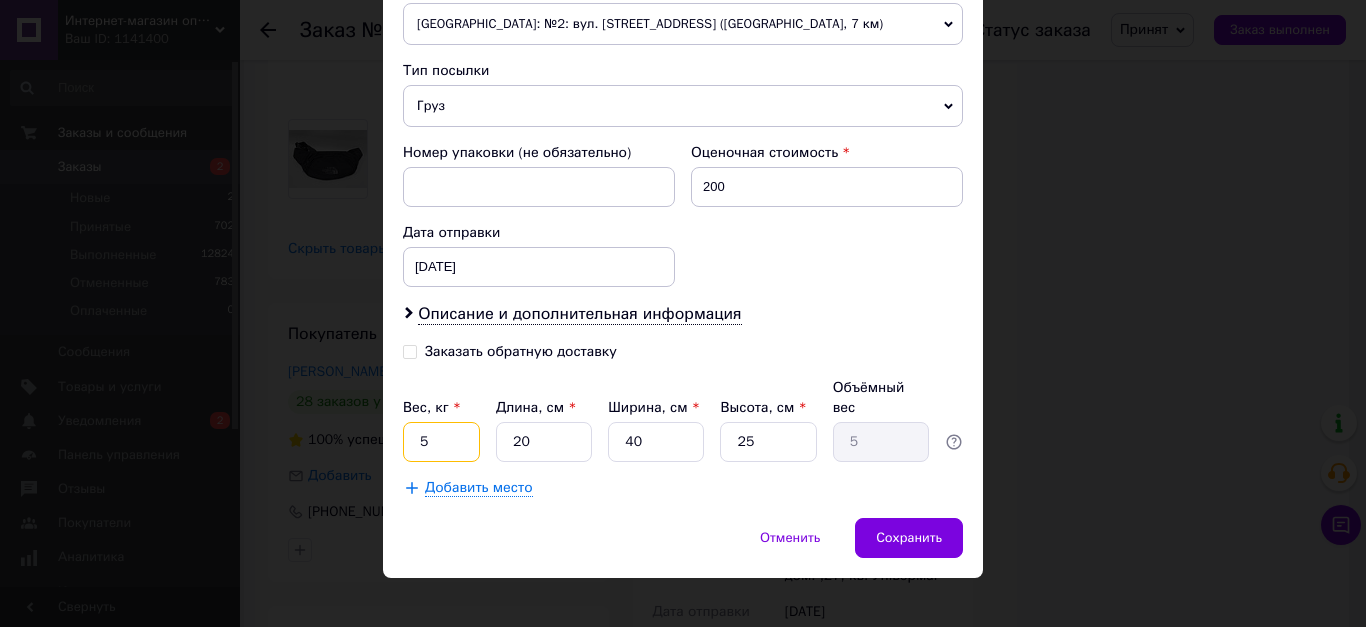 click on "5" at bounding box center (441, 442) 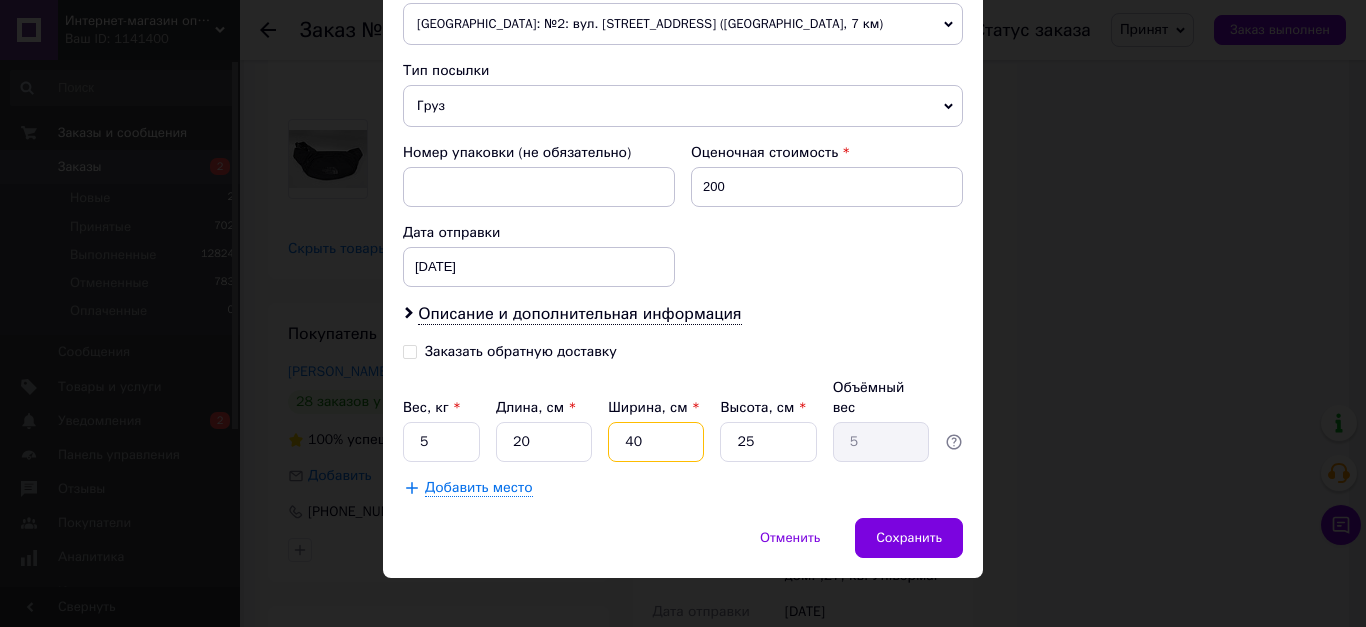 click on "40" at bounding box center [656, 442] 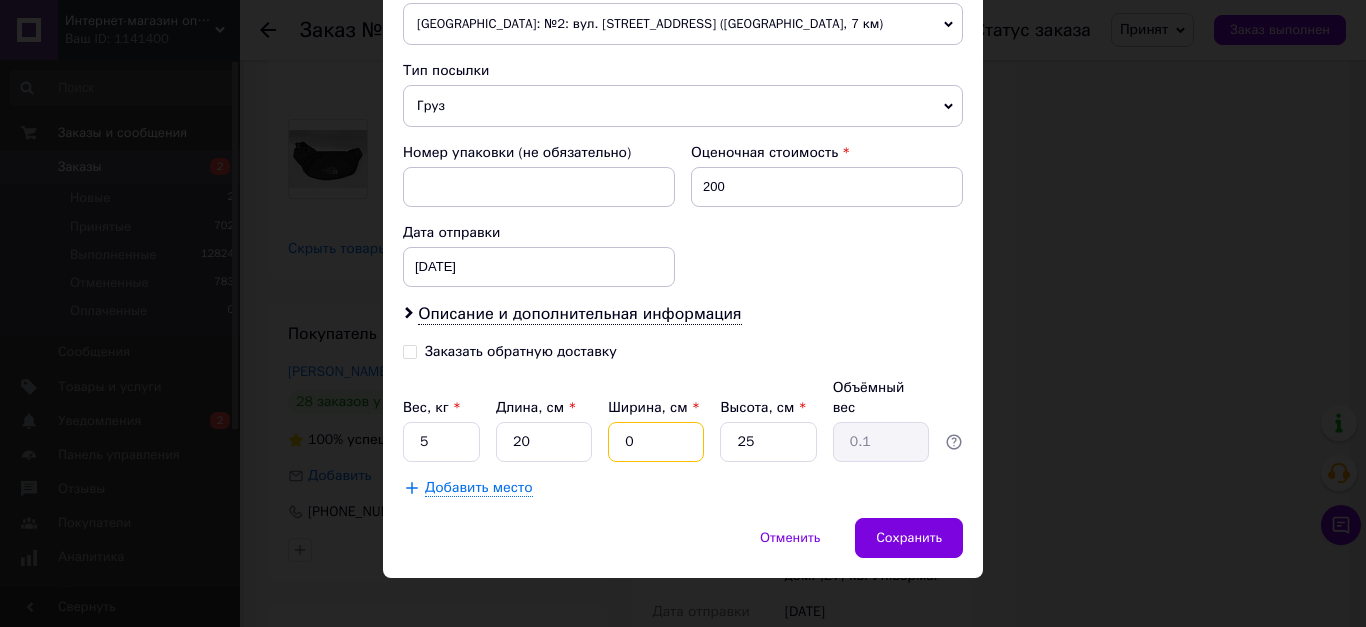 type on "20" 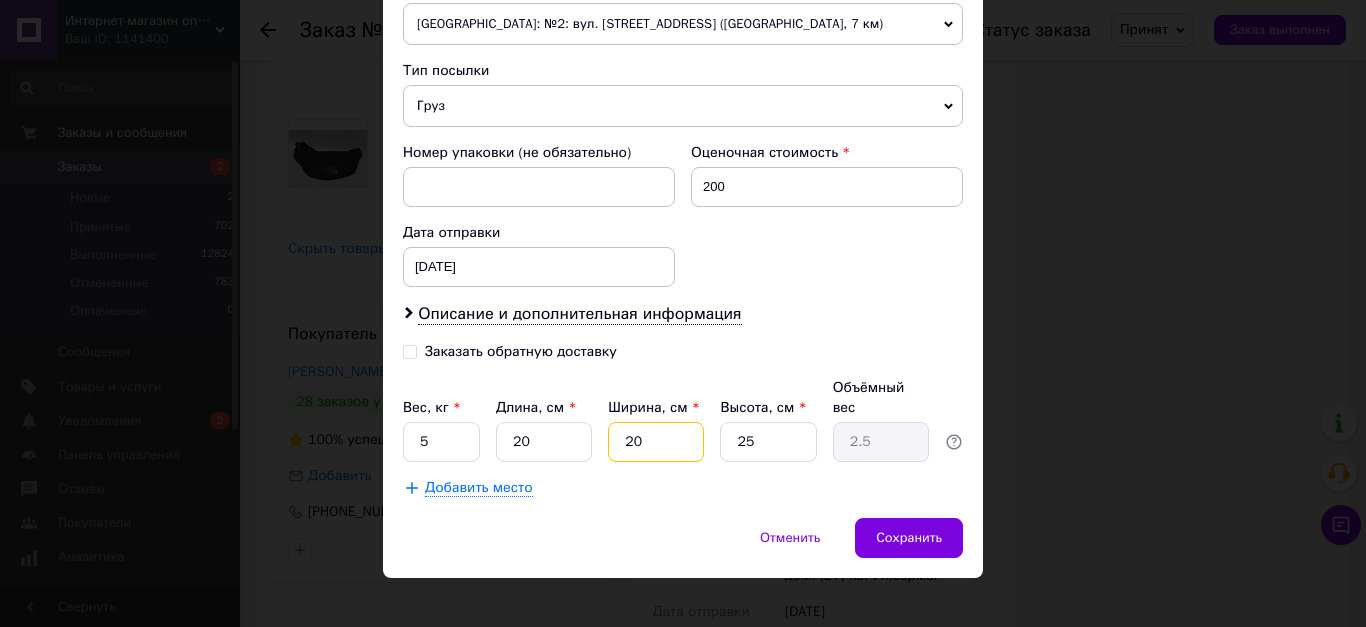 type on "0" 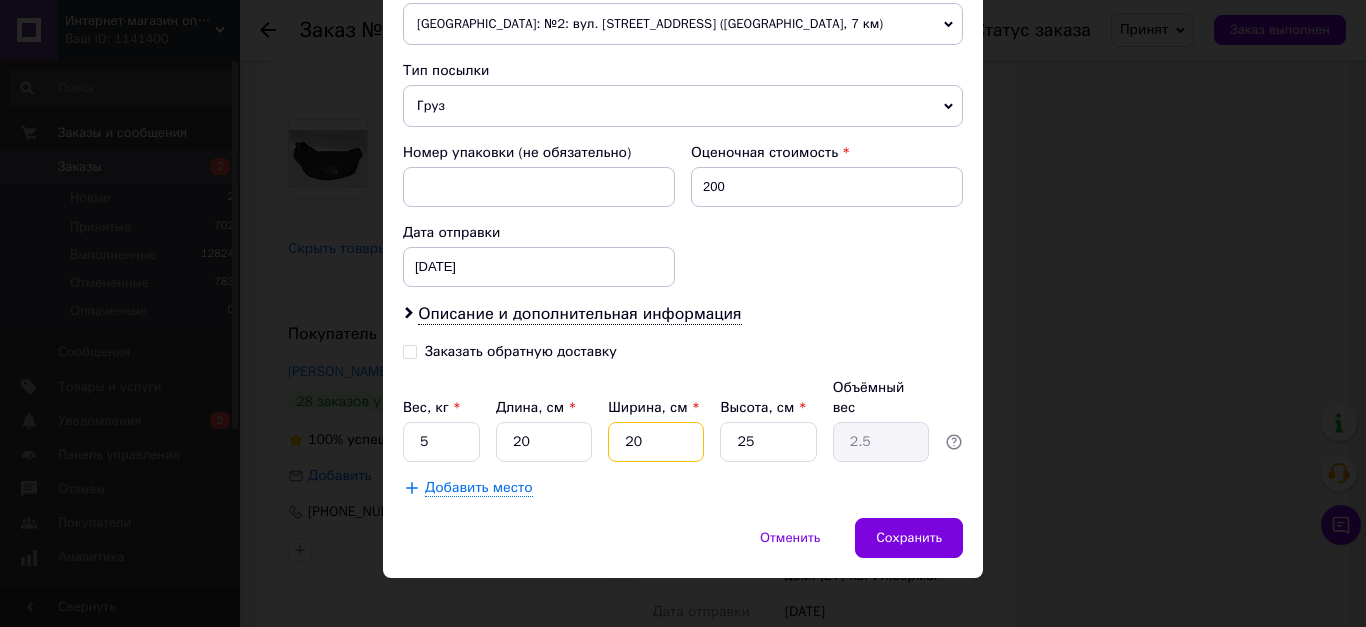 type on "0.1" 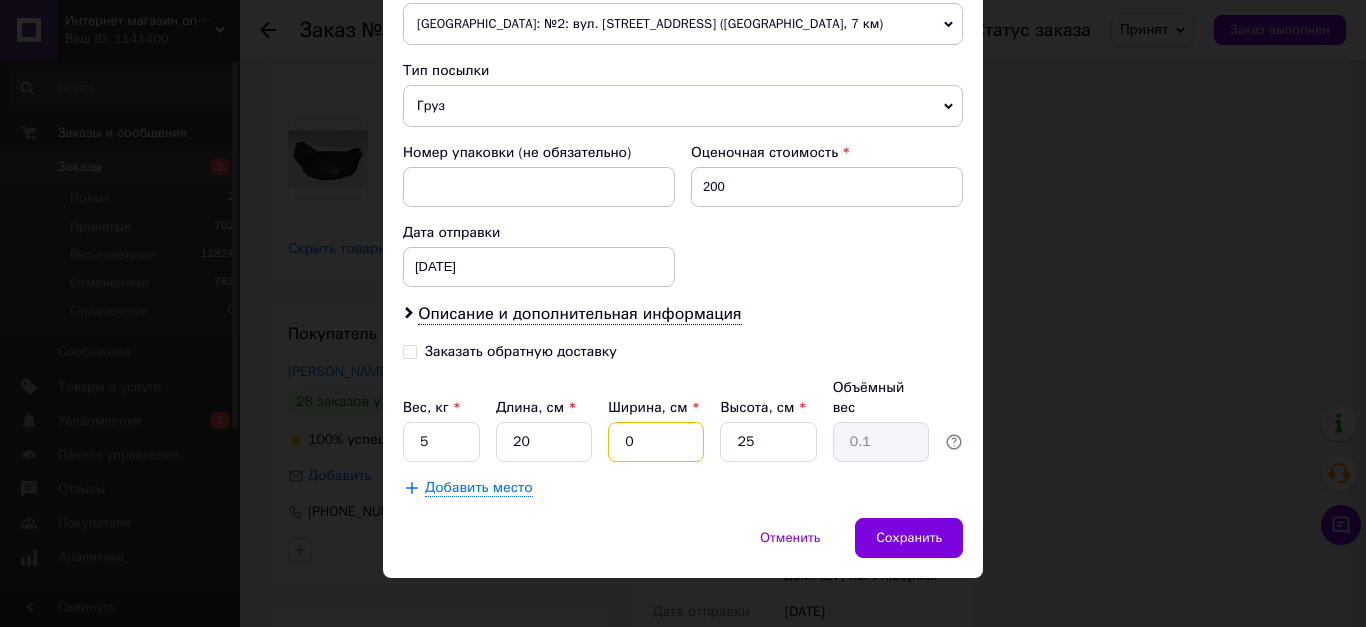 type on "30" 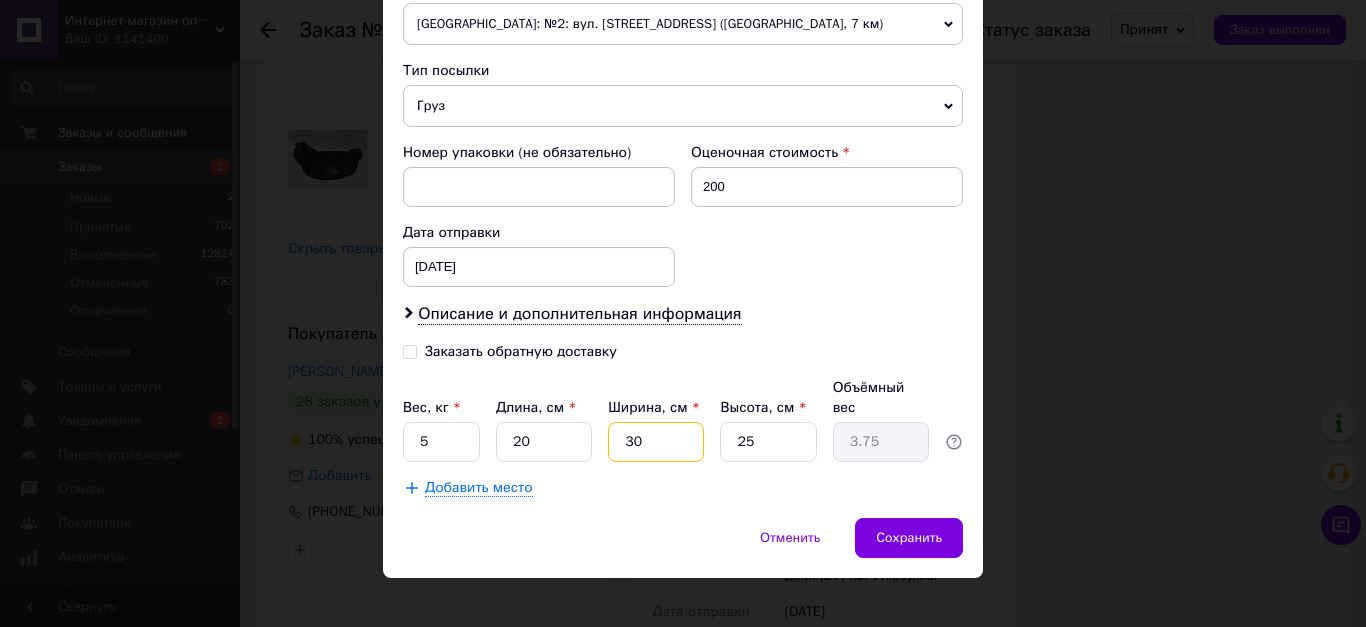 type on "30" 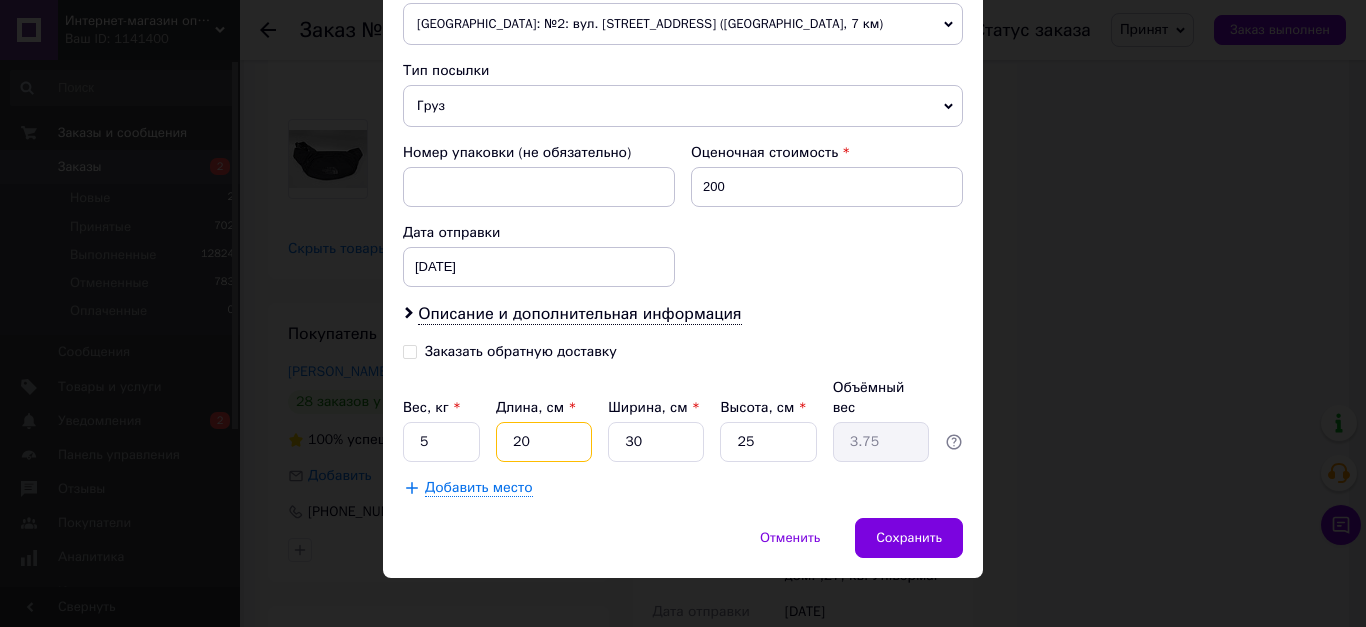 click on "20" at bounding box center (544, 442) 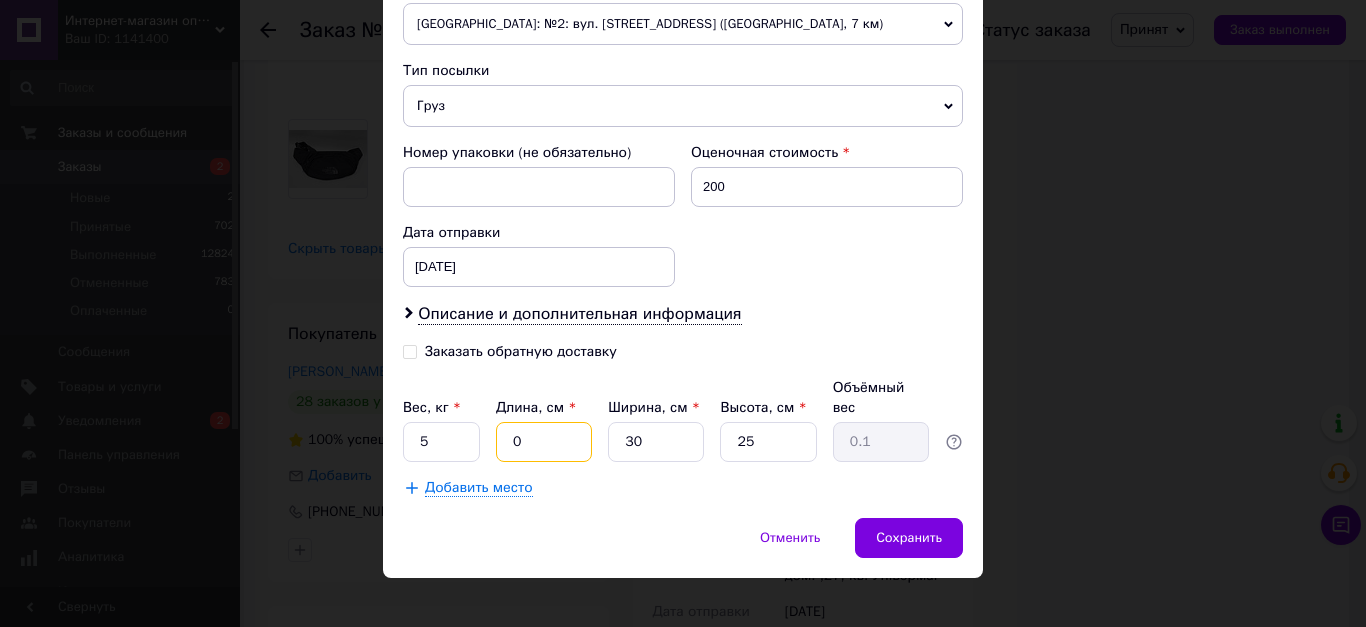 type on "30" 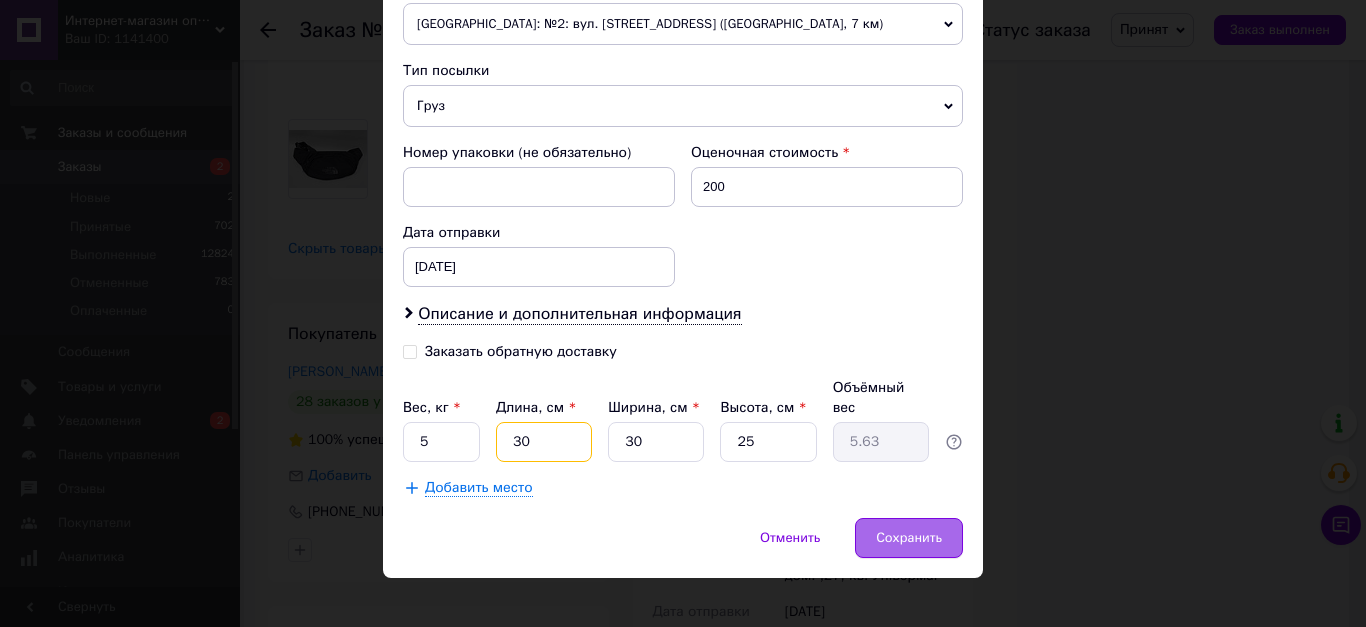 type on "30" 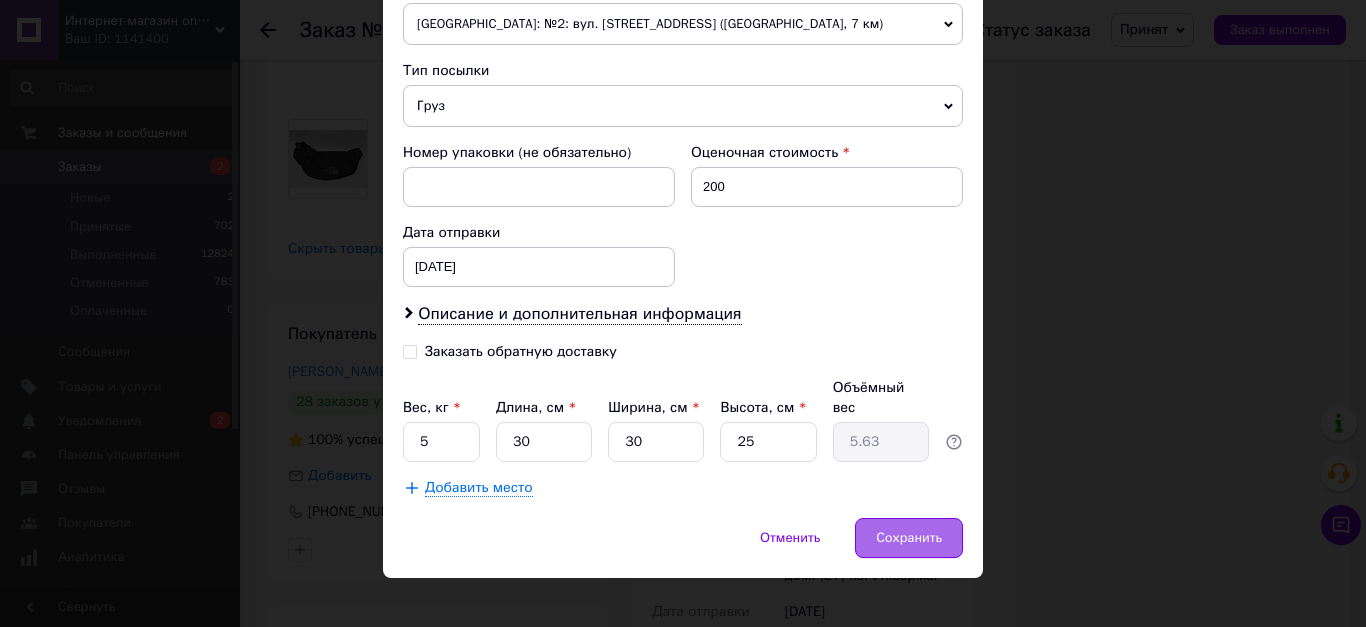 click on "Сохранить" at bounding box center (909, 538) 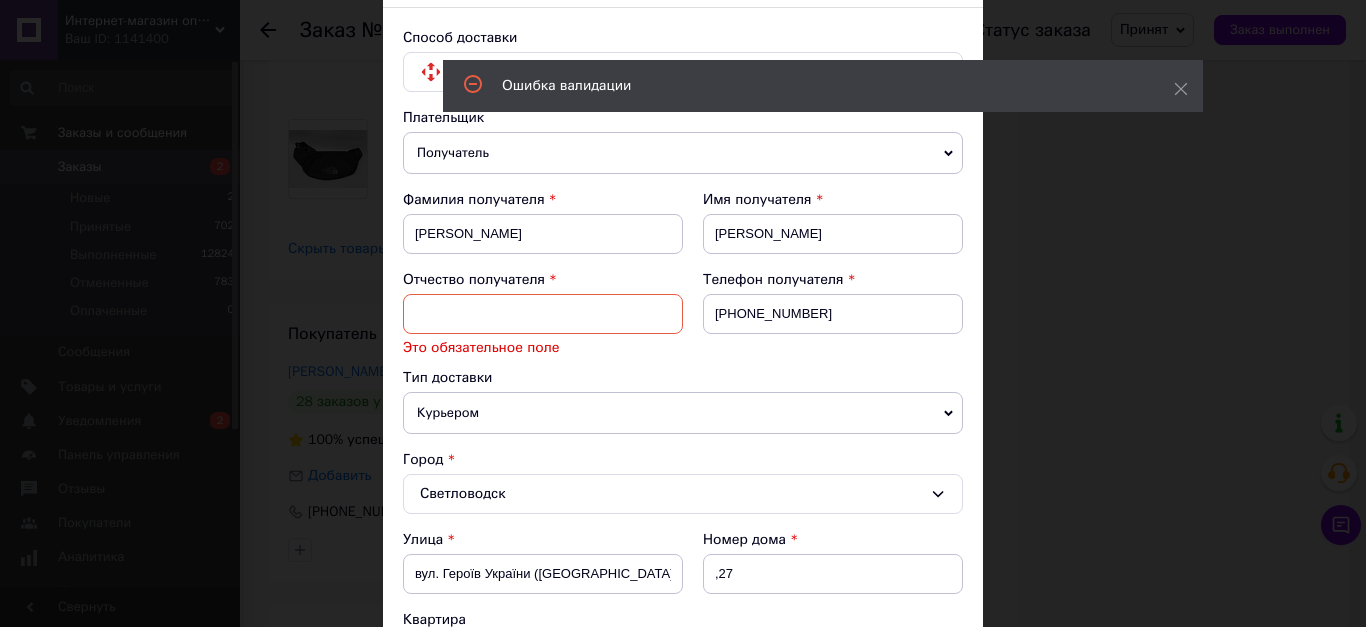 scroll, scrollTop: 100, scrollLeft: 0, axis: vertical 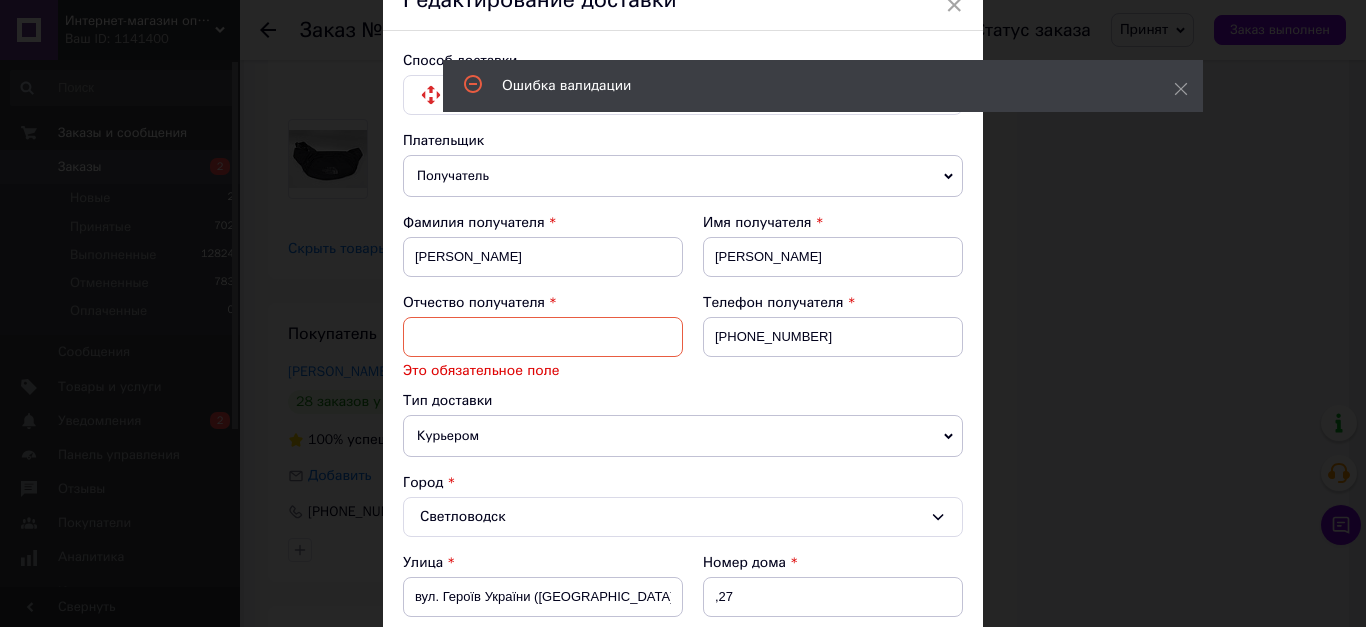 click at bounding box center (543, 337) 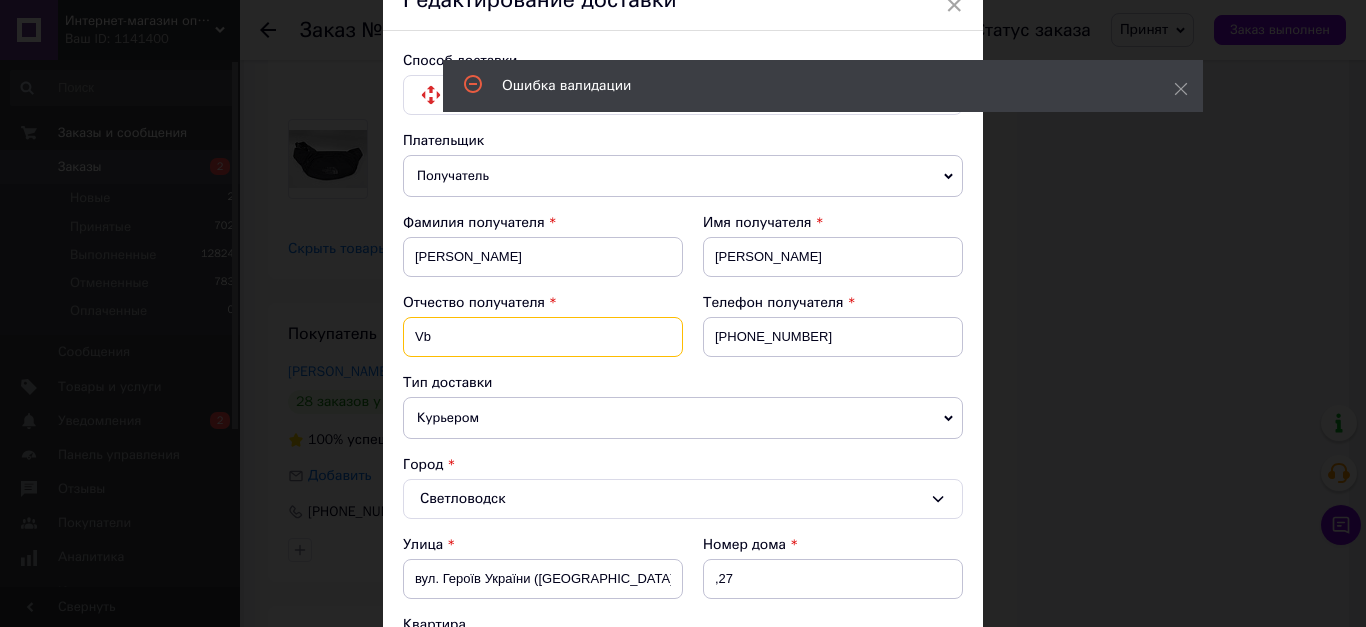 type on "V" 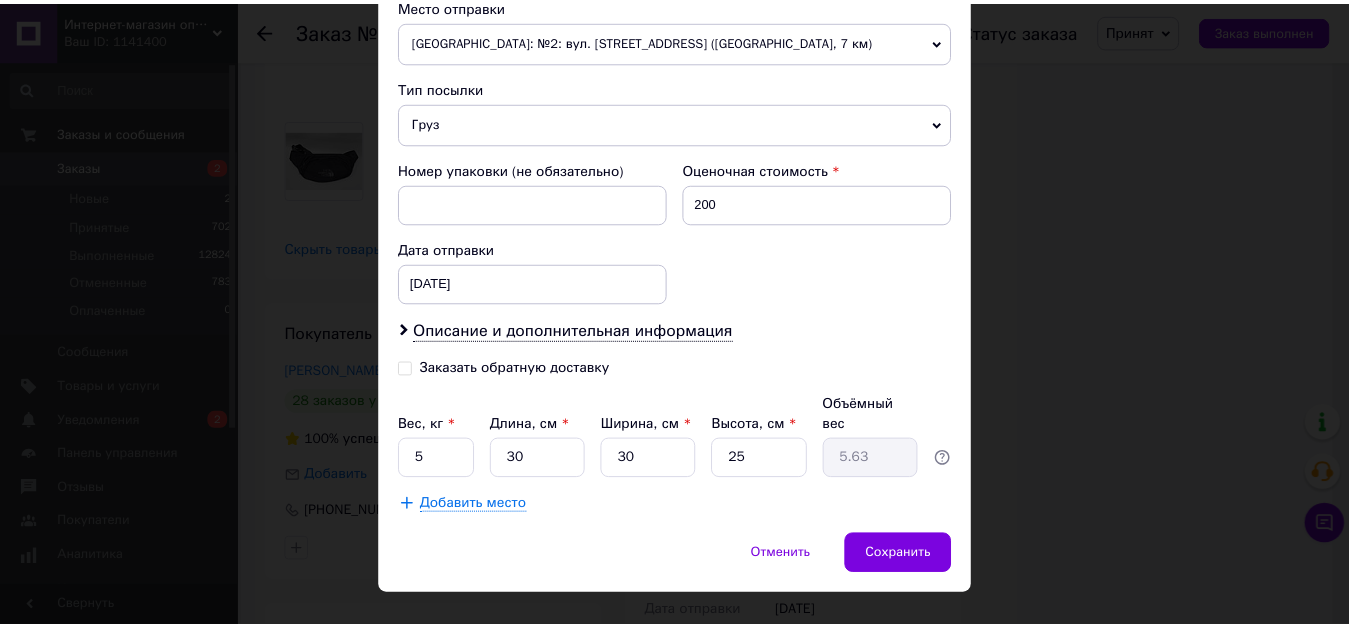 scroll, scrollTop: 800, scrollLeft: 0, axis: vertical 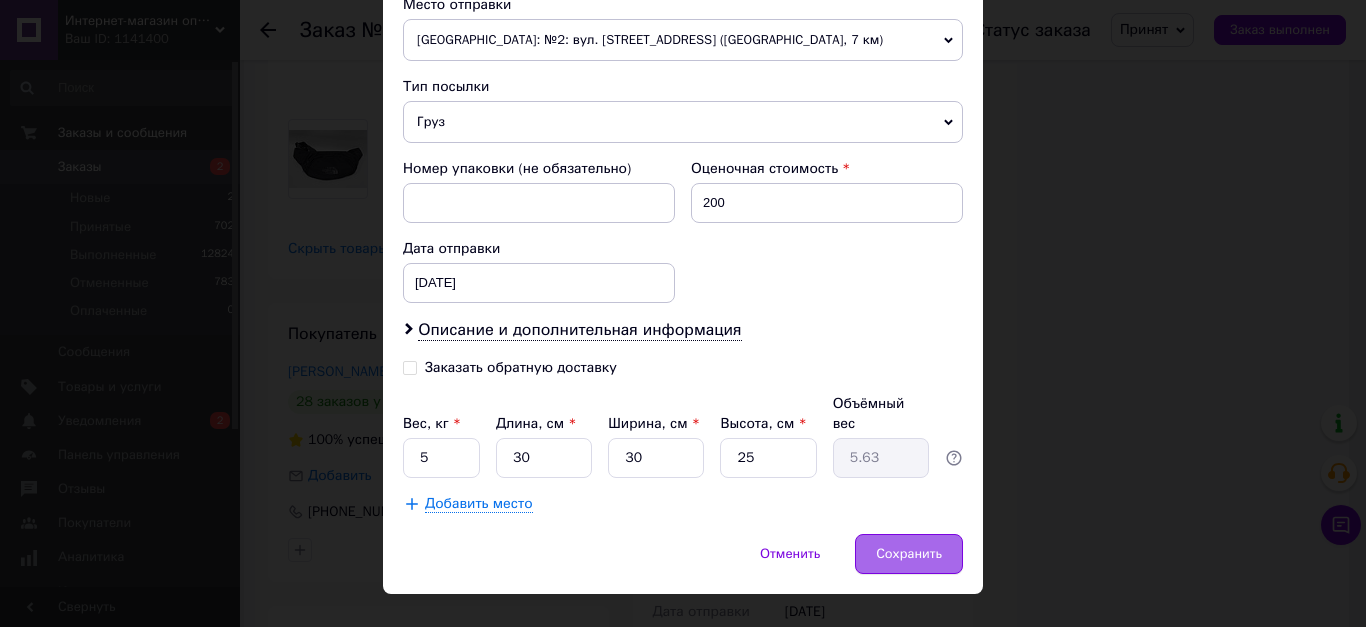 type on "Сер" 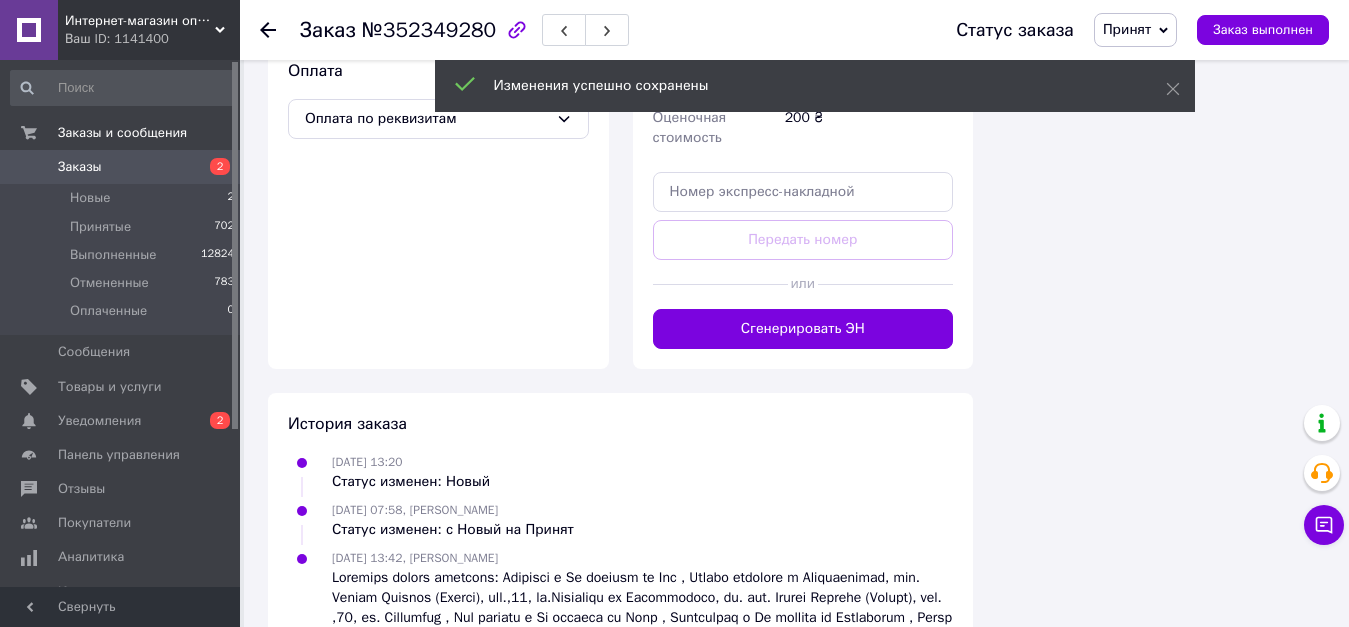 scroll, scrollTop: 2492, scrollLeft: 0, axis: vertical 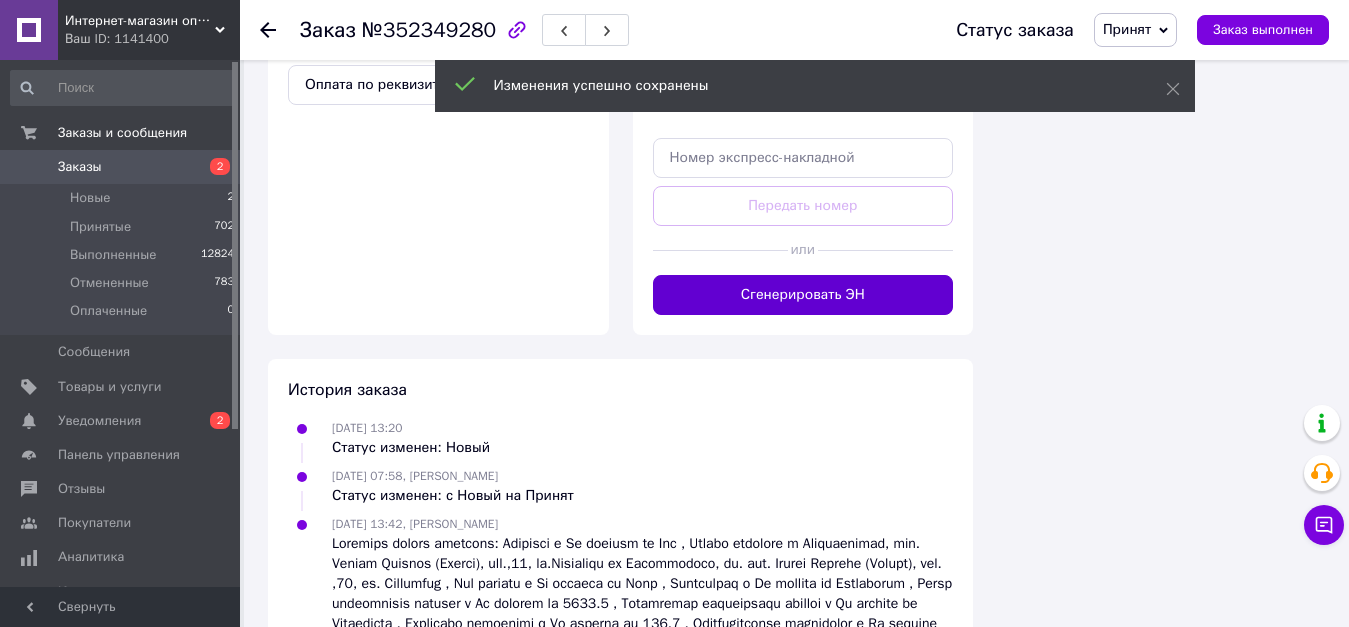 click on "Сгенерировать ЭН" at bounding box center (803, 295) 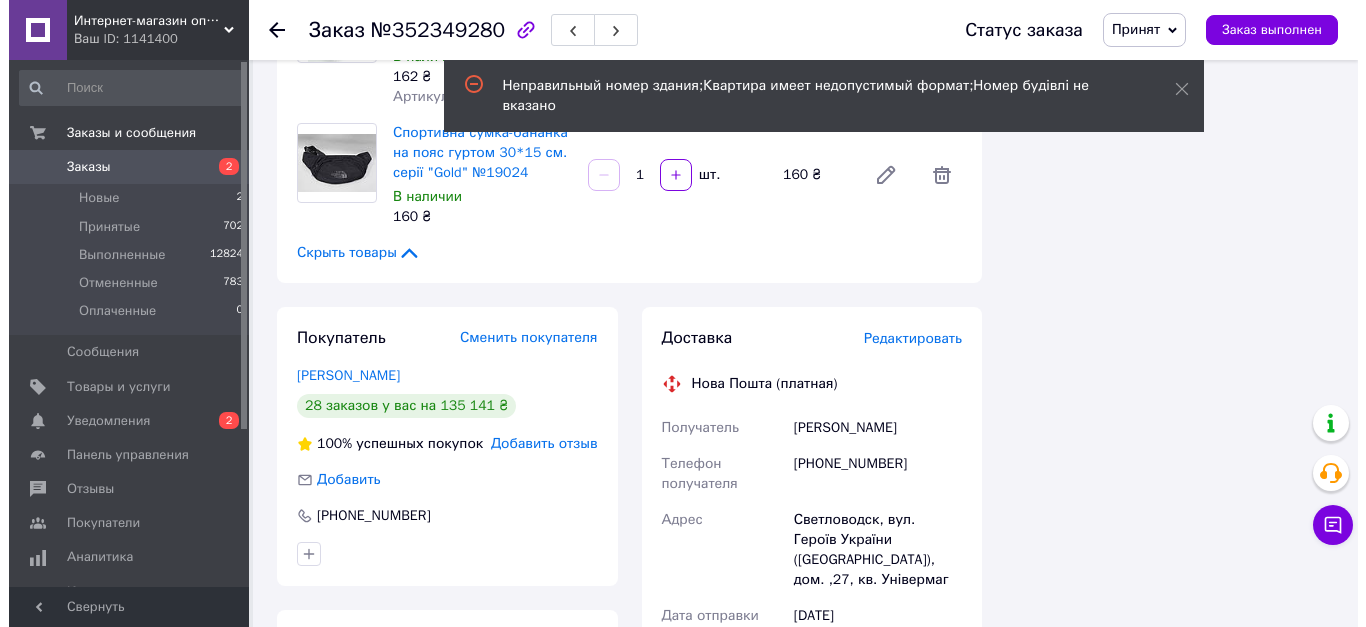 scroll, scrollTop: 1992, scrollLeft: 0, axis: vertical 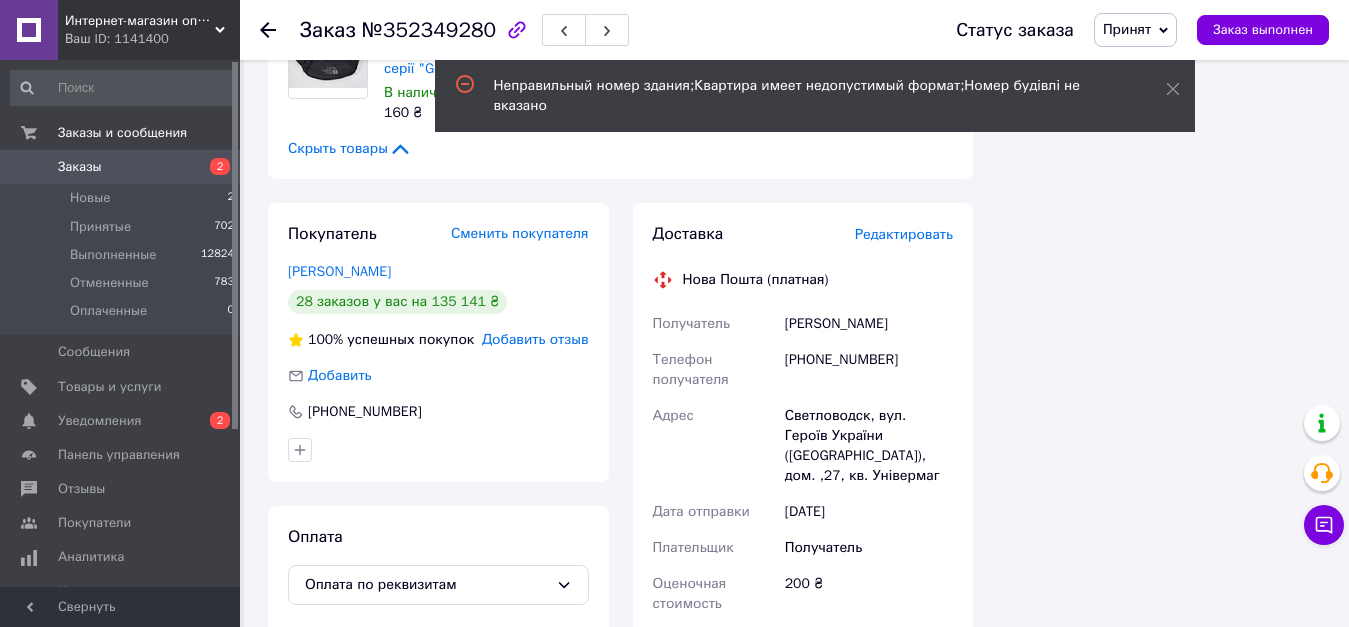click on "Редактировать" at bounding box center (904, 234) 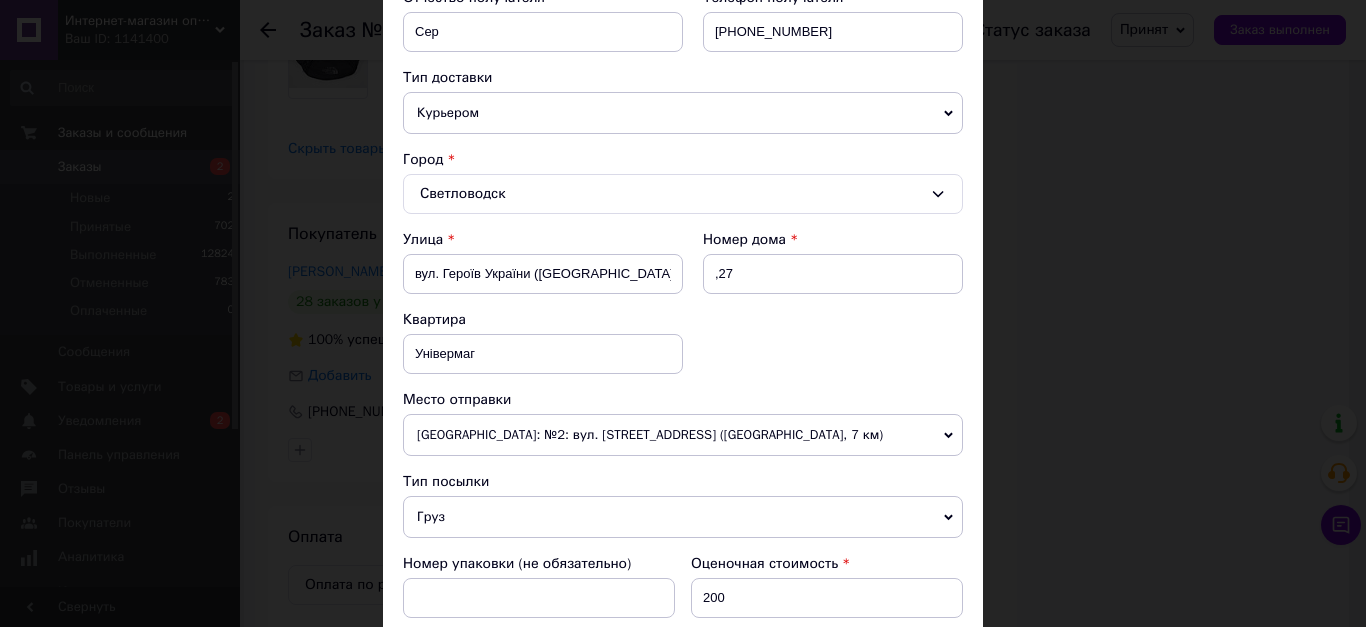 scroll, scrollTop: 400, scrollLeft: 0, axis: vertical 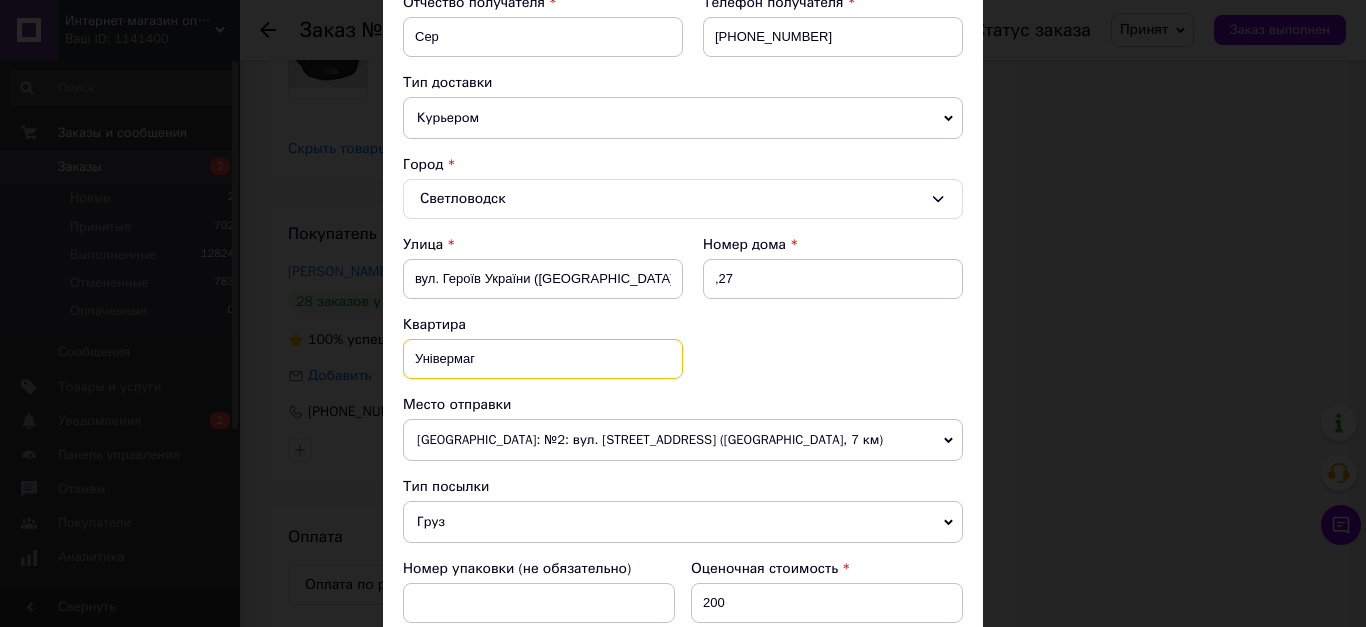 drag, startPoint x: 435, startPoint y: 342, endPoint x: 382, endPoint y: 334, distance: 53.600372 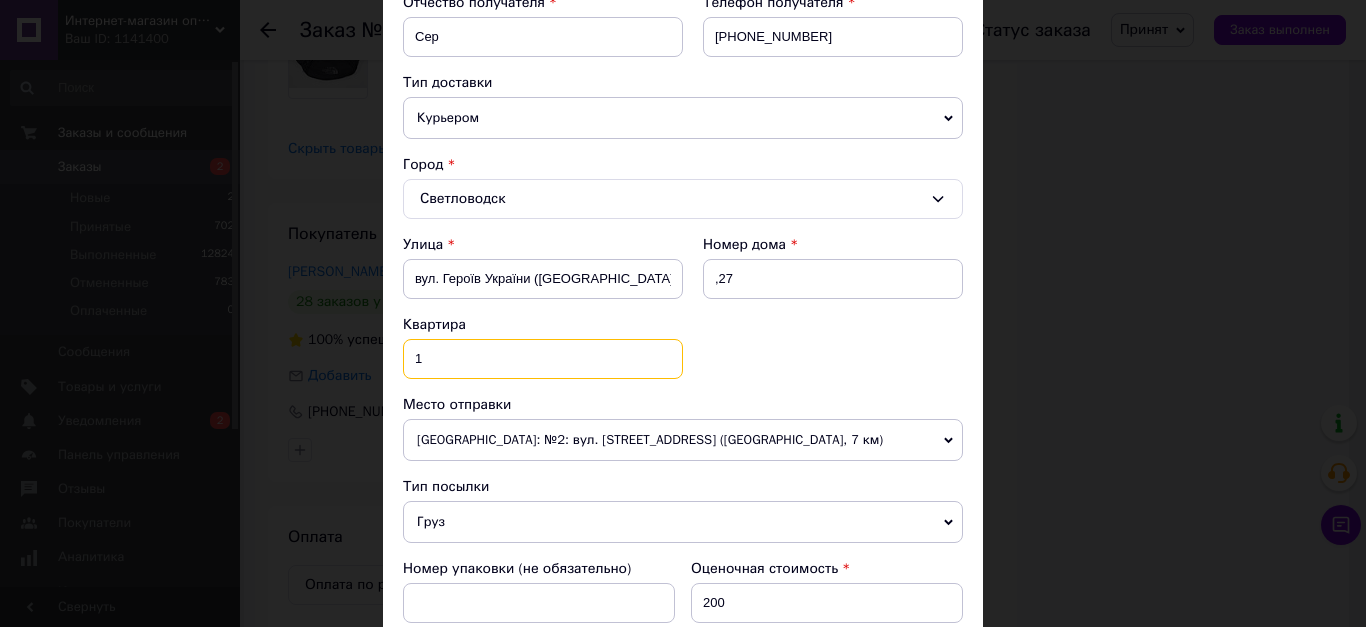 type on "1" 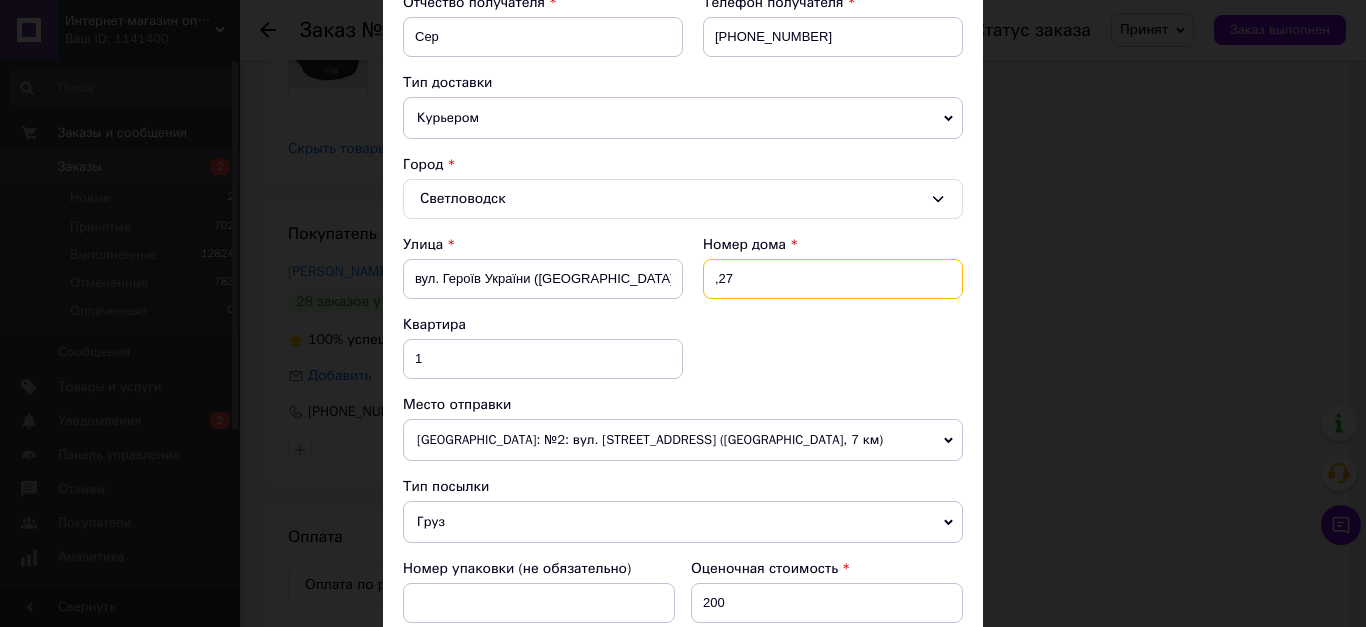 drag, startPoint x: 717, startPoint y: 283, endPoint x: 718, endPoint y: 326, distance: 43.011627 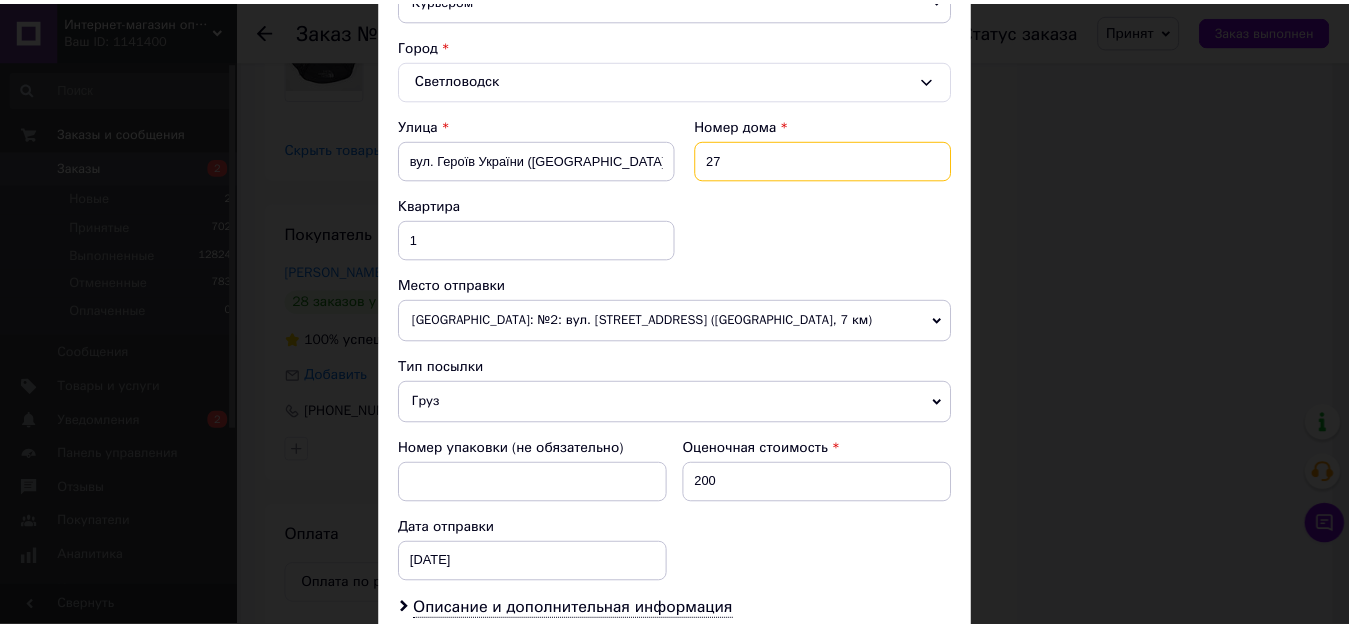 scroll, scrollTop: 816, scrollLeft: 0, axis: vertical 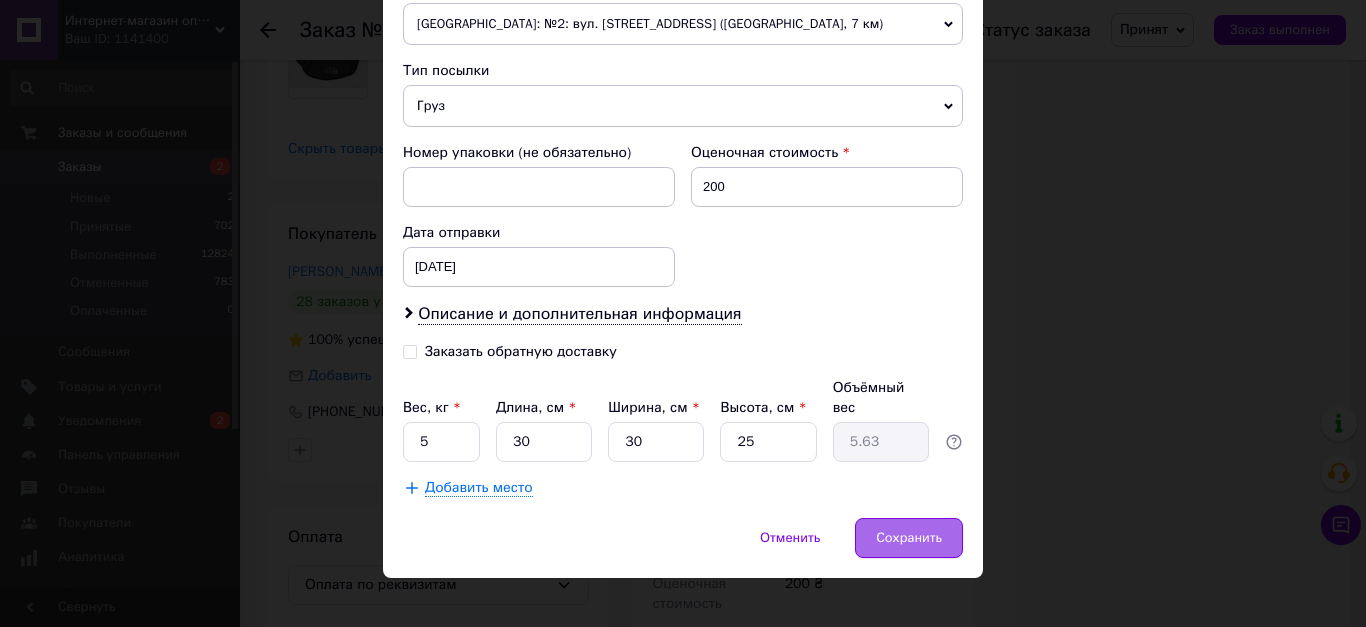 type on "27" 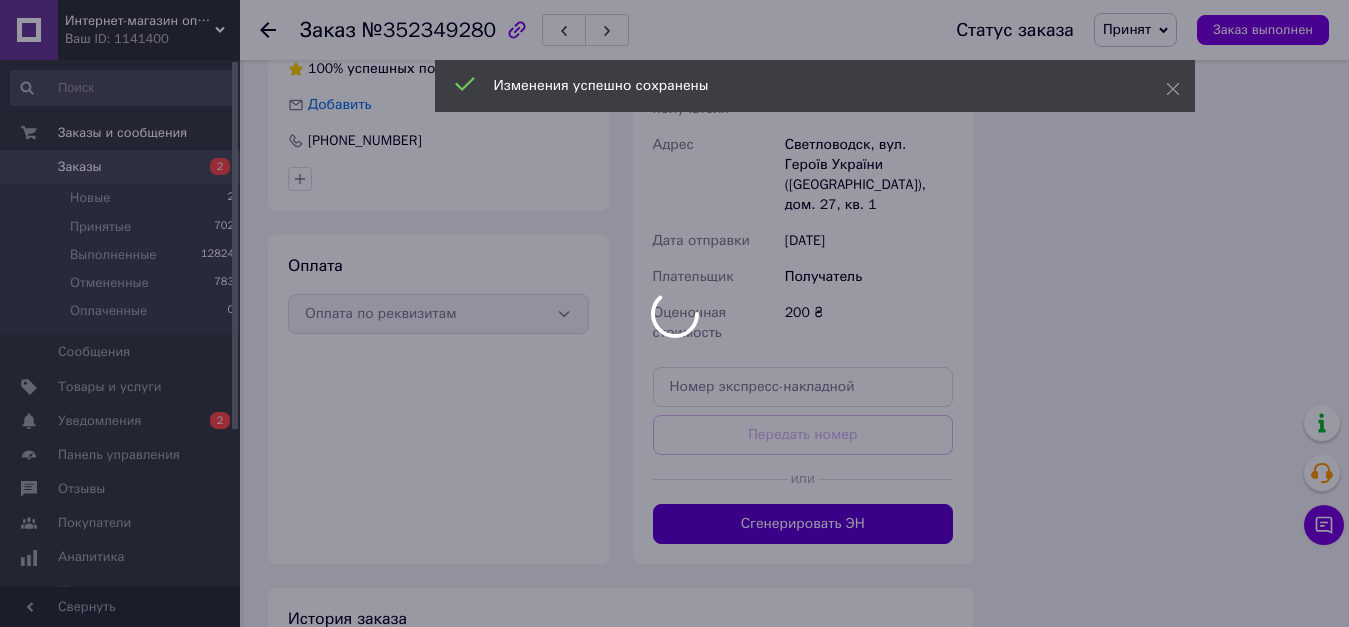 scroll, scrollTop: 2292, scrollLeft: 0, axis: vertical 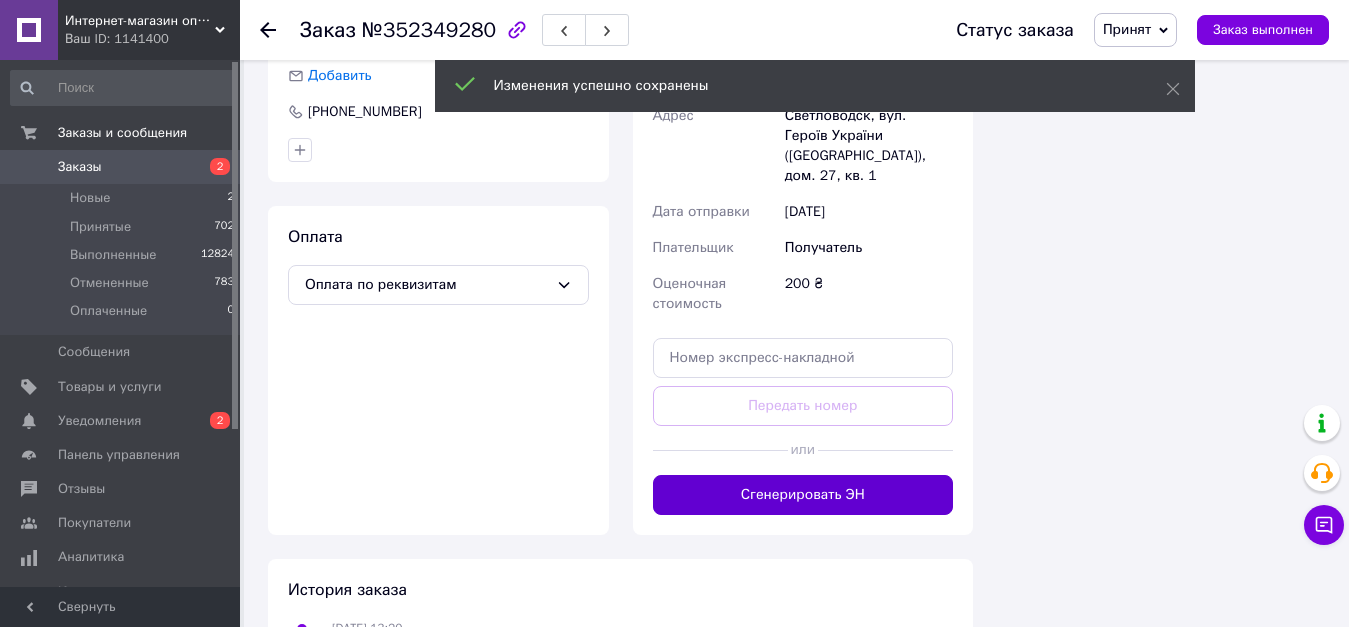 click on "Сгенерировать ЭН" at bounding box center (803, 495) 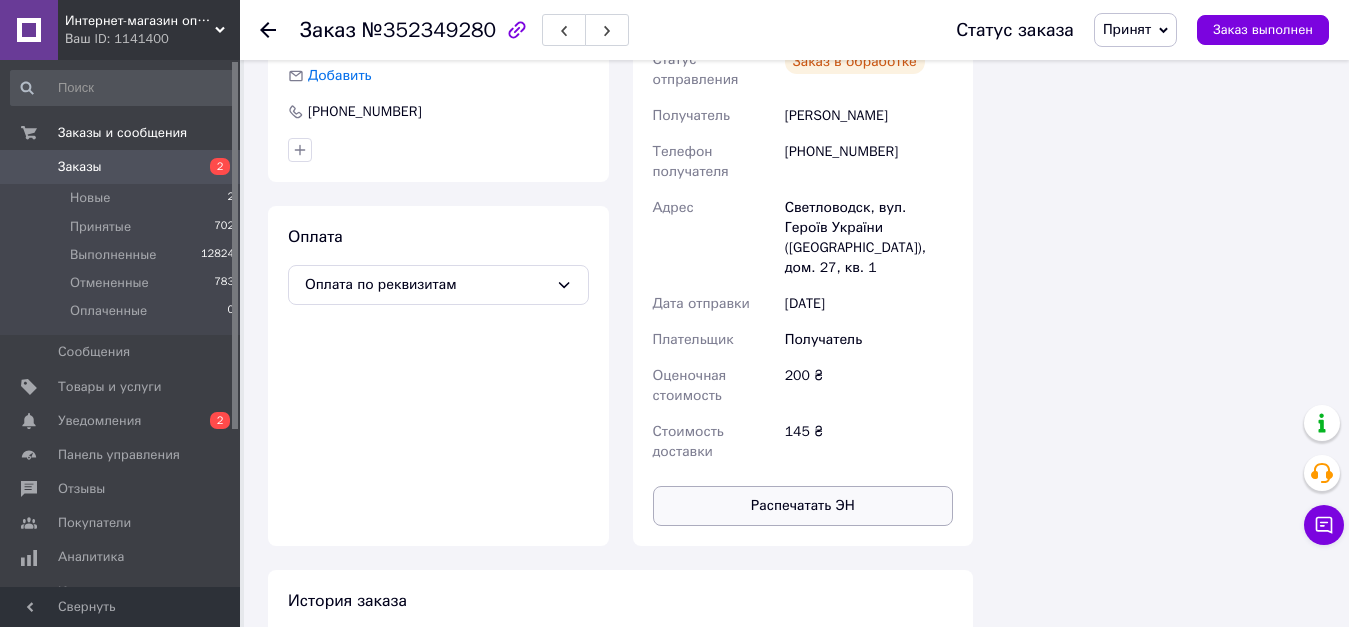 click on "Распечатать ЭН" at bounding box center (803, 506) 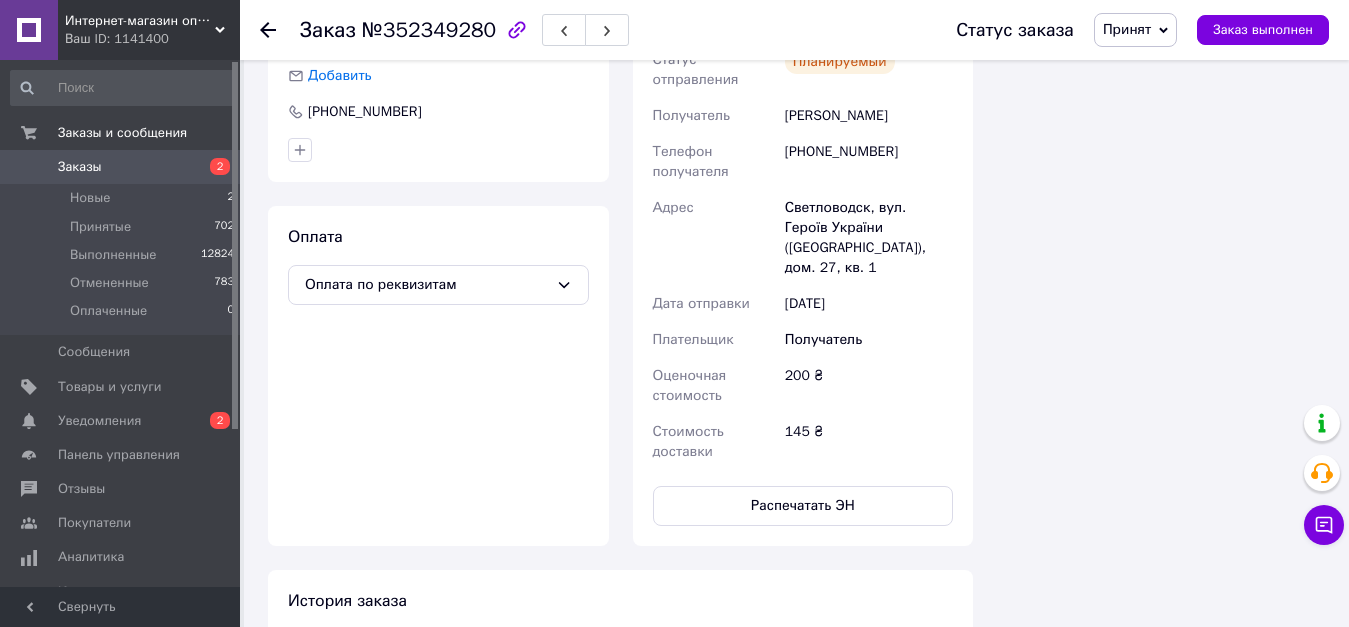 click 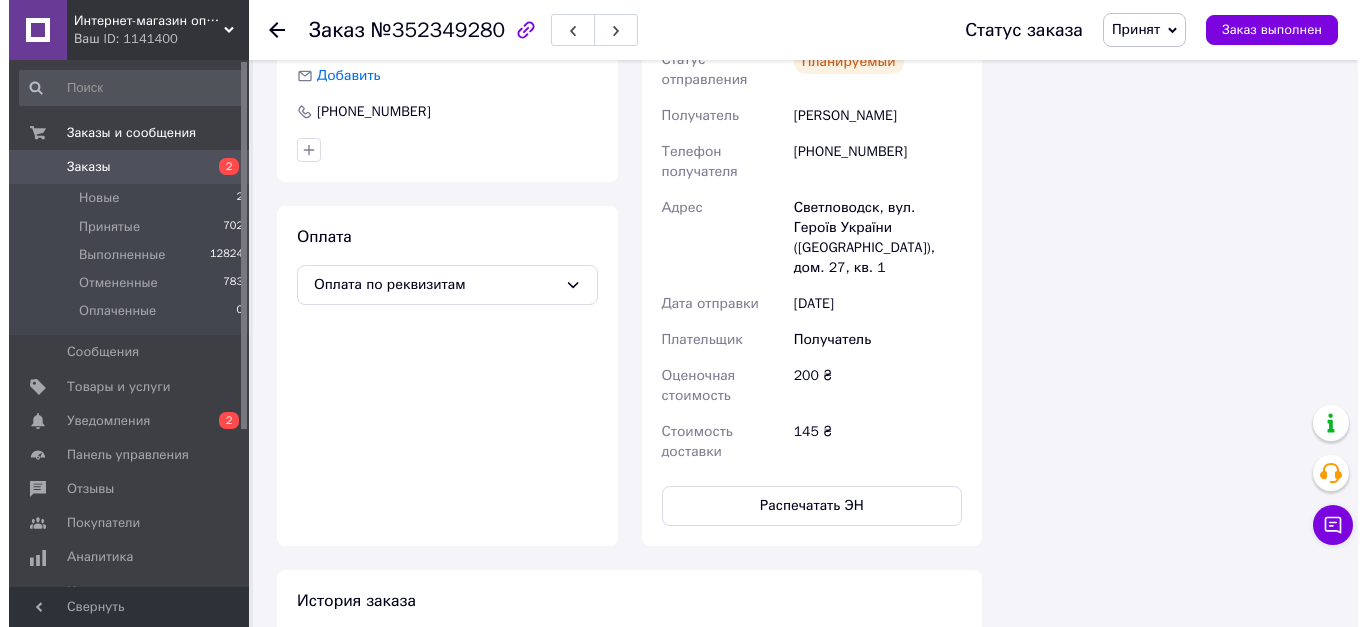 scroll, scrollTop: 0, scrollLeft: 0, axis: both 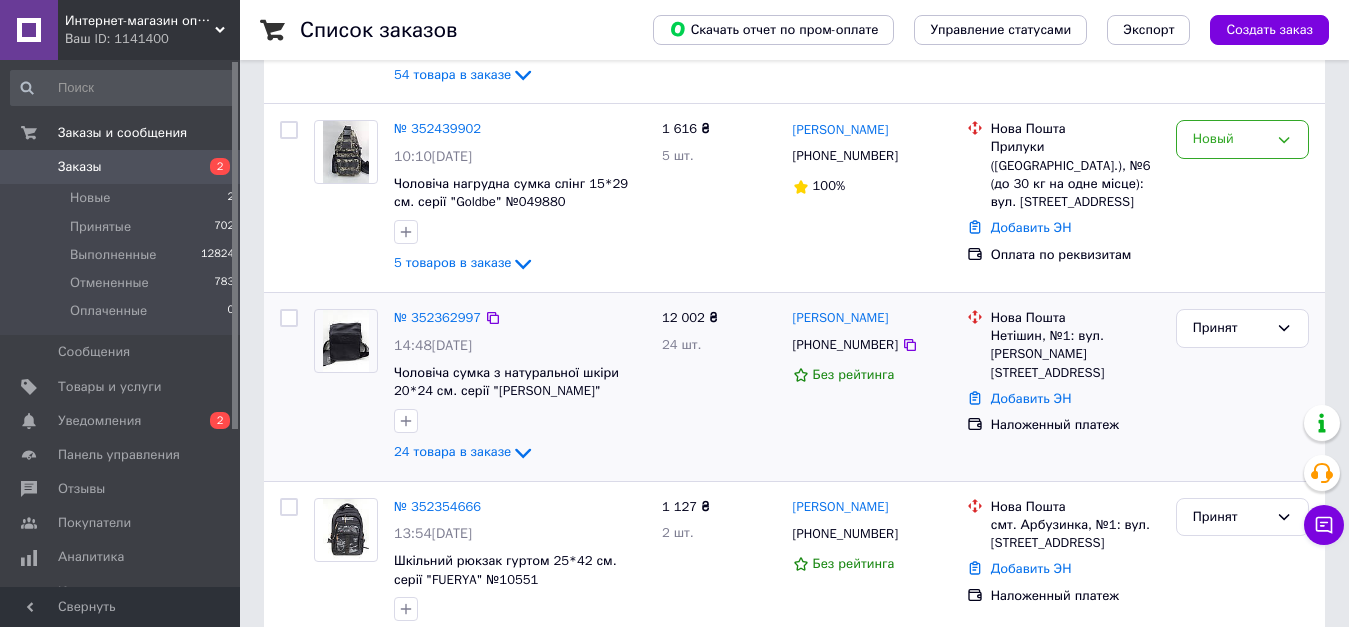 click on "№ 352362997" at bounding box center [437, 318] 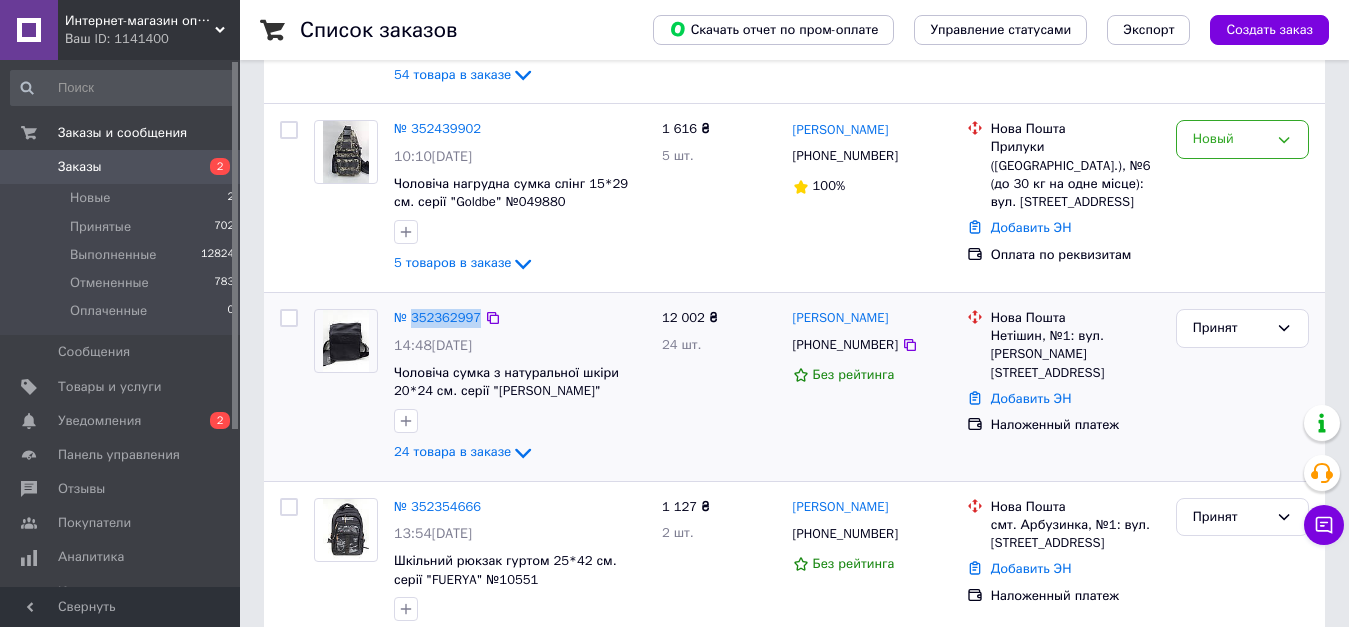 click on "№ 352362997" at bounding box center (437, 318) 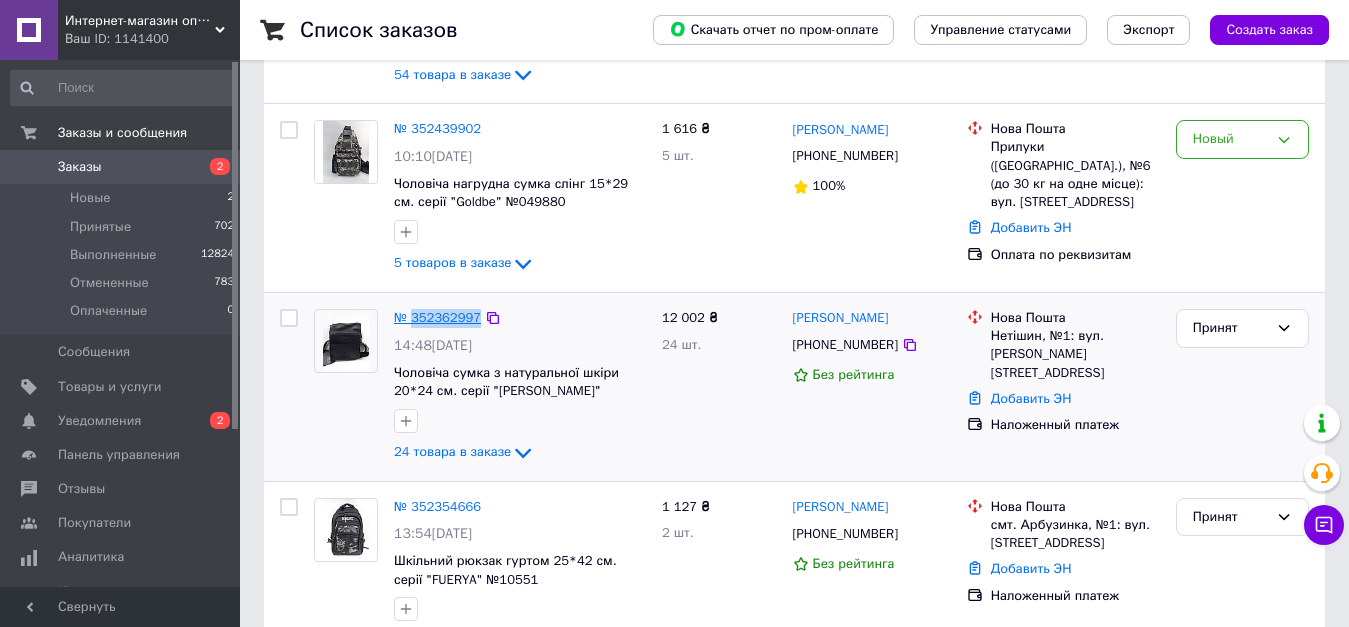 click on "№ 352362997" at bounding box center [437, 317] 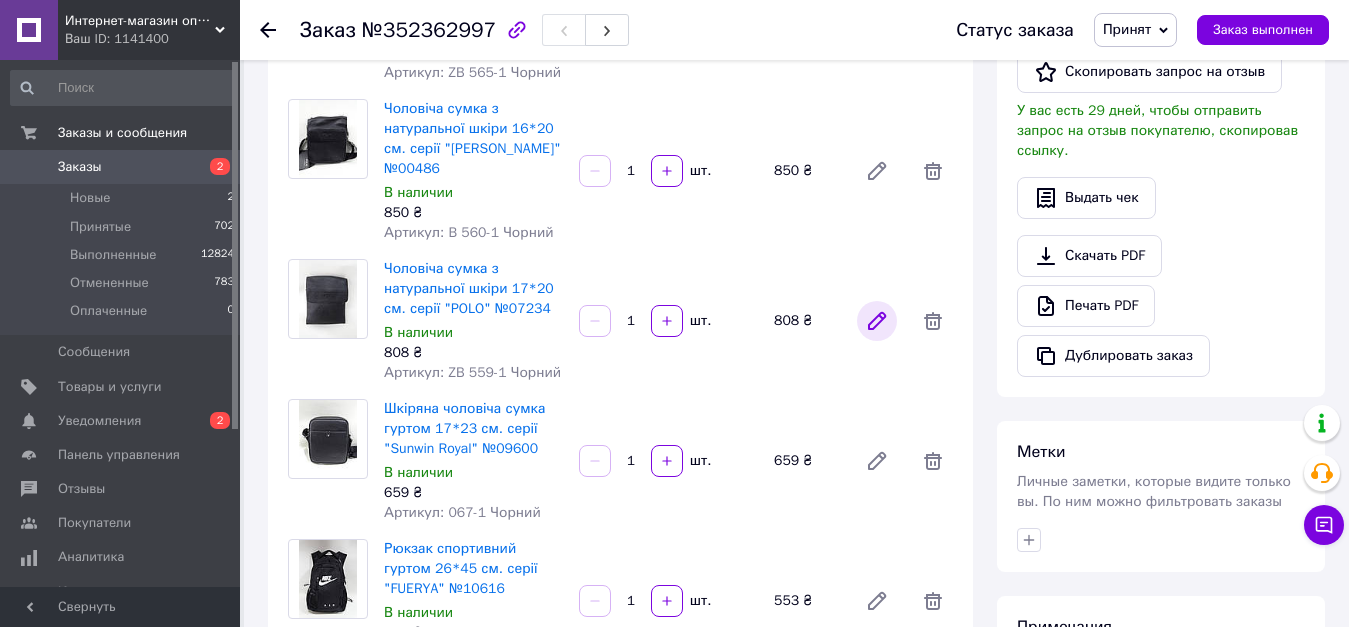 scroll, scrollTop: 500, scrollLeft: 0, axis: vertical 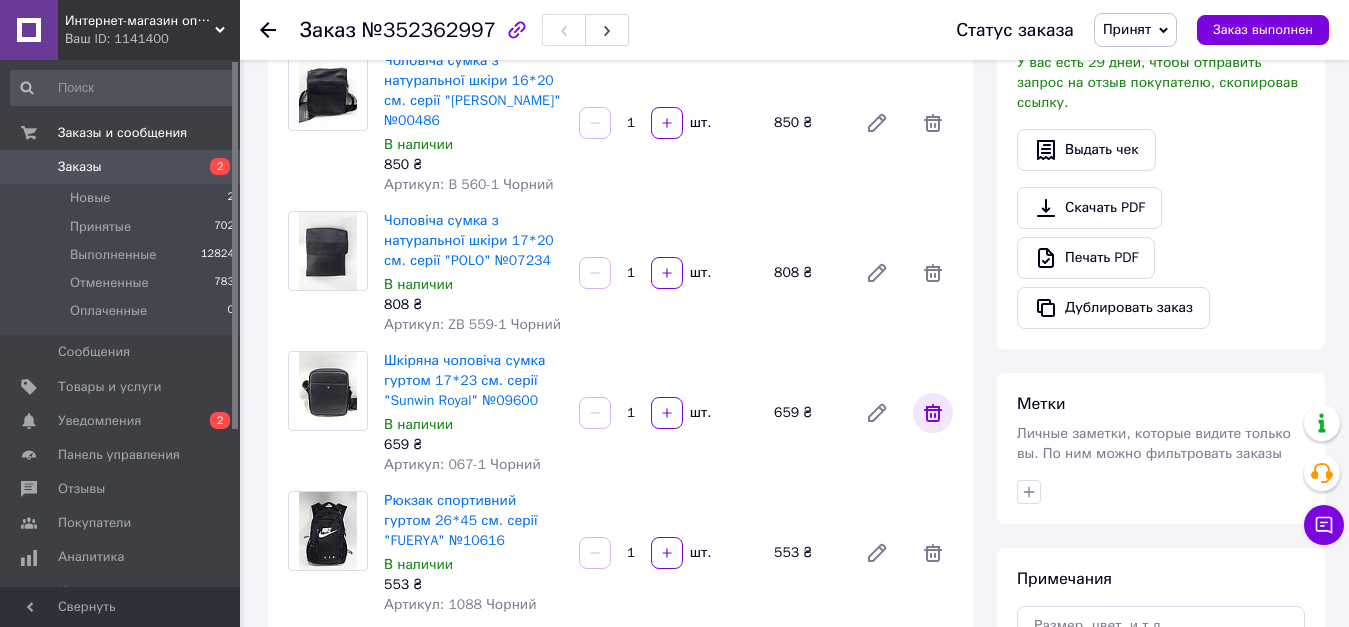 click 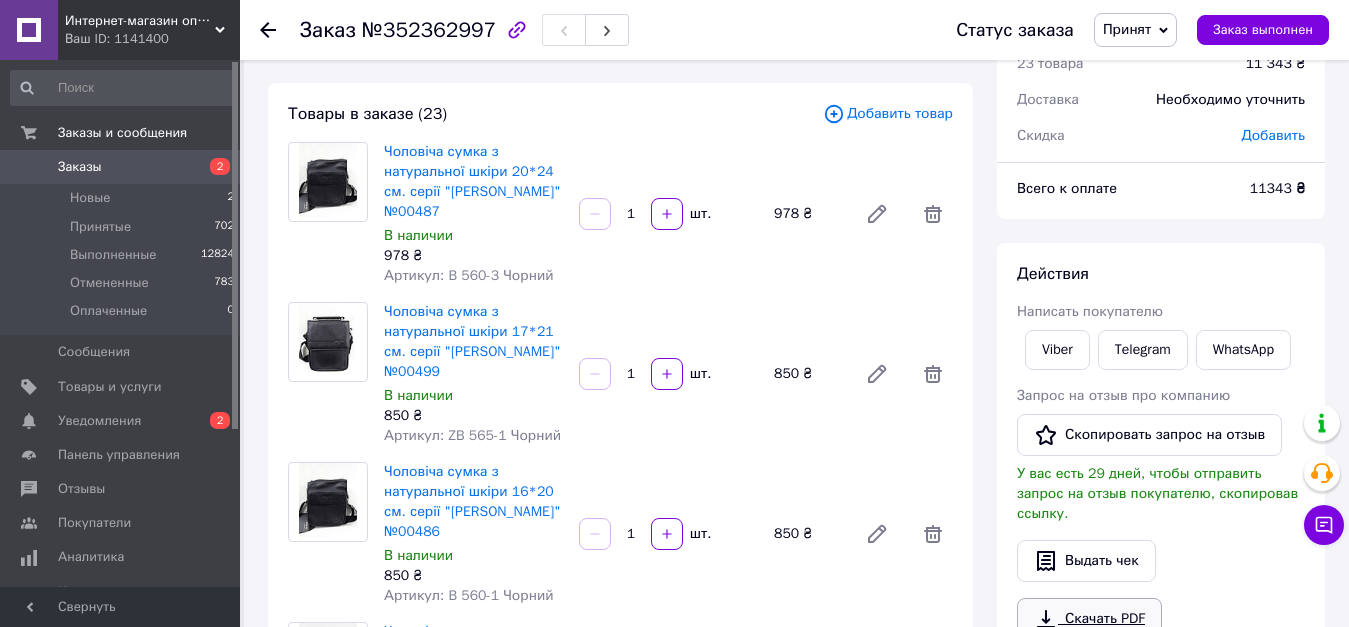 scroll, scrollTop: 200, scrollLeft: 0, axis: vertical 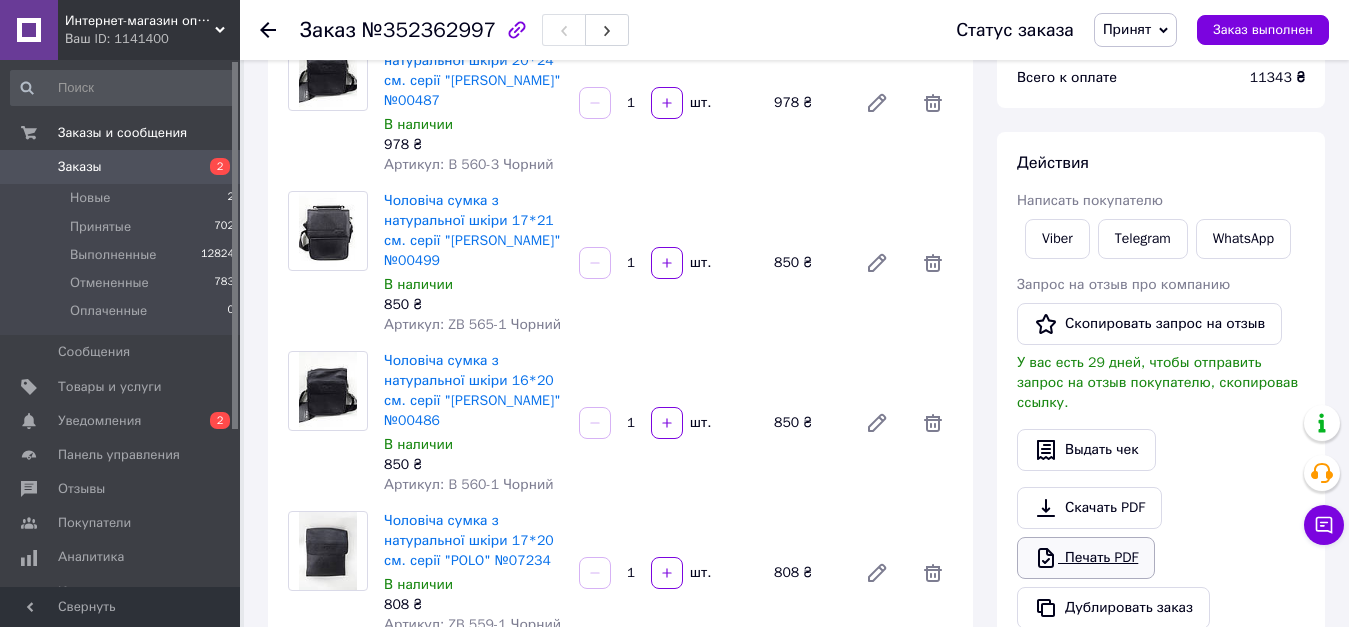 click on "Печать PDF" at bounding box center [1086, 558] 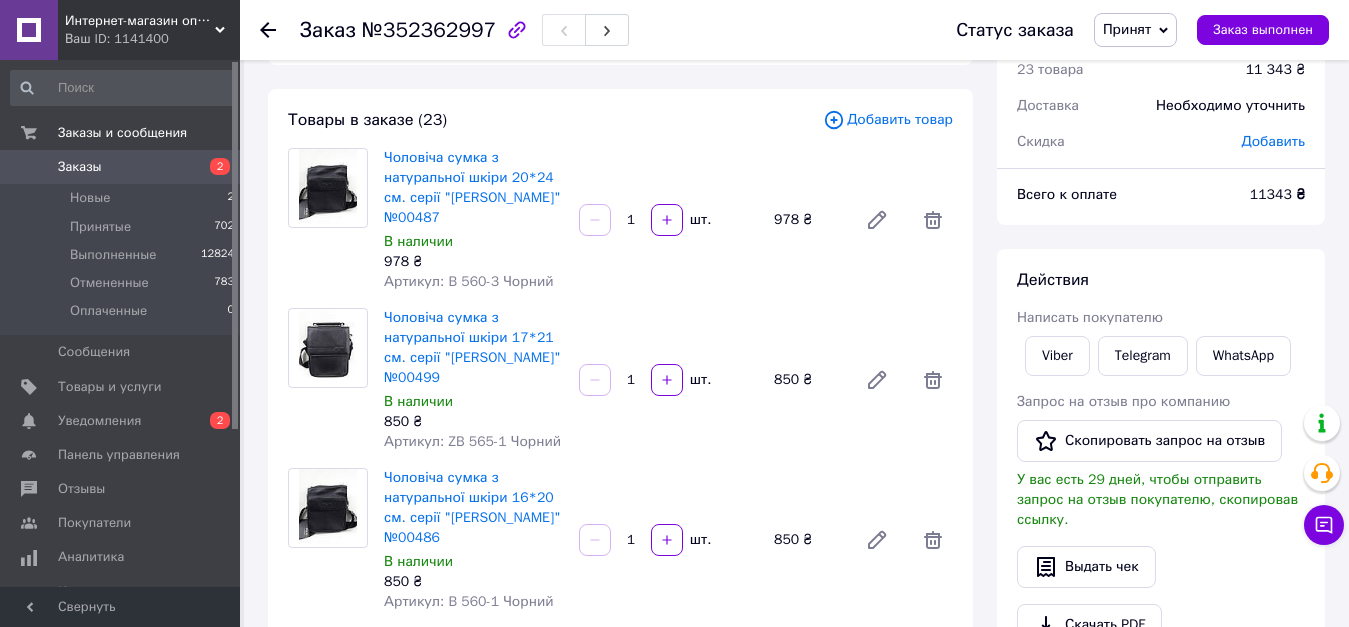 scroll, scrollTop: 0, scrollLeft: 0, axis: both 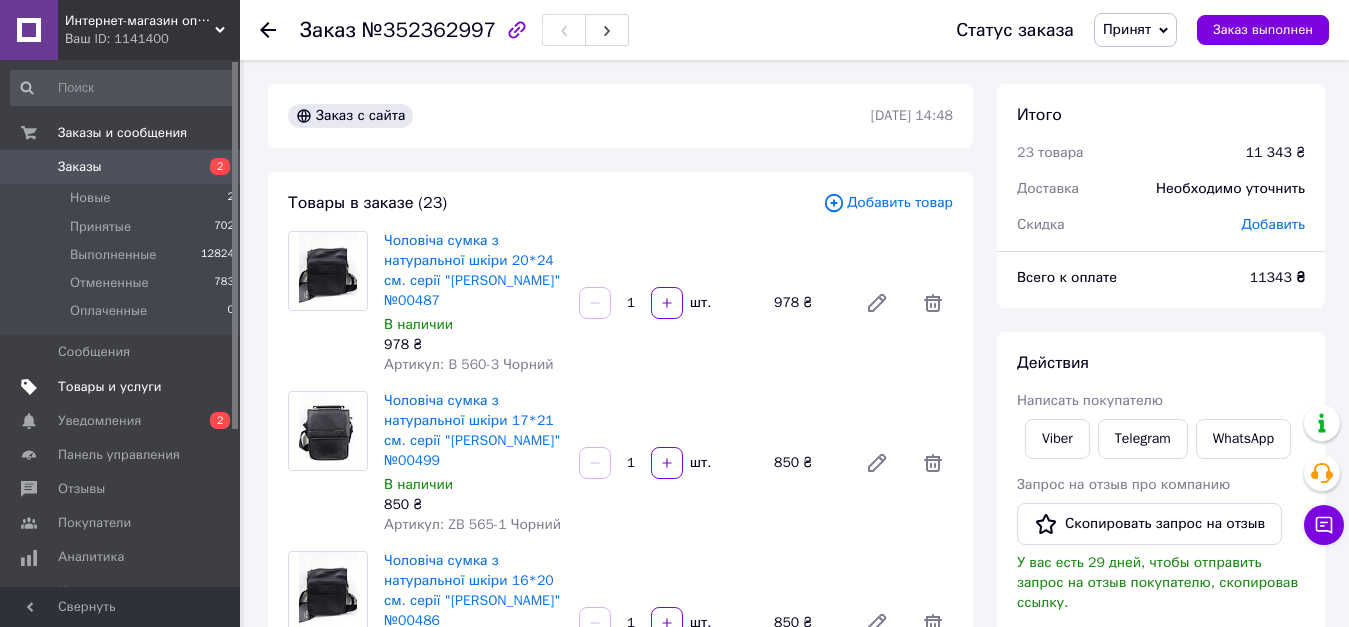 click on "Товары и услуги" at bounding box center [110, 387] 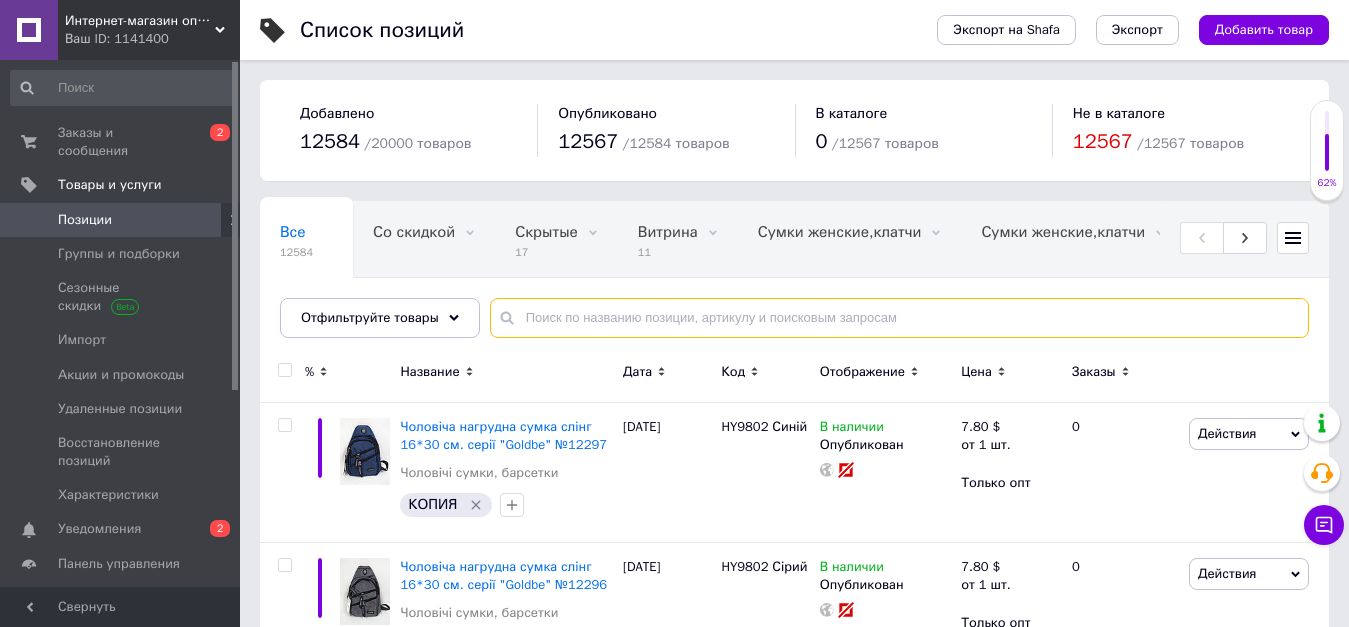 click at bounding box center [899, 318] 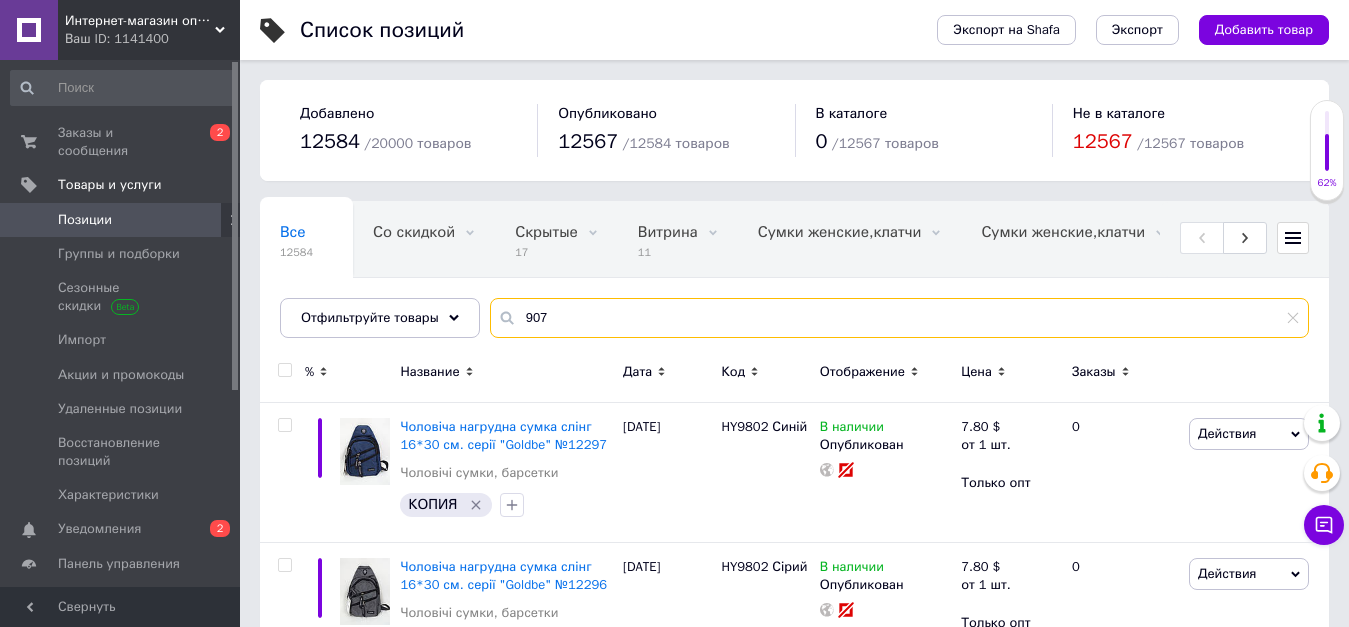 type on "907" 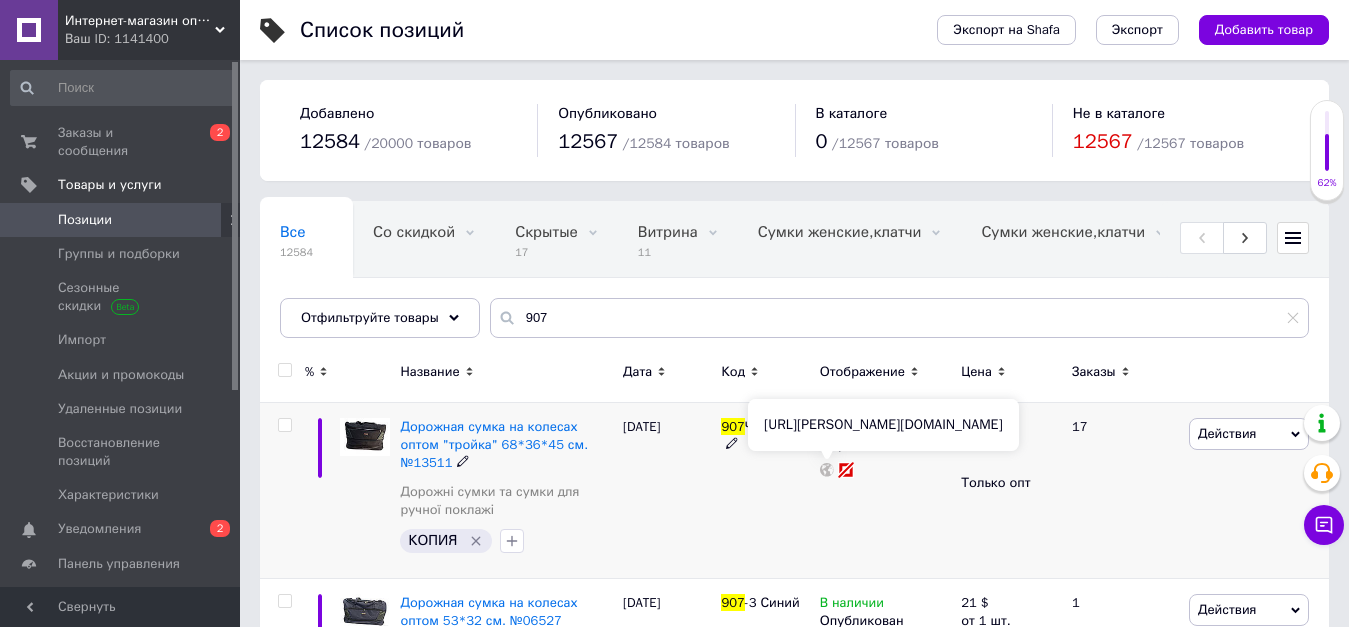 click 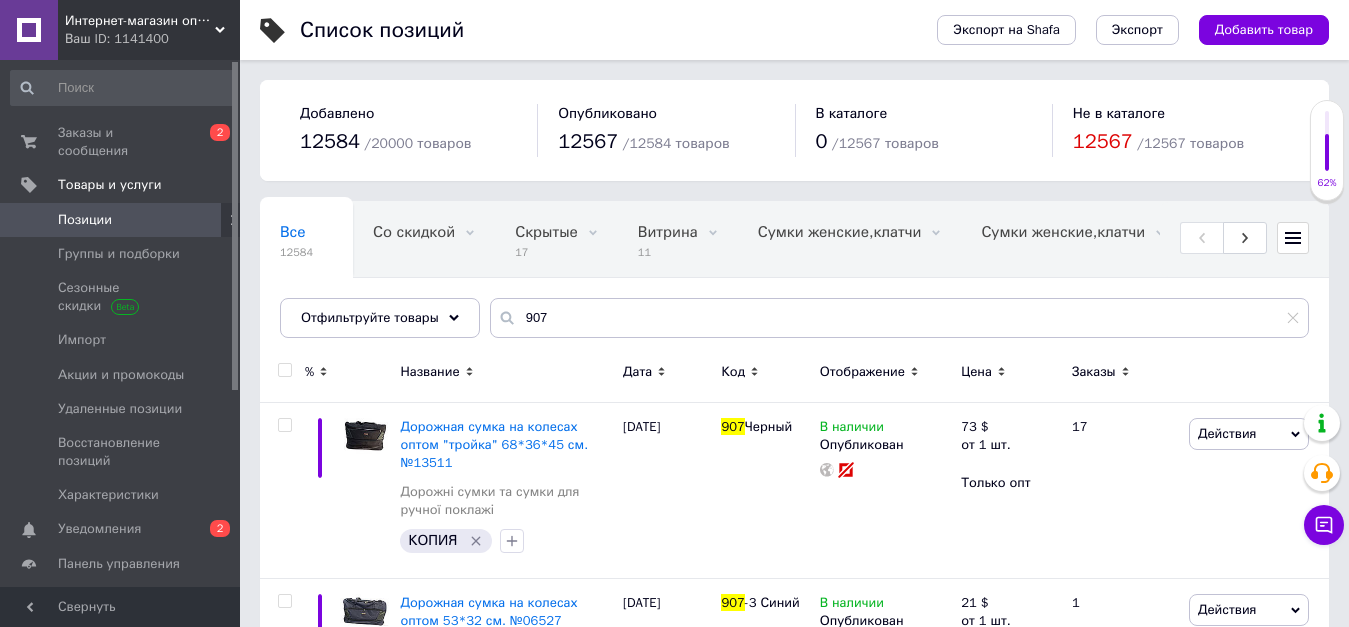 scroll, scrollTop: 65, scrollLeft: 0, axis: vertical 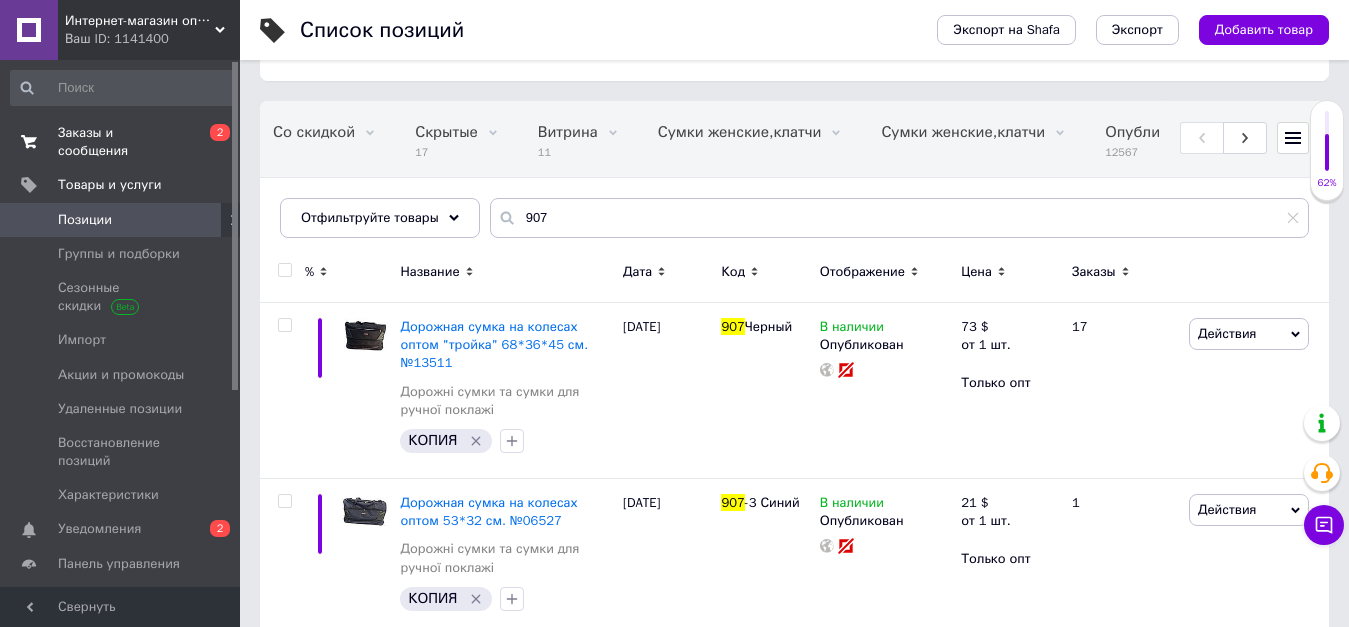 click on "Заказы и сообщения" at bounding box center [121, 142] 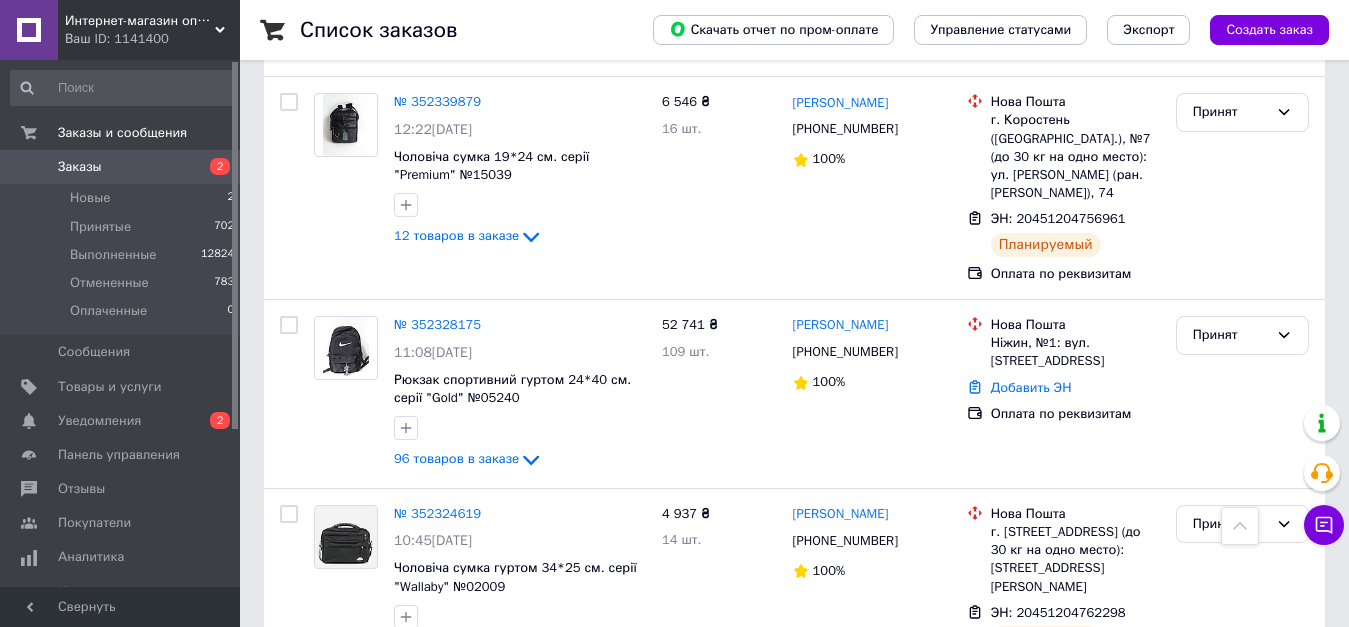 scroll, scrollTop: 1100, scrollLeft: 0, axis: vertical 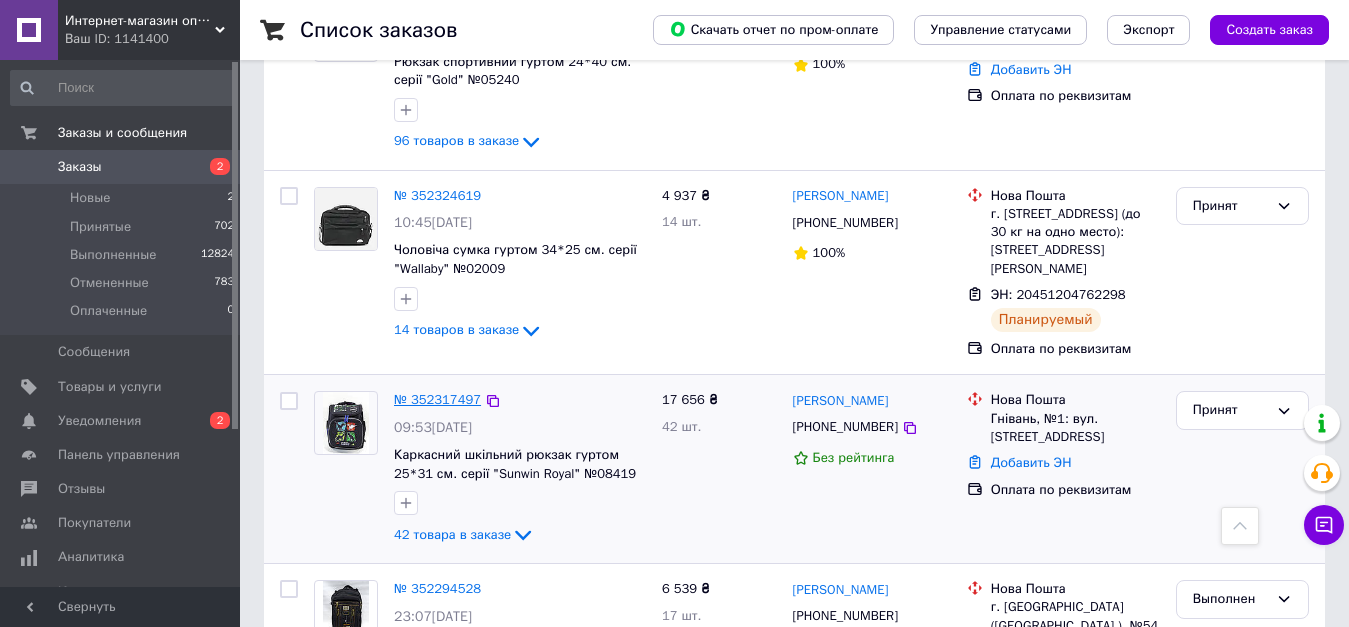 click on "№ 352317497" at bounding box center [437, 399] 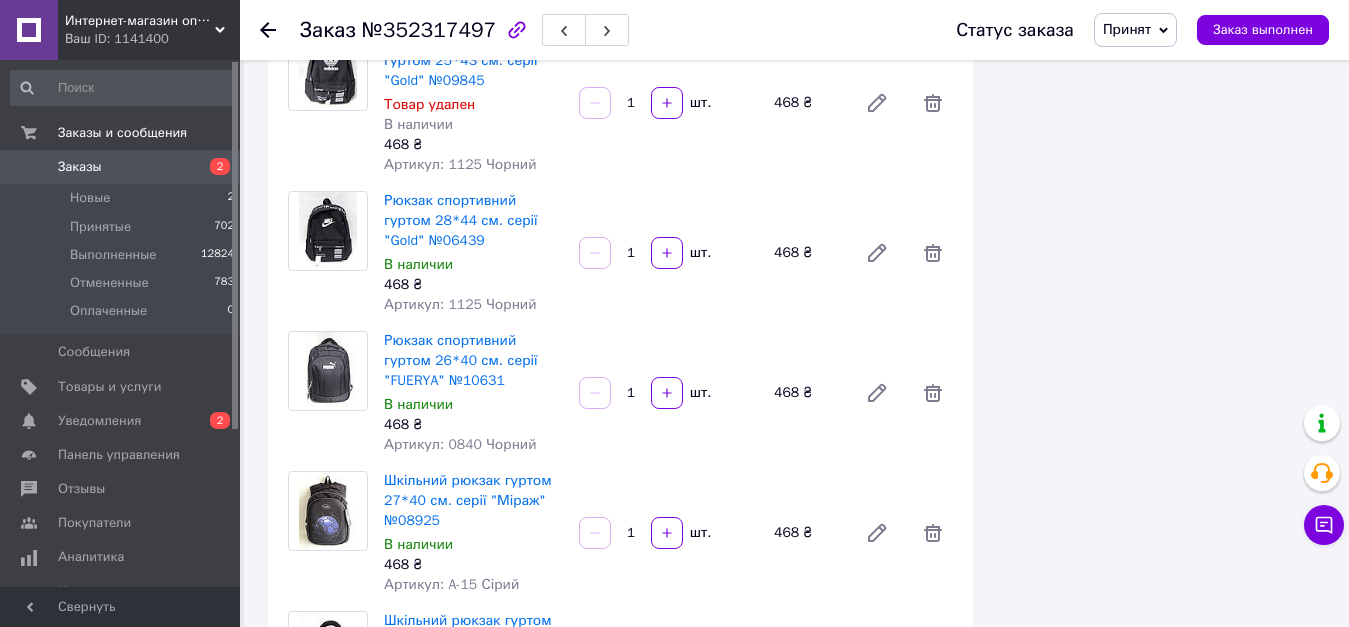 scroll, scrollTop: 1300, scrollLeft: 0, axis: vertical 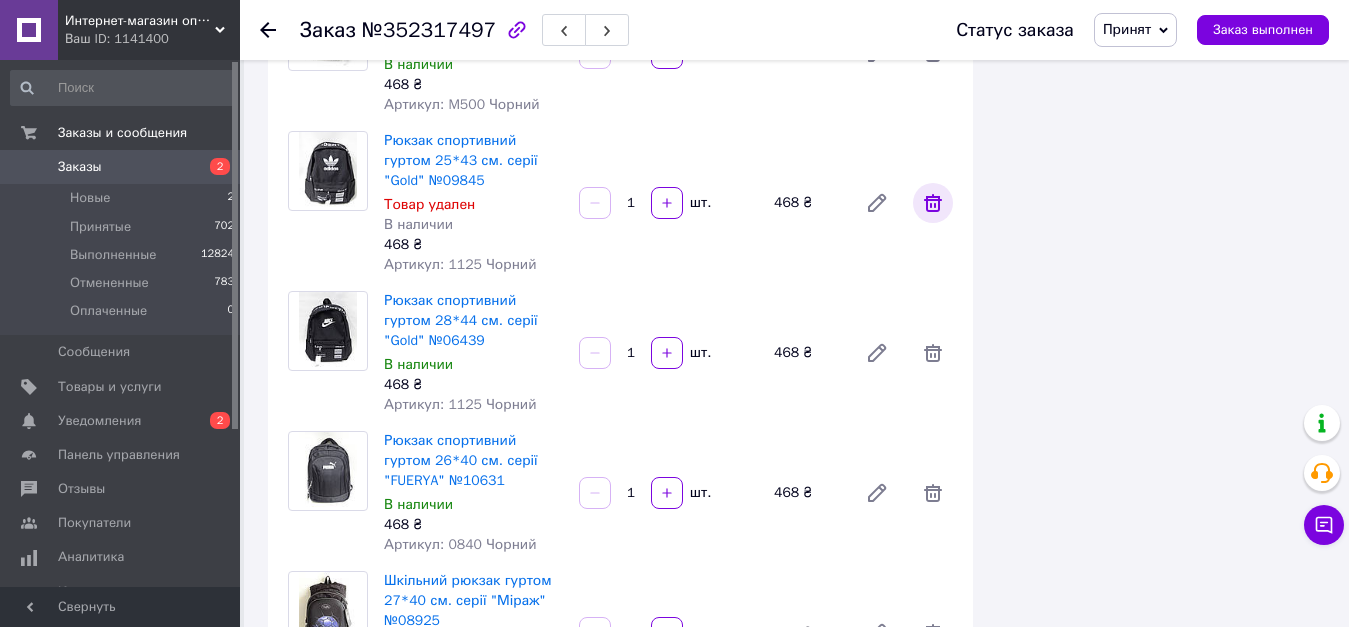 click 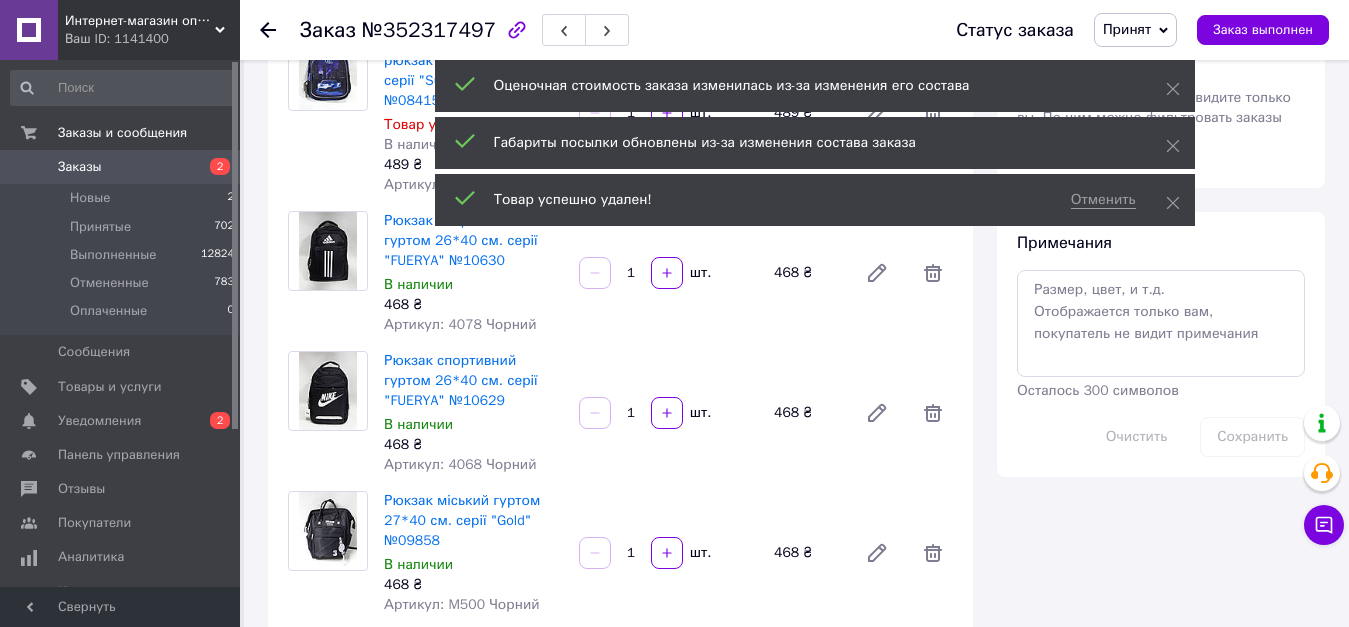 scroll, scrollTop: 600, scrollLeft: 0, axis: vertical 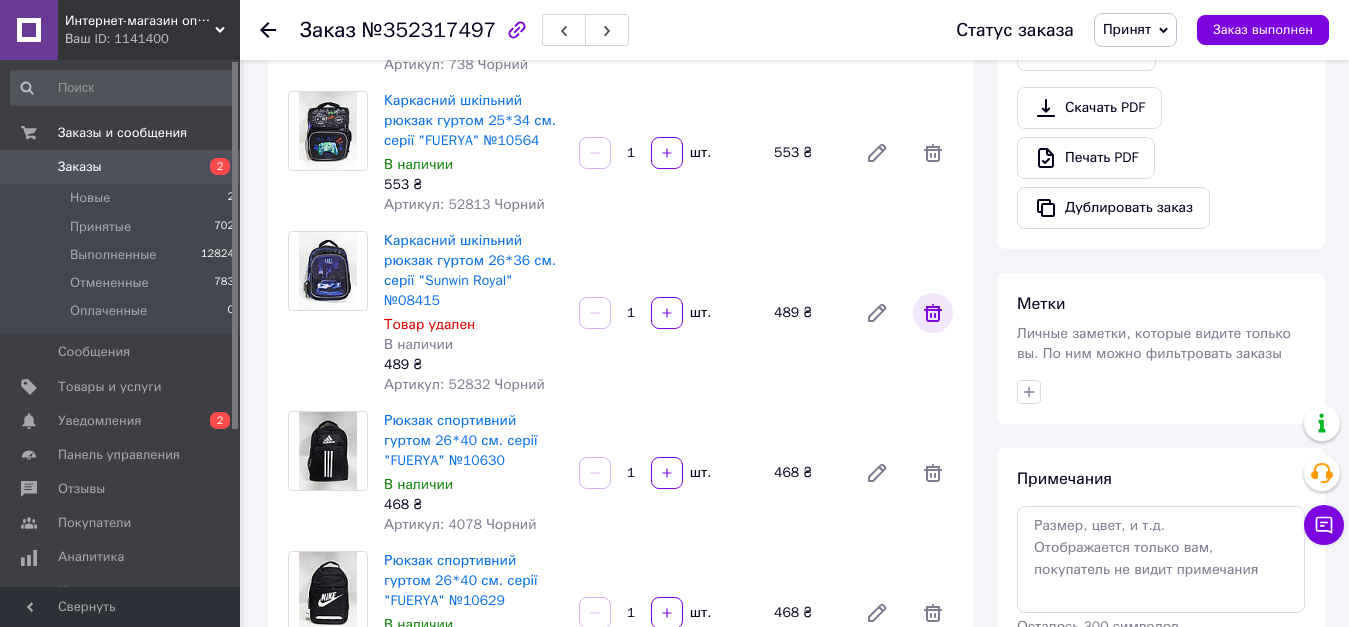 click 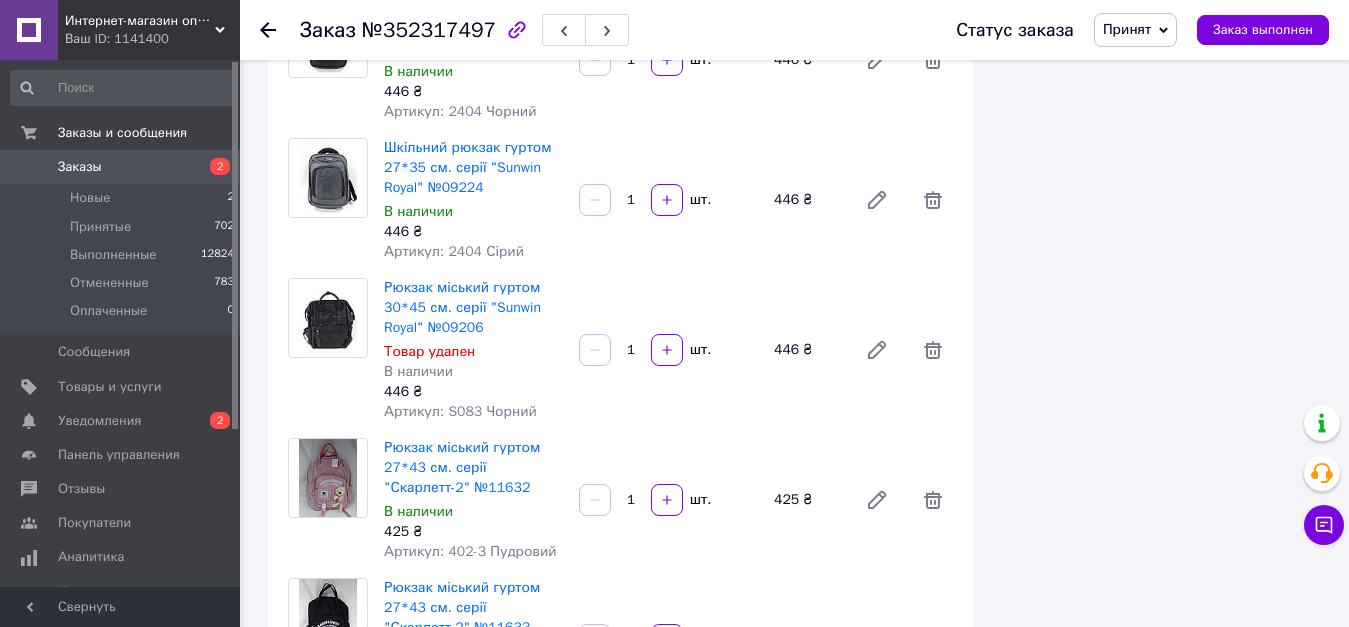 scroll, scrollTop: 1700, scrollLeft: 0, axis: vertical 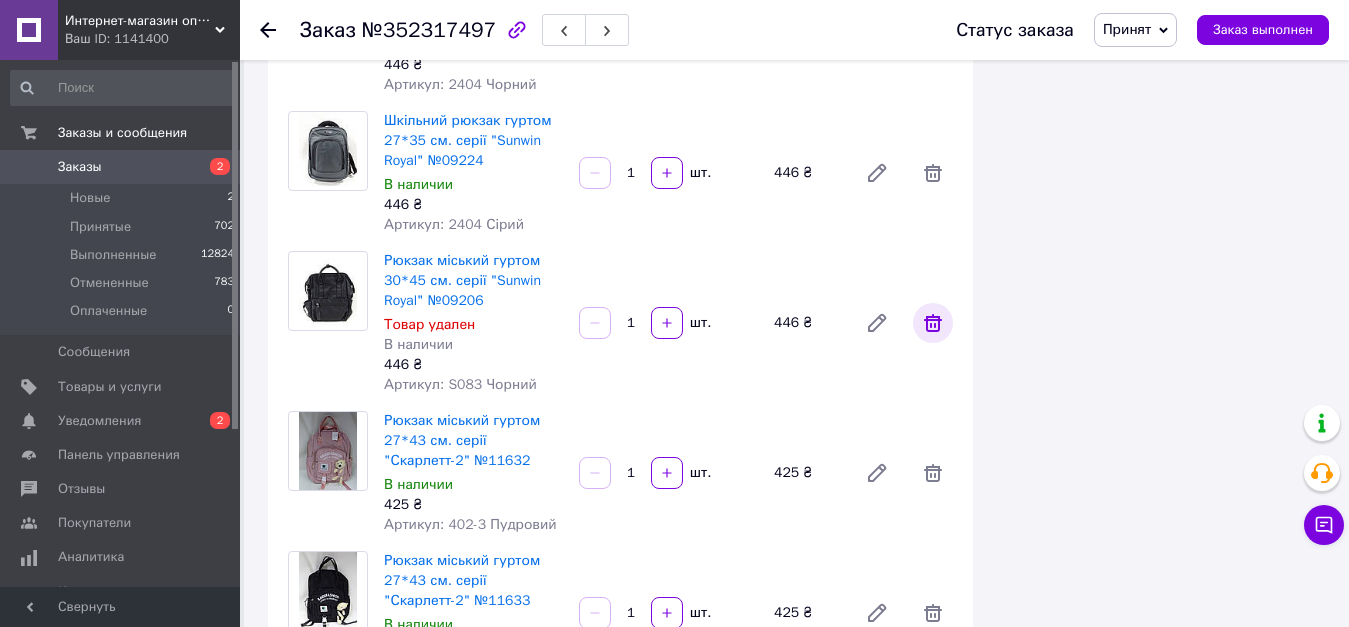 click at bounding box center [933, 323] 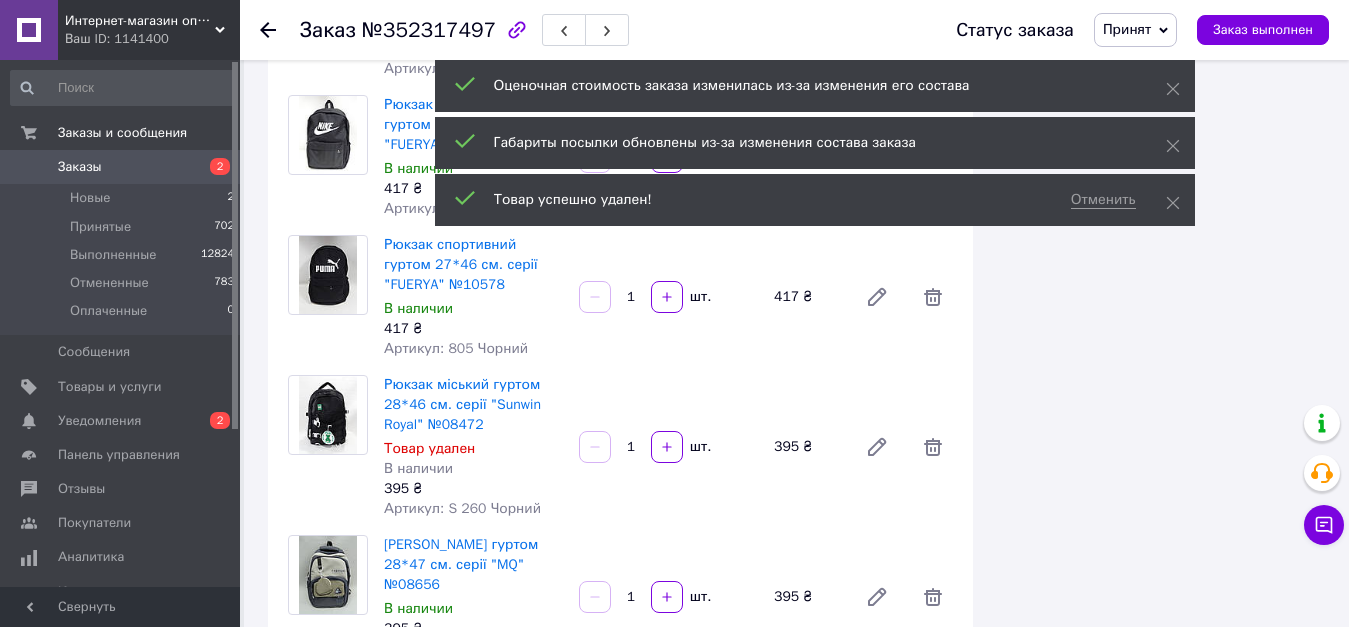 scroll, scrollTop: 2300, scrollLeft: 0, axis: vertical 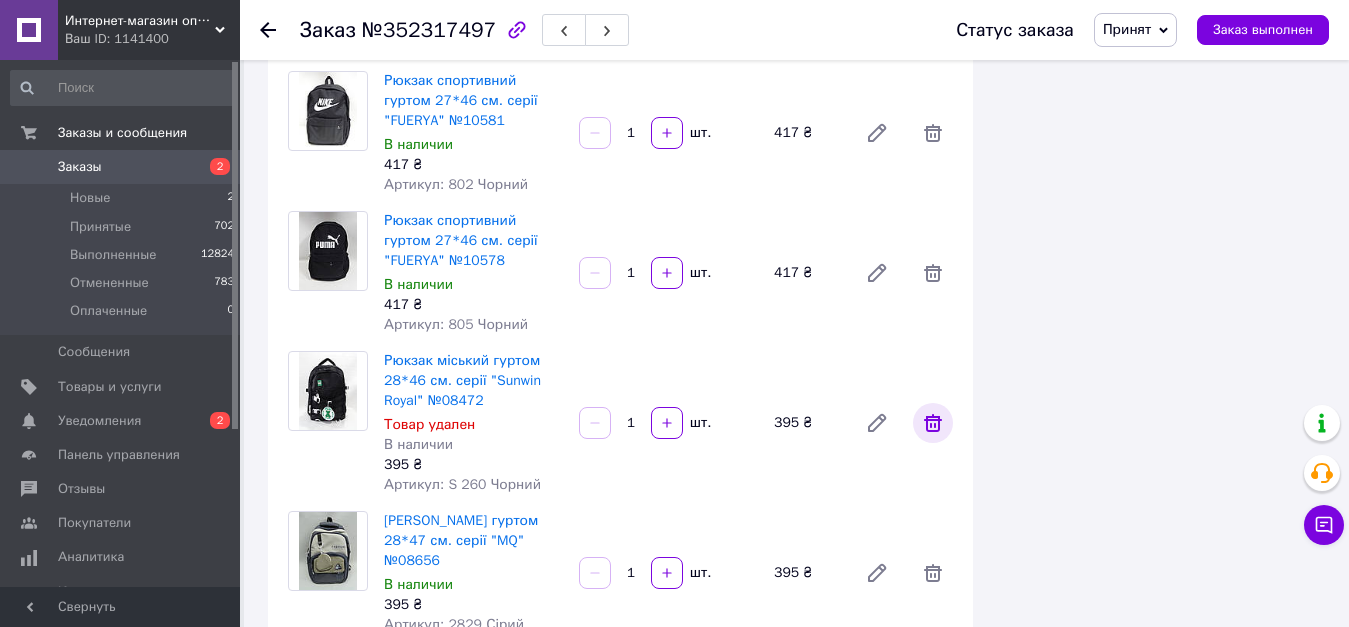click 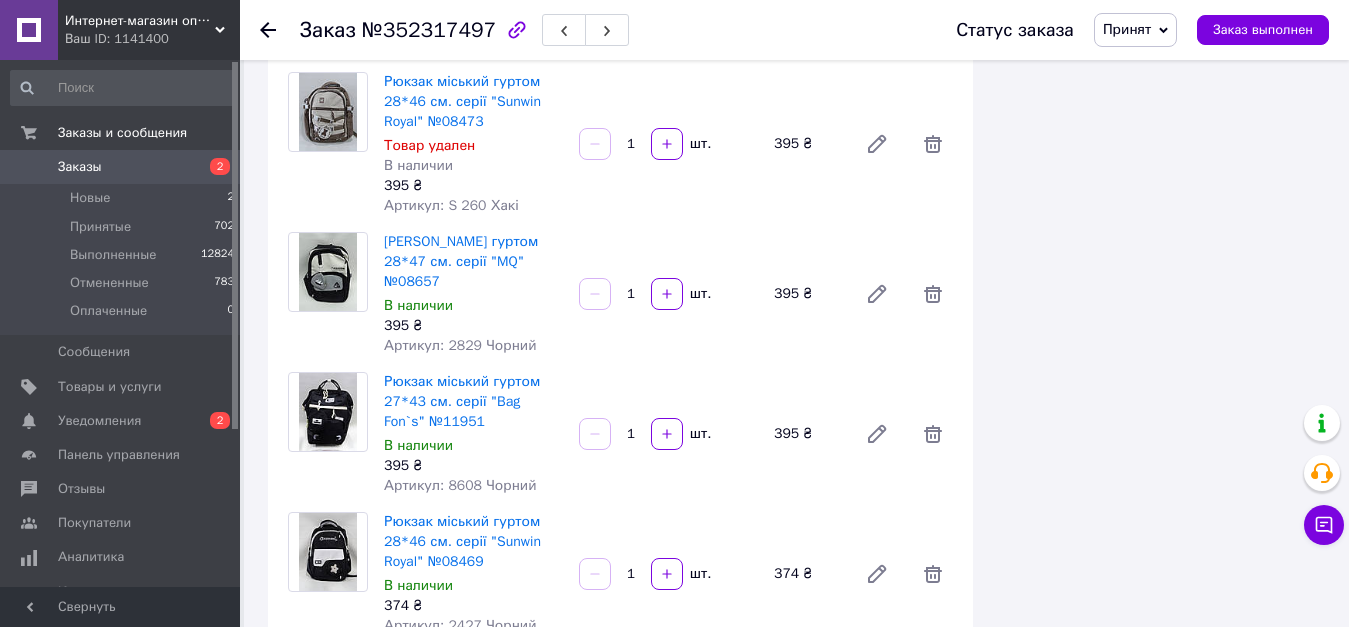 scroll, scrollTop: 2700, scrollLeft: 0, axis: vertical 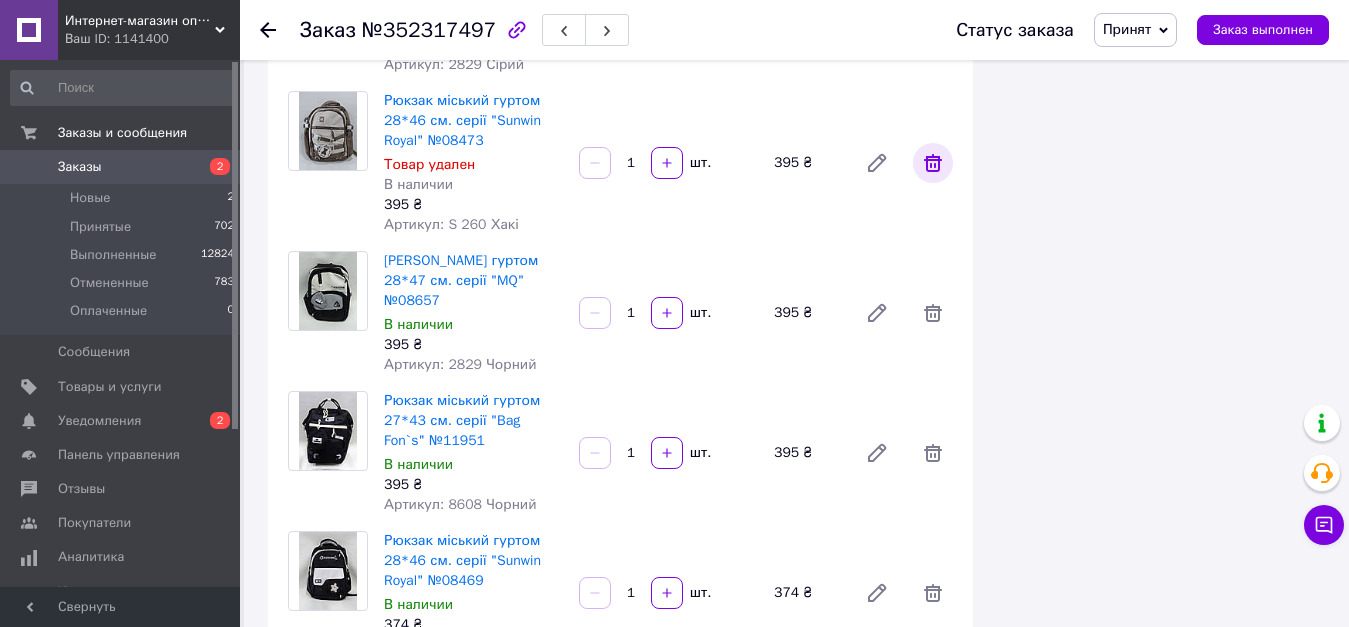 click 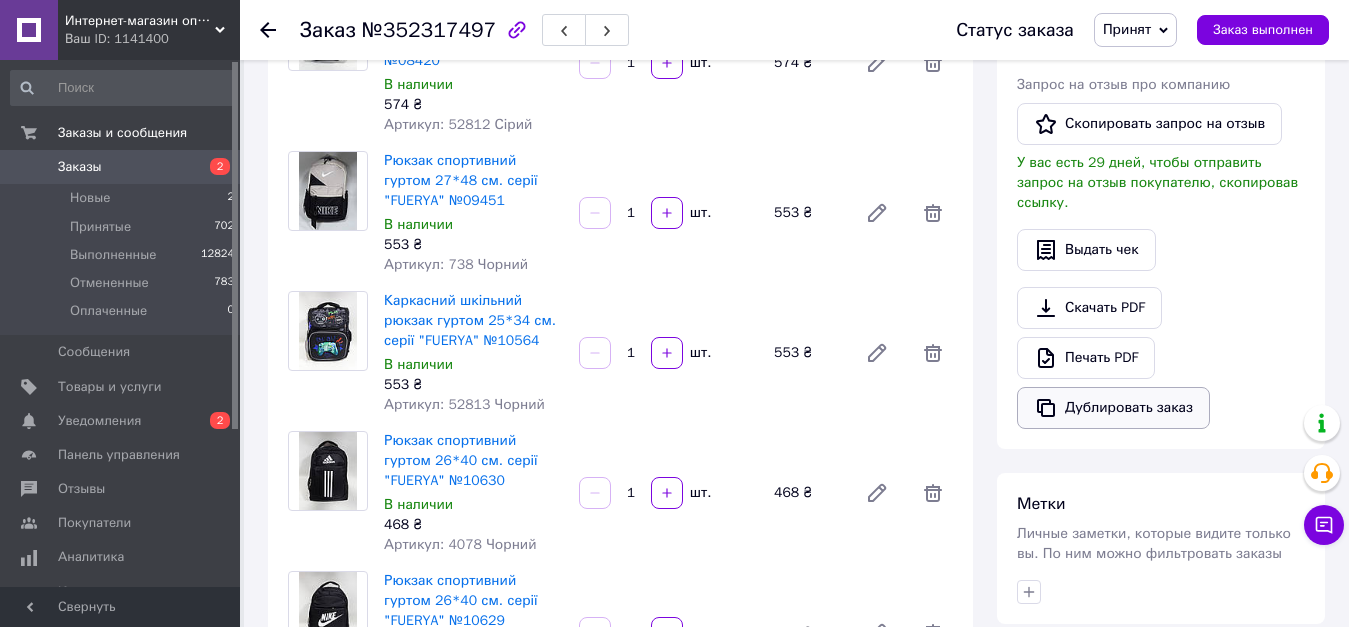 scroll, scrollTop: 0, scrollLeft: 0, axis: both 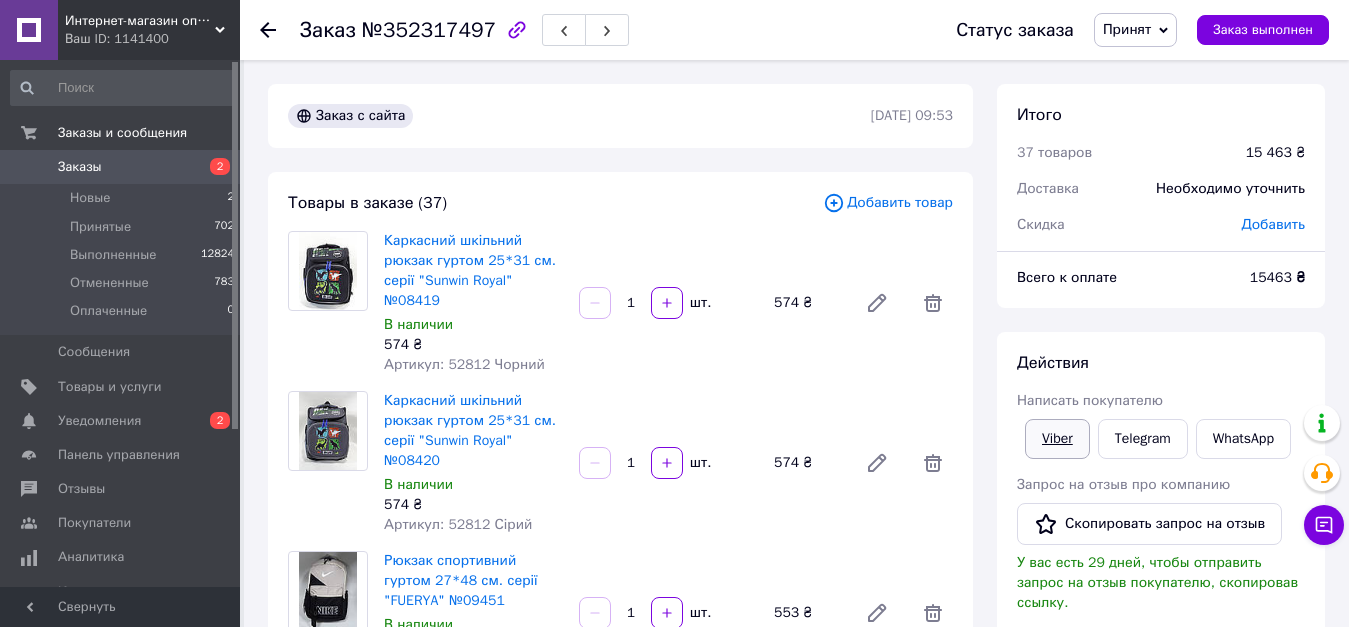 click on "Viber" at bounding box center (1057, 439) 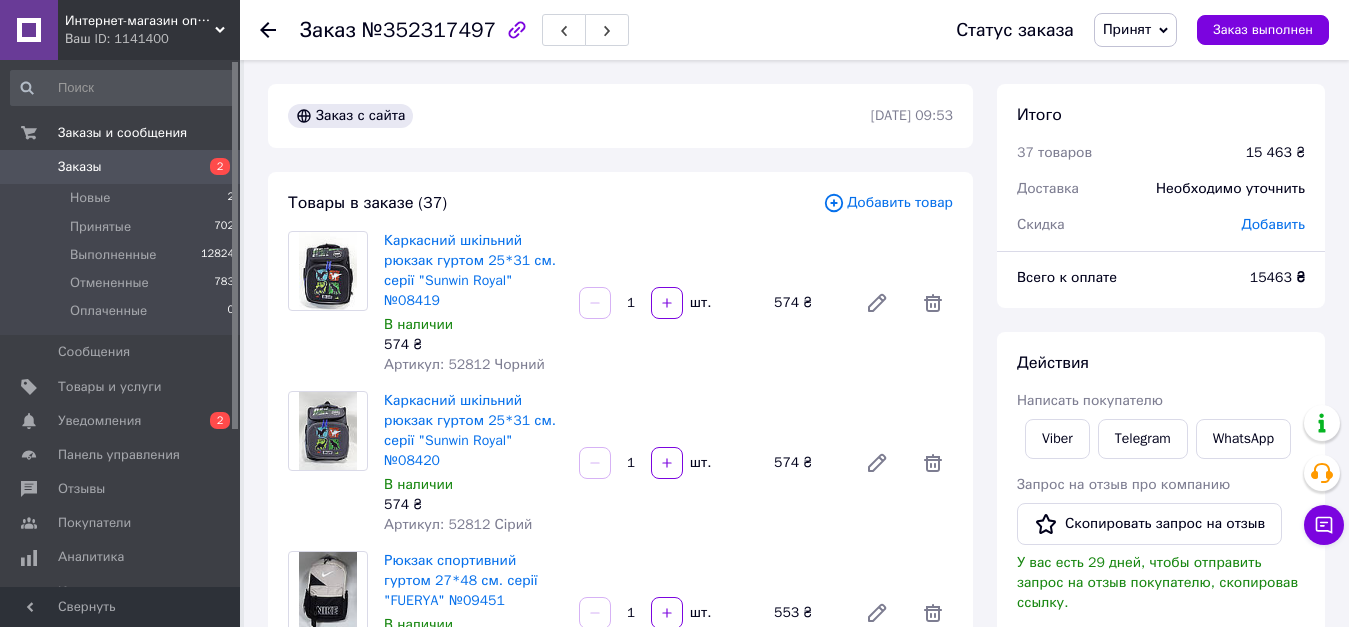 click on "Добавить" at bounding box center (1273, 224) 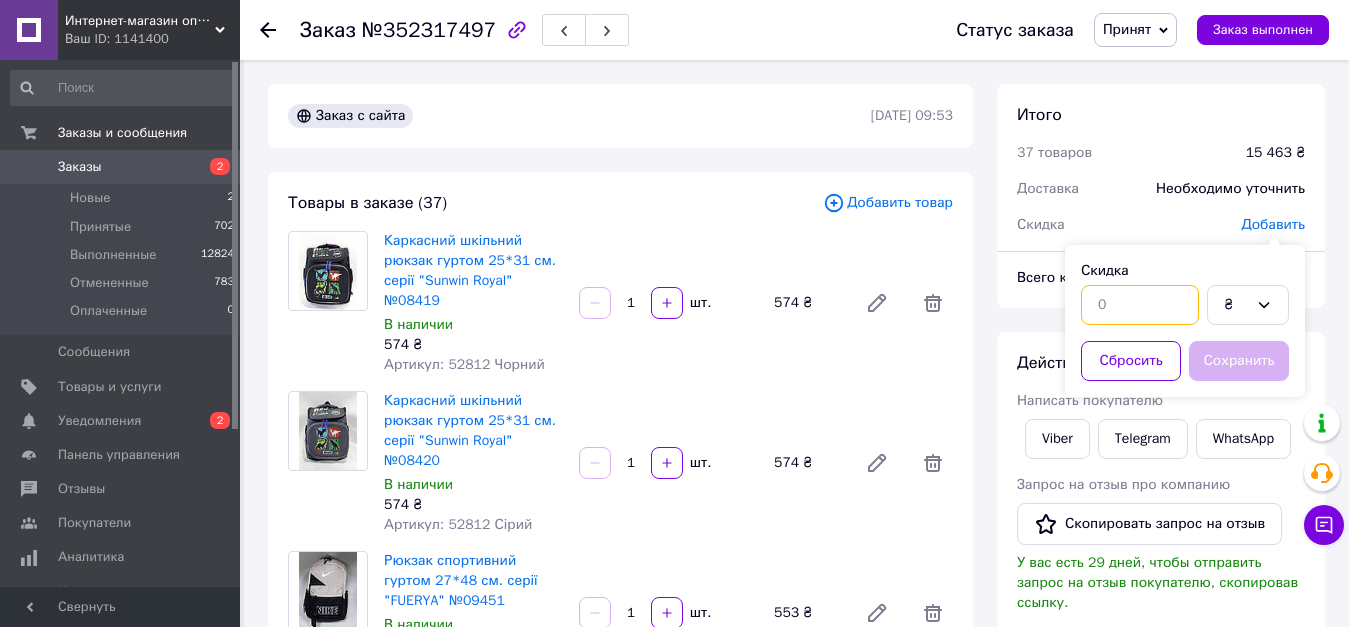 click at bounding box center [1140, 305] 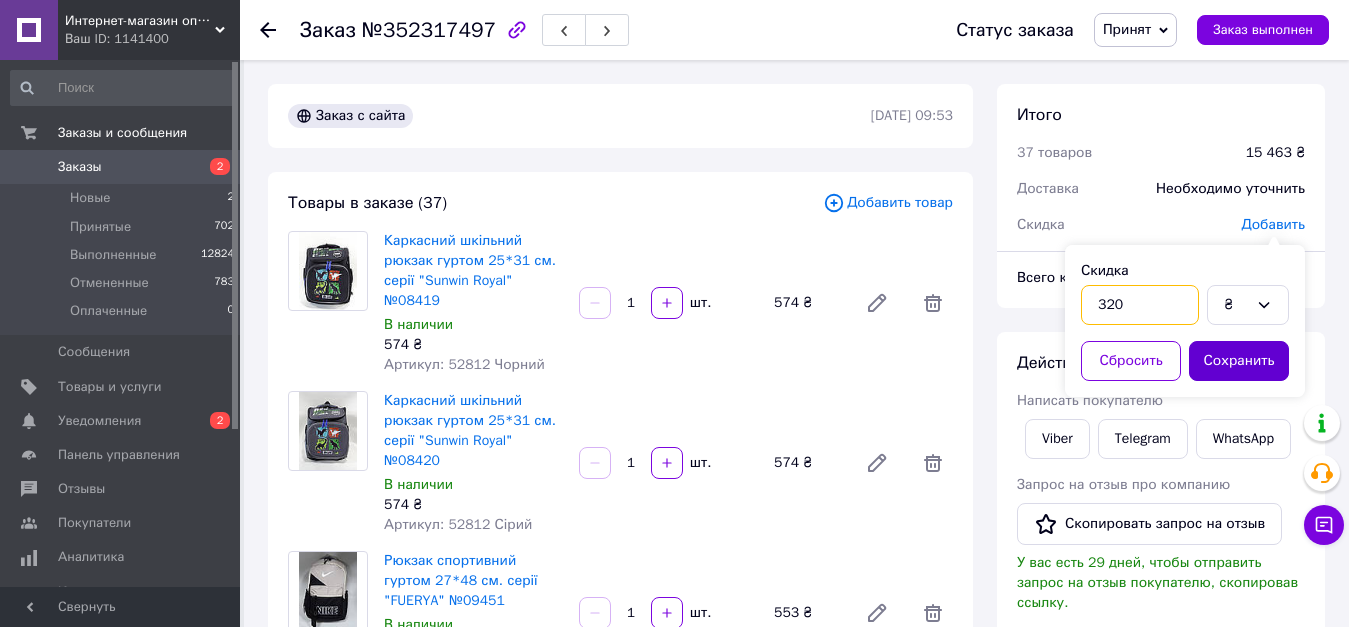 type on "320" 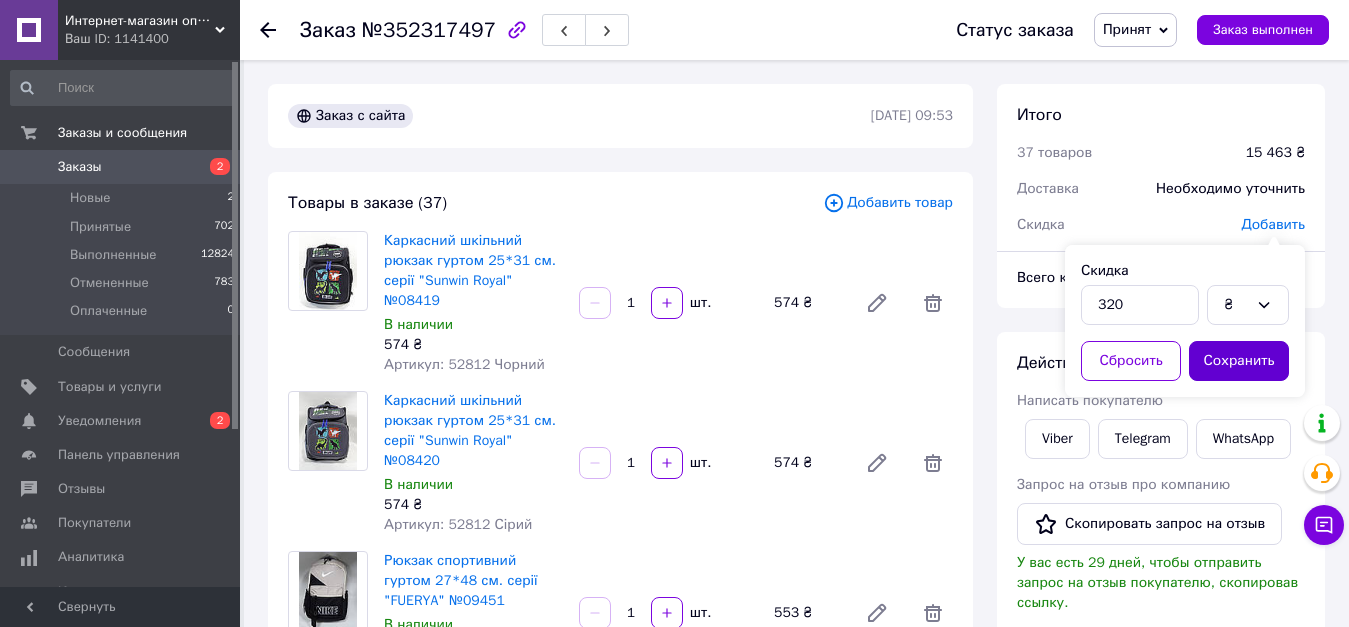 click on "Сохранить" at bounding box center [1239, 361] 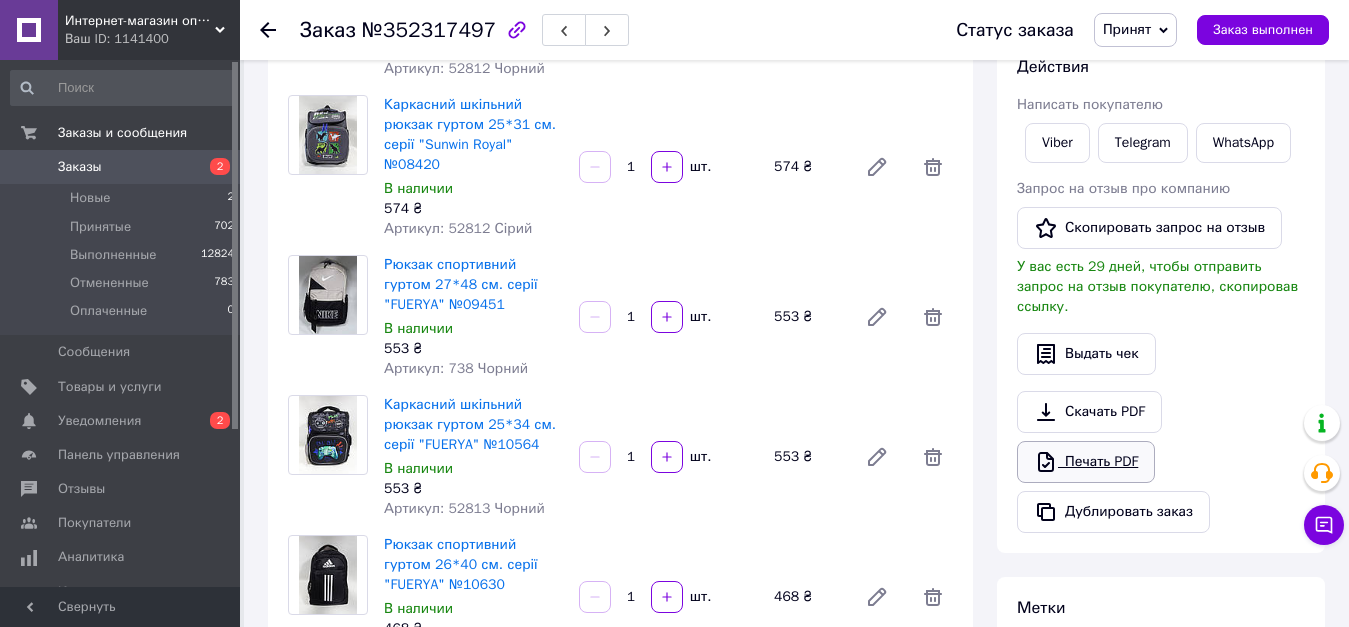 scroll, scrollTop: 300, scrollLeft: 0, axis: vertical 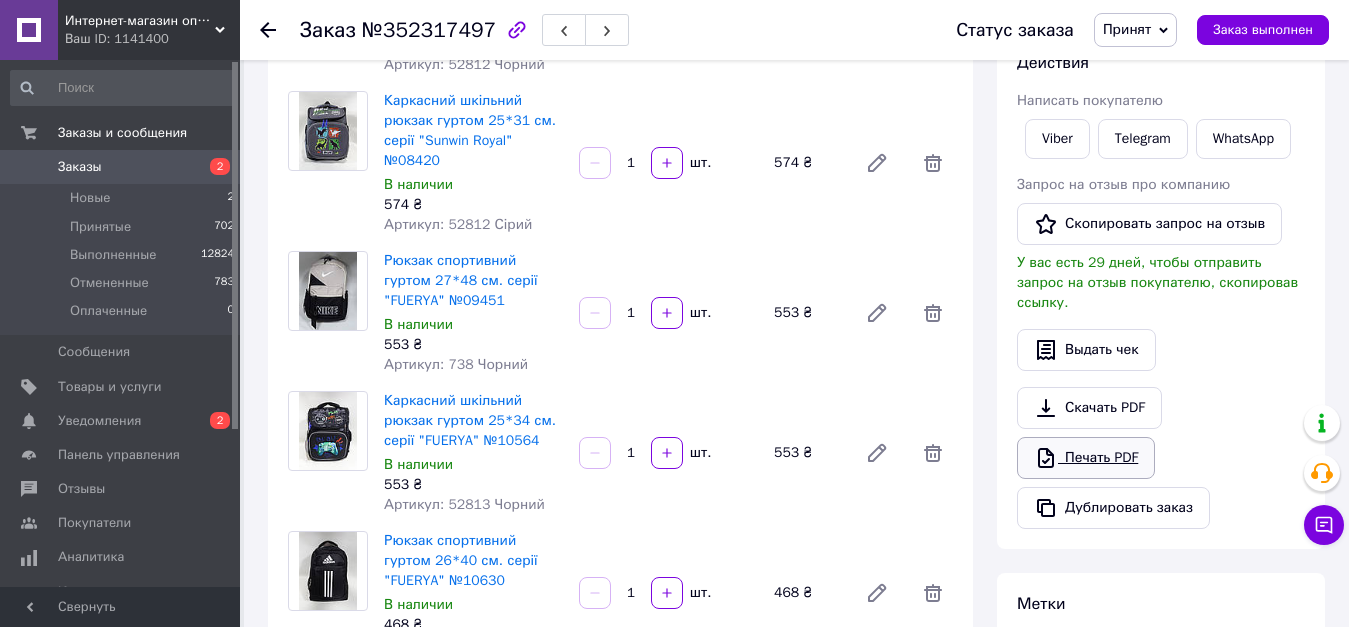 click on "Печать PDF" at bounding box center (1086, 458) 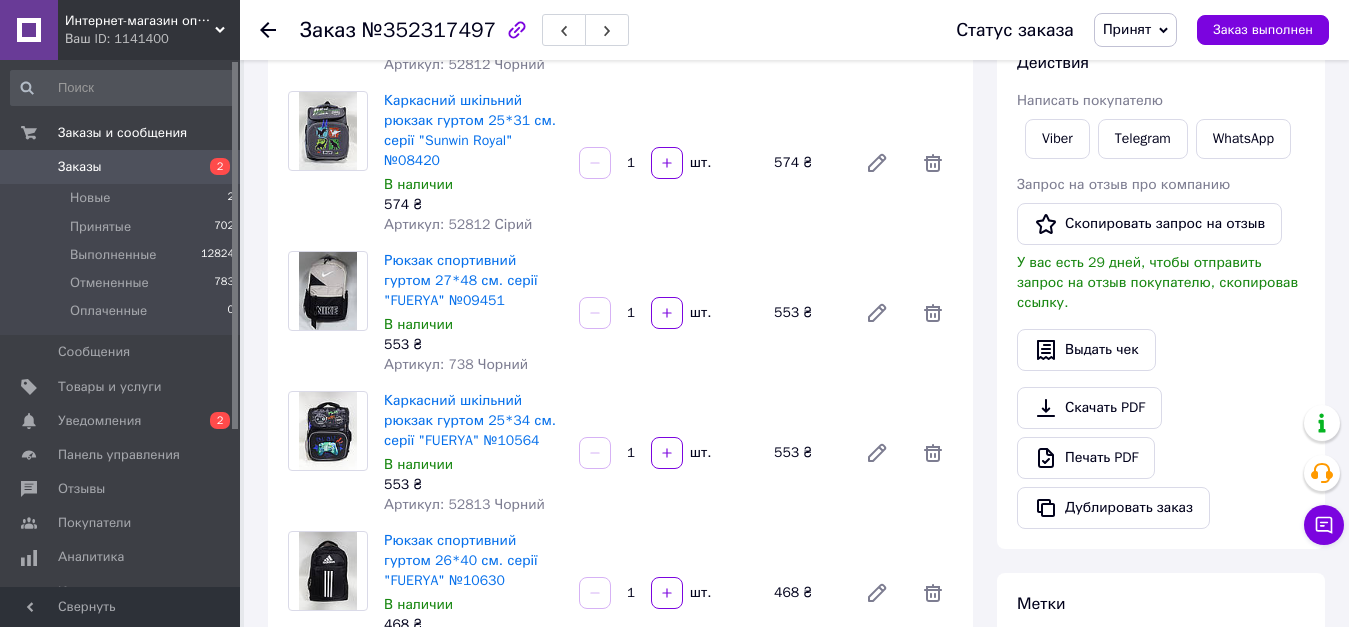 scroll, scrollTop: 0, scrollLeft: 0, axis: both 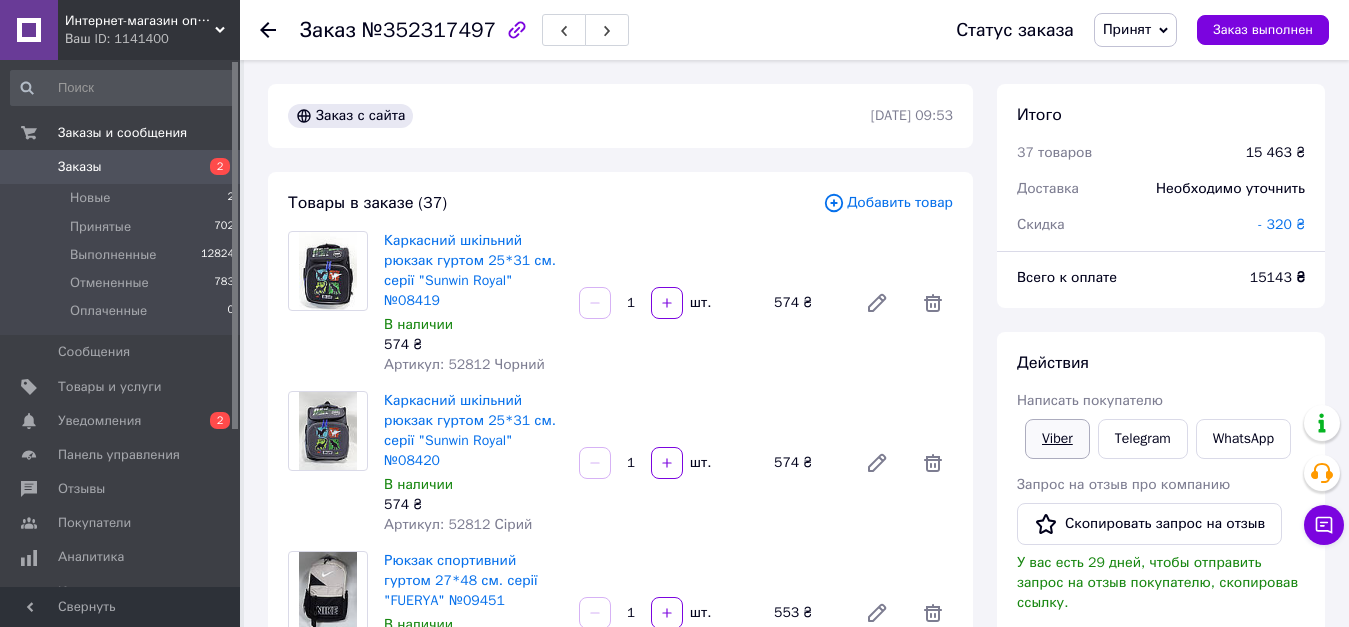 click on "Viber" at bounding box center (1057, 439) 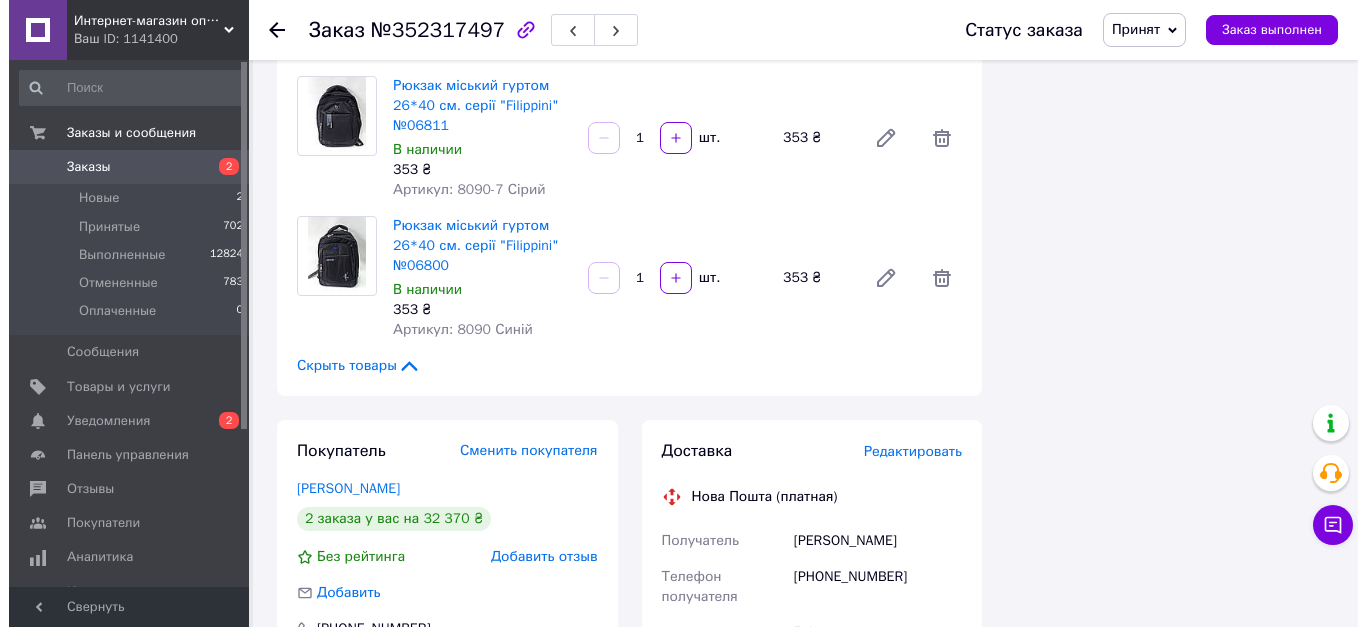 scroll, scrollTop: 5200, scrollLeft: 0, axis: vertical 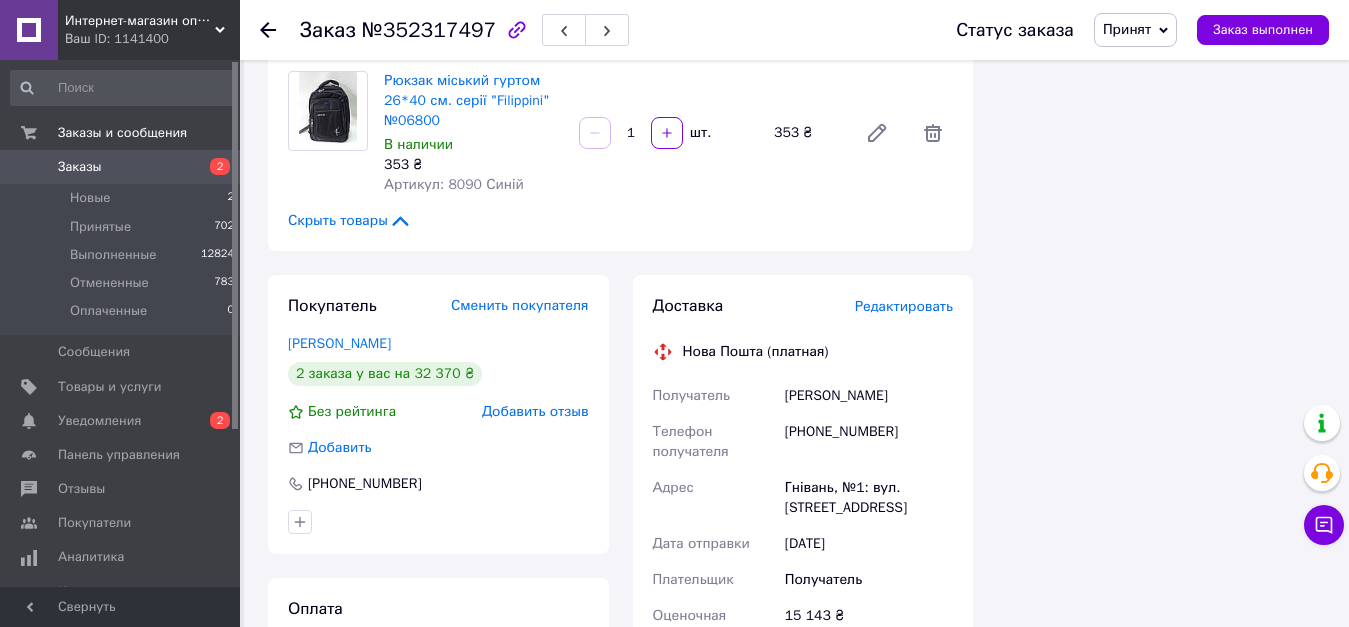 click on "Редактировать" at bounding box center (904, 306) 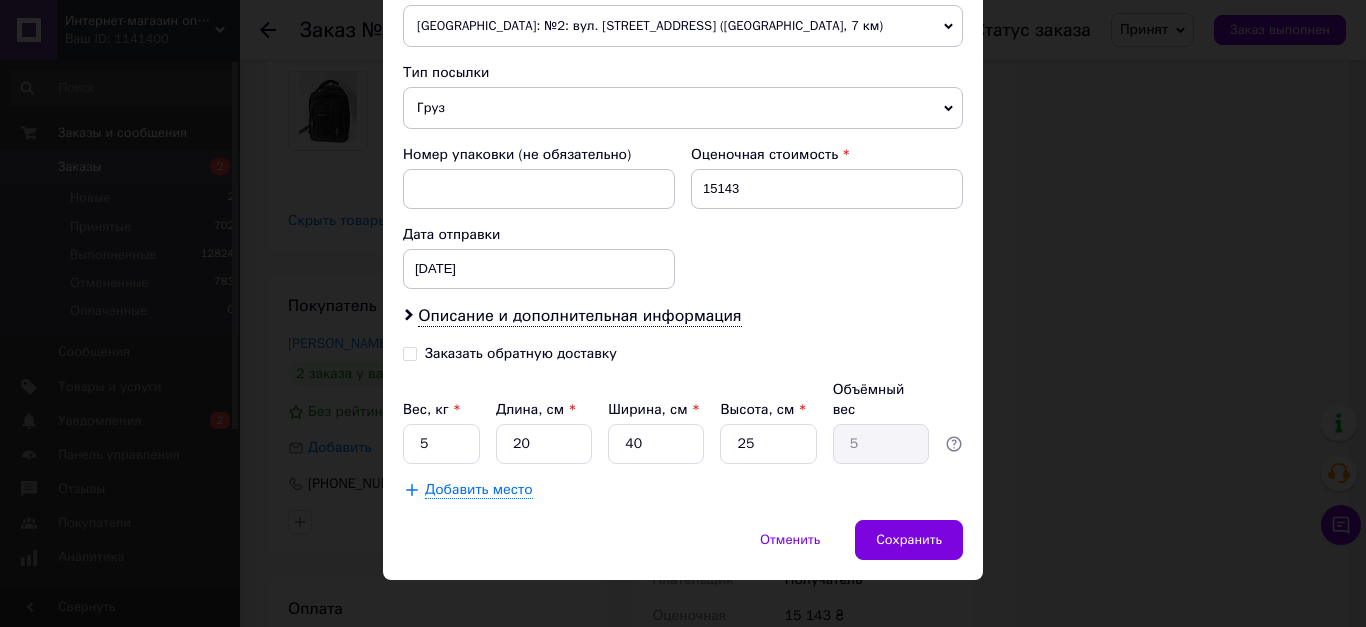 scroll, scrollTop: 736, scrollLeft: 0, axis: vertical 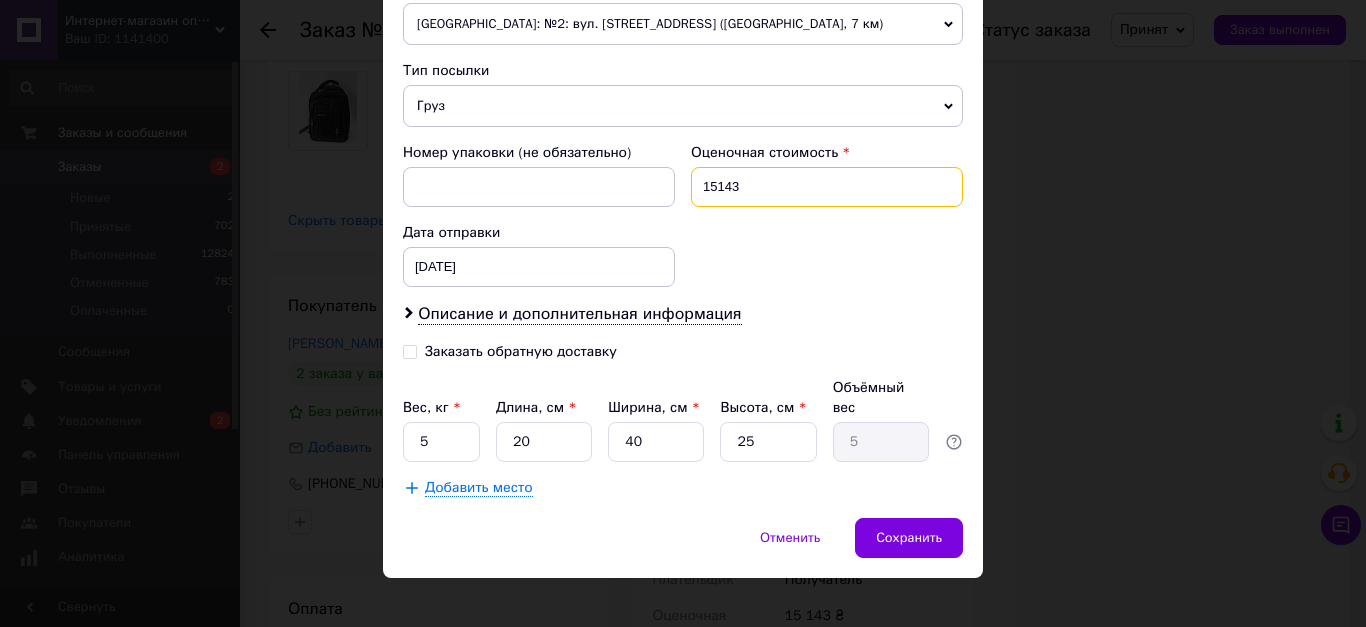 click on "15143" at bounding box center (827, 187) 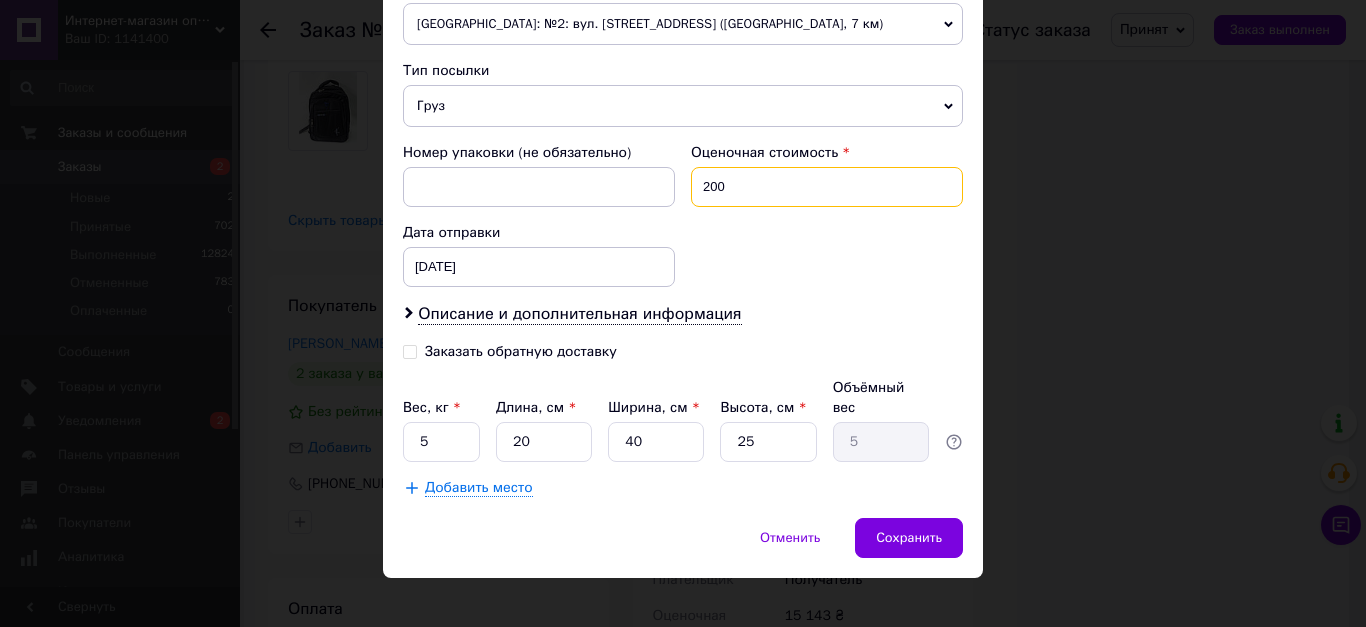 type on "200" 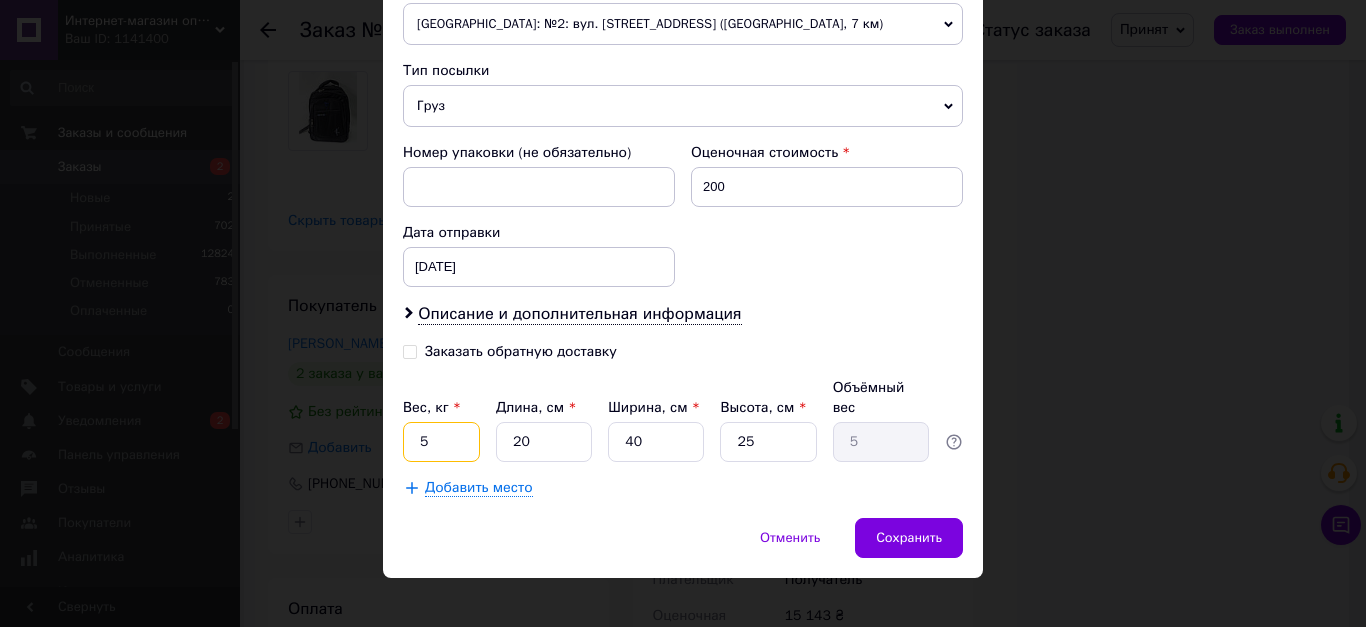 click on "5" at bounding box center (441, 442) 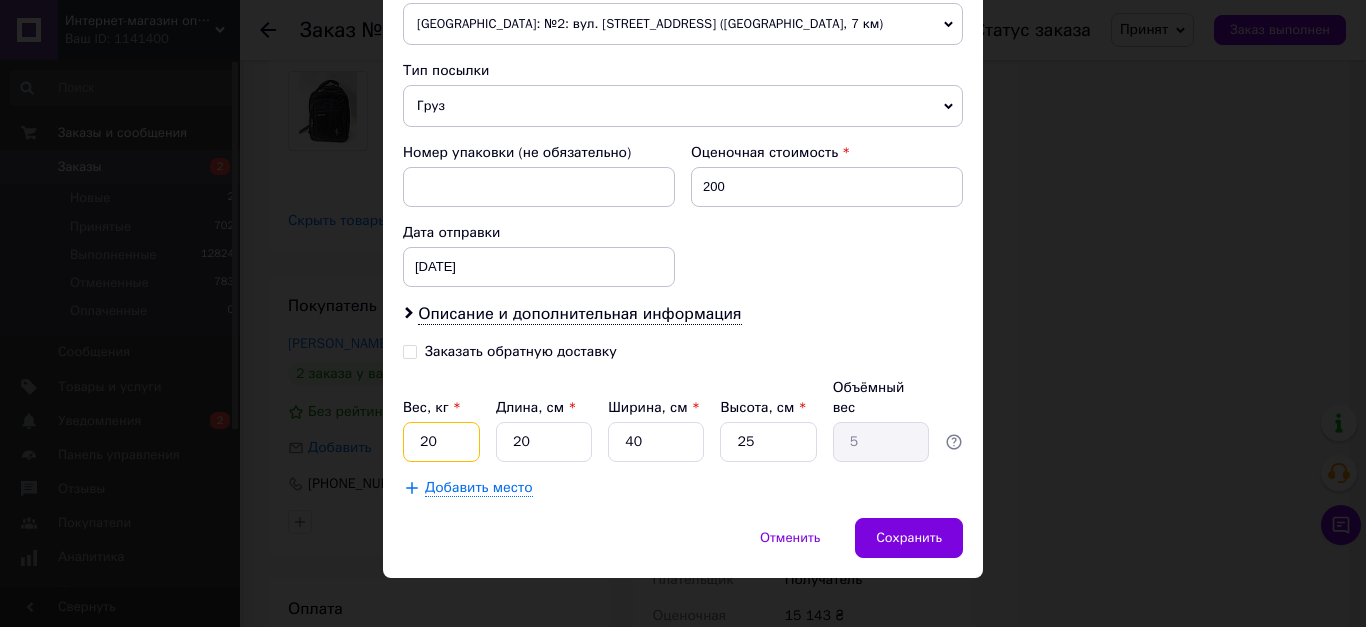 type on "20" 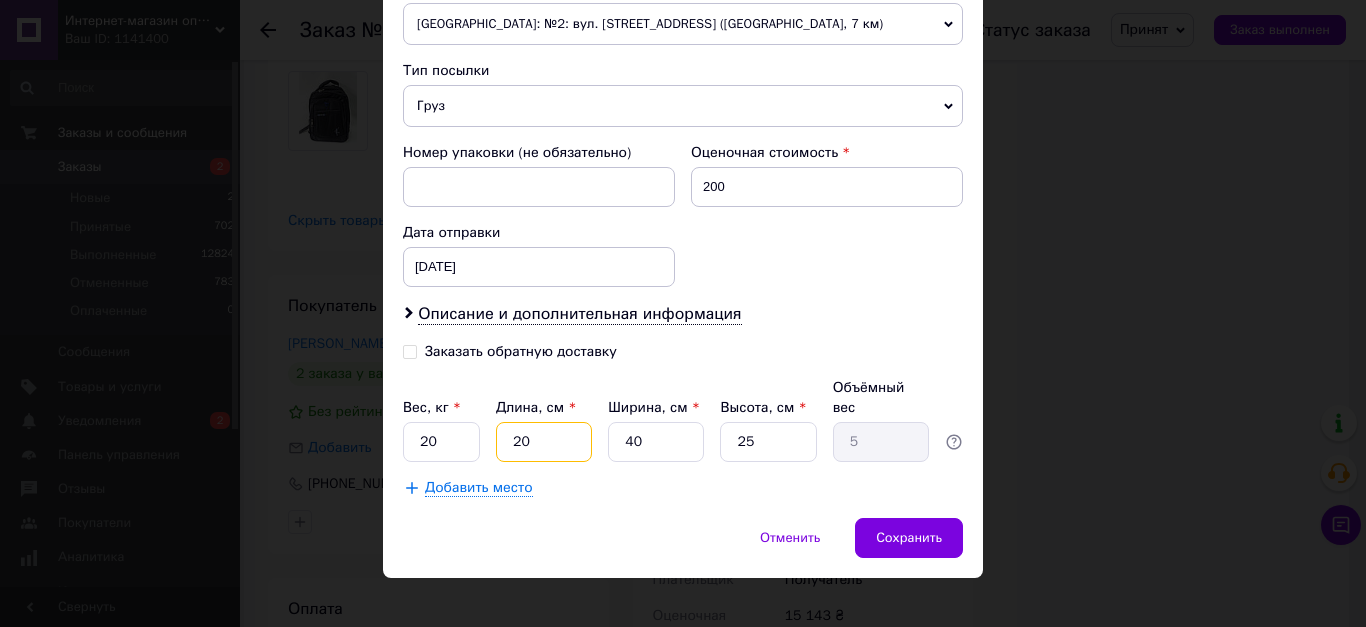 click on "20" at bounding box center [544, 442] 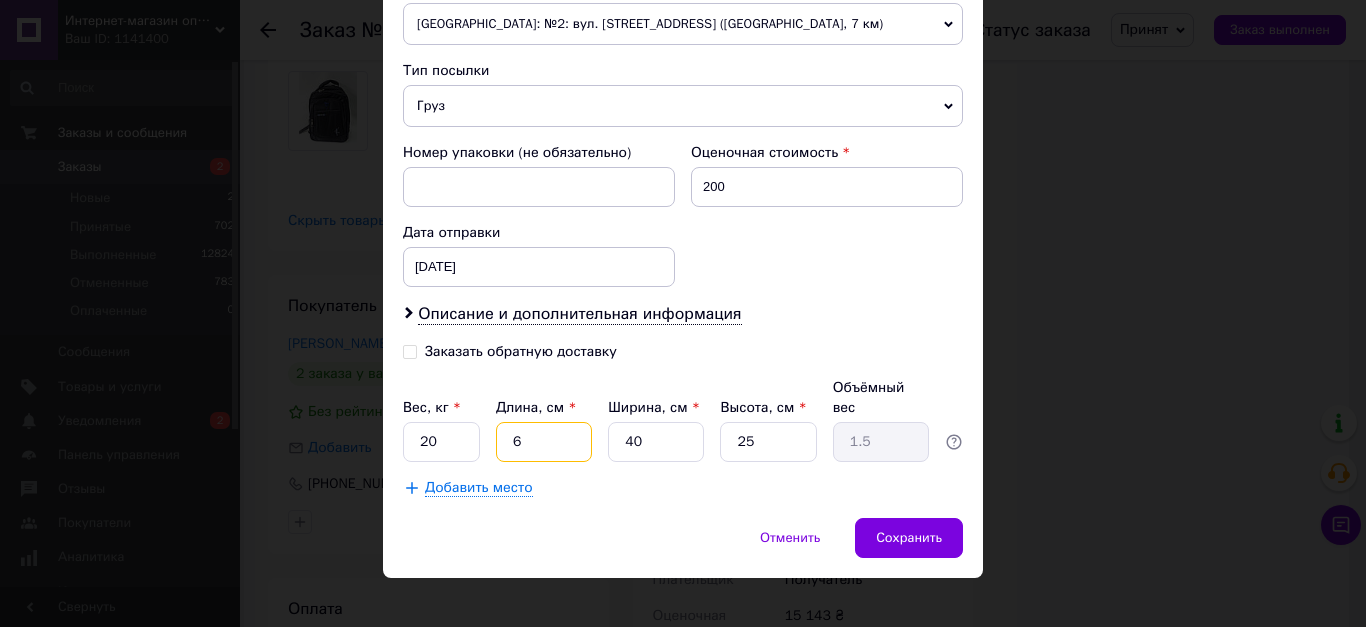type on "60" 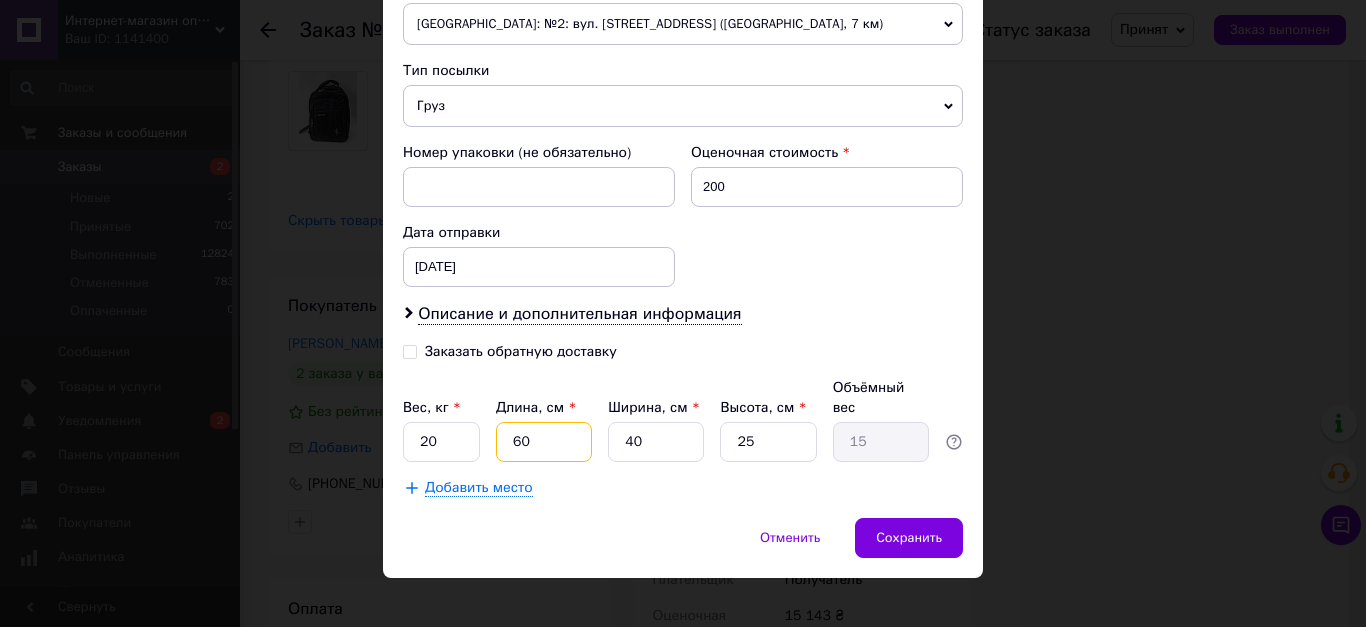 type on "60" 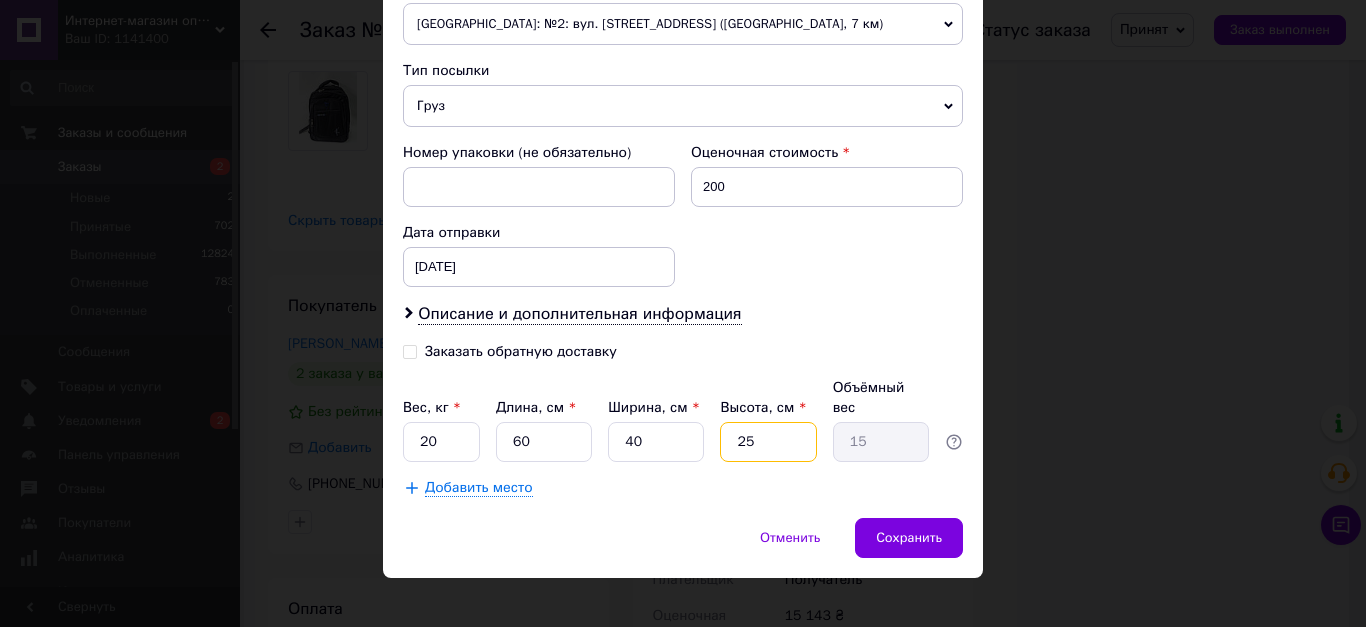 click on "25" at bounding box center (768, 442) 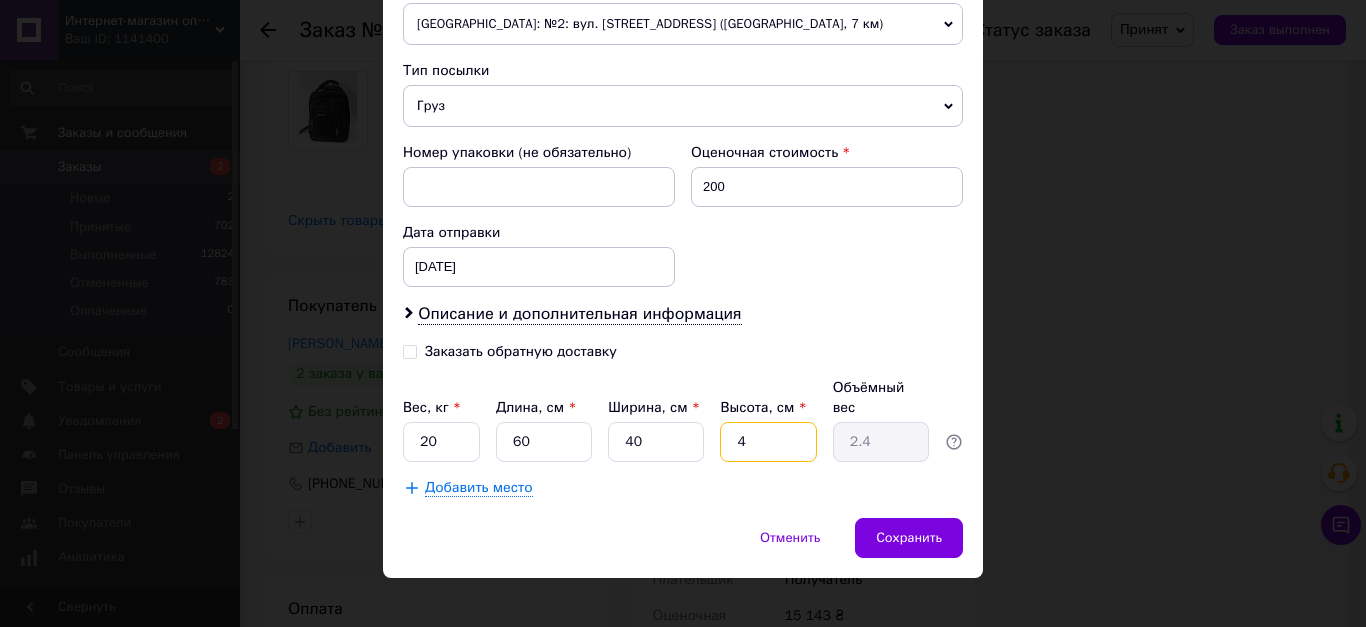 type on "40" 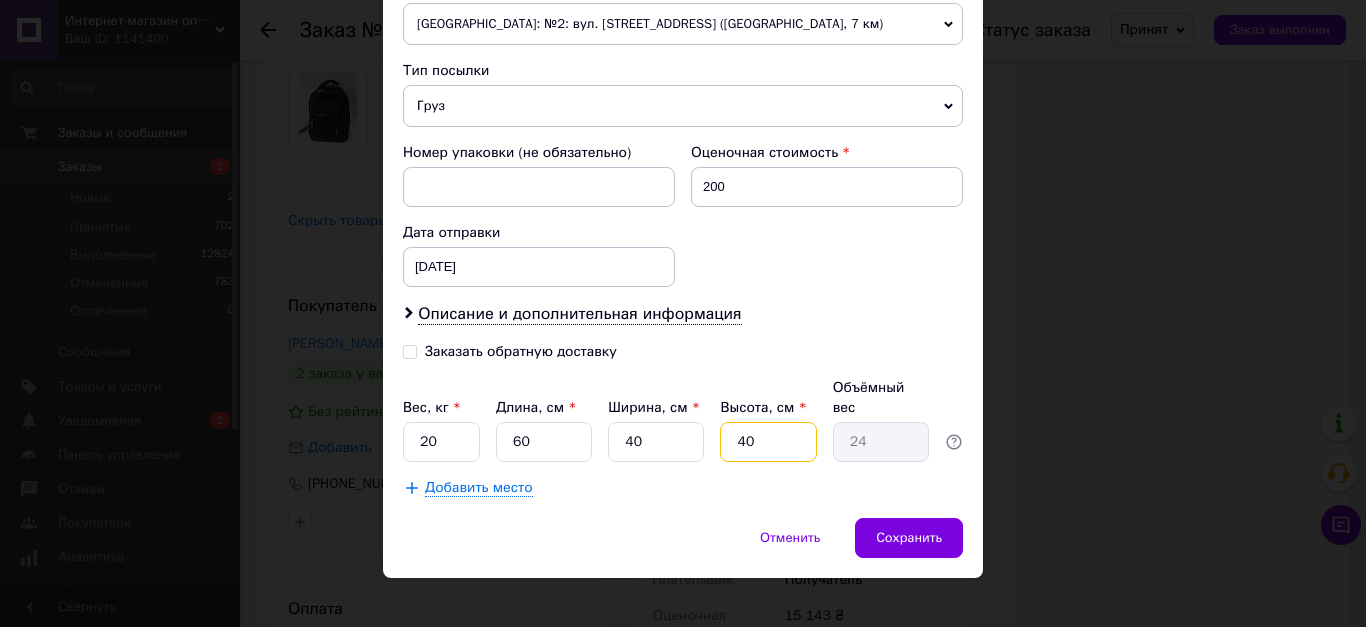 type on "40" 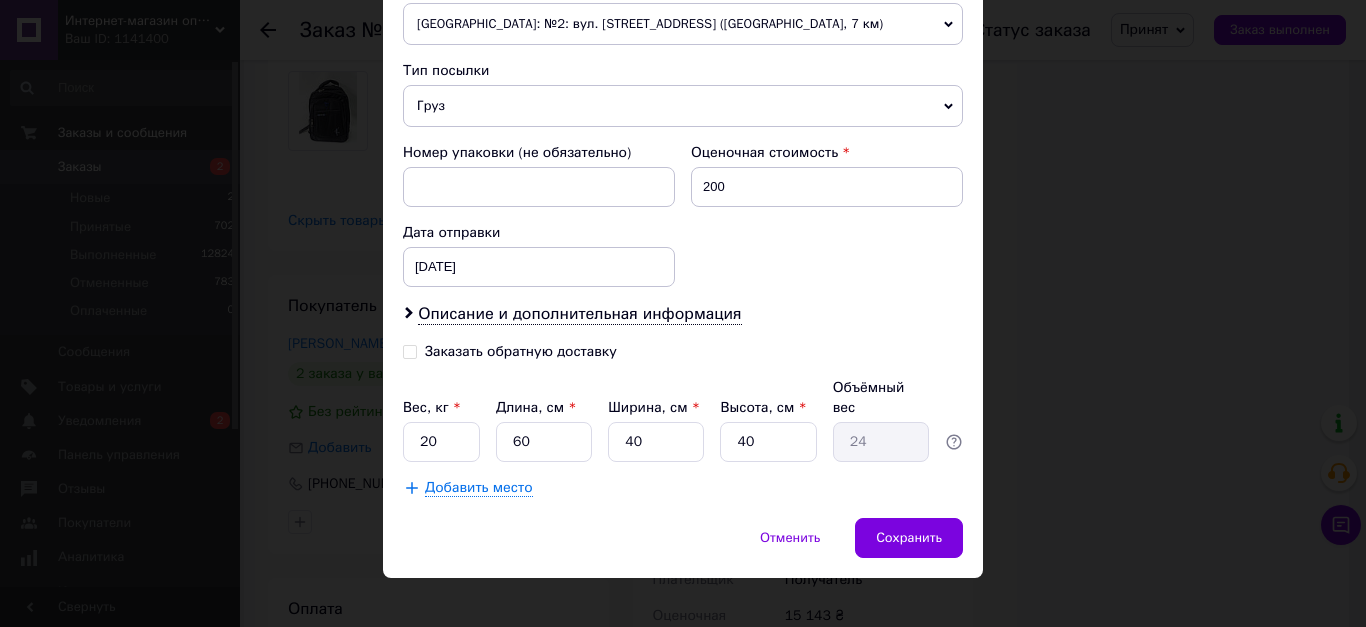 click on "Добавить место" at bounding box center [479, 488] 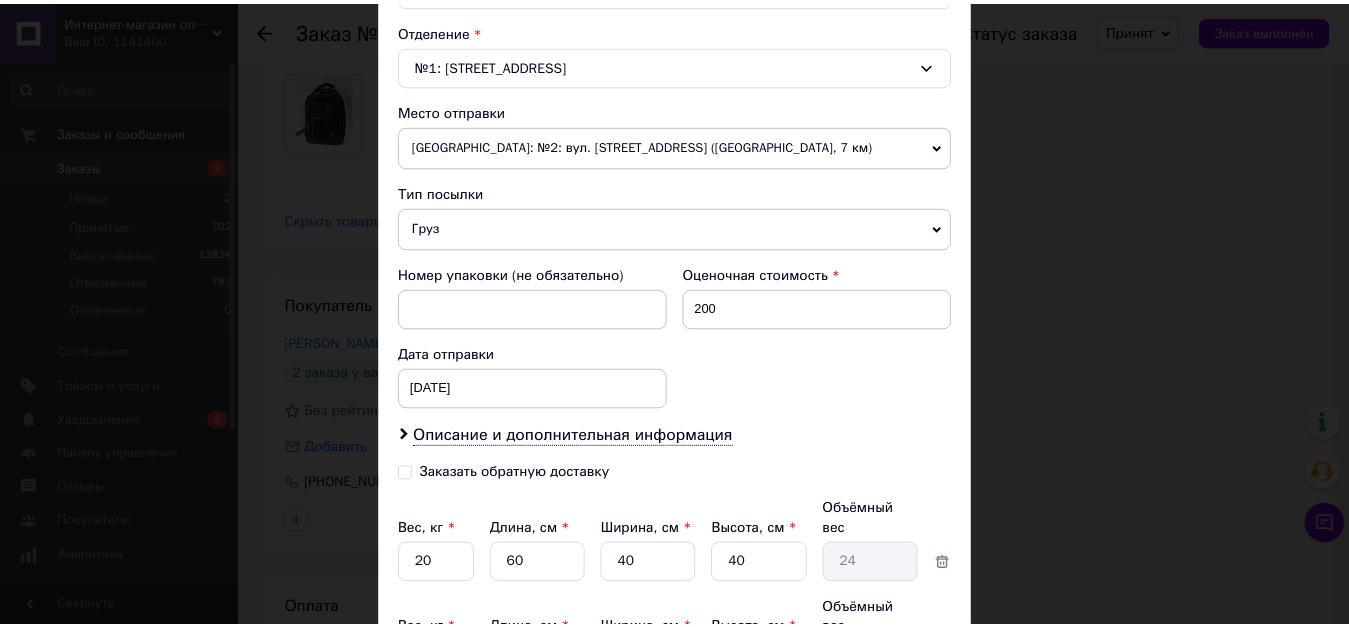 scroll, scrollTop: 816, scrollLeft: 0, axis: vertical 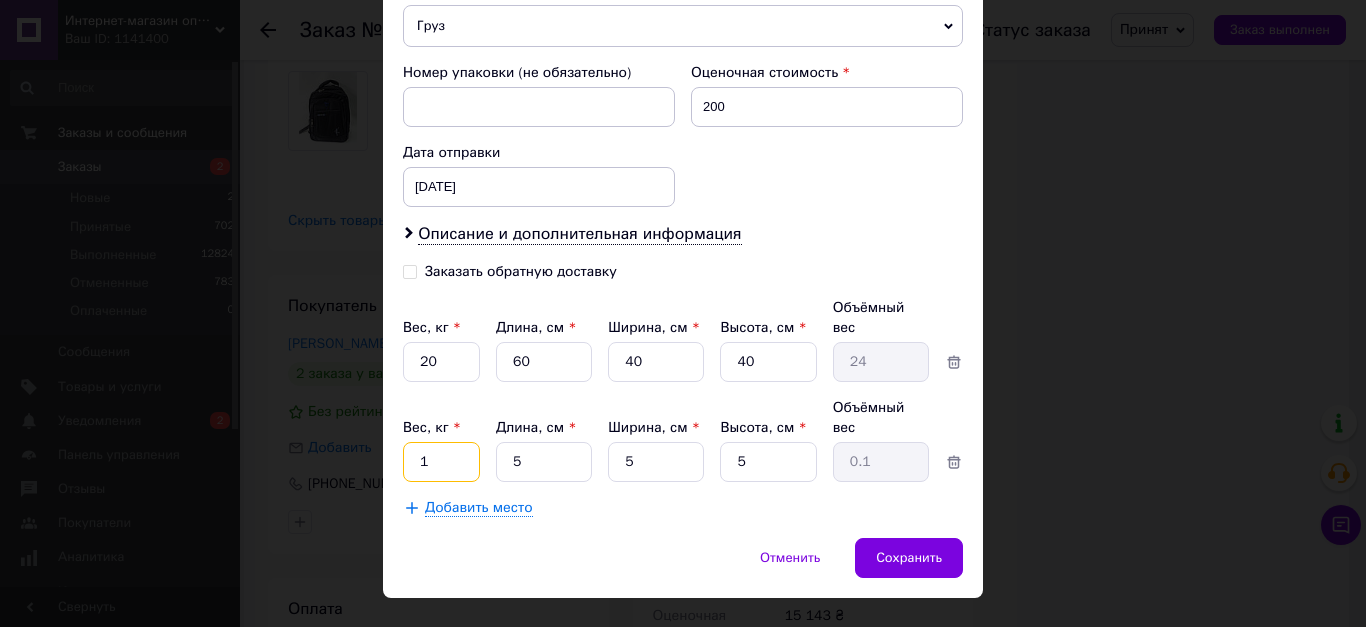 click on "1" at bounding box center (441, 362) 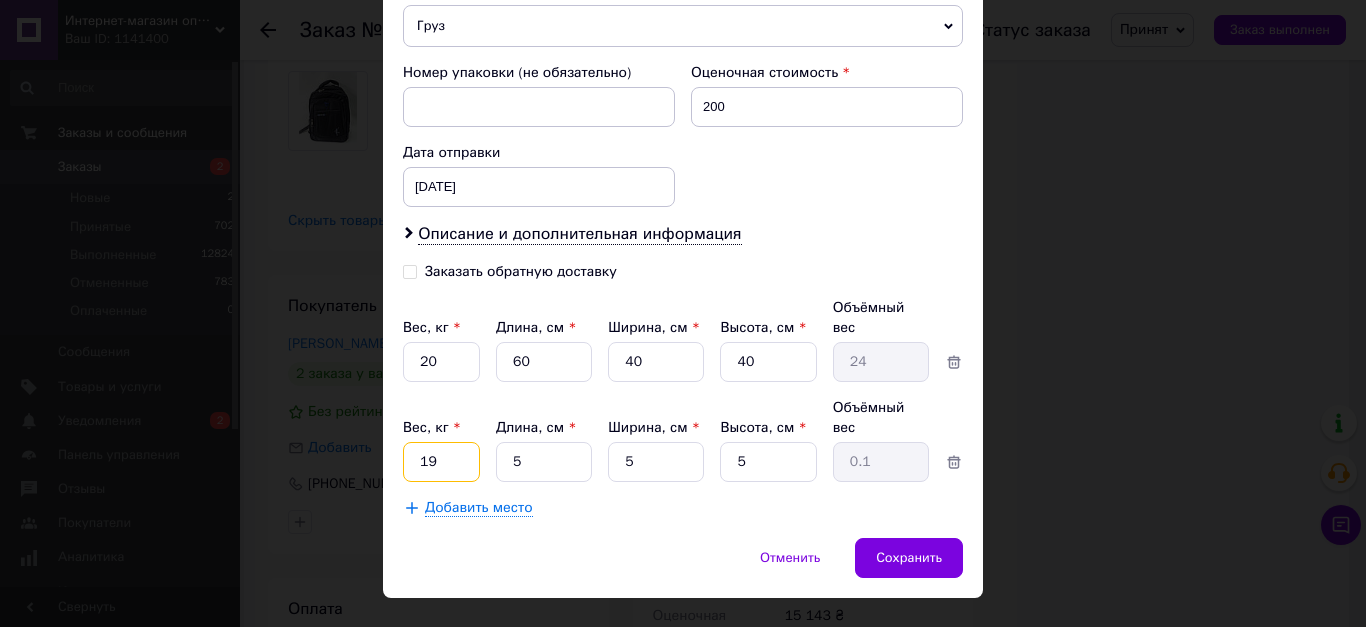 type on "19" 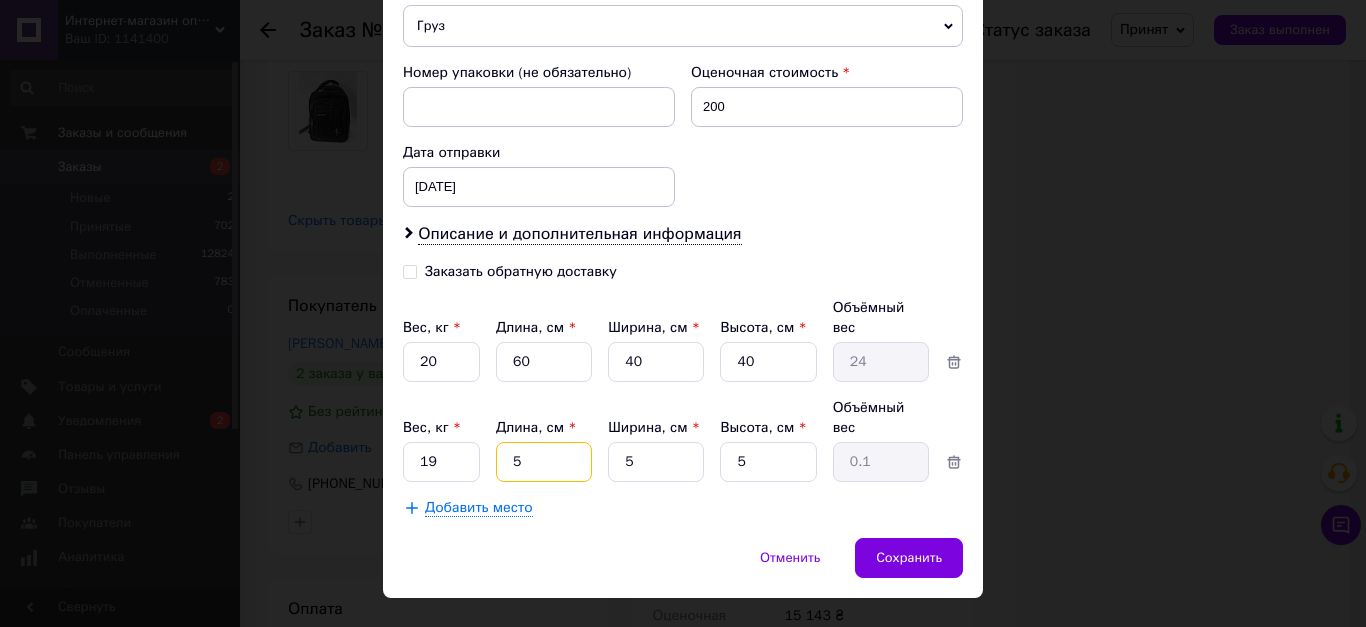 click on "5" at bounding box center [544, 362] 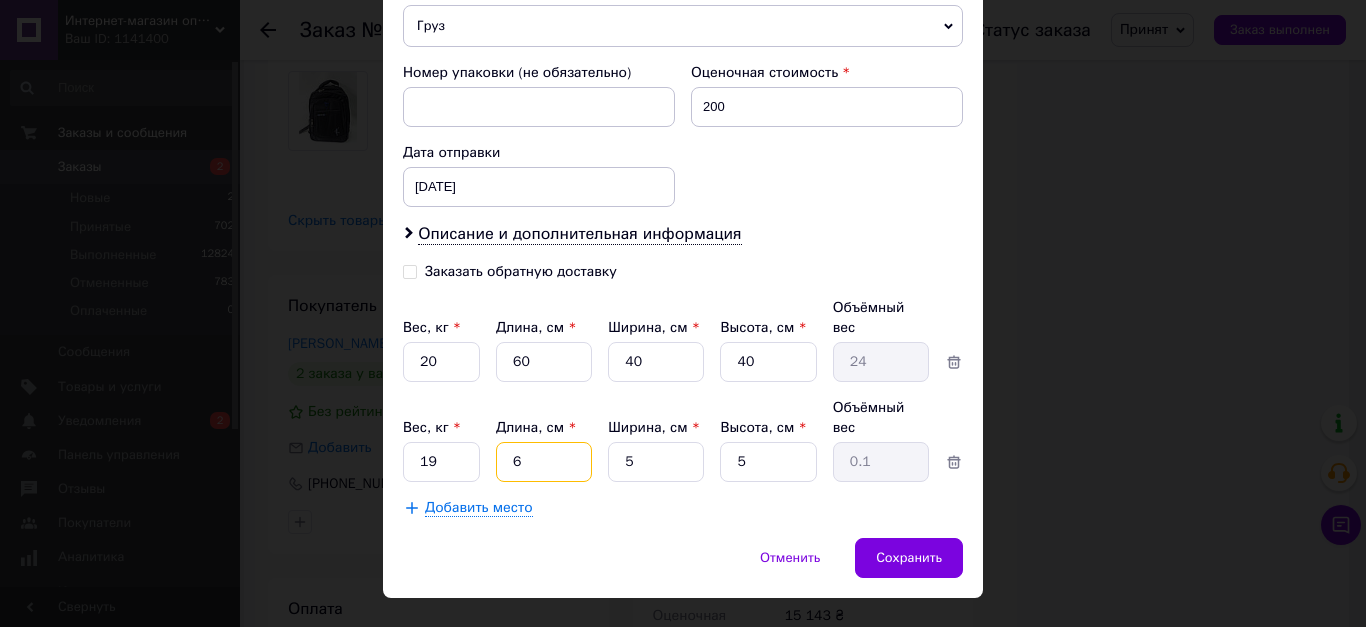 type on "60" 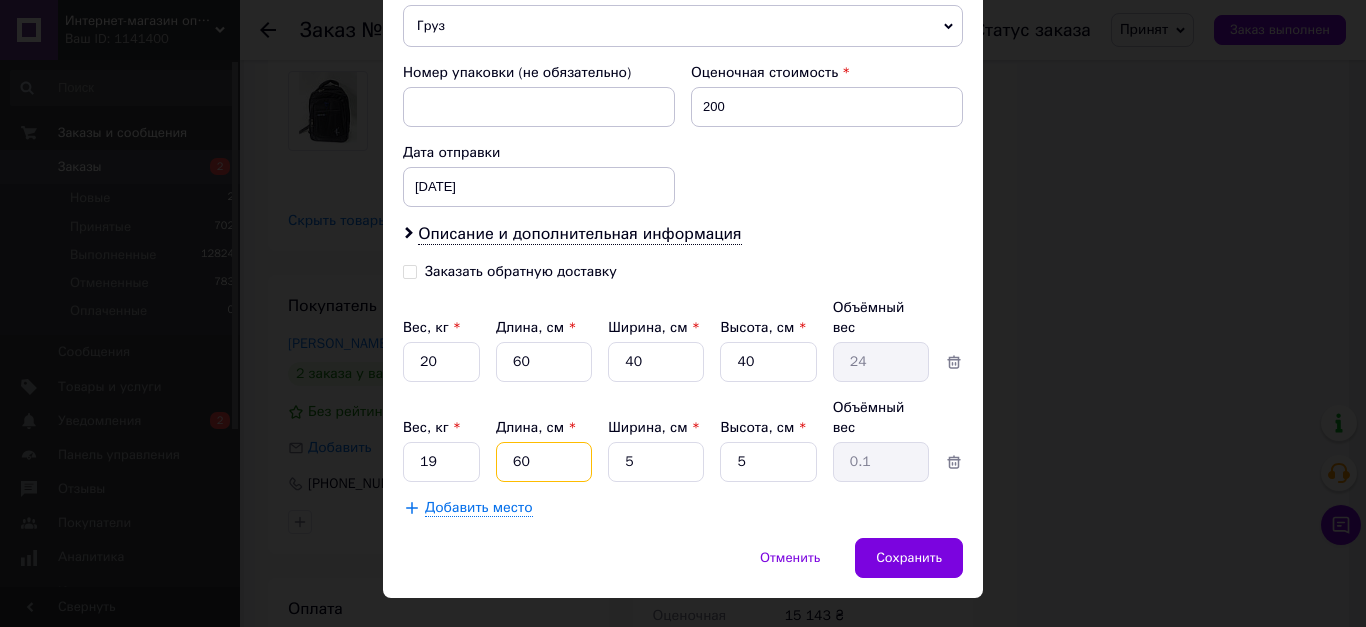 type on "0.38" 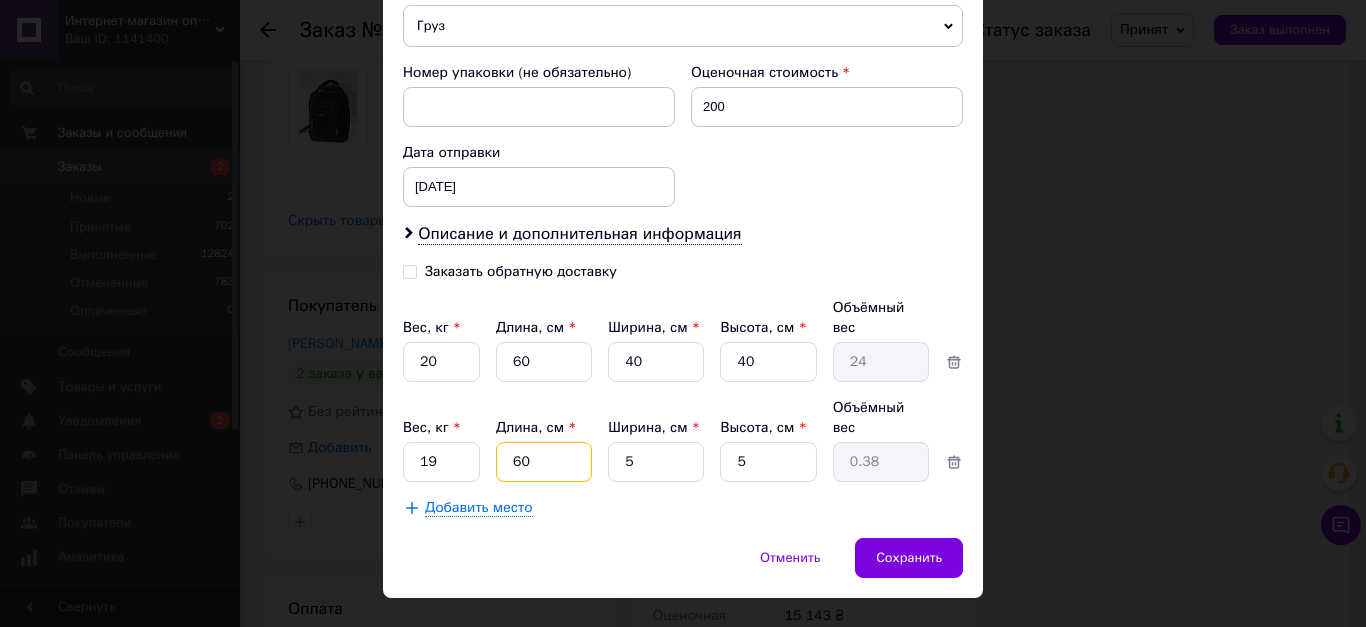 type on "60" 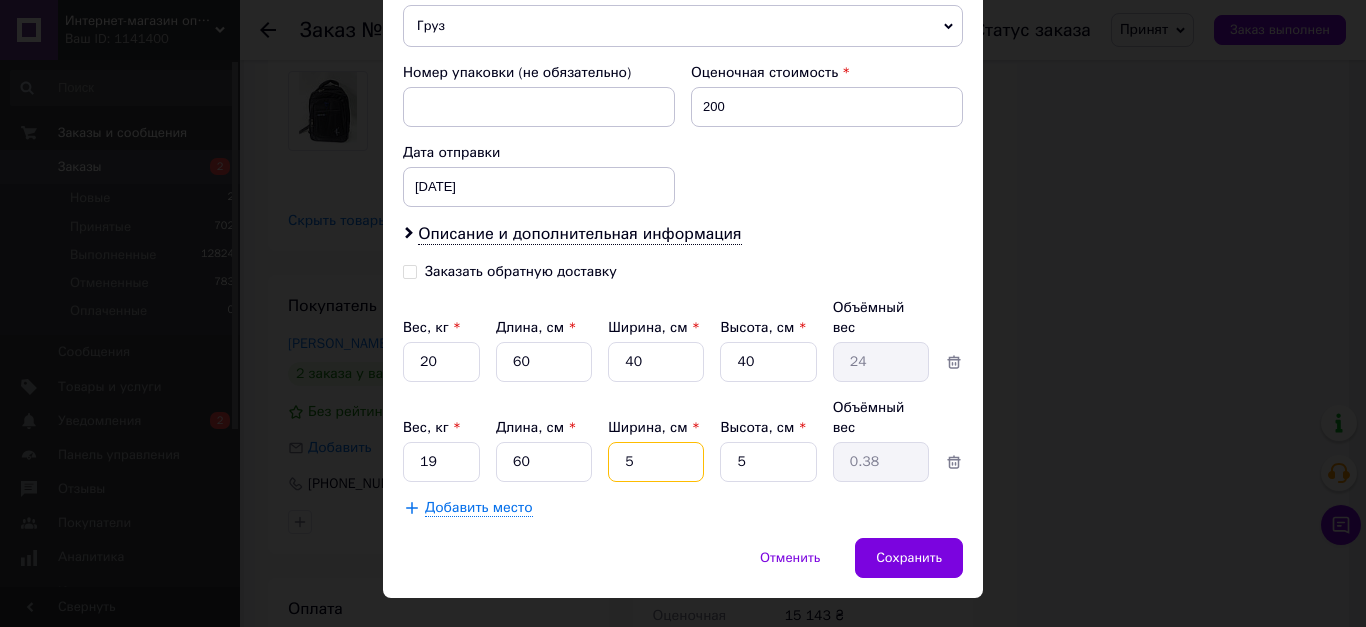 click on "5" at bounding box center [656, 362] 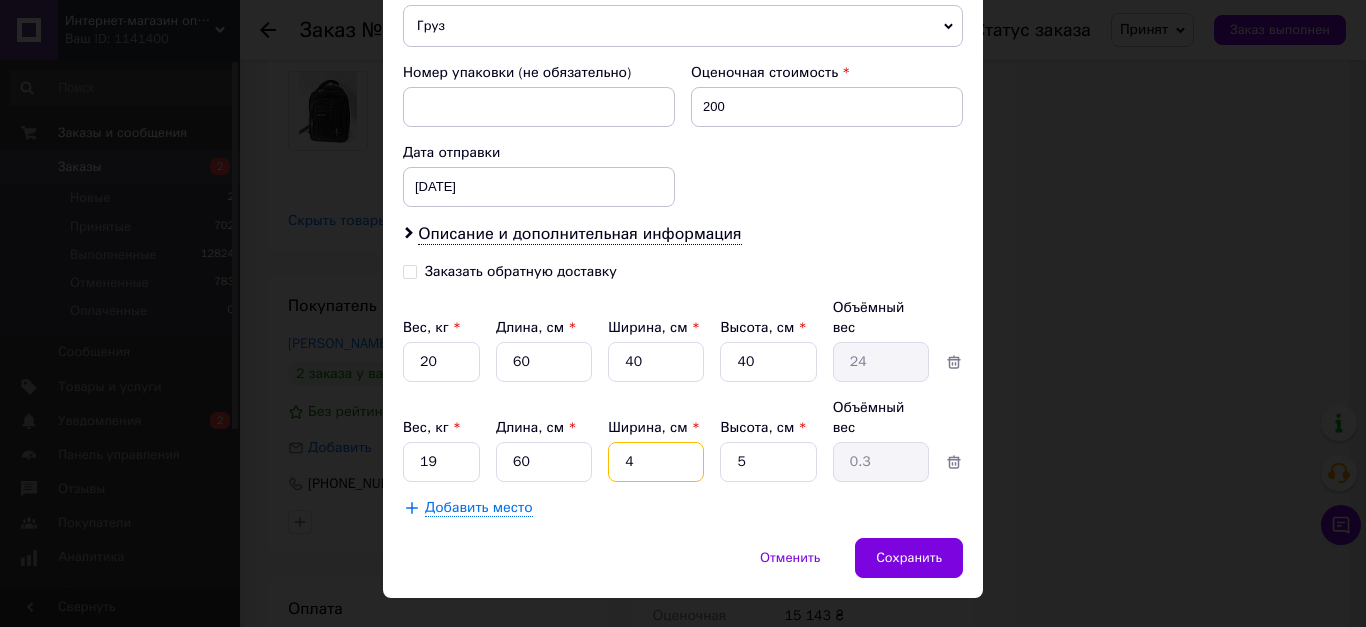 type on "40" 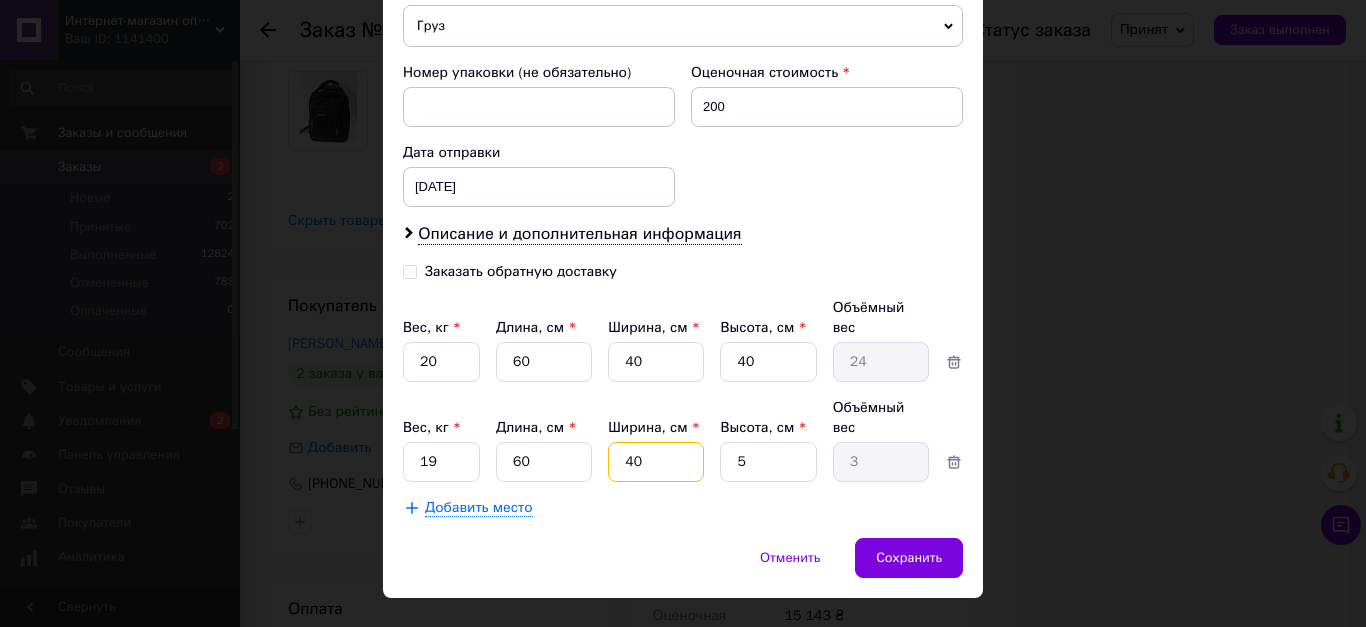 type on "40" 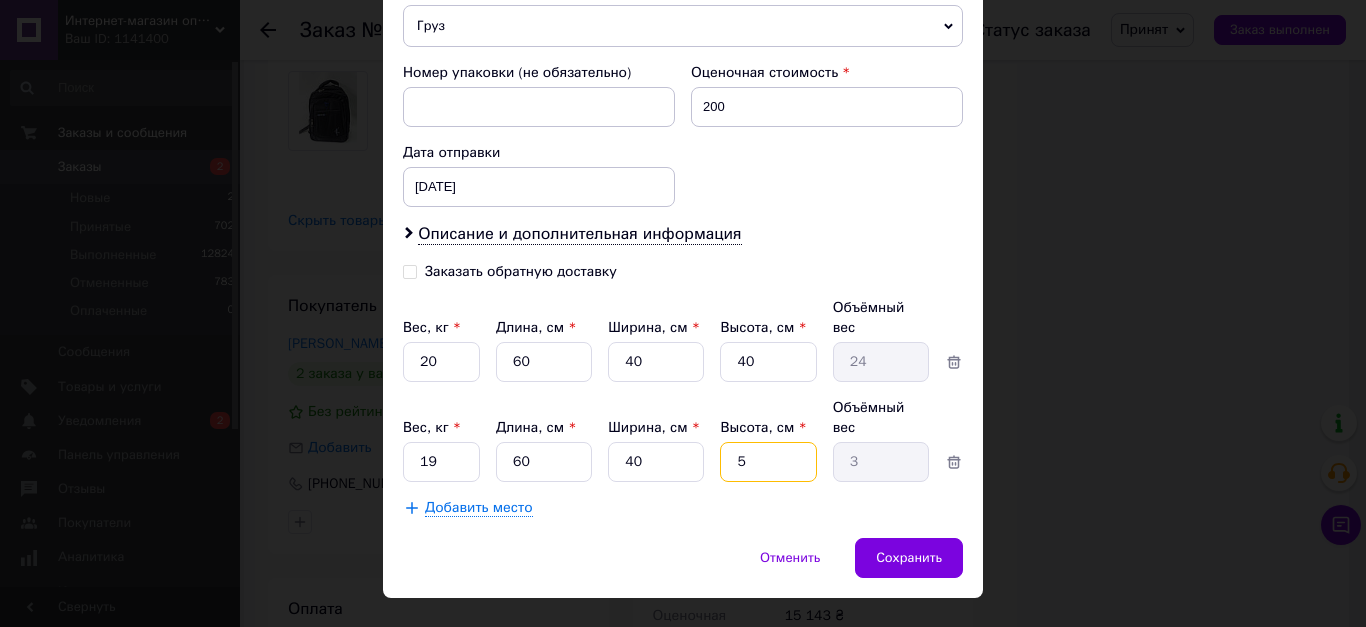 click on "5" at bounding box center (768, 362) 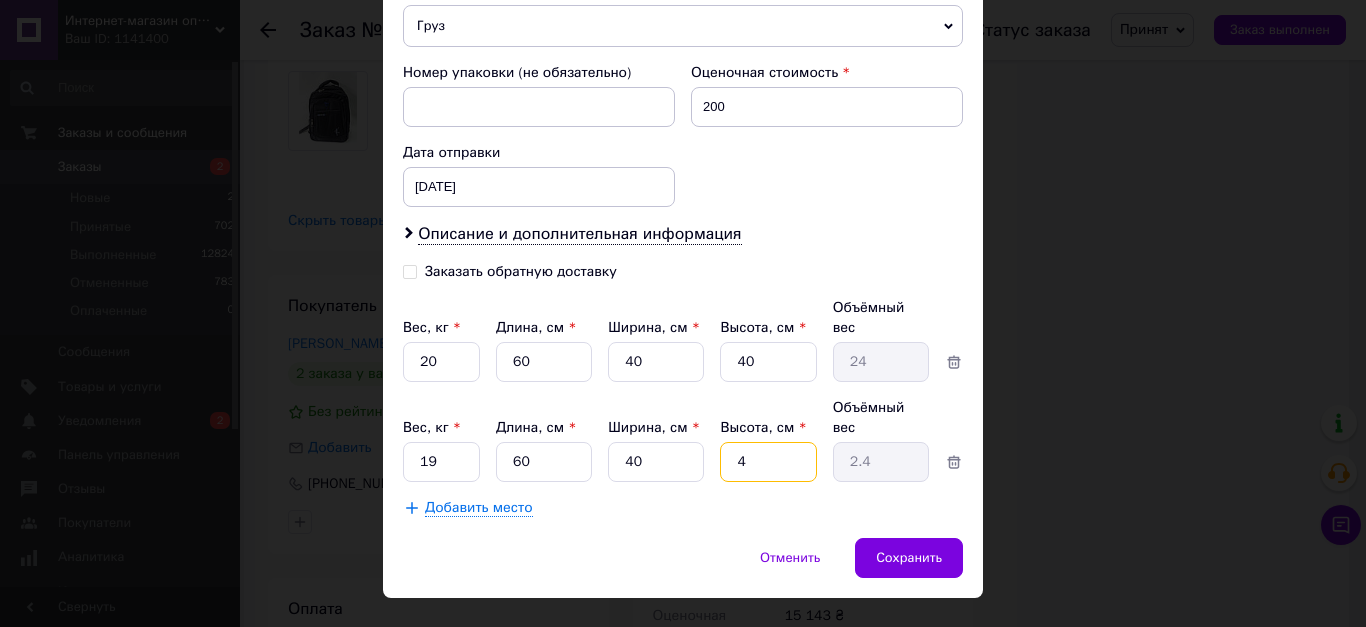 type 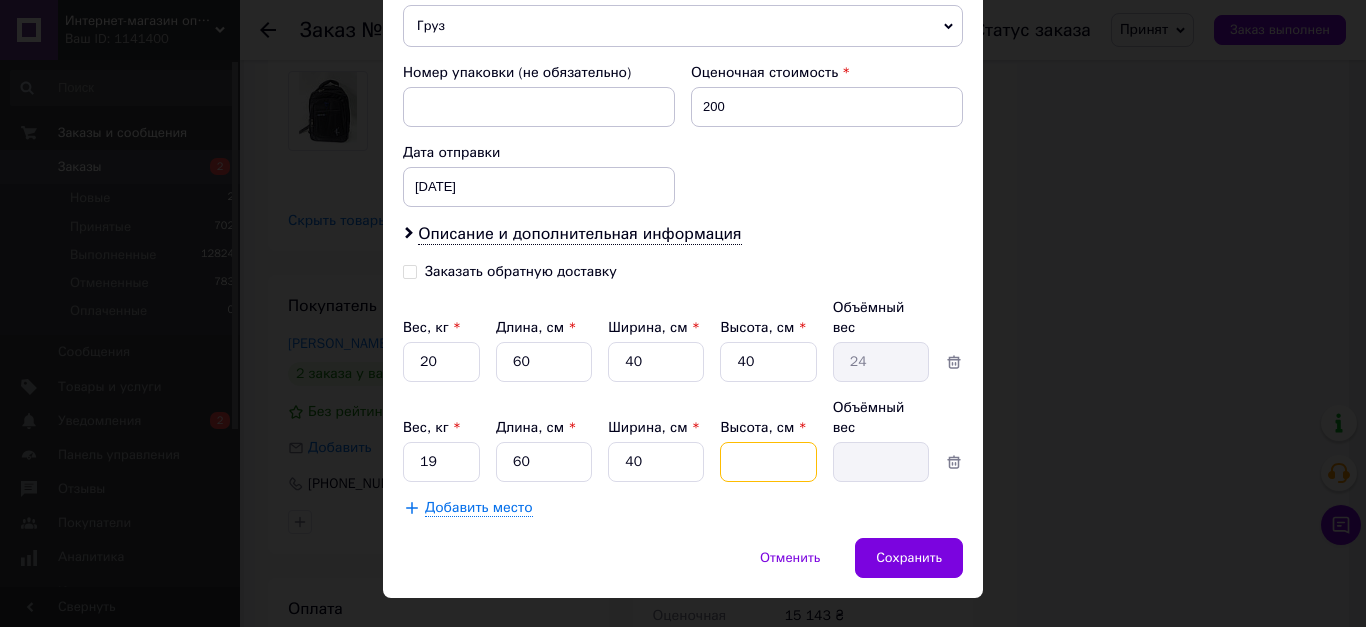 type on "3" 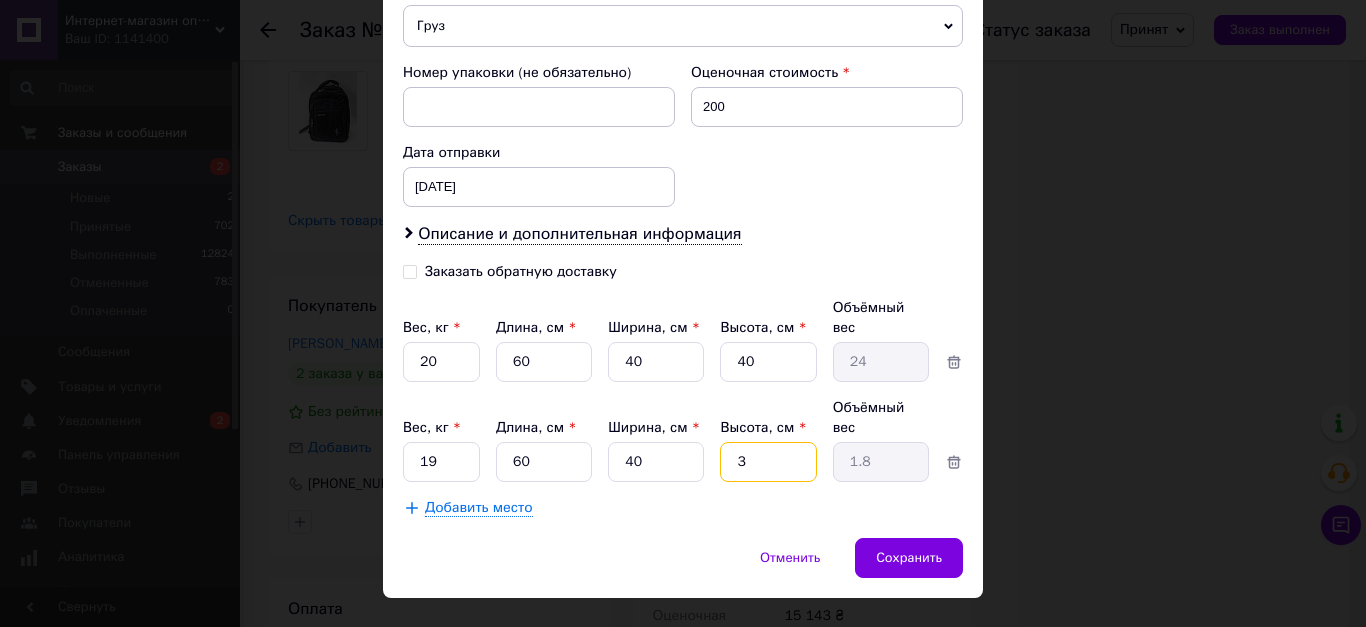 type on "35" 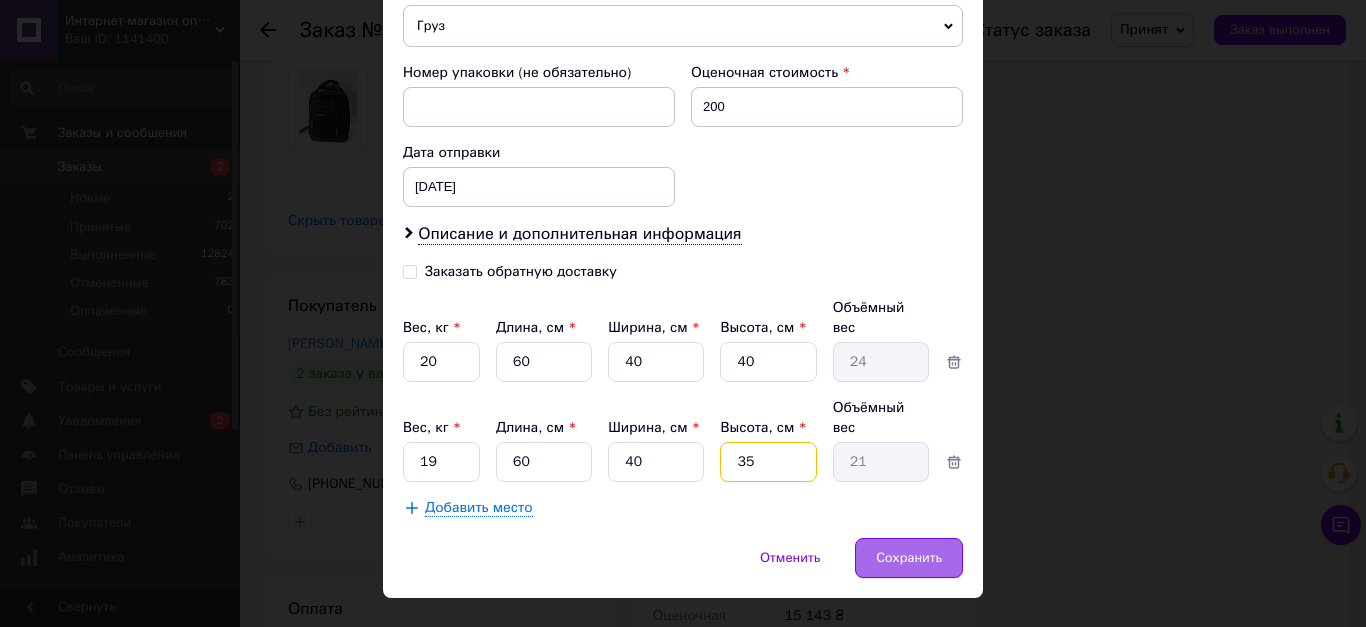 type on "35" 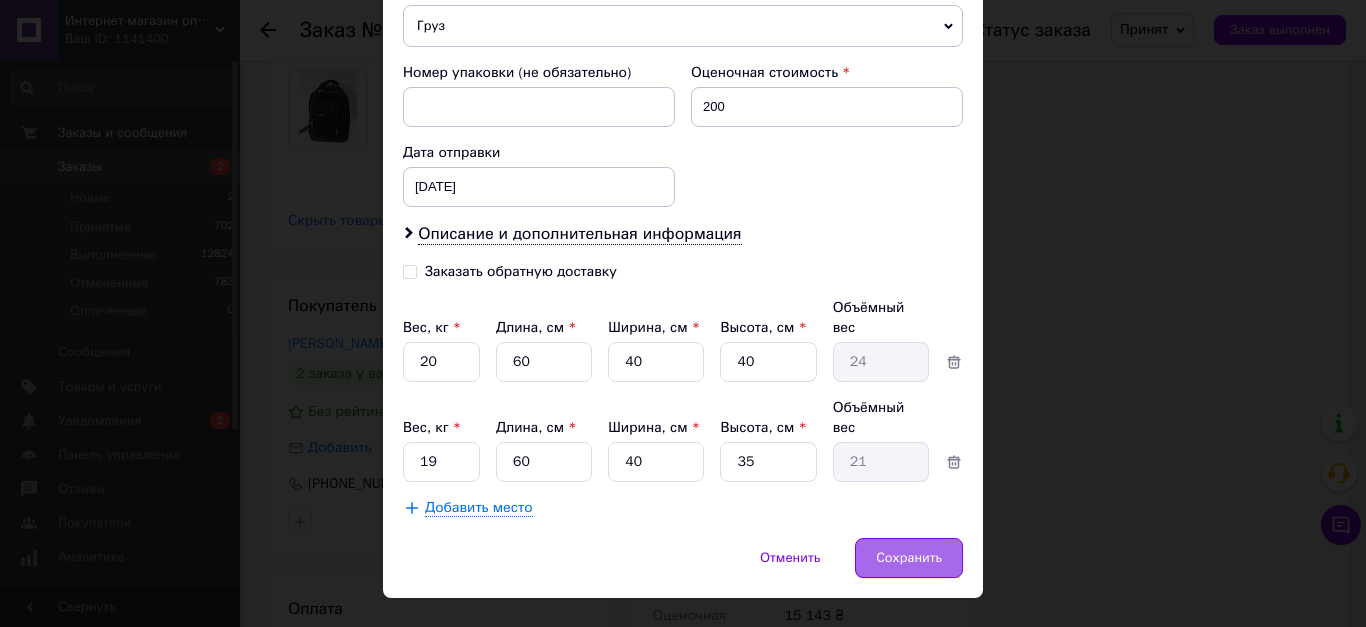 drag, startPoint x: 881, startPoint y: 520, endPoint x: 883, endPoint y: 508, distance: 12.165525 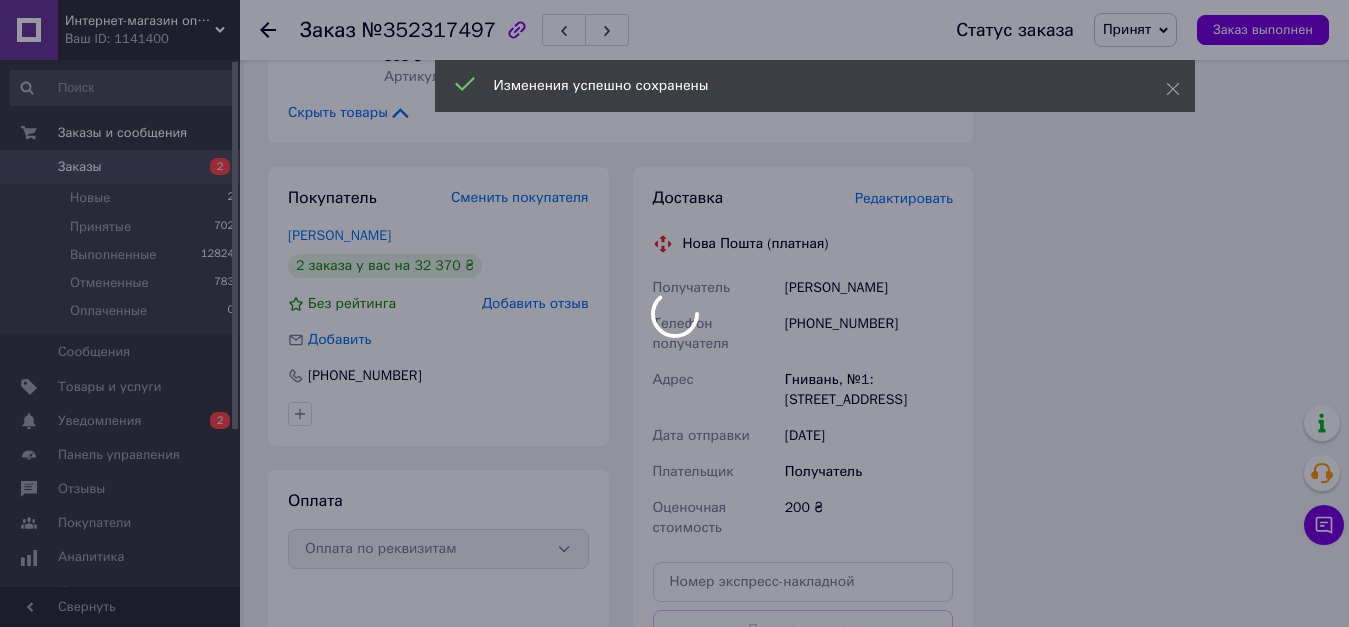 scroll, scrollTop: 5700, scrollLeft: 0, axis: vertical 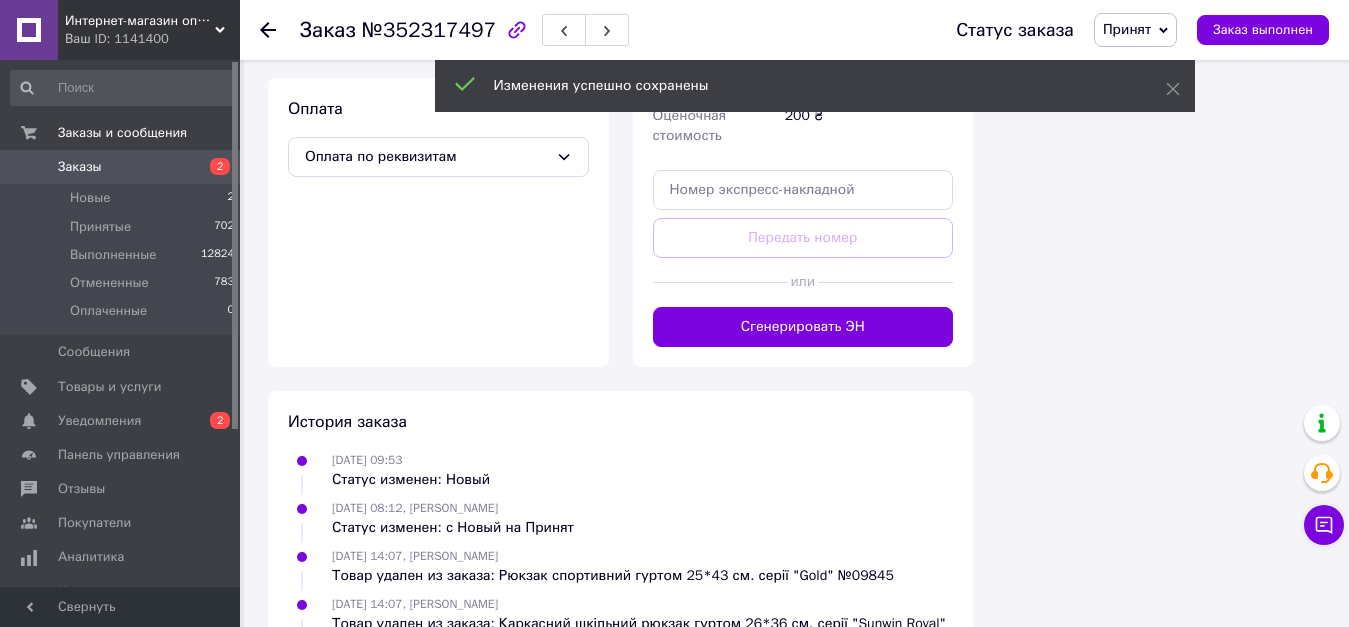 click on "Сгенерировать ЭН" at bounding box center (803, 327) 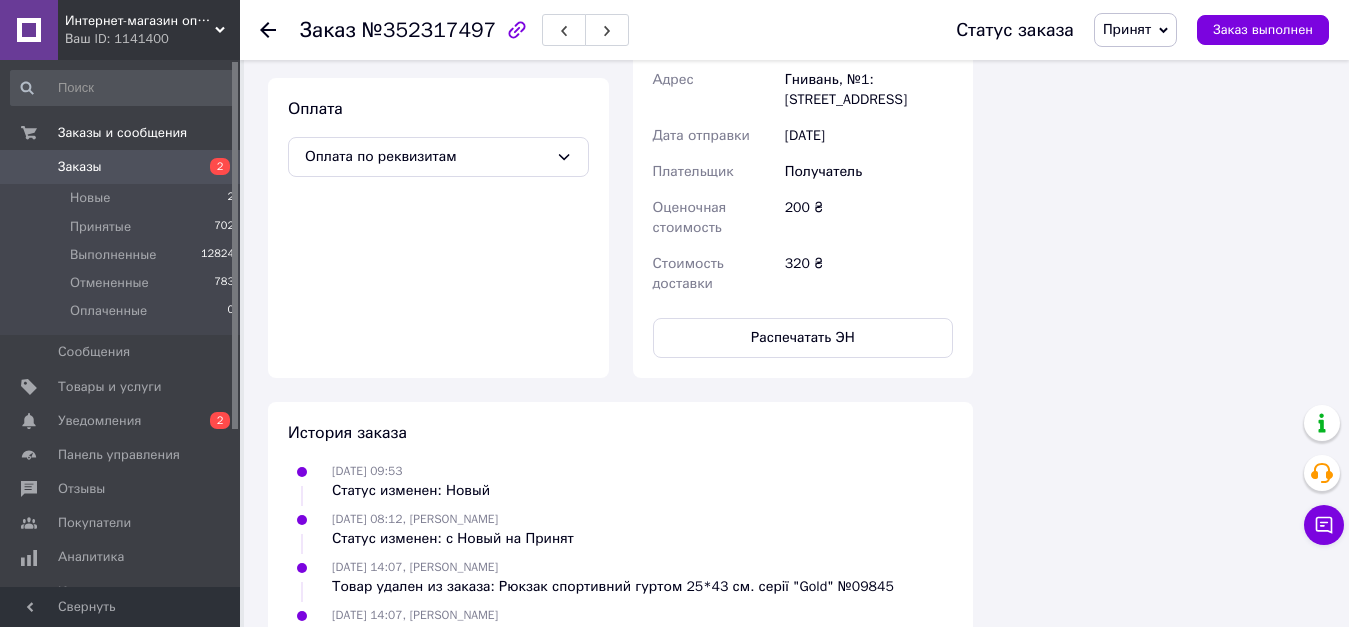 scroll, scrollTop: 32, scrollLeft: 0, axis: vertical 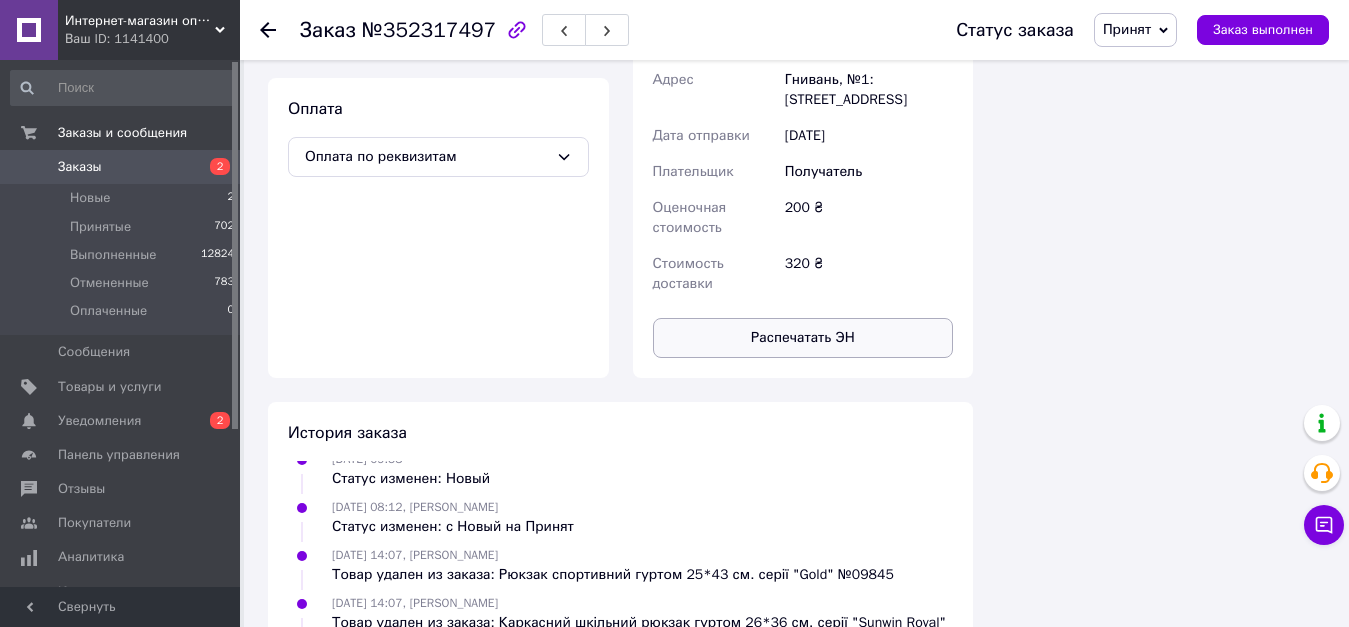 click on "Распечатать ЭН" at bounding box center [803, 338] 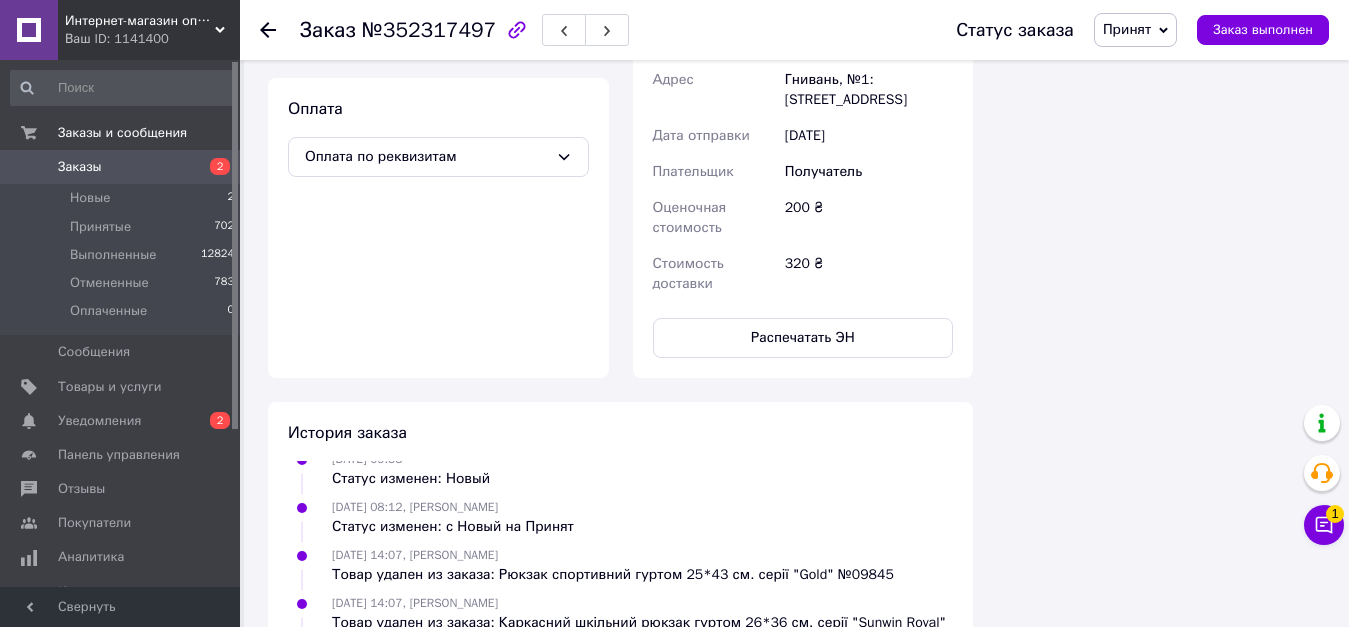 click 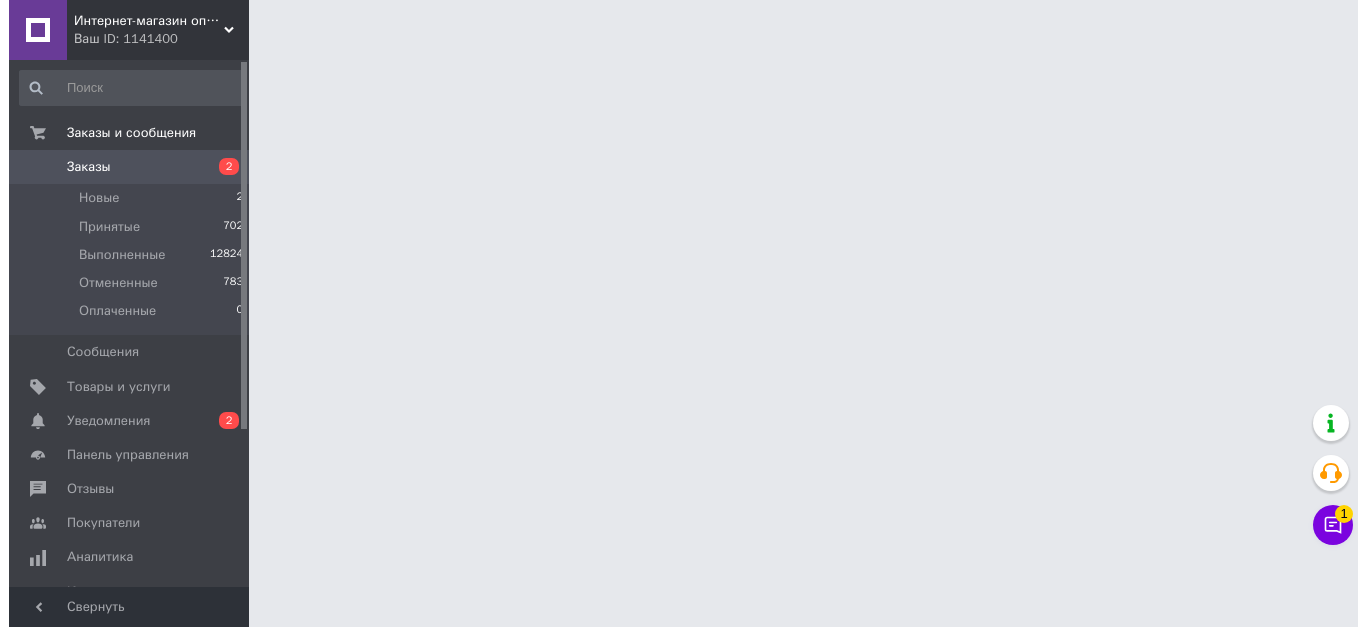scroll, scrollTop: 0, scrollLeft: 0, axis: both 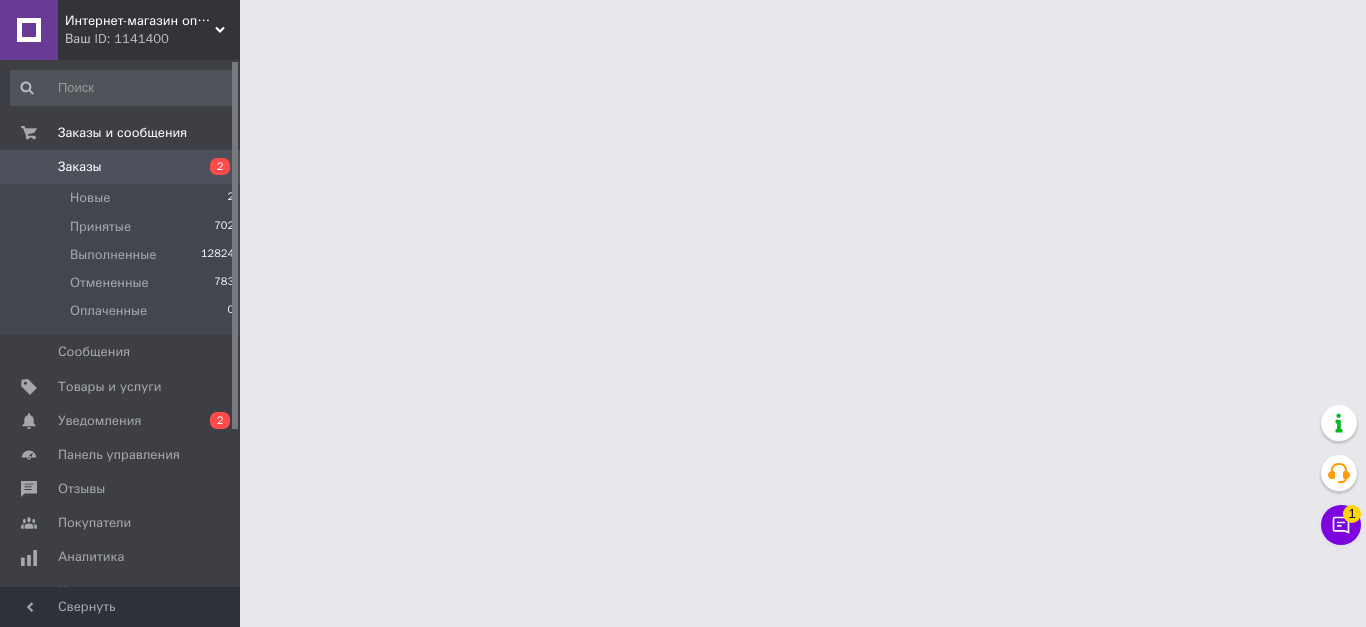 click on "Интернет-магазин оптовой торговли "Kristal" Ваш ID: 1141400 Сайт Интернет-магазин оптовой торговли "... Кабинет покупателя Проверить состояние системы Справка Выйти Заказы и сообщения Заказы 2 Новые 2 Принятые 702 Выполненные 12824 Отмененные 783 Оплаченные 0 Сообщения 0 Товары и услуги Уведомления 0 2 Панель управления Отзывы Покупатели Аналитика Инструменты вебмастера и SEO Управление сайтом Кошелек компании Маркет Настройки Тарифы и счета Prom сайт 20 000 Свернуть
1" at bounding box center [683, 25] 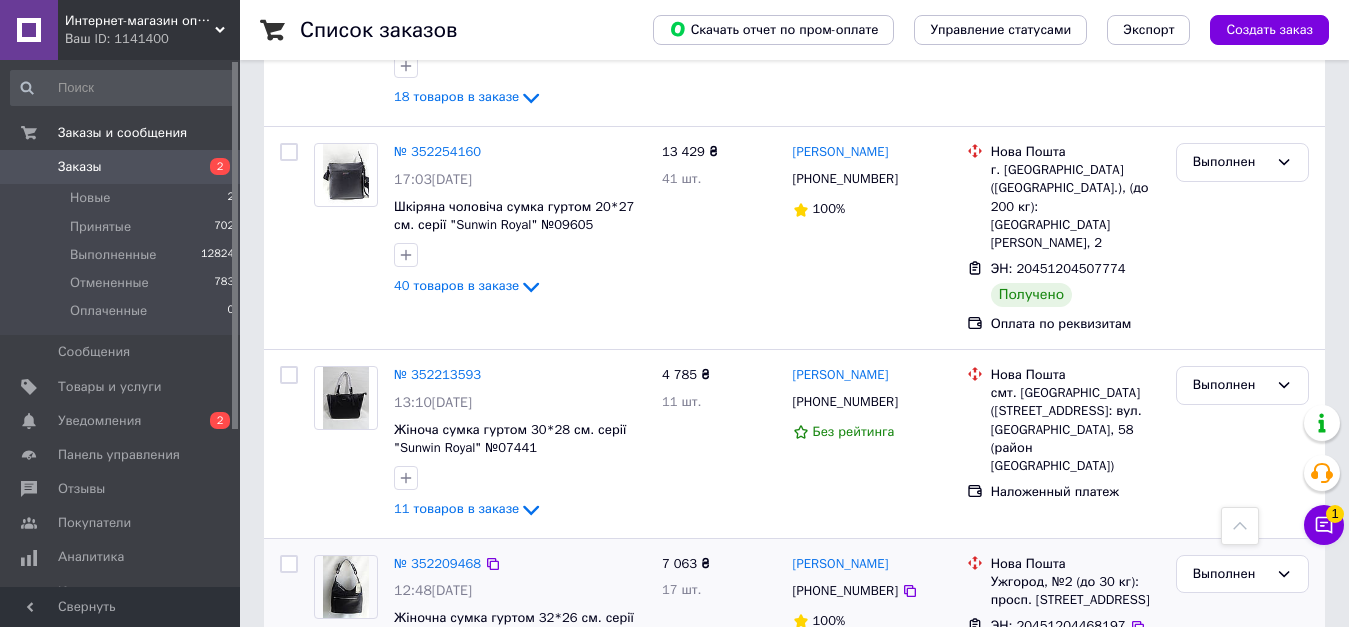 scroll, scrollTop: 2700, scrollLeft: 0, axis: vertical 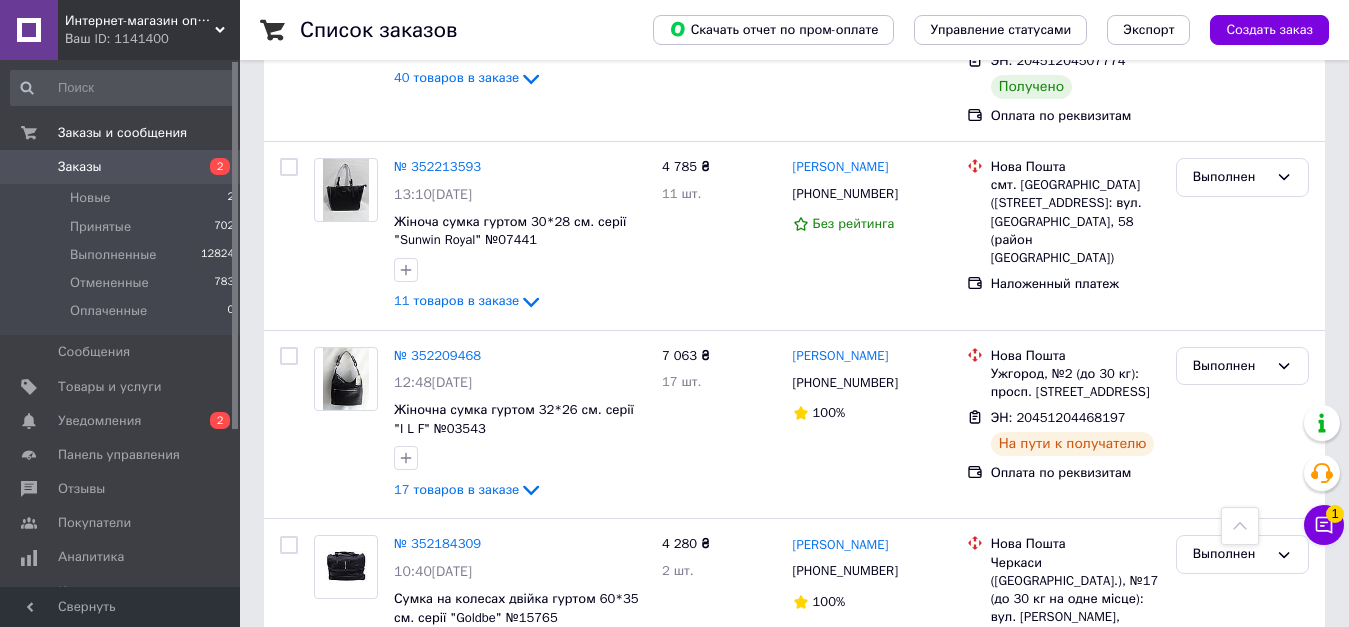 click on "№ 352184309" at bounding box center (437, 543) 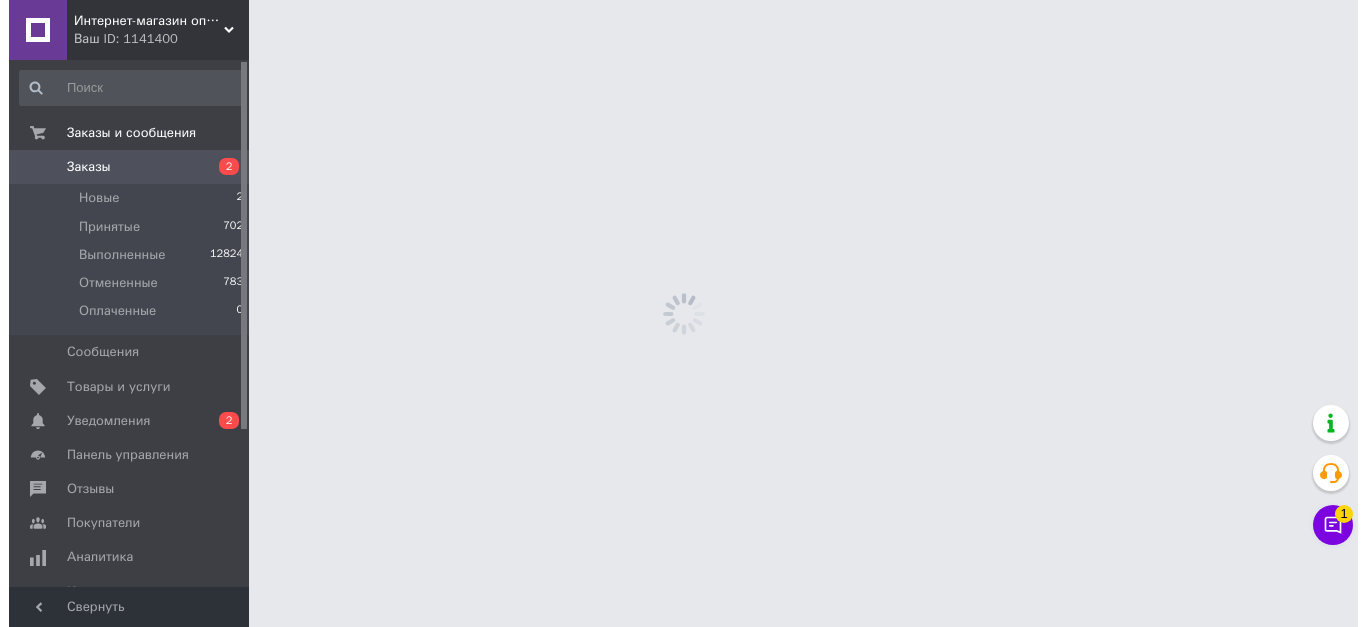 scroll, scrollTop: 0, scrollLeft: 0, axis: both 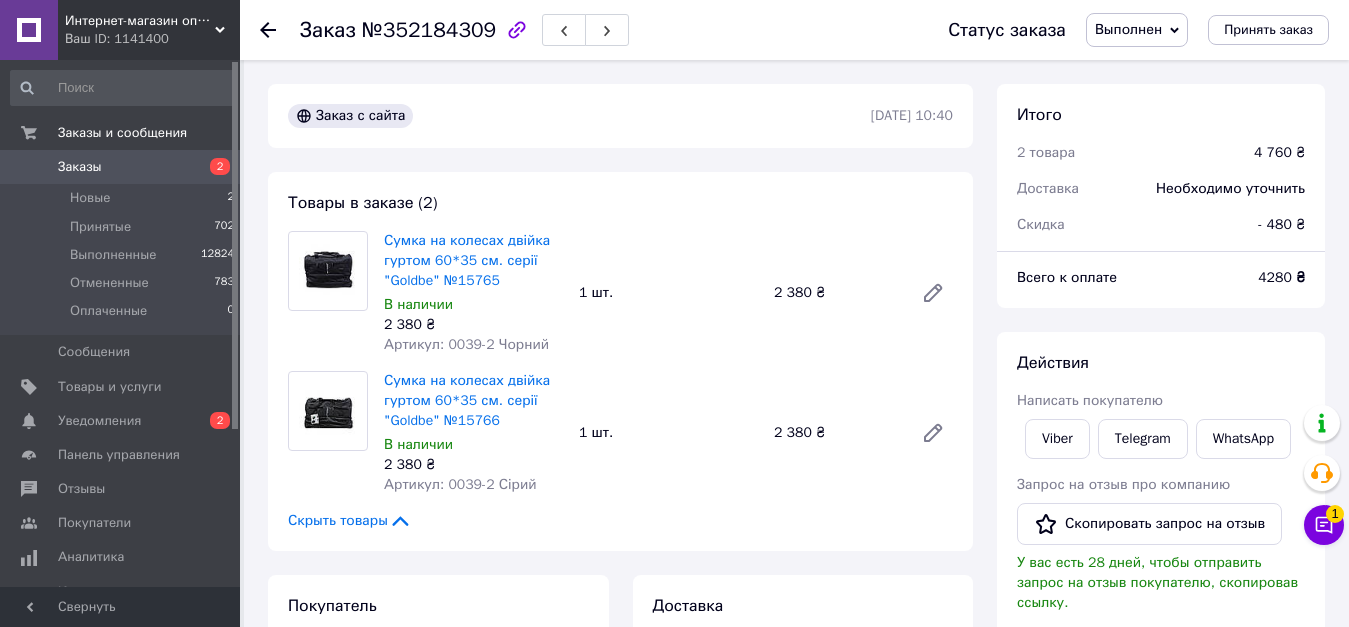click on "Написать покупателю" at bounding box center [1090, 400] 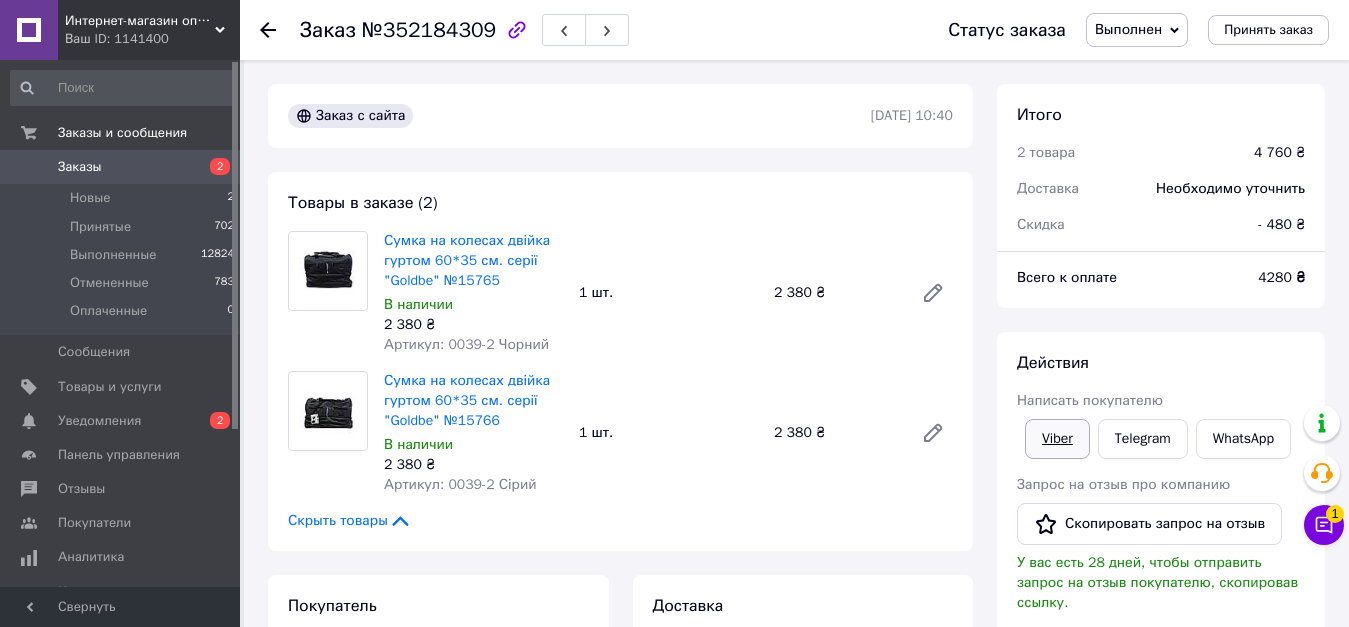click on "Viber" at bounding box center [1057, 439] 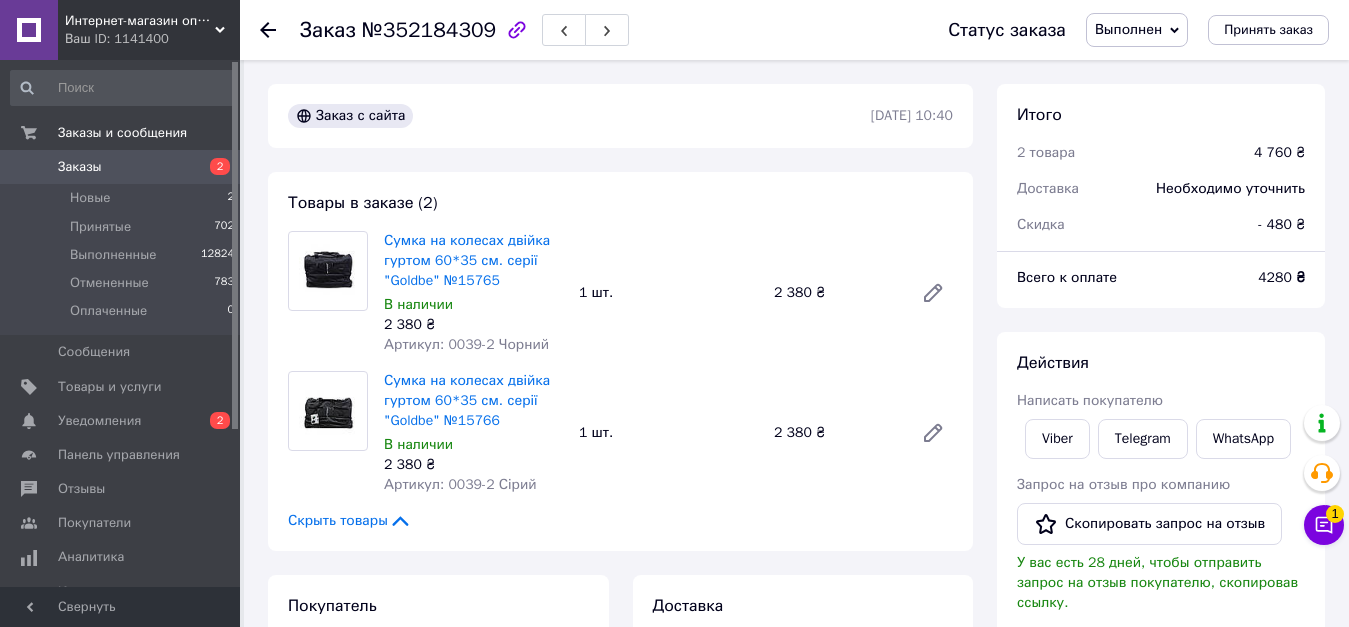 click 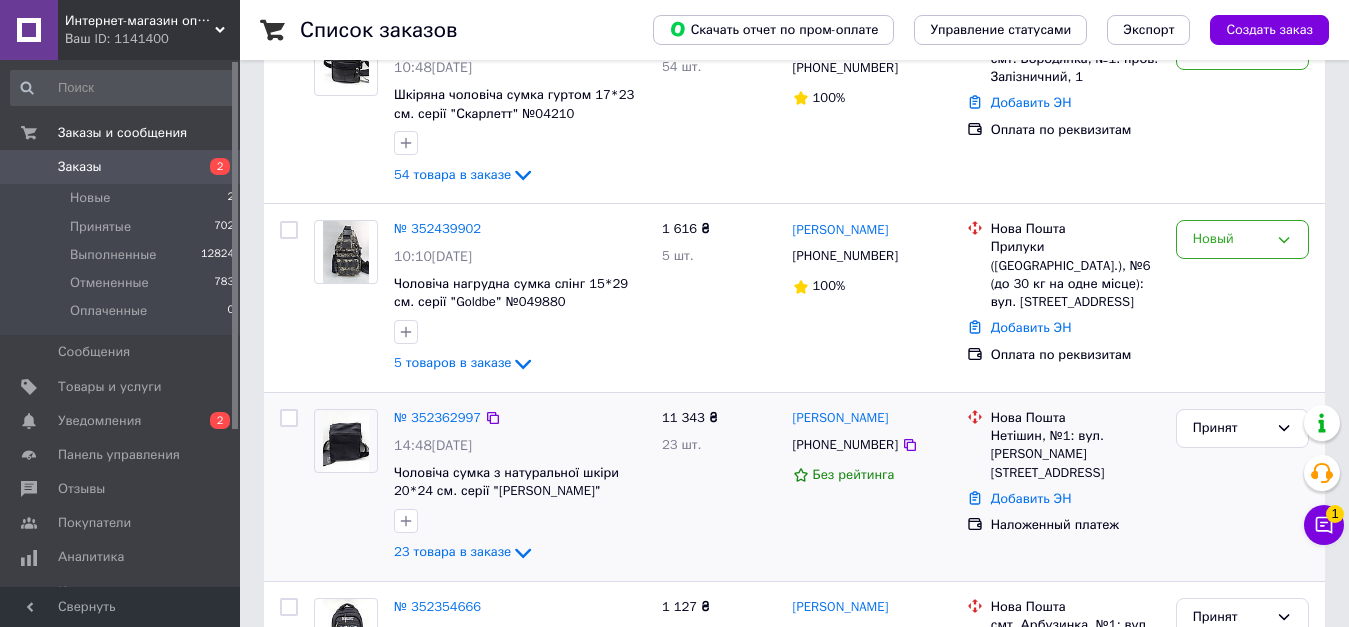 scroll, scrollTop: 300, scrollLeft: 0, axis: vertical 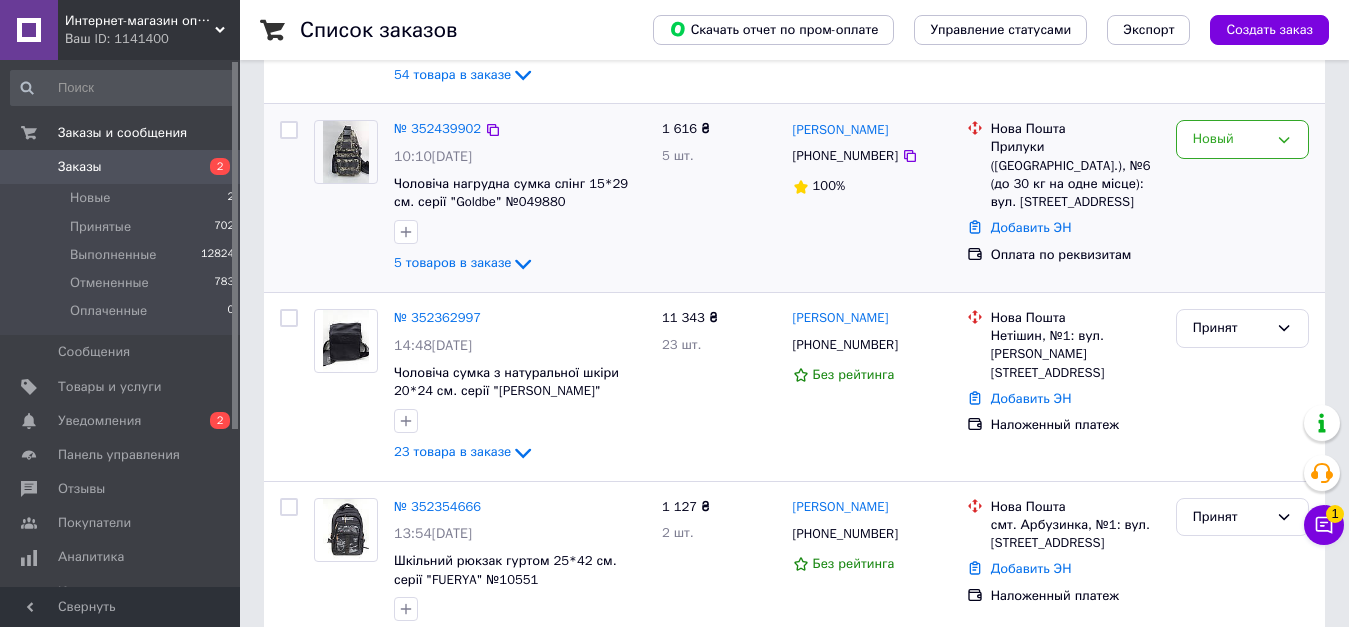 drag, startPoint x: 557, startPoint y: 309, endPoint x: 563, endPoint y: 256, distance: 53.338543 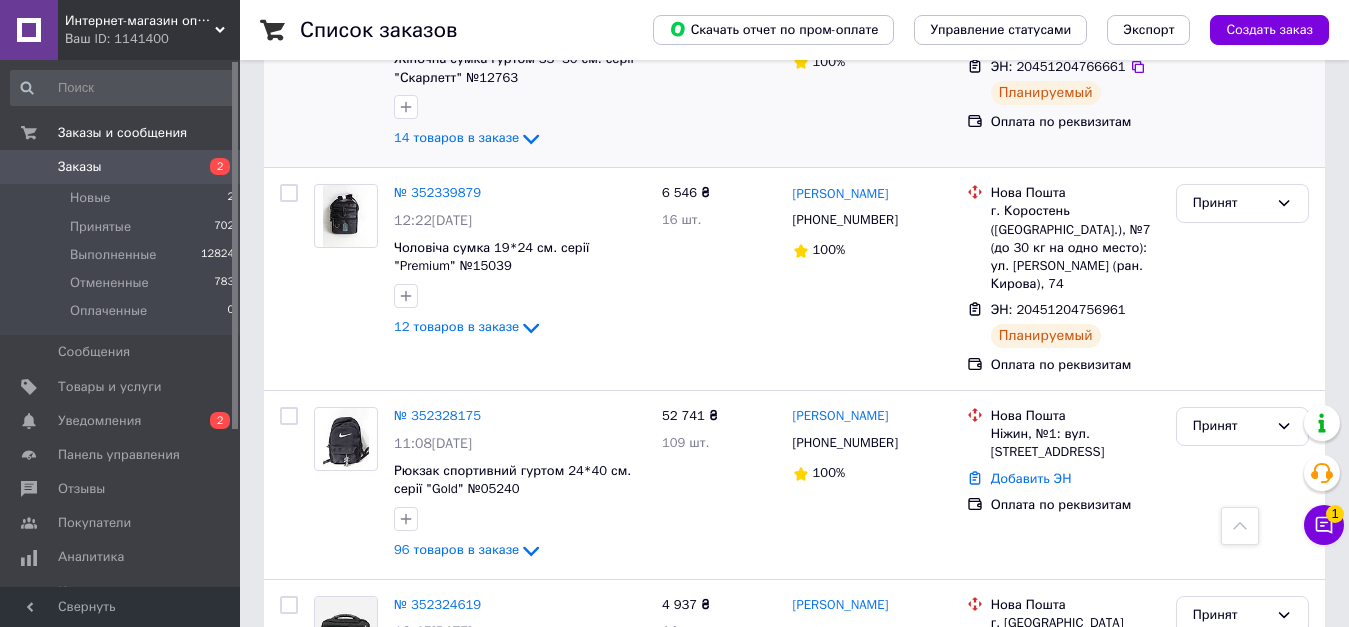 scroll, scrollTop: 1000, scrollLeft: 0, axis: vertical 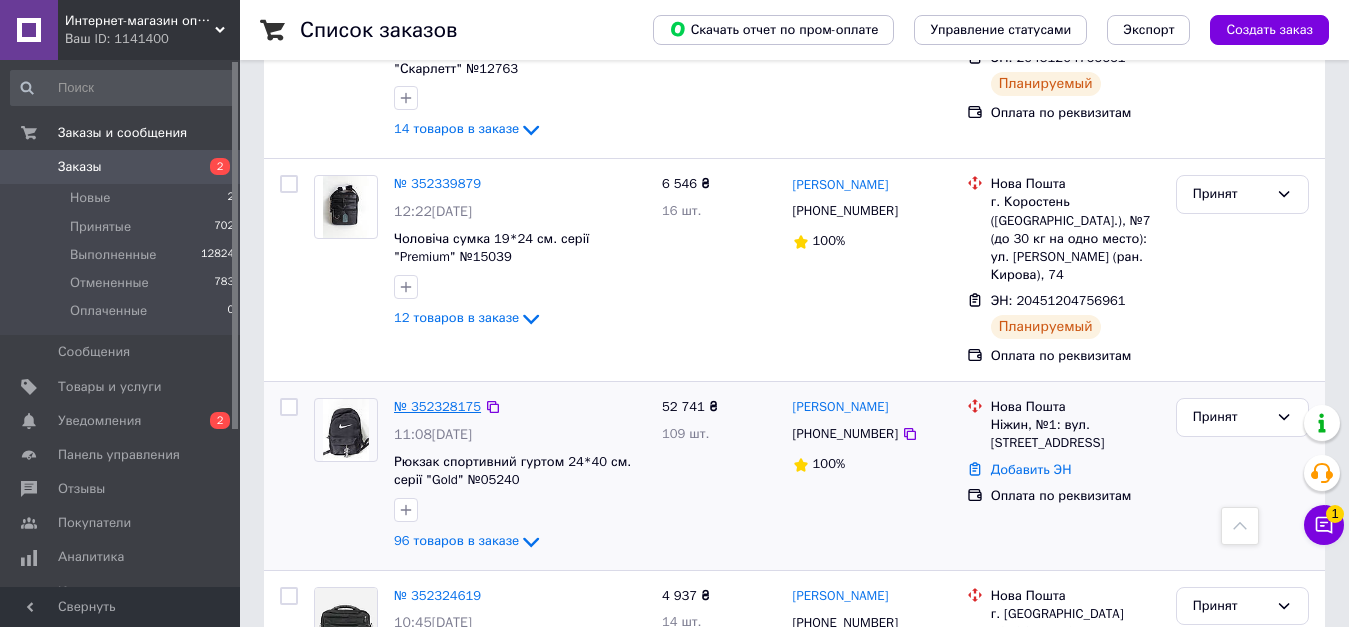 click on "№ 352328175" at bounding box center [437, 406] 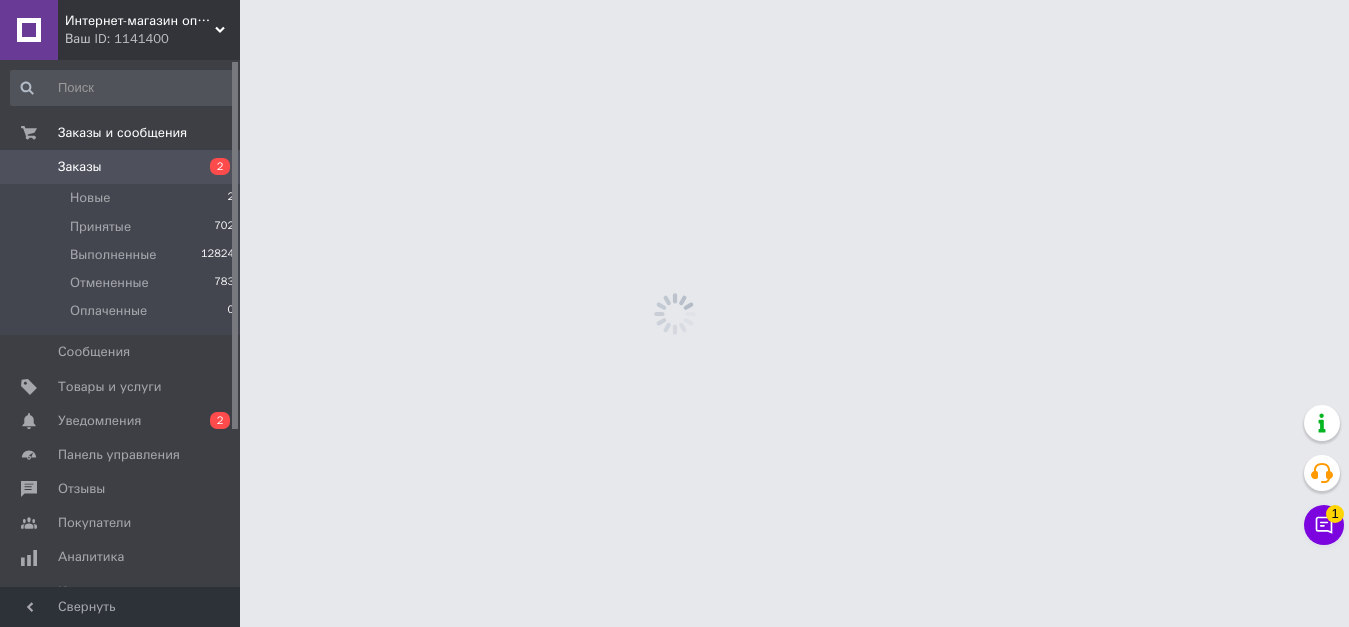 scroll, scrollTop: 0, scrollLeft: 0, axis: both 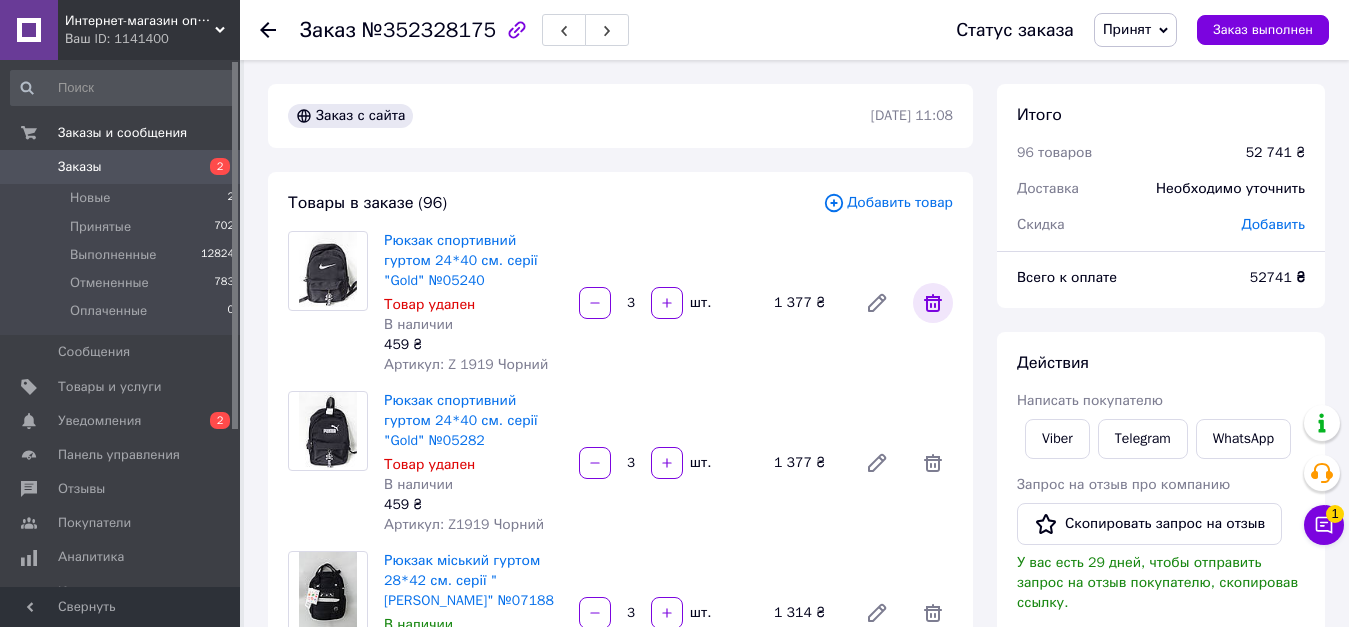 click 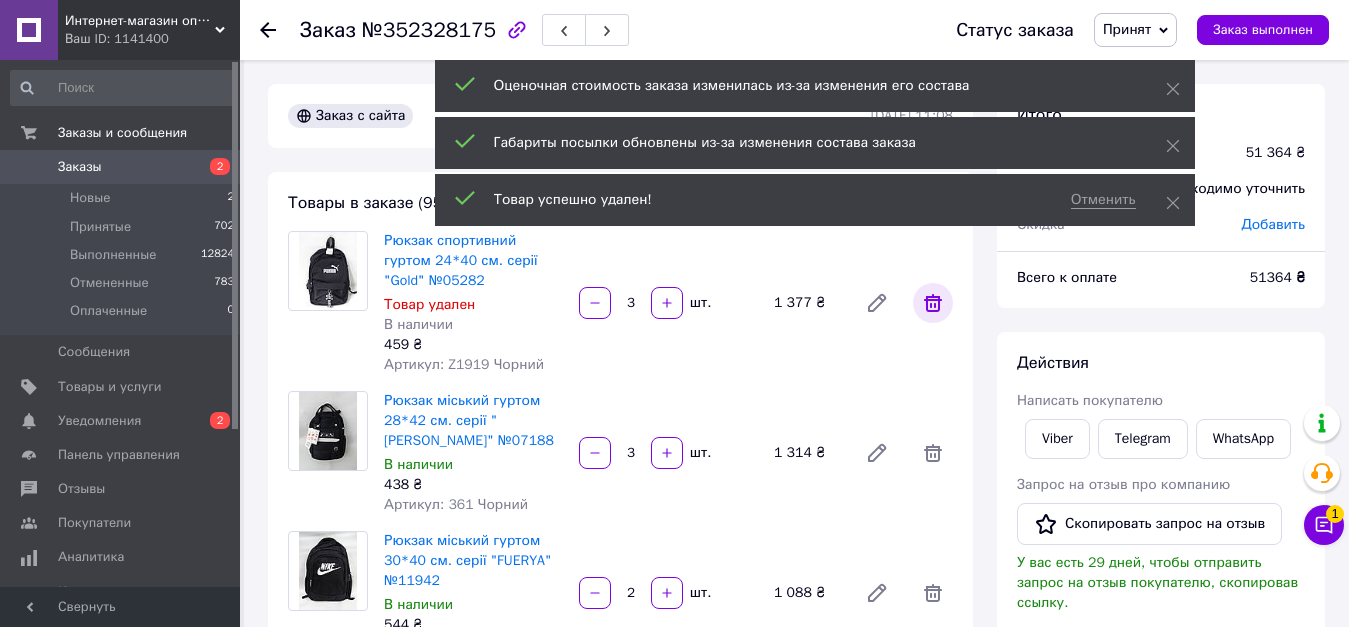 click 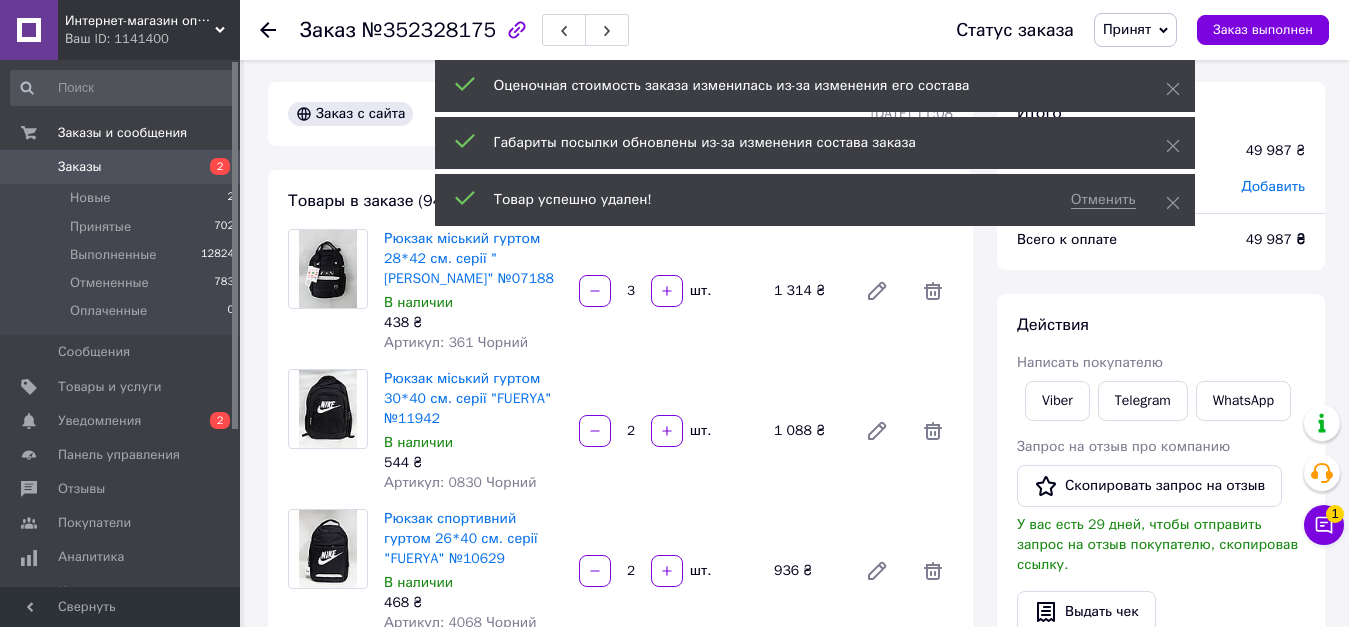 scroll, scrollTop: 300, scrollLeft: 0, axis: vertical 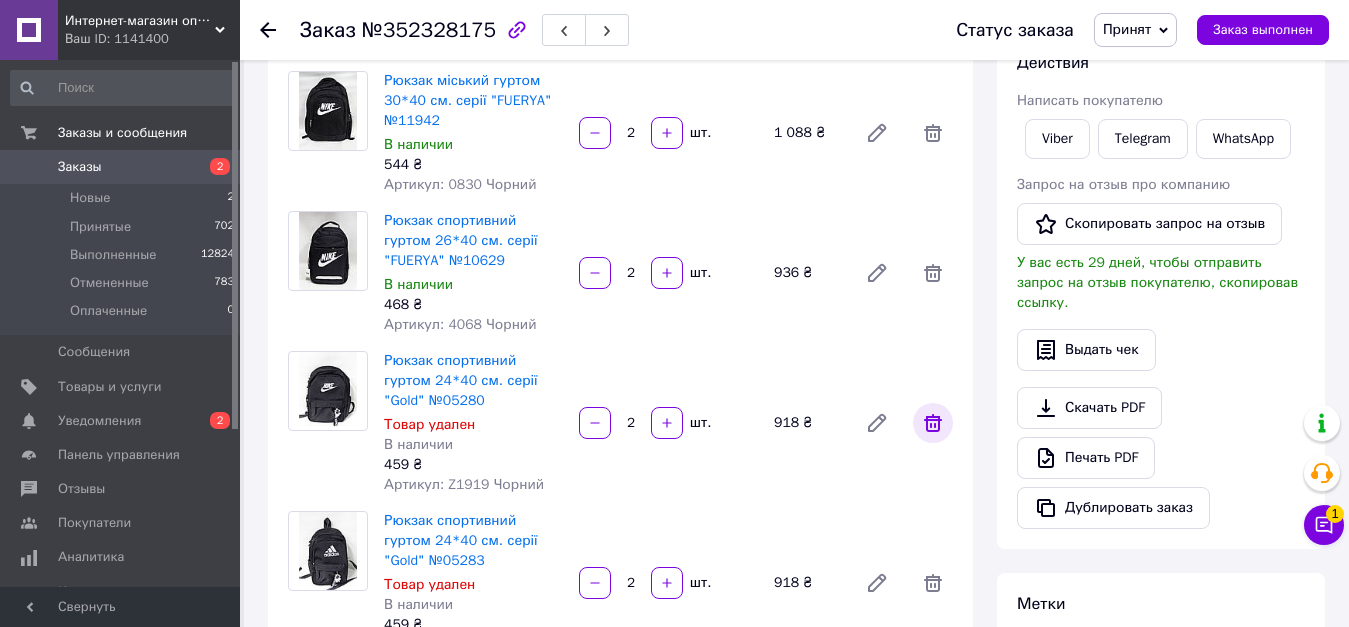 click 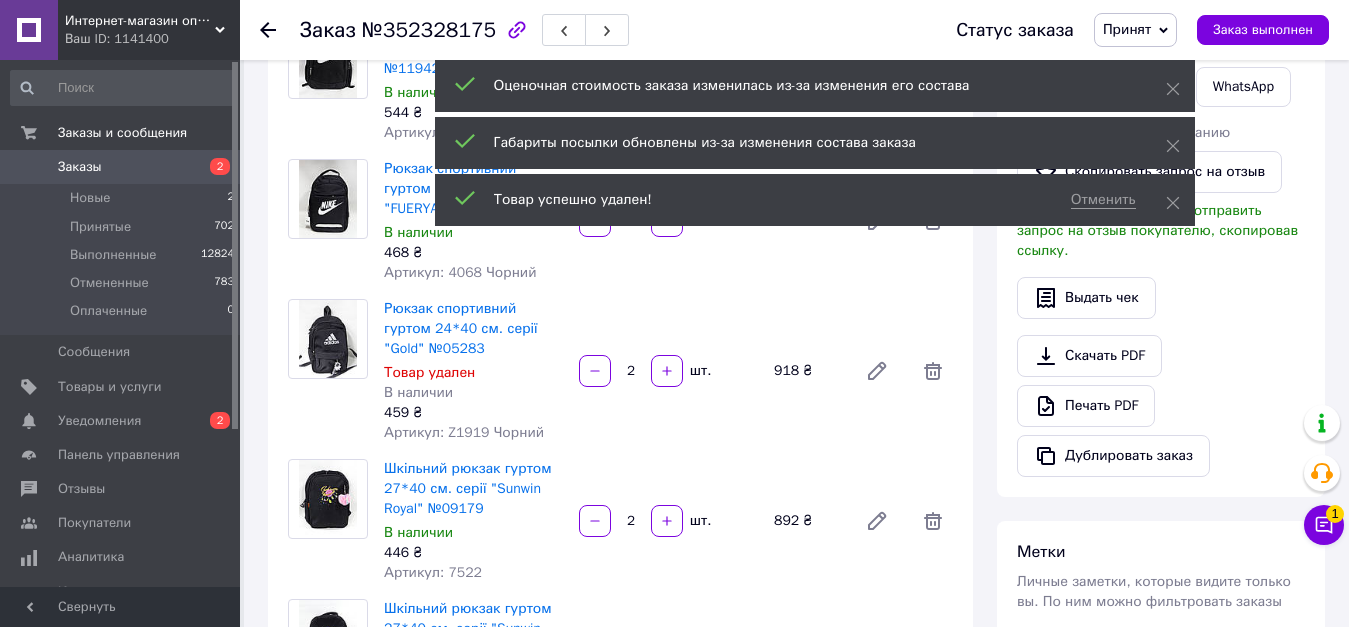 scroll, scrollTop: 300, scrollLeft: 0, axis: vertical 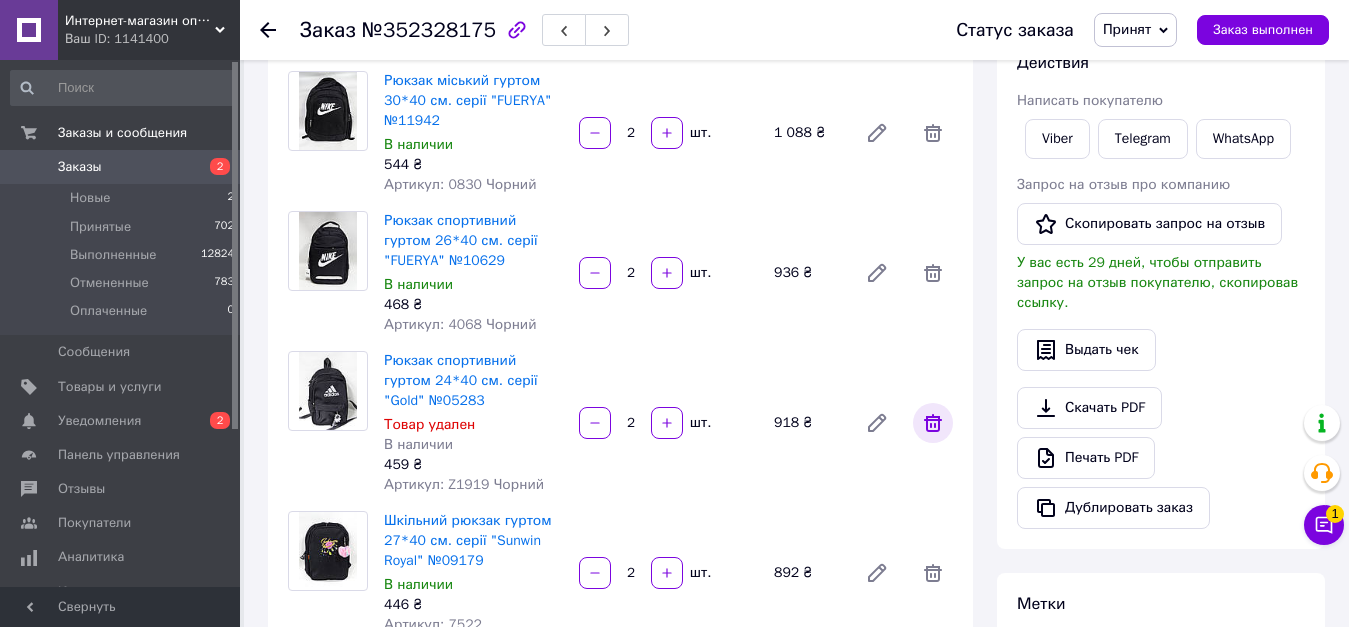 click 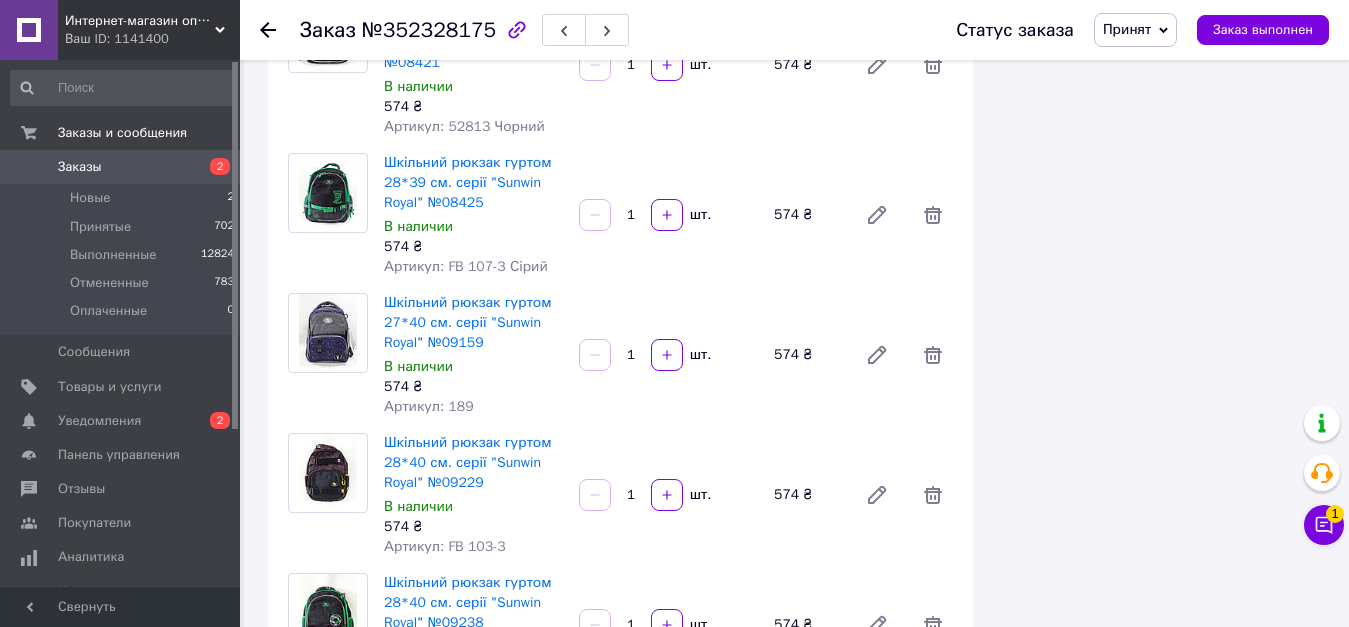 scroll, scrollTop: 2440, scrollLeft: 0, axis: vertical 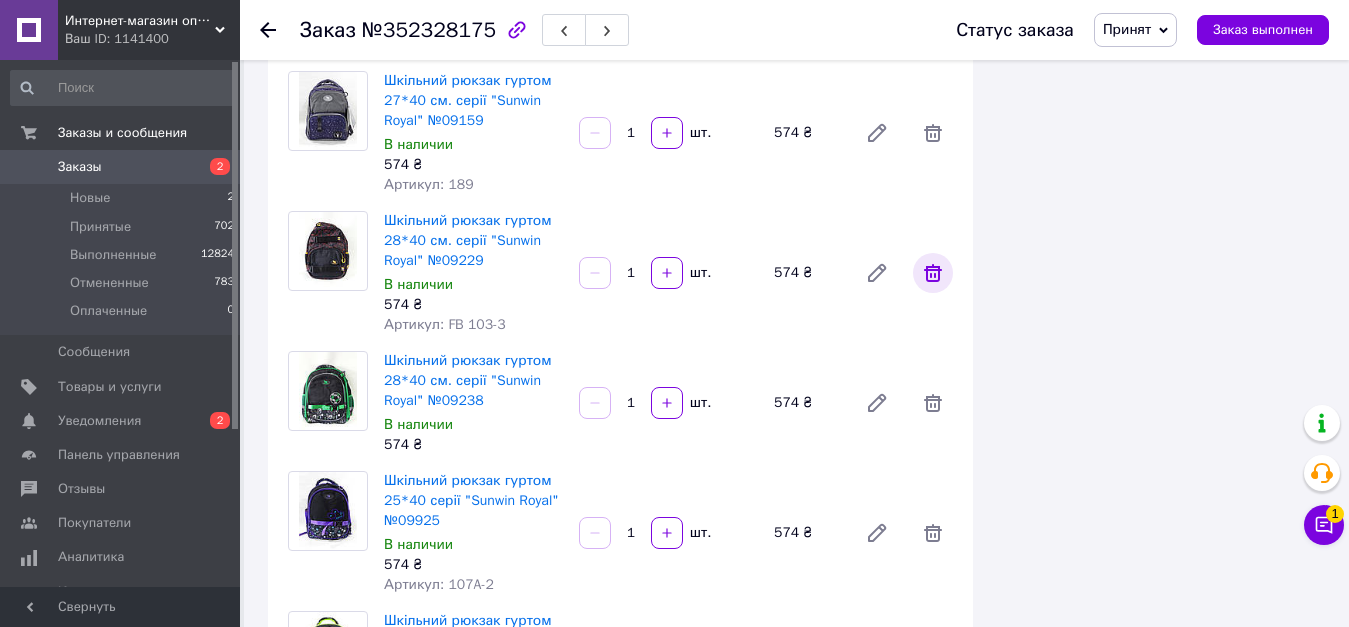 click 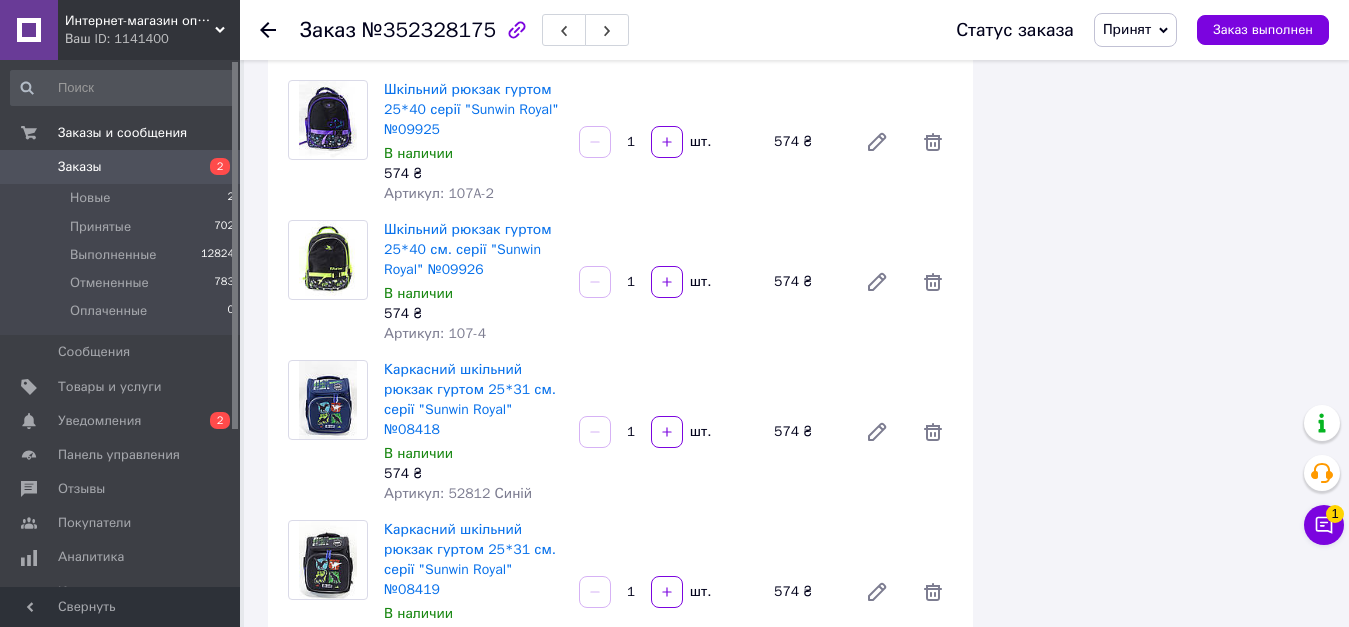 scroll, scrollTop: 2640, scrollLeft: 0, axis: vertical 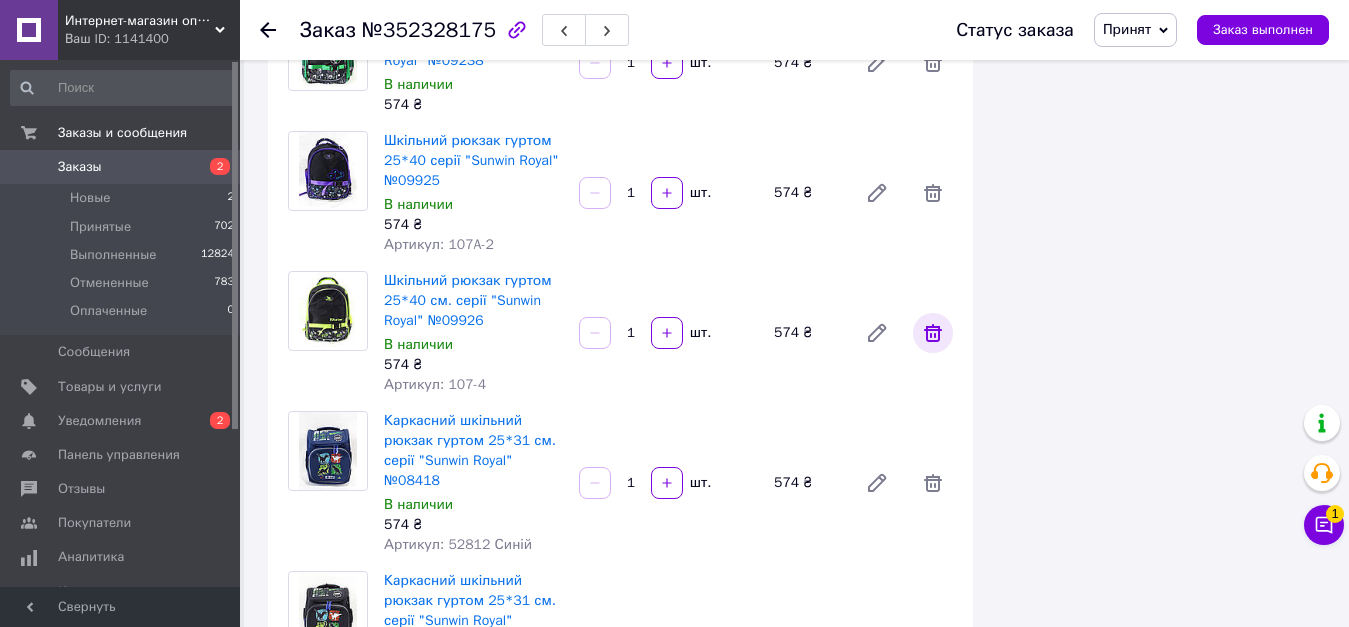 click 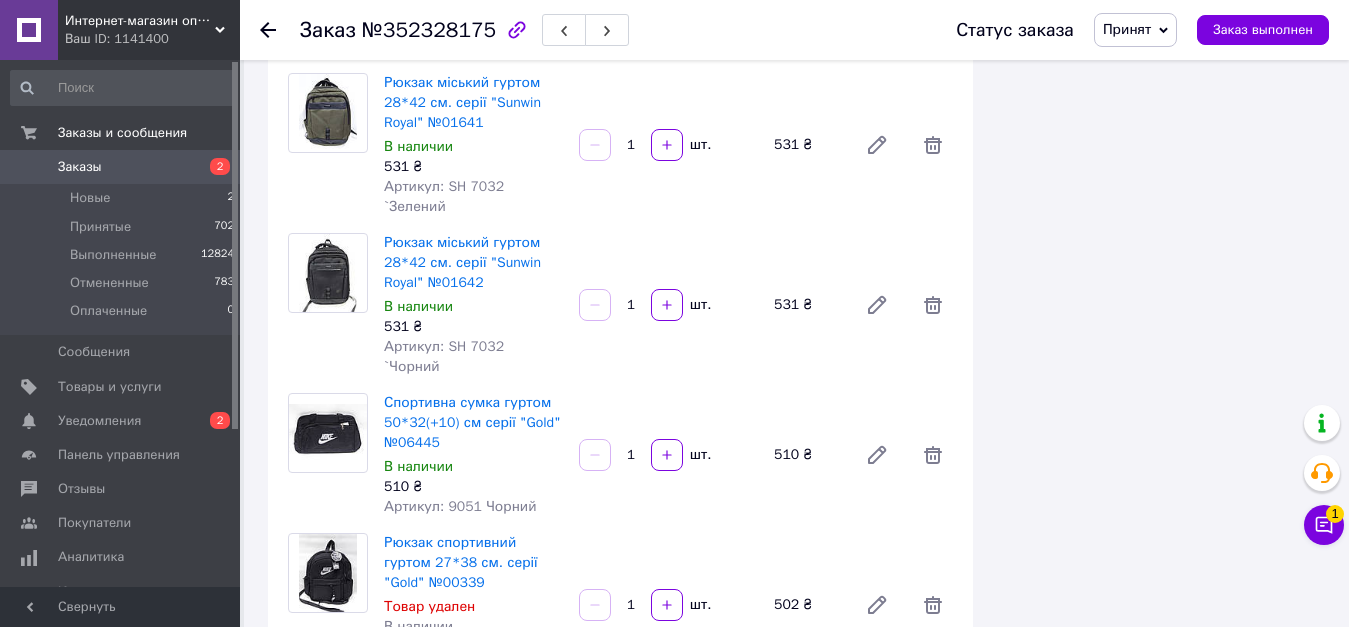scroll, scrollTop: 5440, scrollLeft: 0, axis: vertical 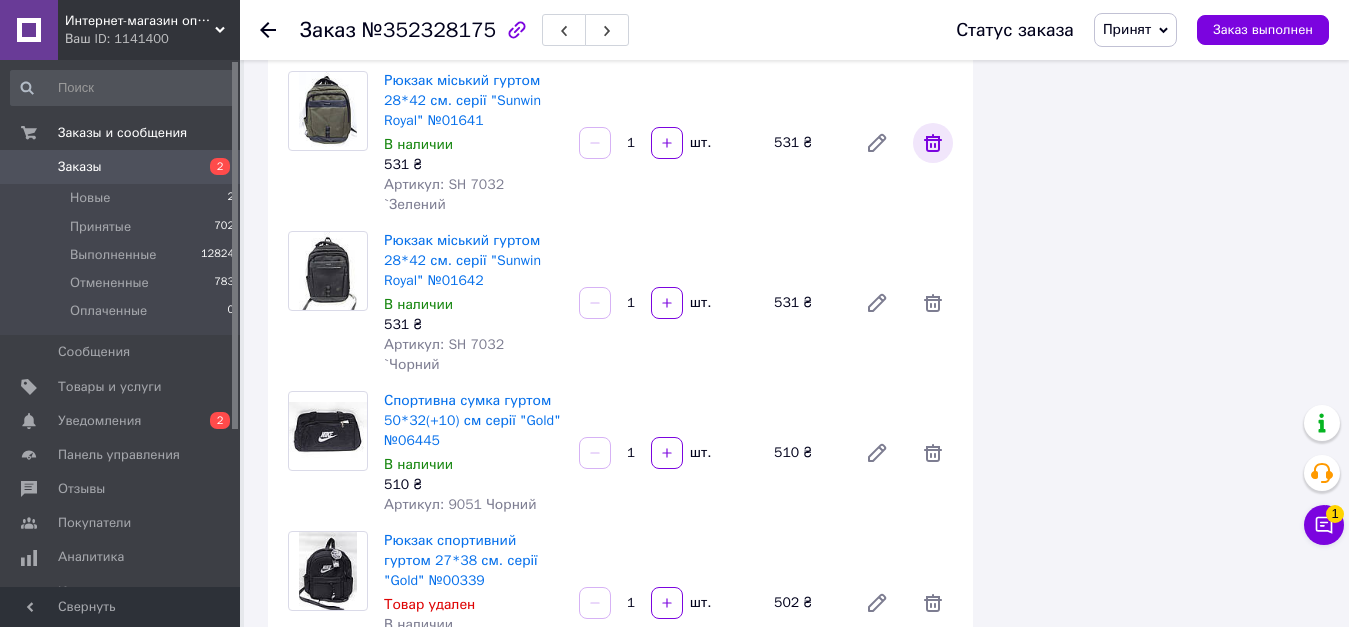 click 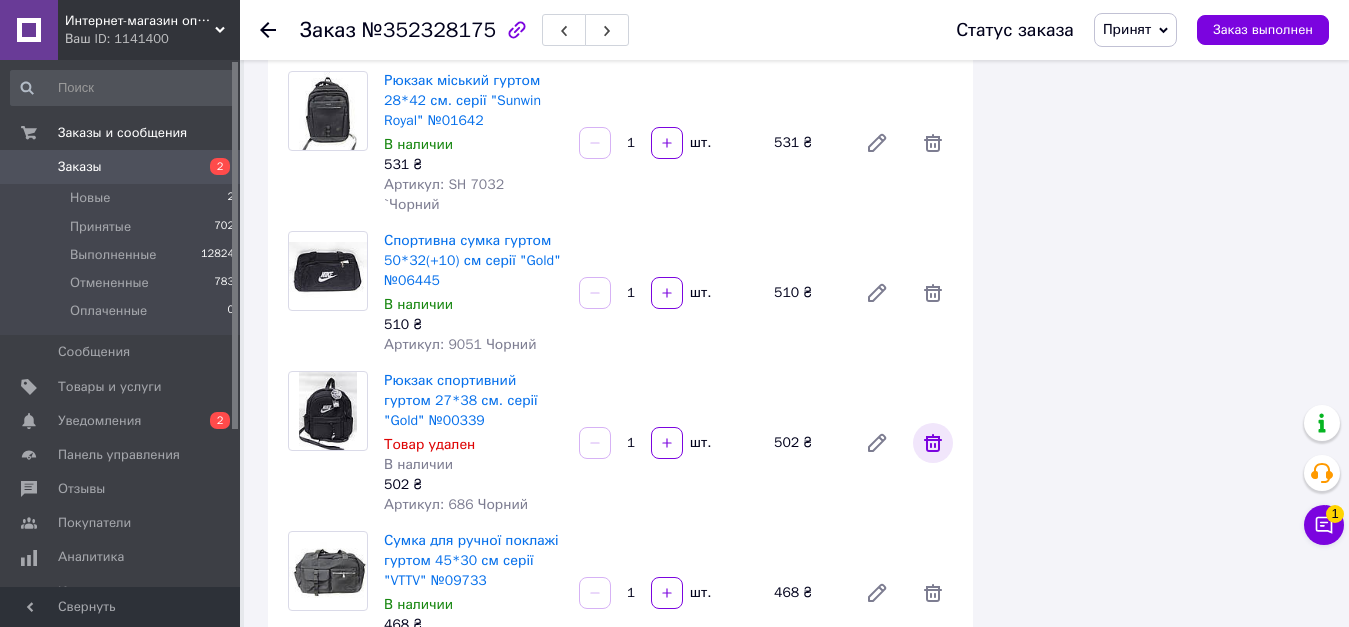click 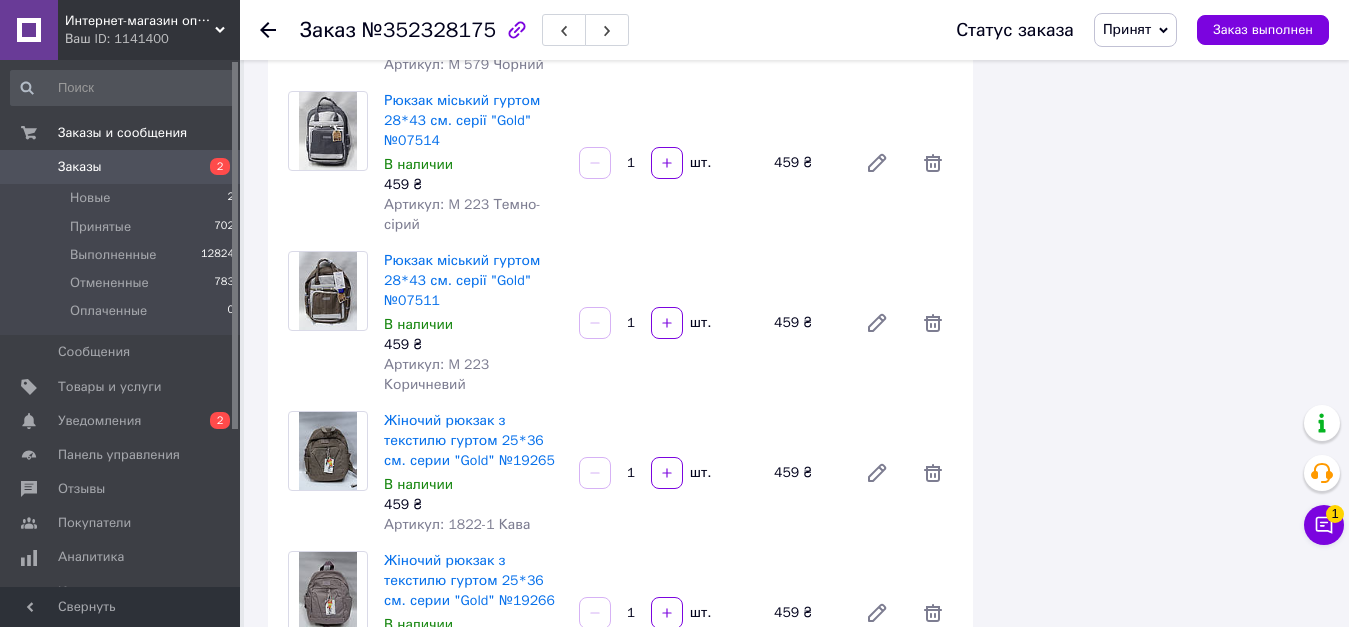 scroll, scrollTop: 7540, scrollLeft: 0, axis: vertical 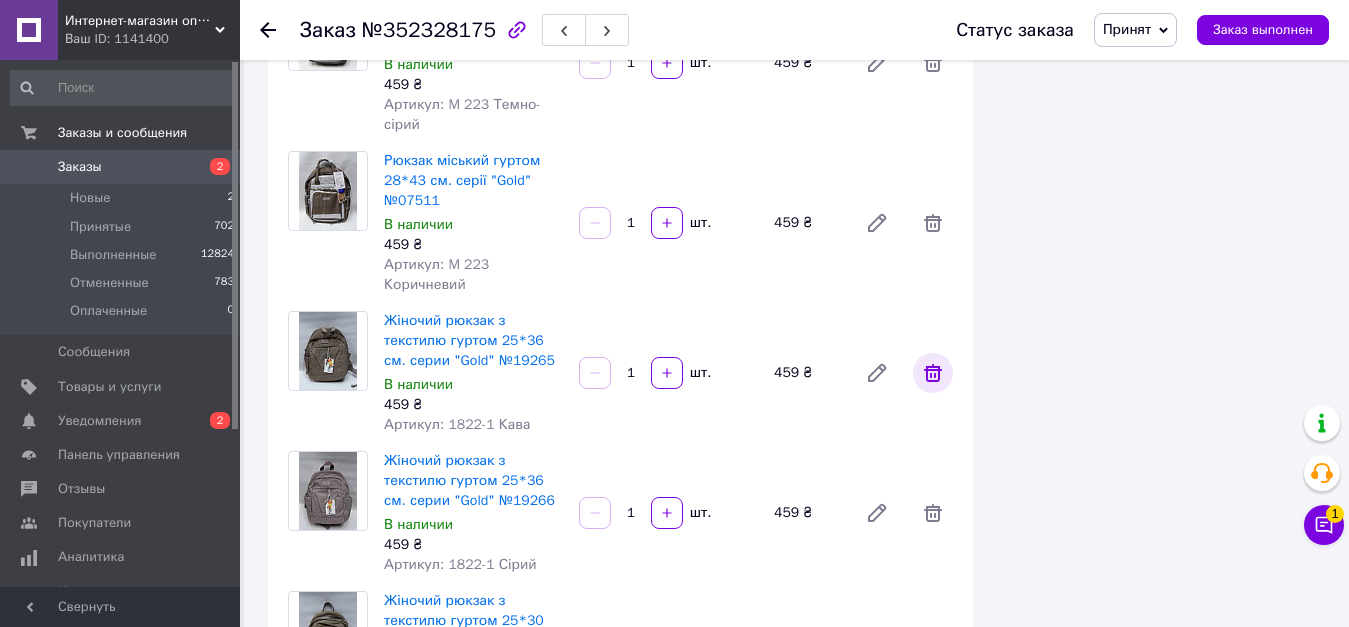 click 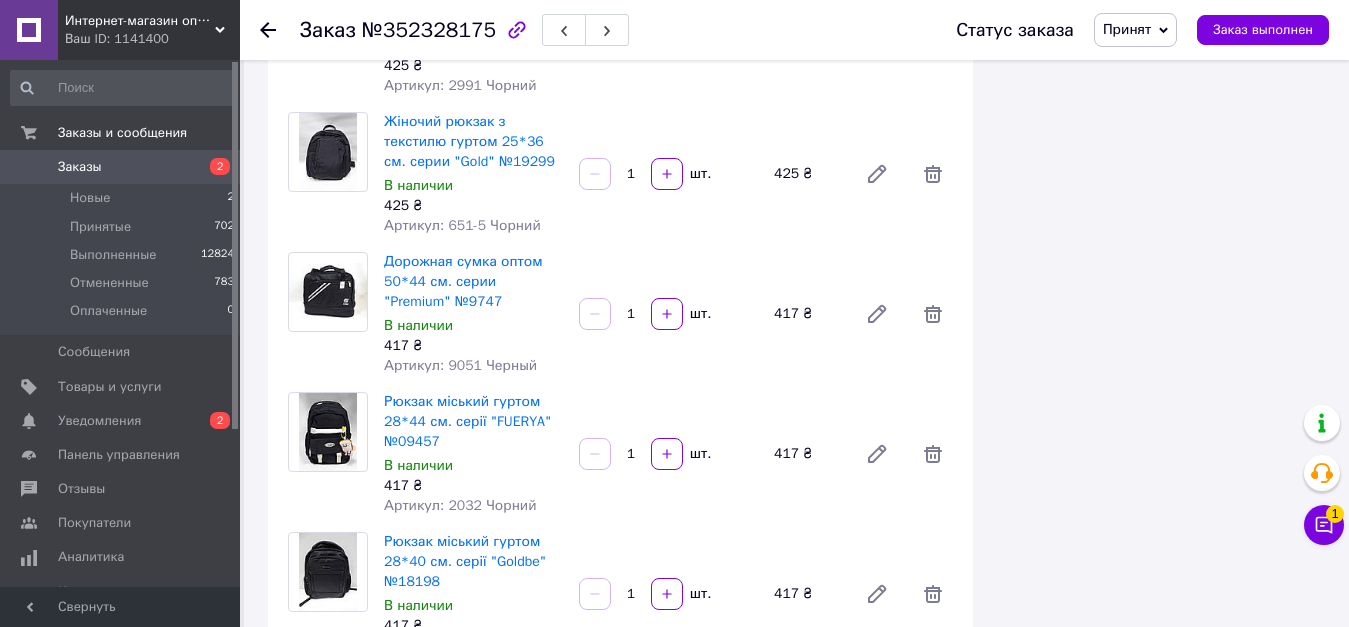 scroll, scrollTop: 9440, scrollLeft: 0, axis: vertical 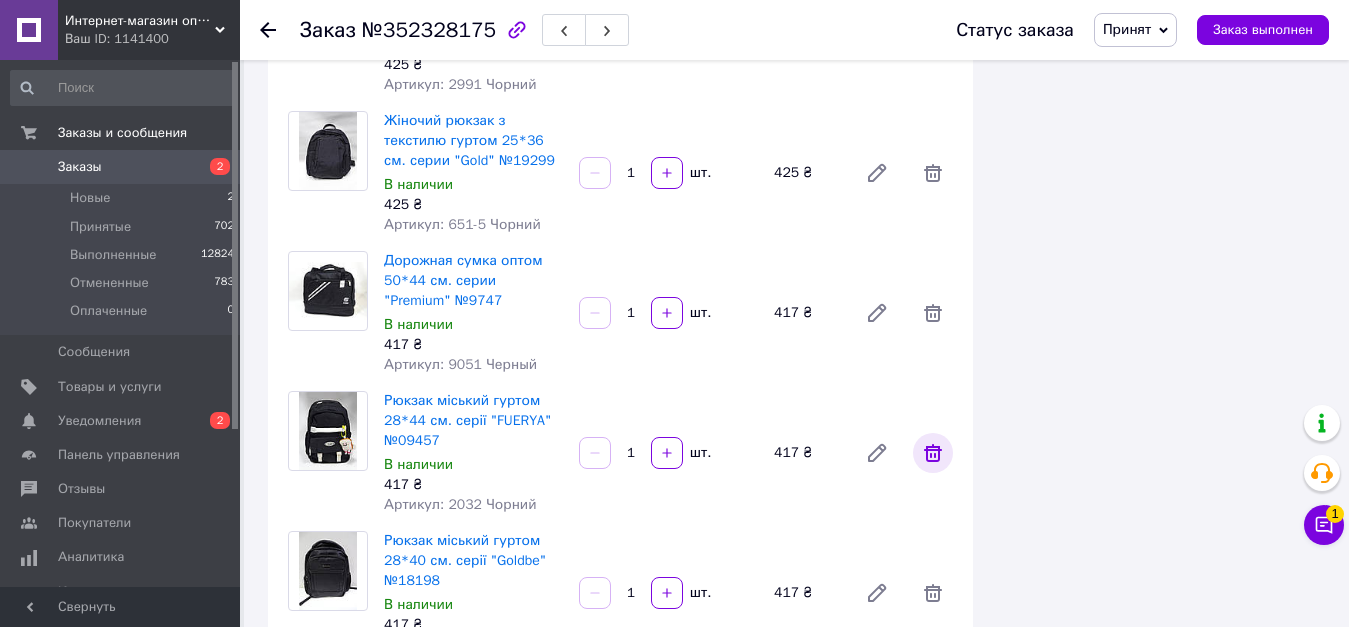 click 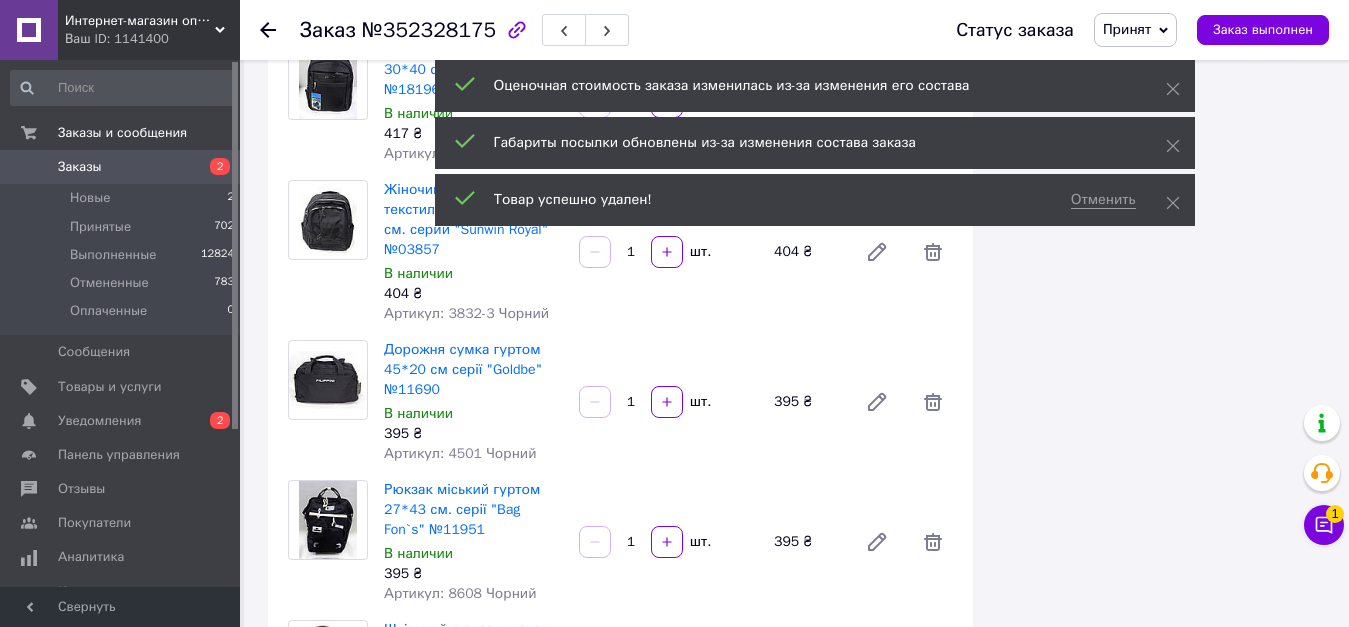 scroll, scrollTop: 10140, scrollLeft: 0, axis: vertical 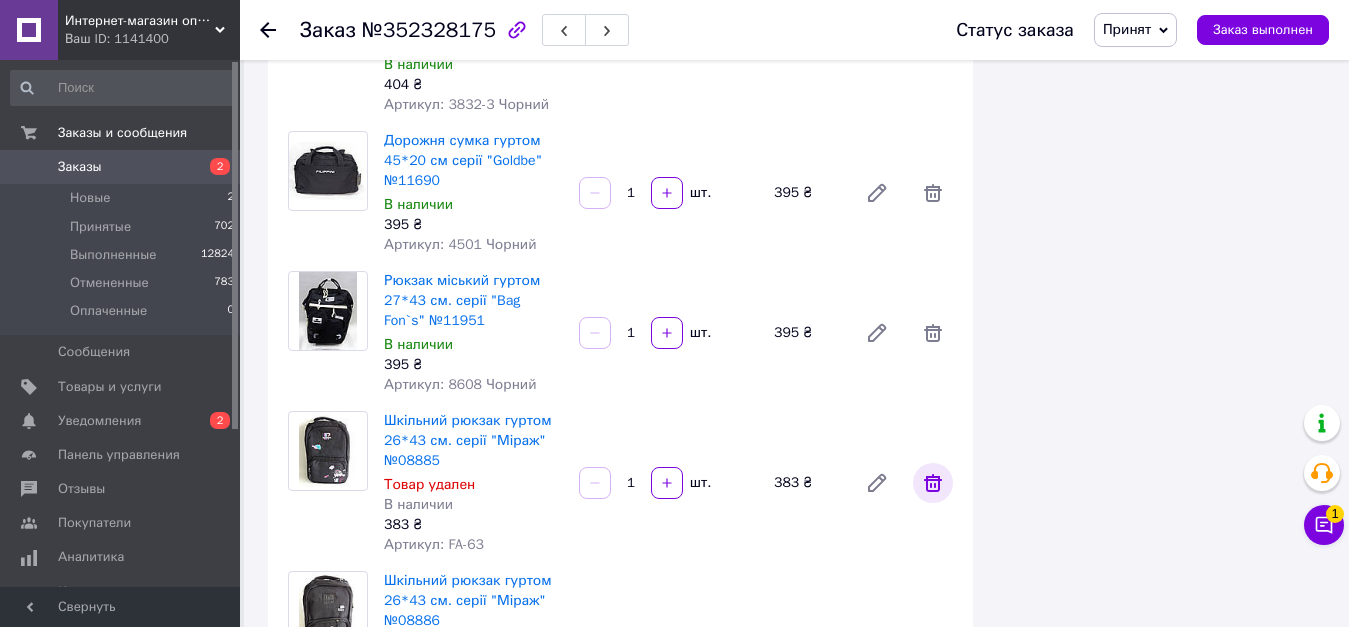 click 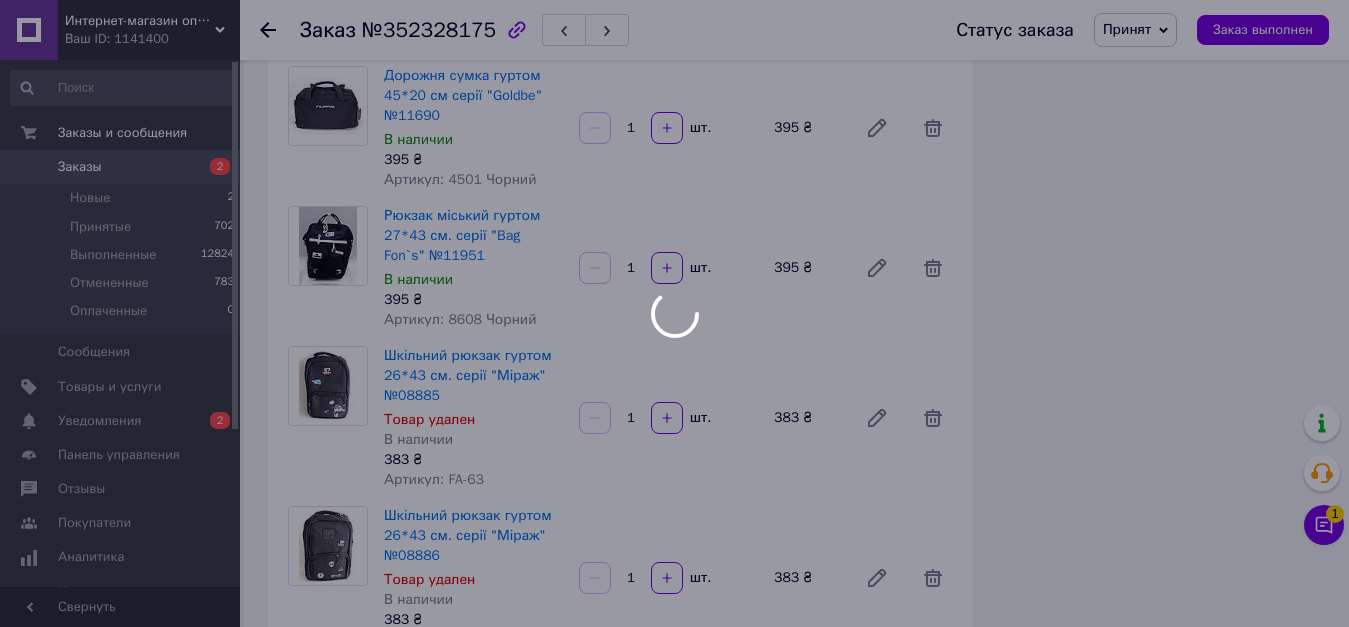 scroll, scrollTop: 10240, scrollLeft: 0, axis: vertical 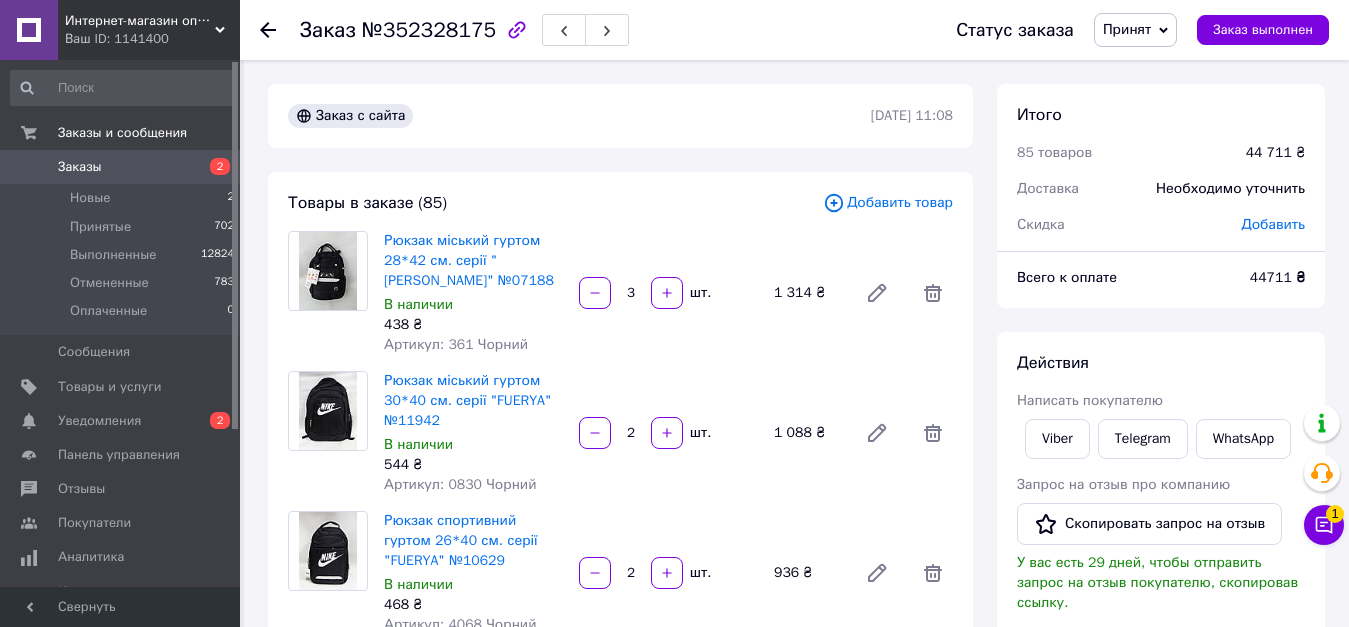 click on "Добавить товар" at bounding box center [888, 203] 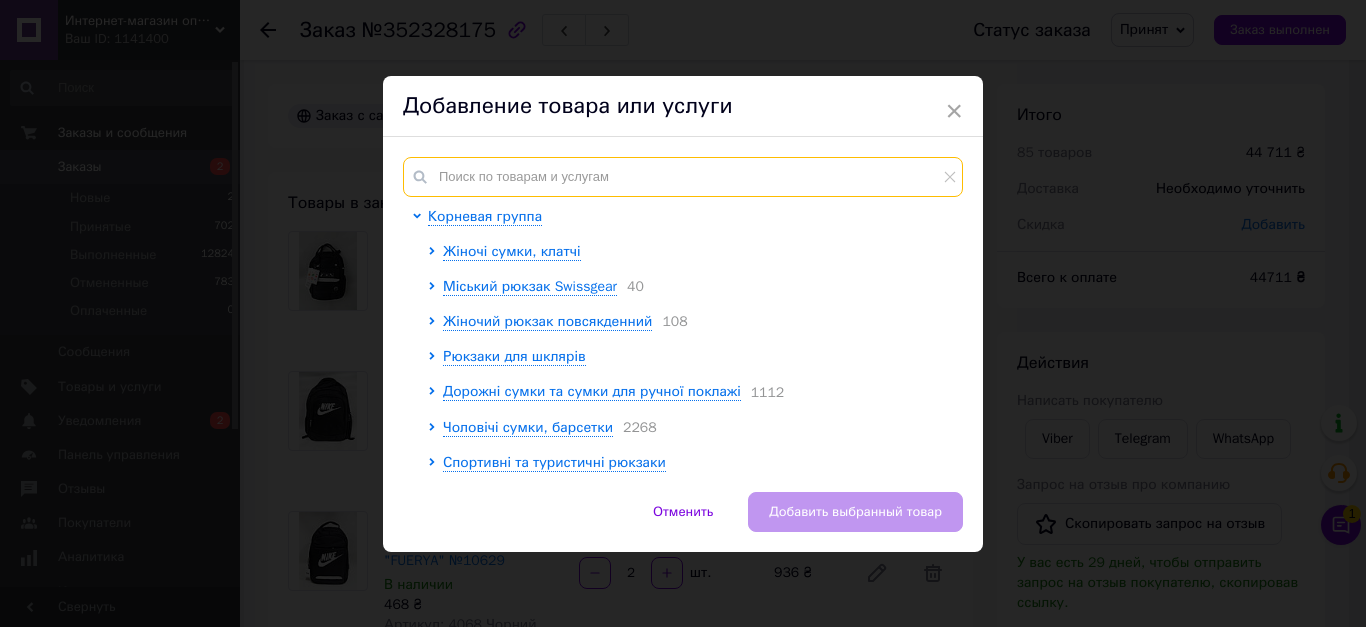 click at bounding box center (683, 177) 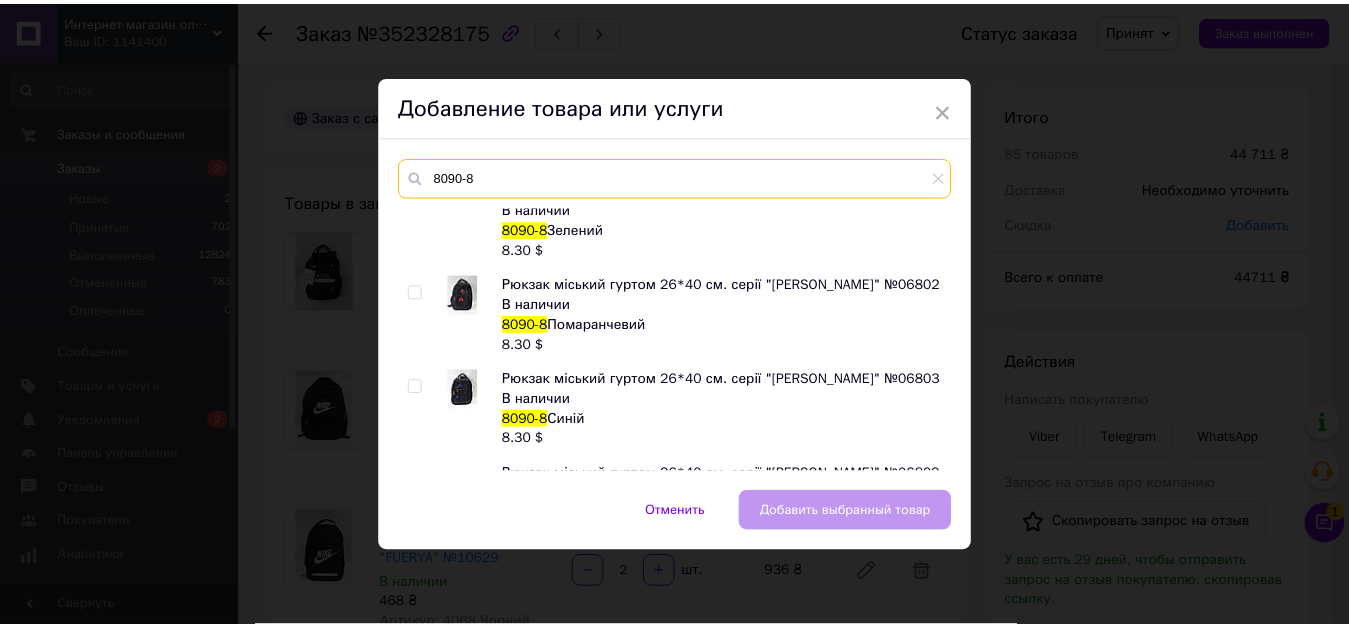 scroll, scrollTop: 0, scrollLeft: 0, axis: both 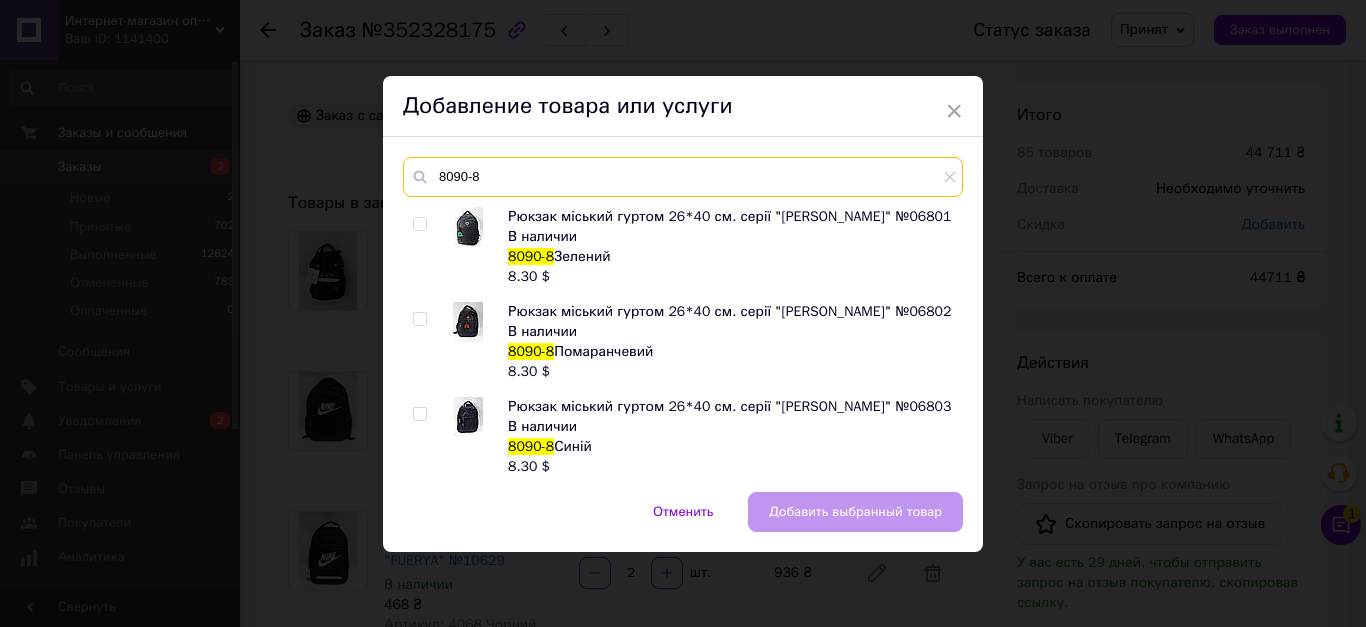 type on "8090-8" 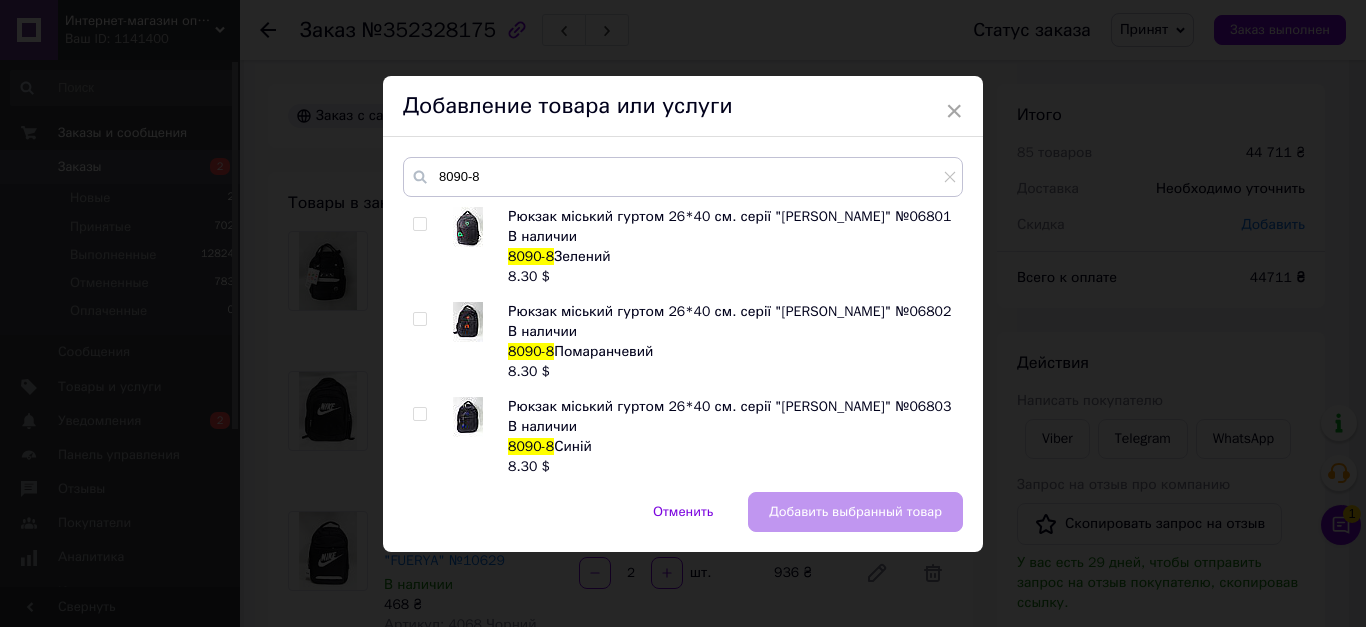 click at bounding box center (419, 414) 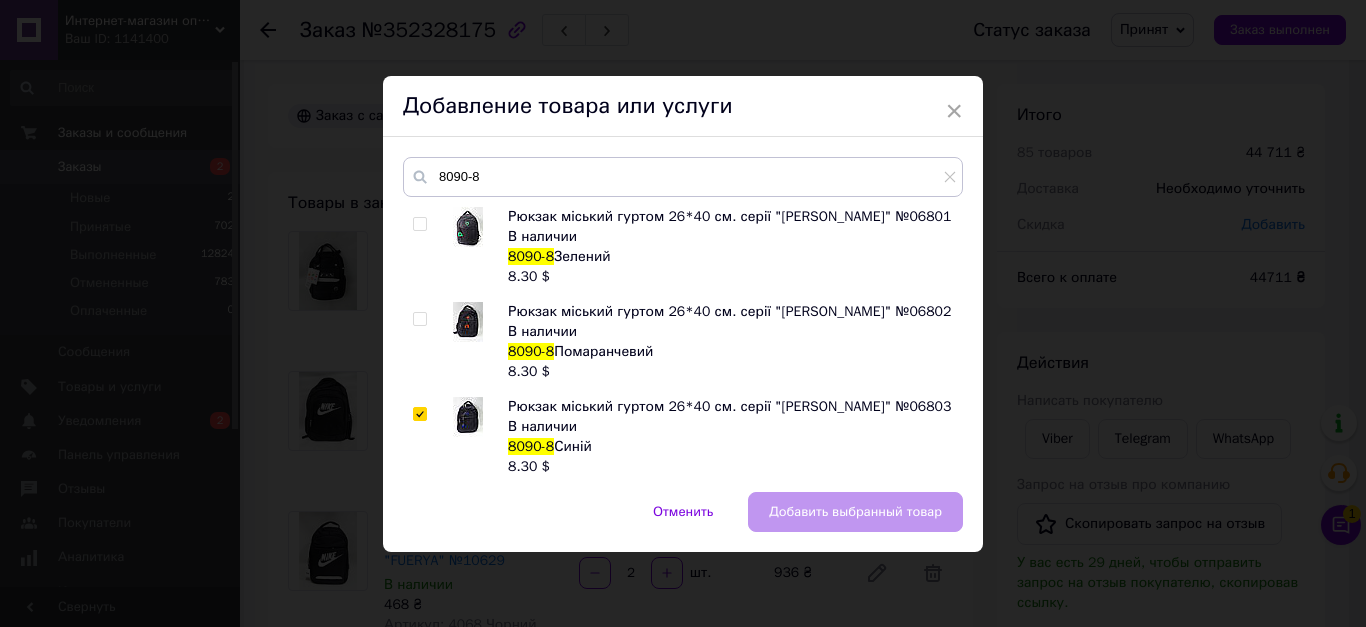 checkbox on "true" 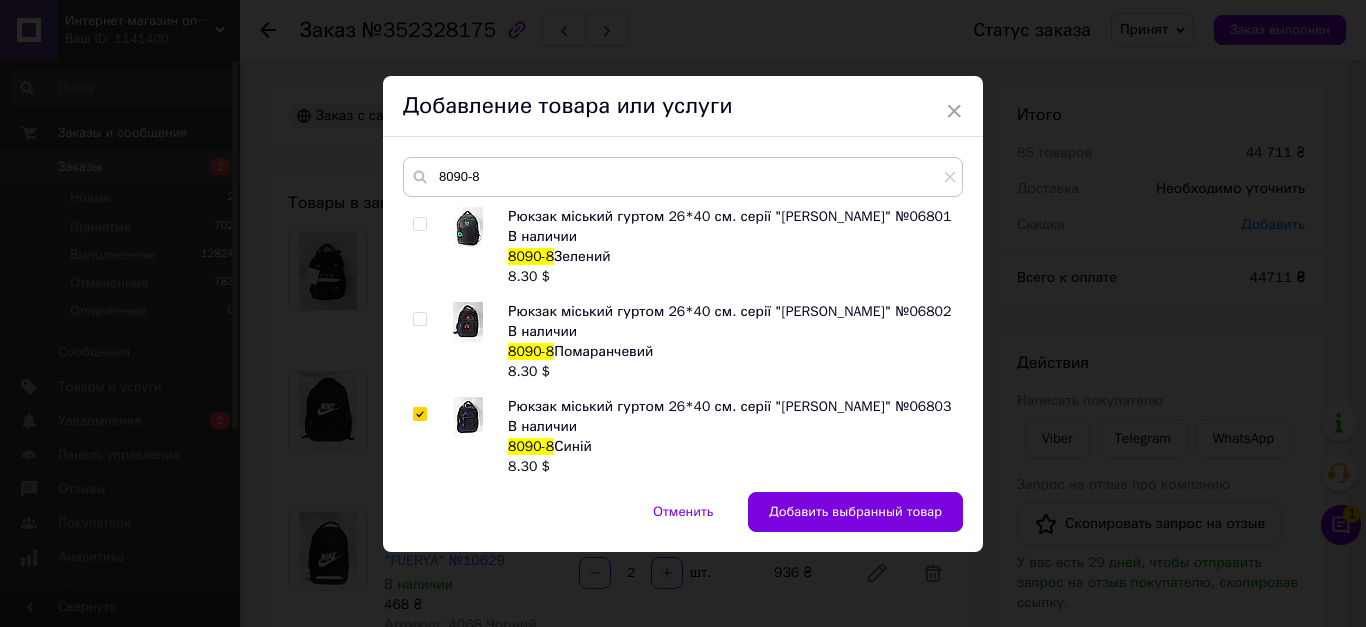 click at bounding box center (419, 319) 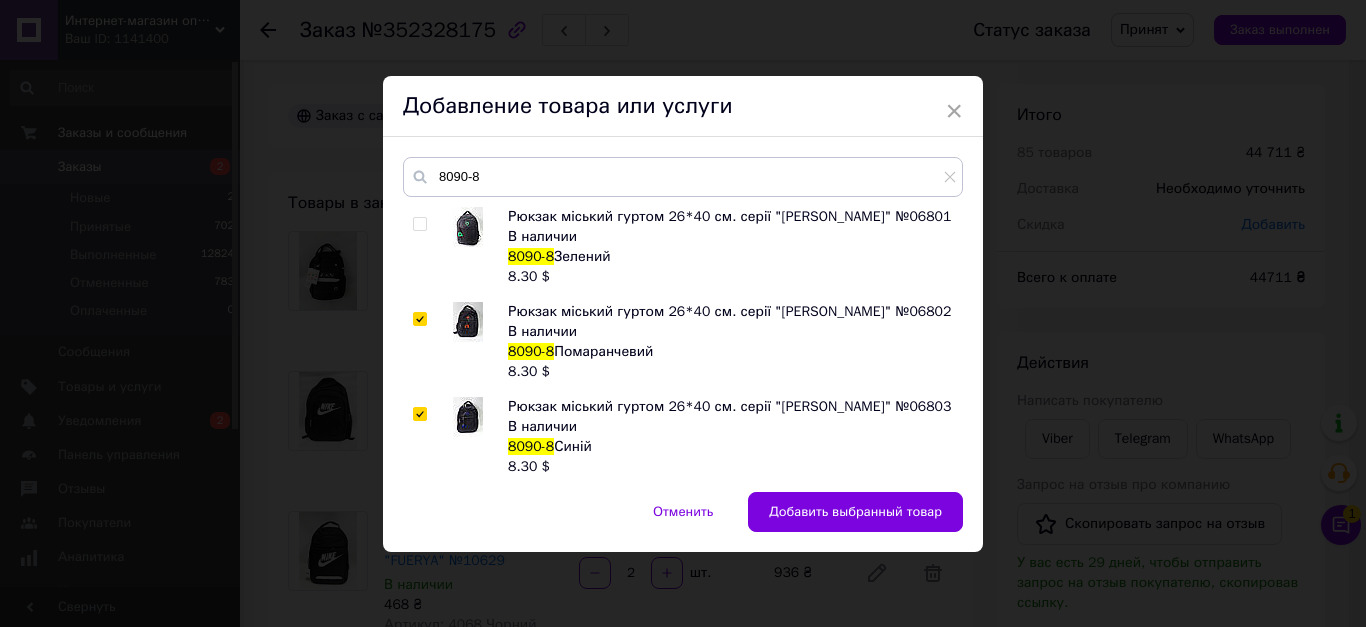checkbox on "true" 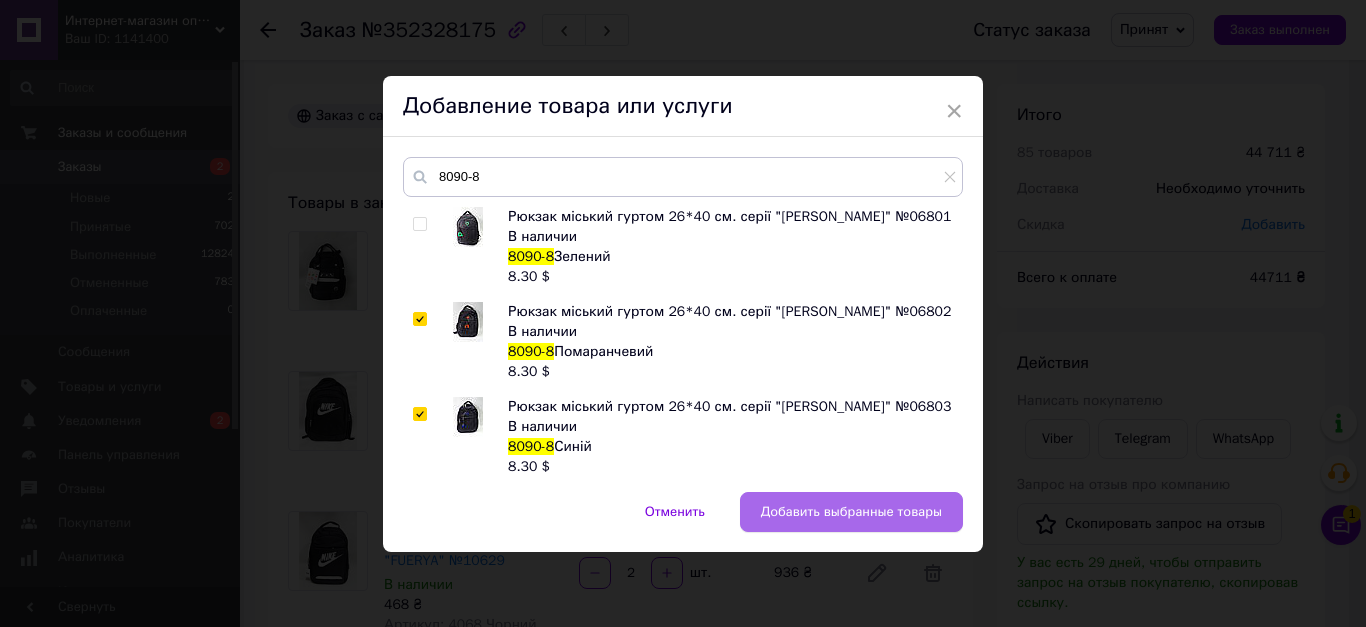 click on "Добавить выбранные товары" at bounding box center (851, 512) 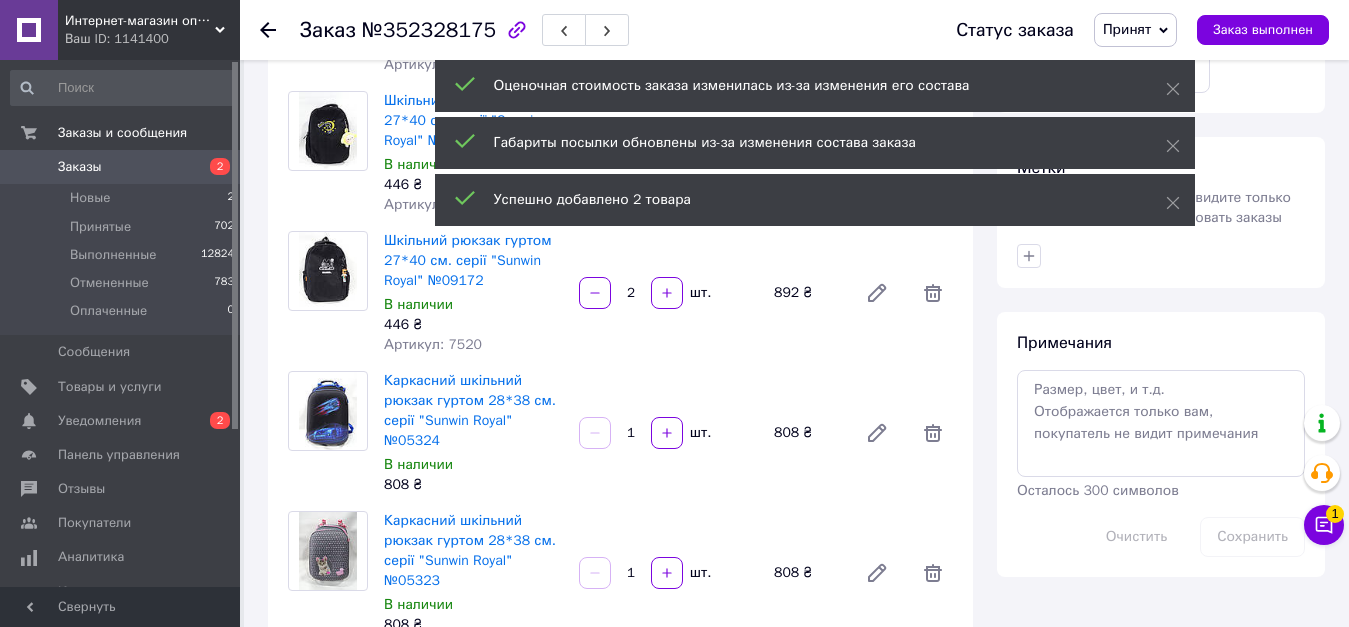scroll, scrollTop: 1149, scrollLeft: 0, axis: vertical 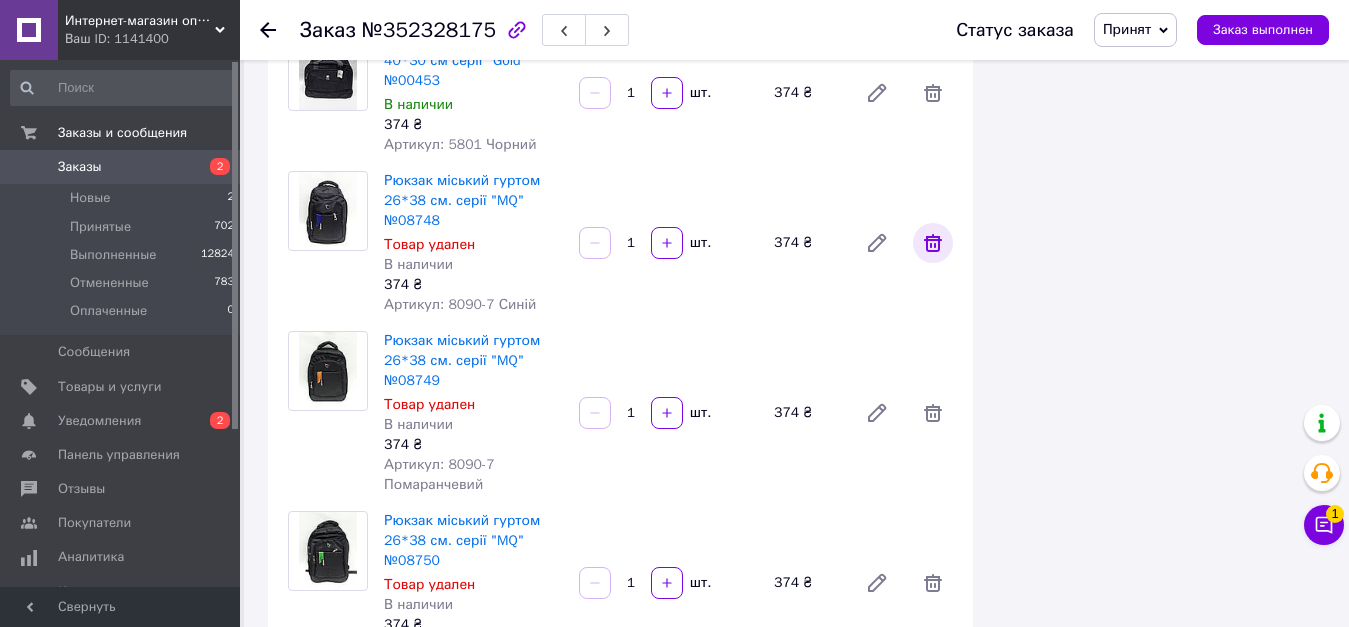 click 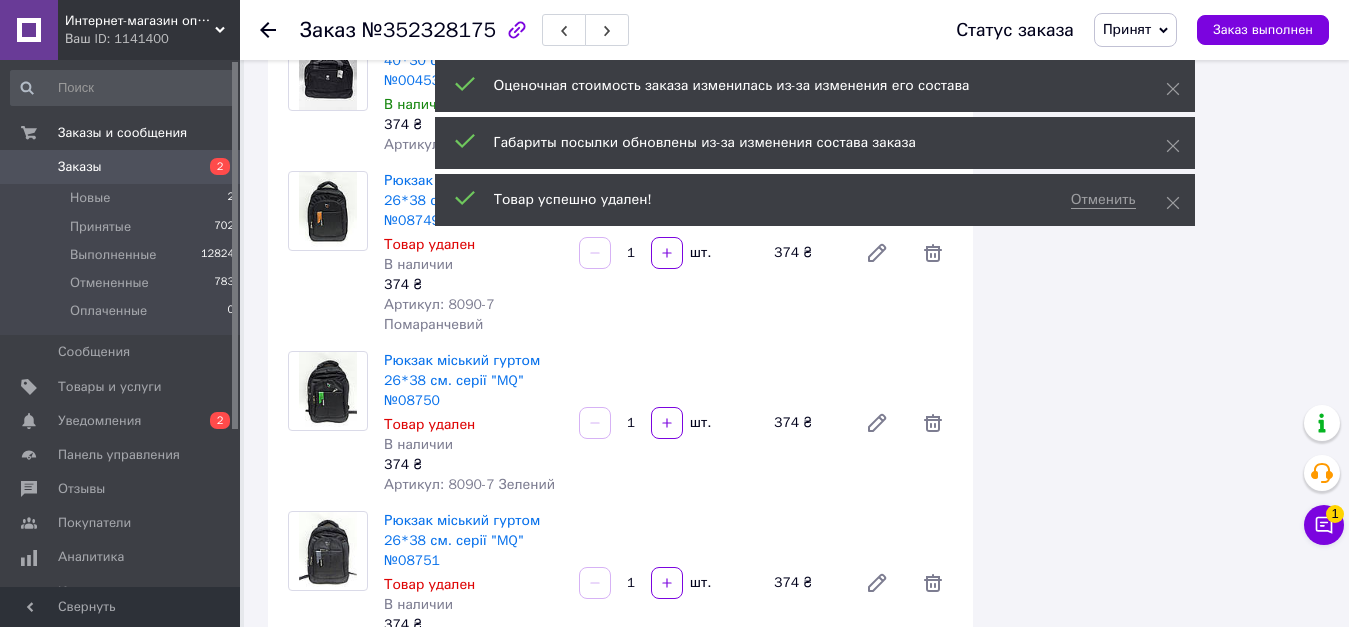 scroll, scrollTop: 112, scrollLeft: 0, axis: vertical 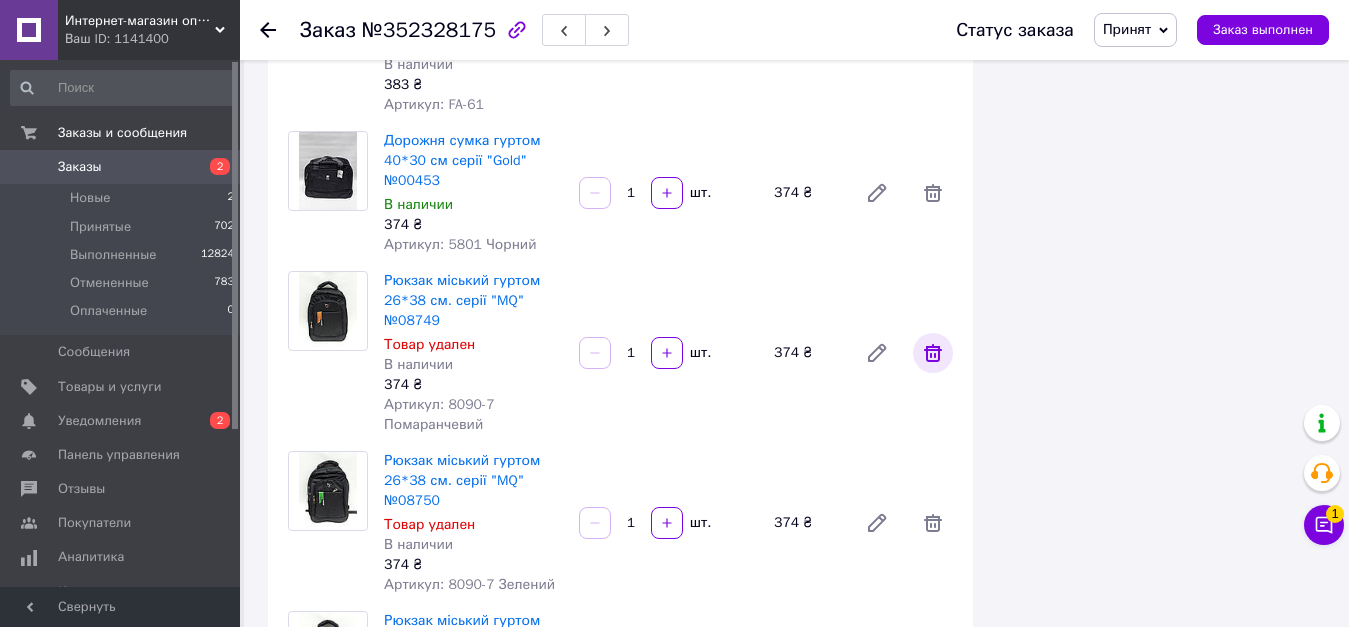click 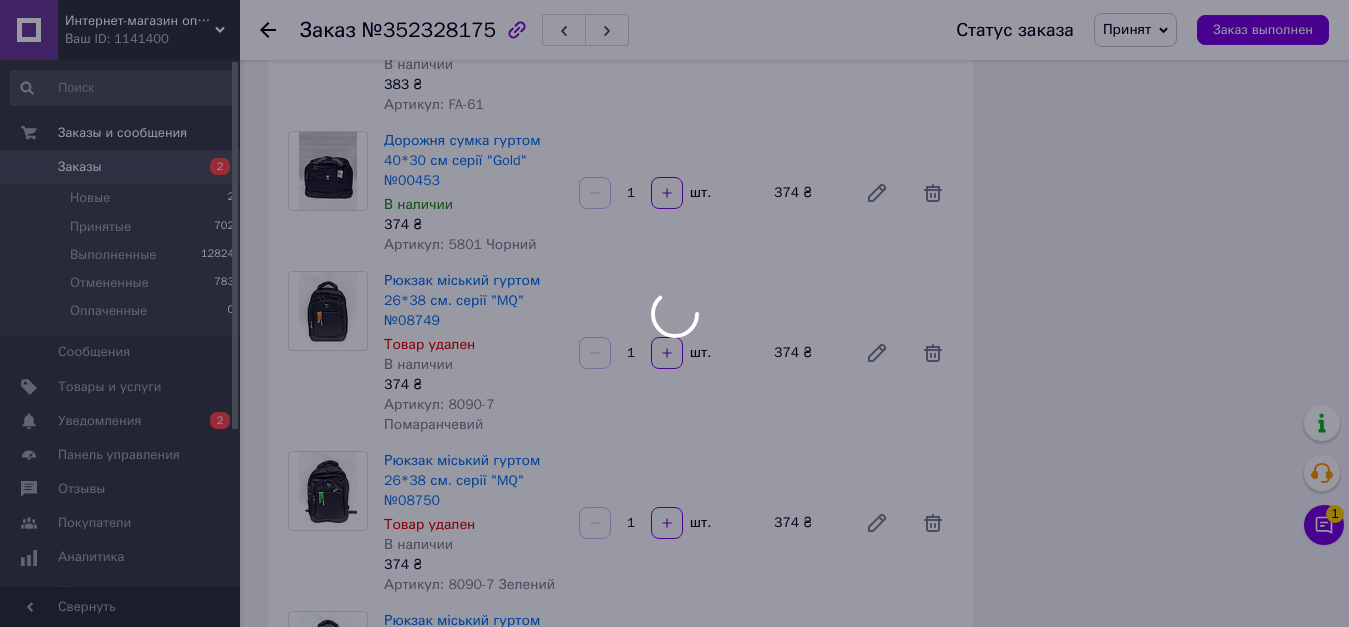 scroll, scrollTop: 11000, scrollLeft: 0, axis: vertical 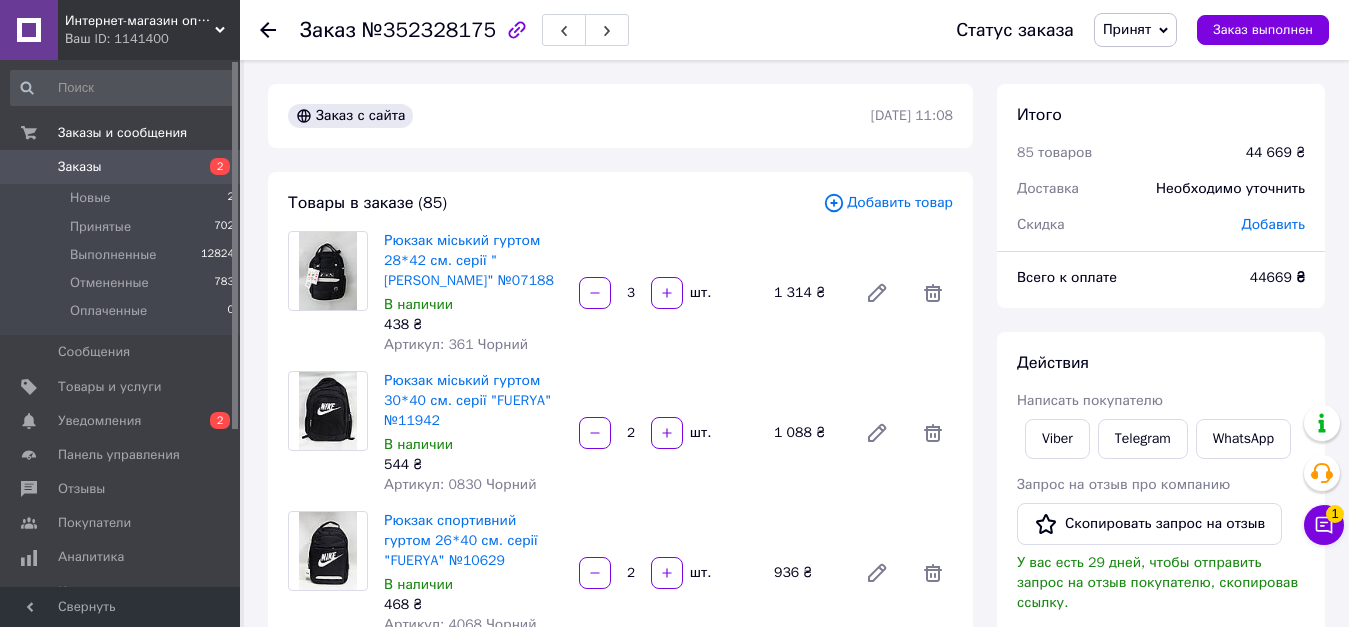 click on "Добавить товар" at bounding box center [888, 203] 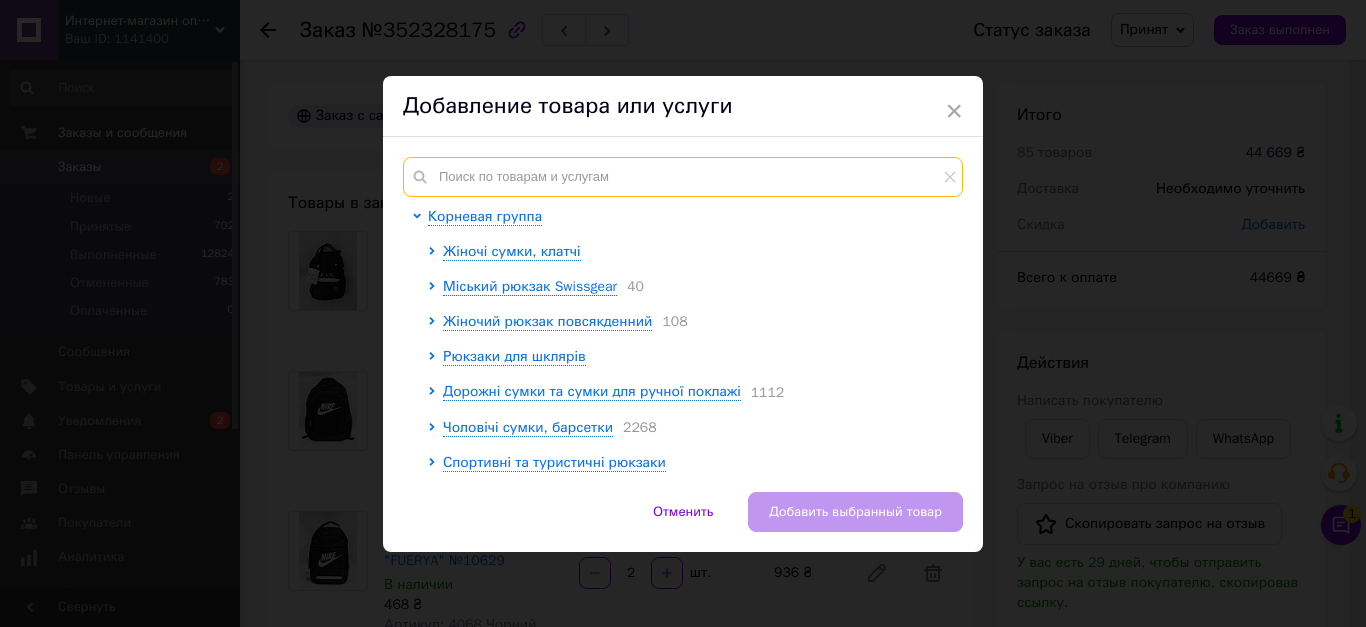 click at bounding box center (683, 177) 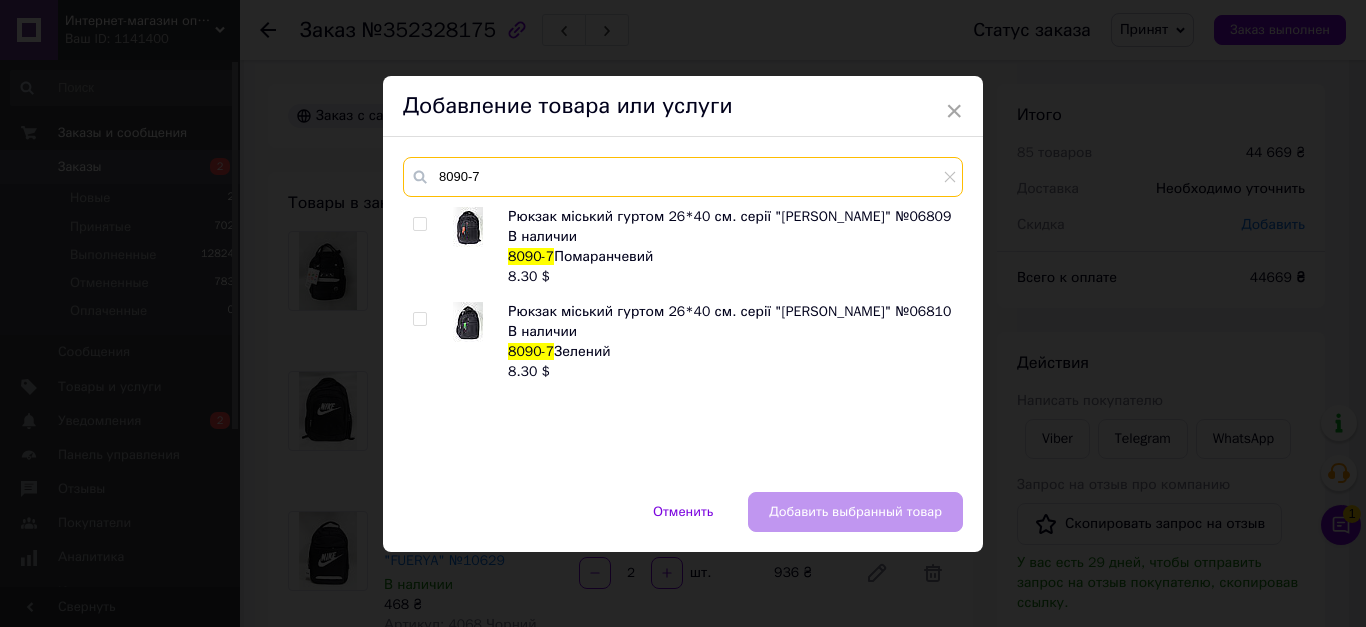 type on "8090-7" 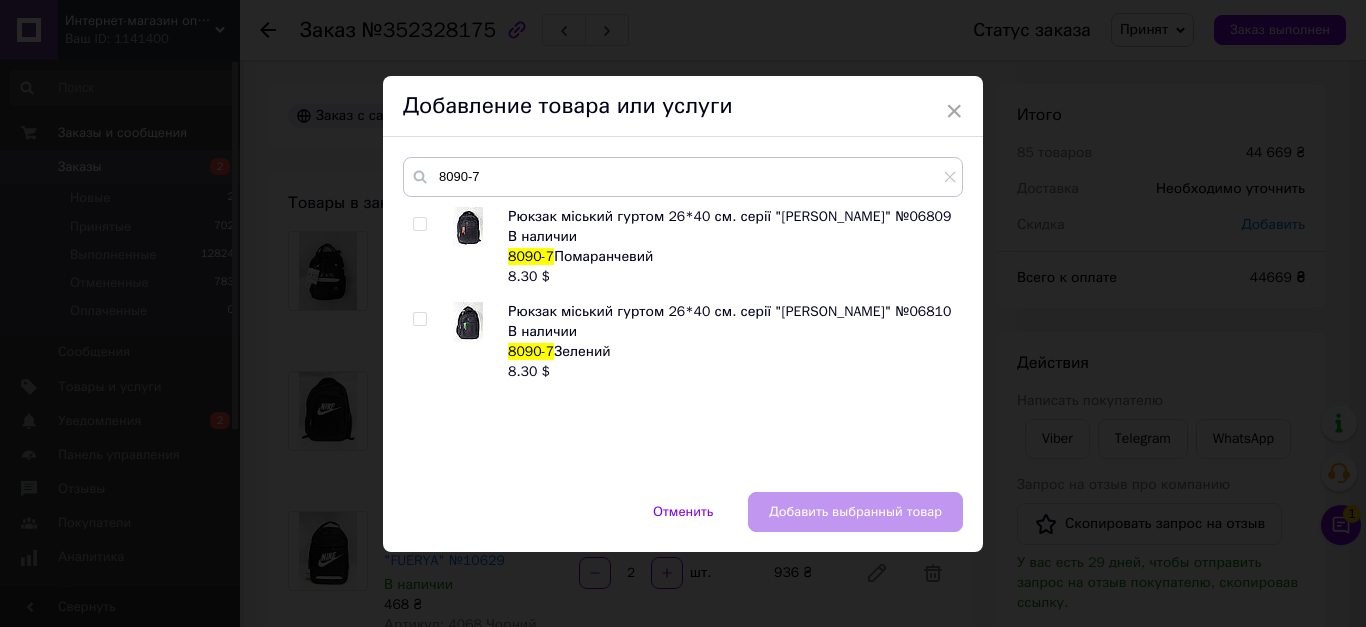 drag, startPoint x: 420, startPoint y: 316, endPoint x: 430, endPoint y: 249, distance: 67.74216 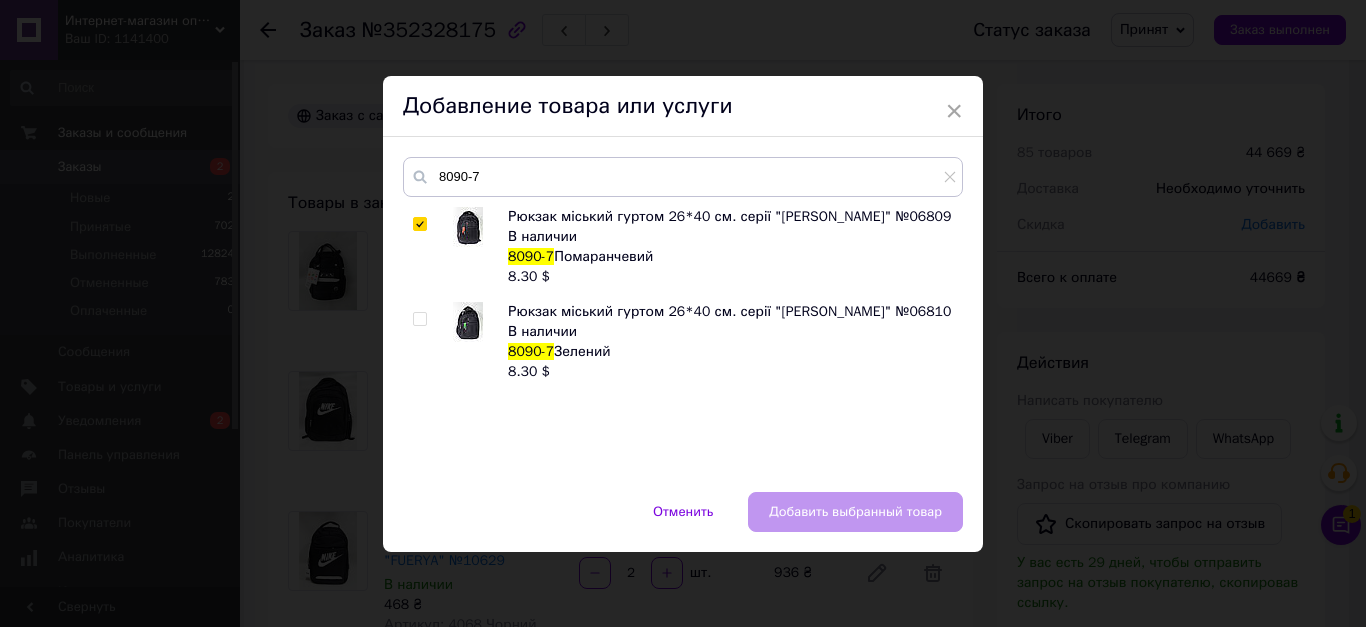 checkbox on "true" 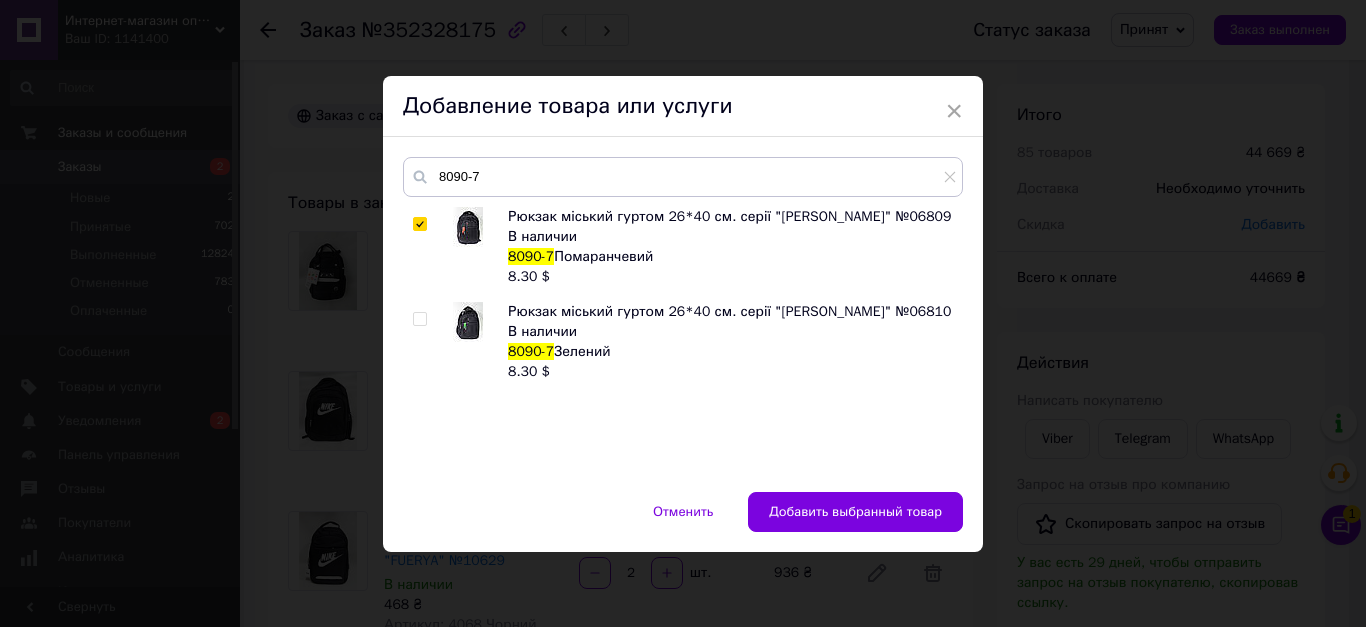 click at bounding box center [419, 319] 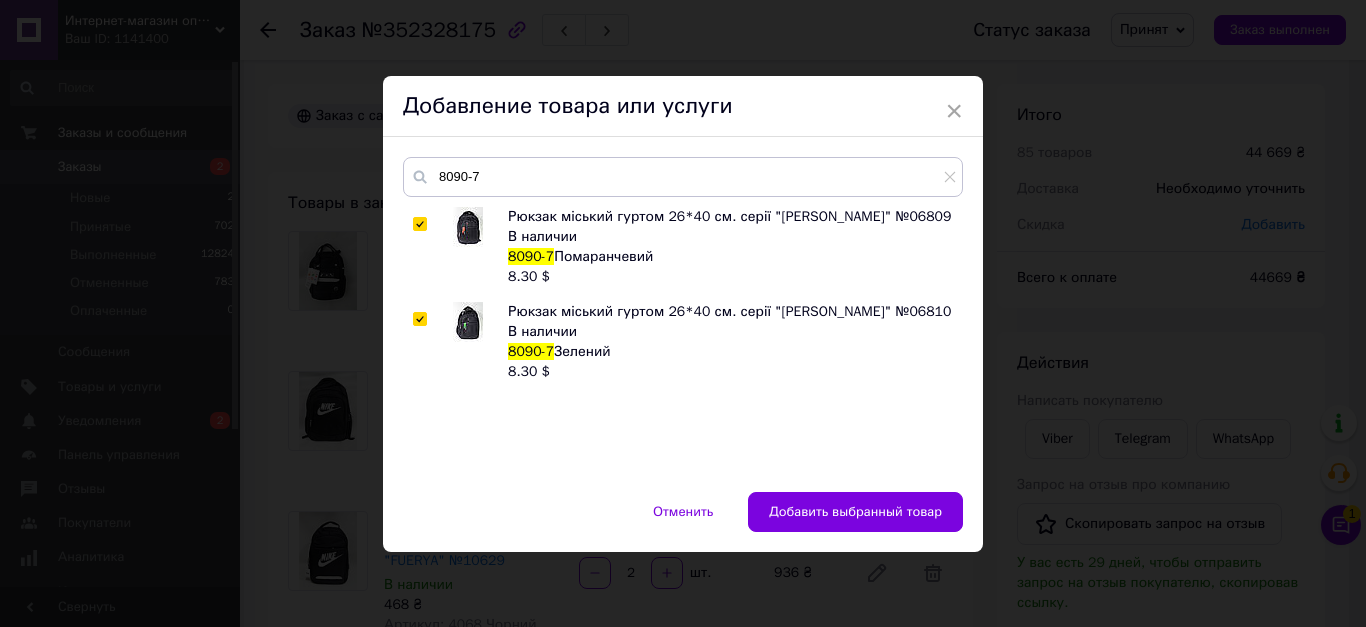 checkbox on "true" 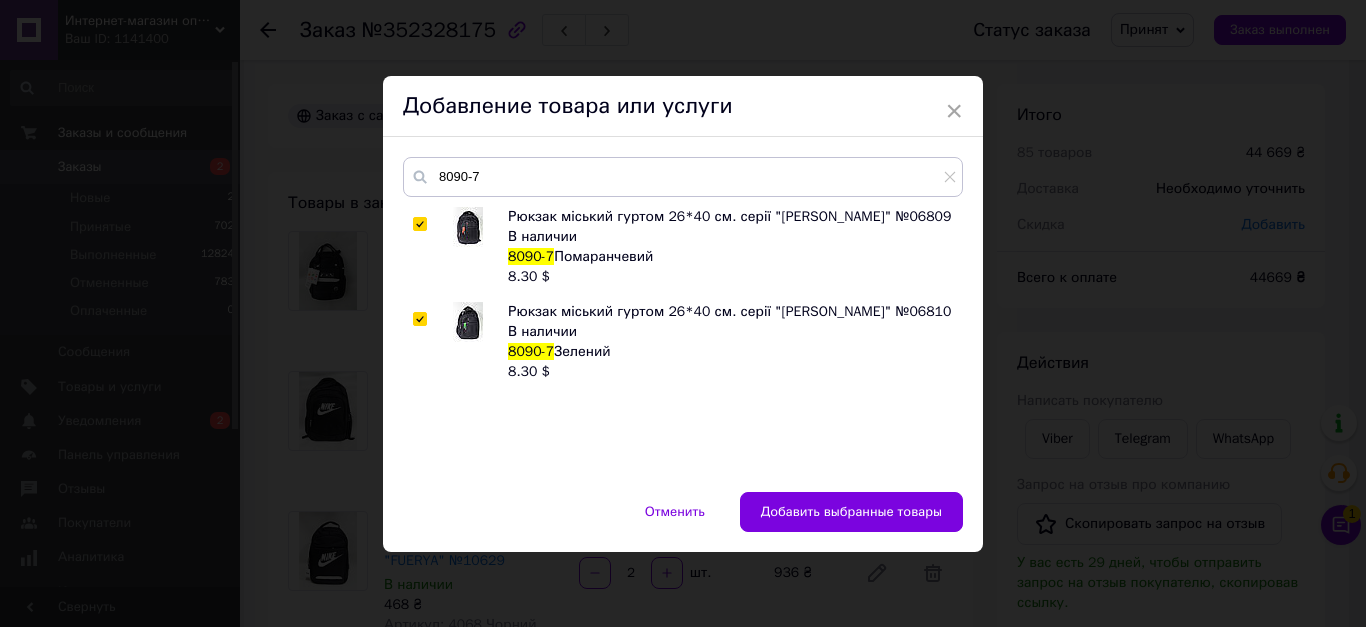click on "Добавить выбранные товары" at bounding box center [851, 512] 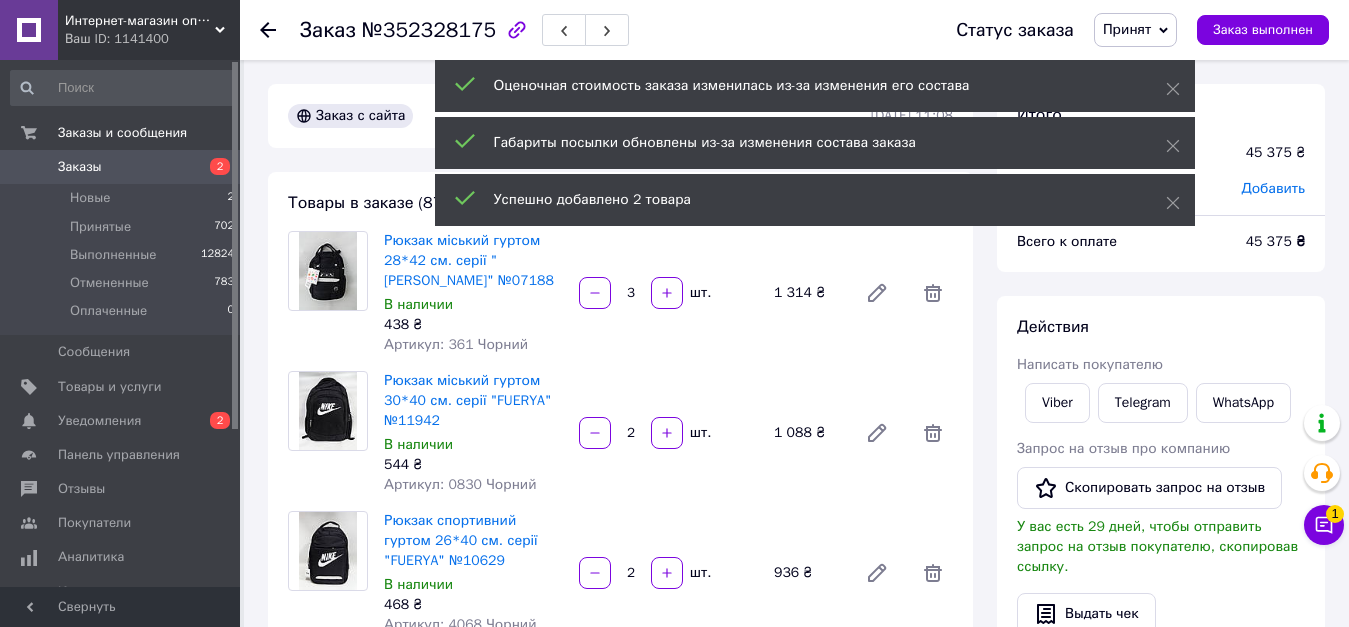 scroll, scrollTop: 208, scrollLeft: 0, axis: vertical 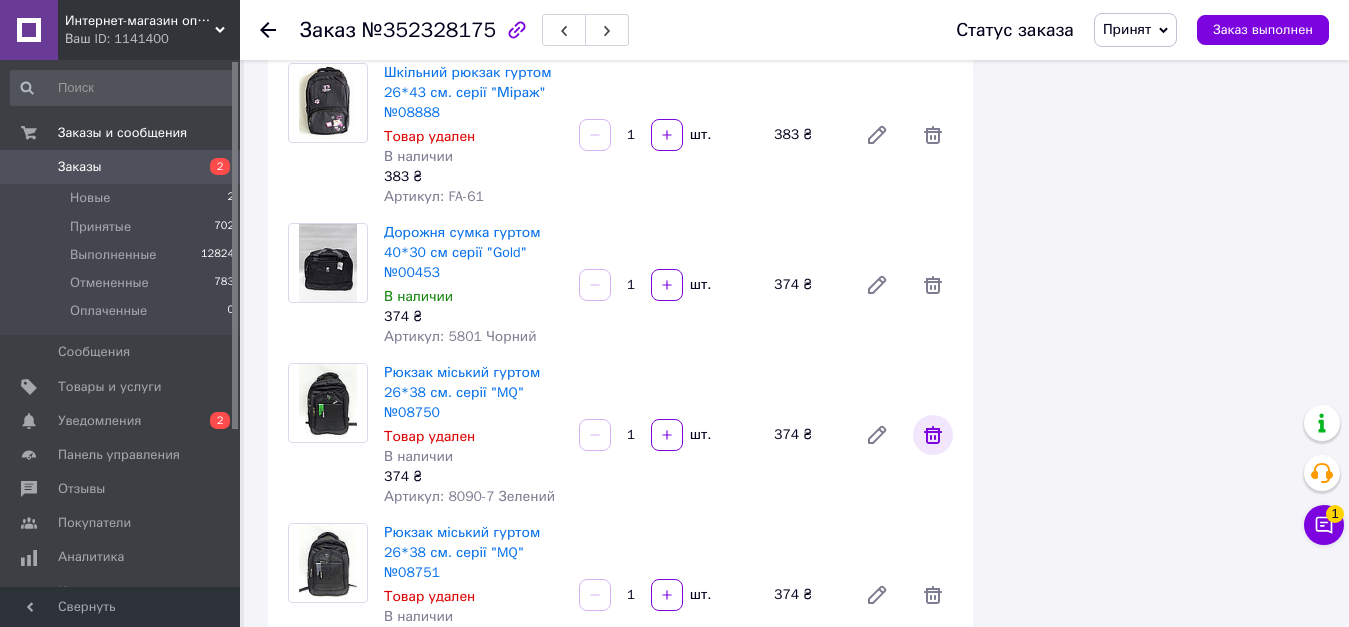 click 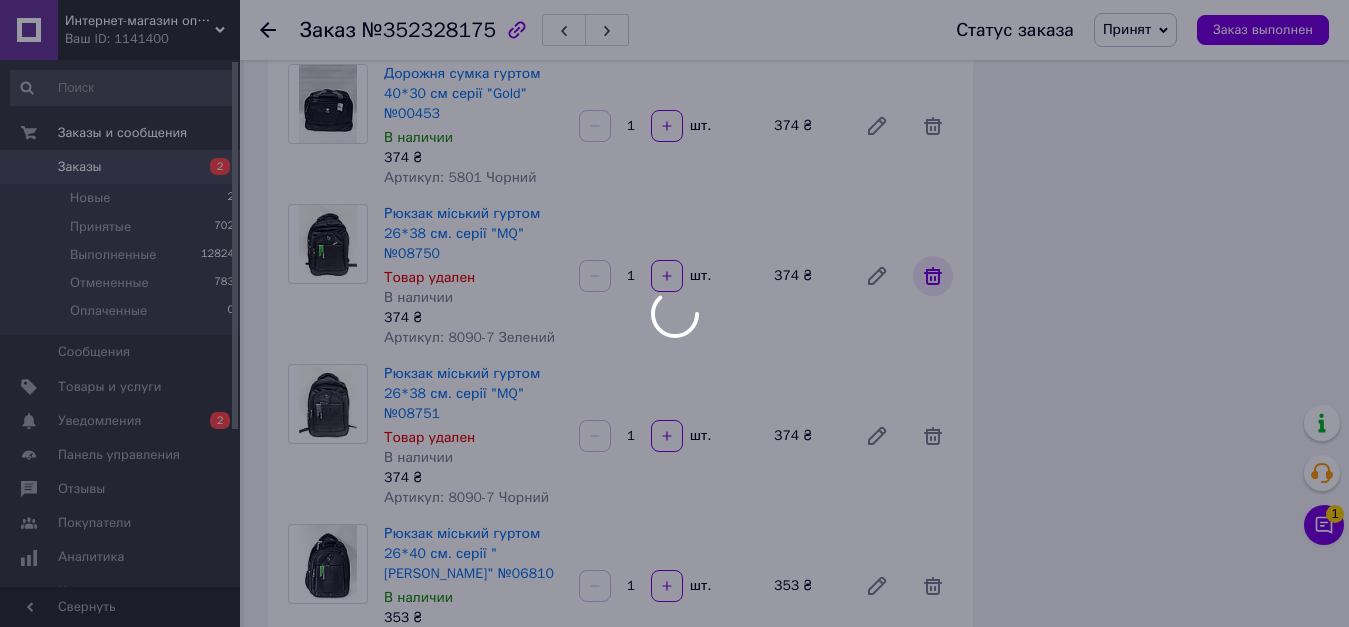 scroll, scrollTop: 11008, scrollLeft: 0, axis: vertical 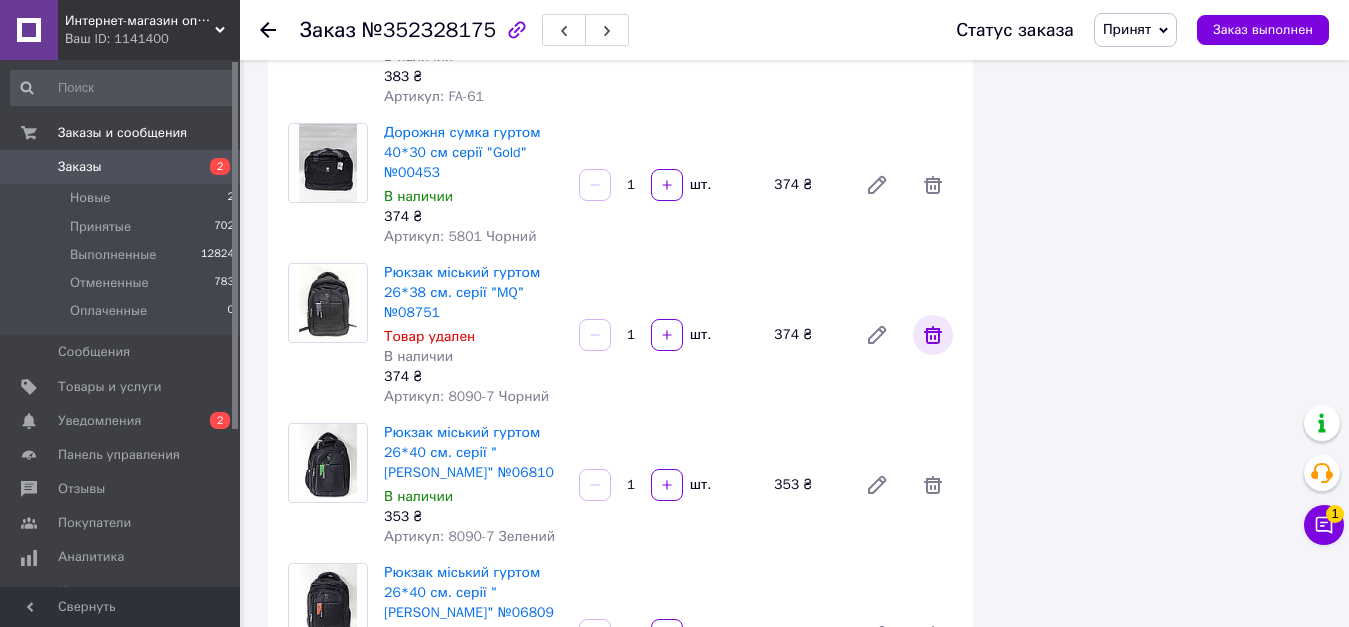 click 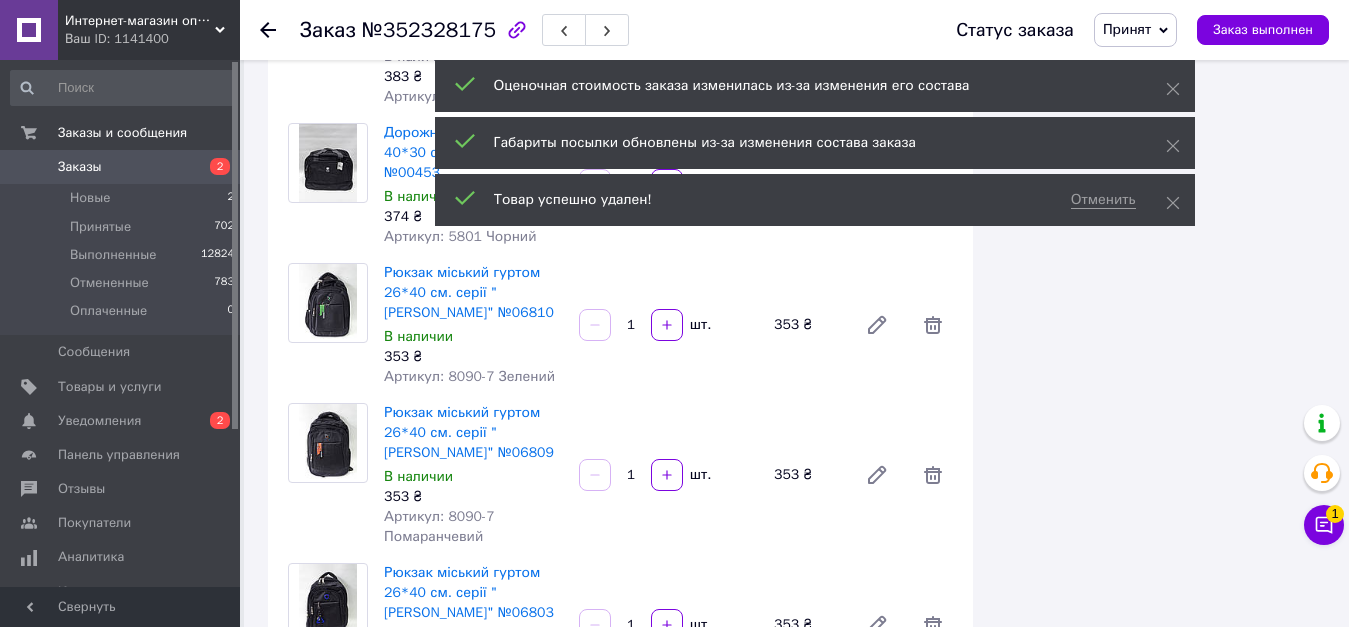 scroll, scrollTop: 304, scrollLeft: 0, axis: vertical 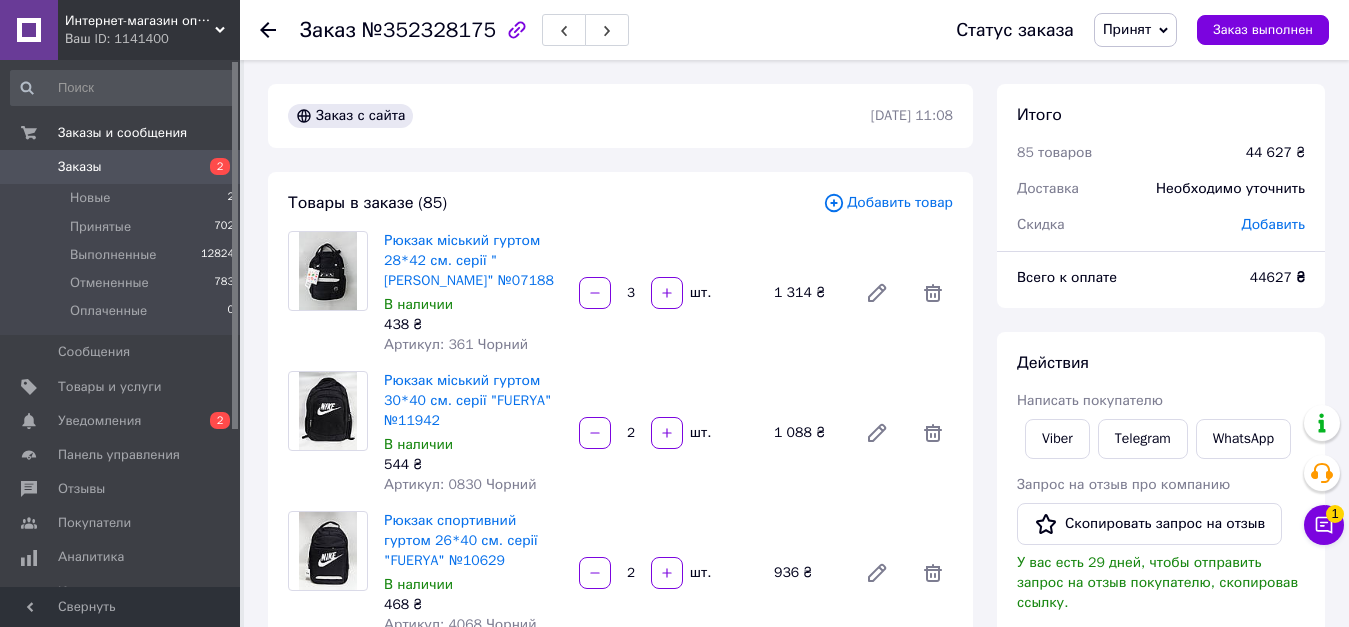 click 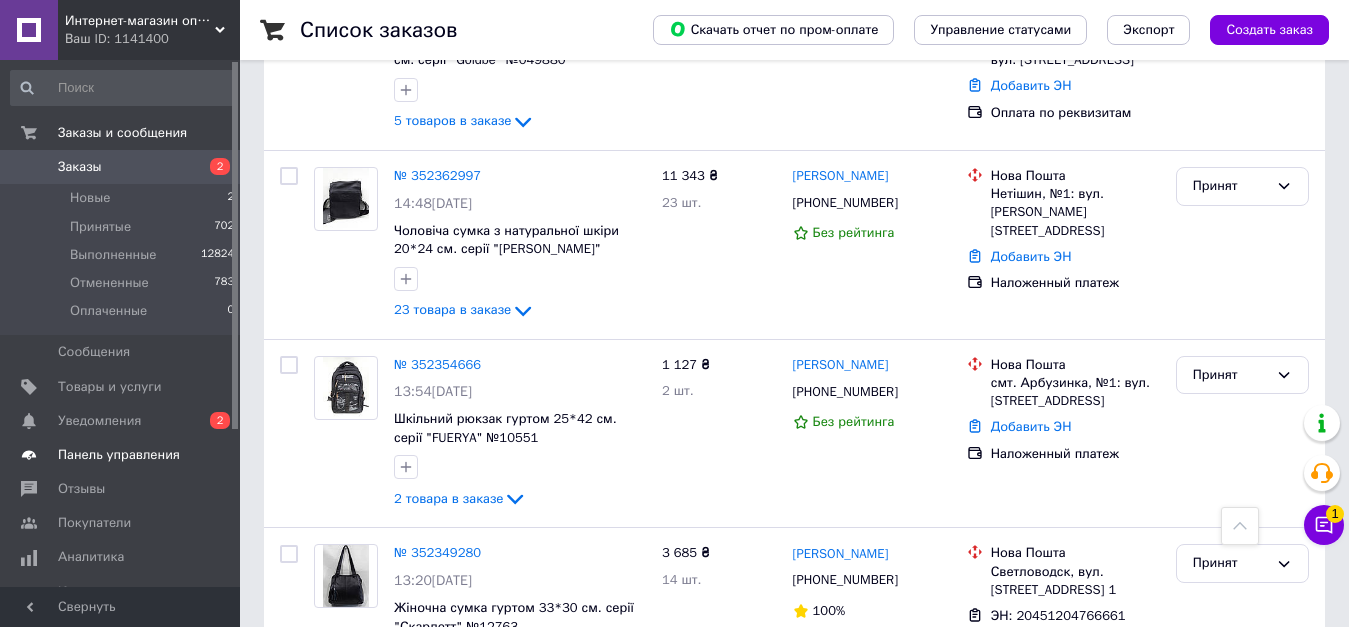 scroll, scrollTop: 400, scrollLeft: 0, axis: vertical 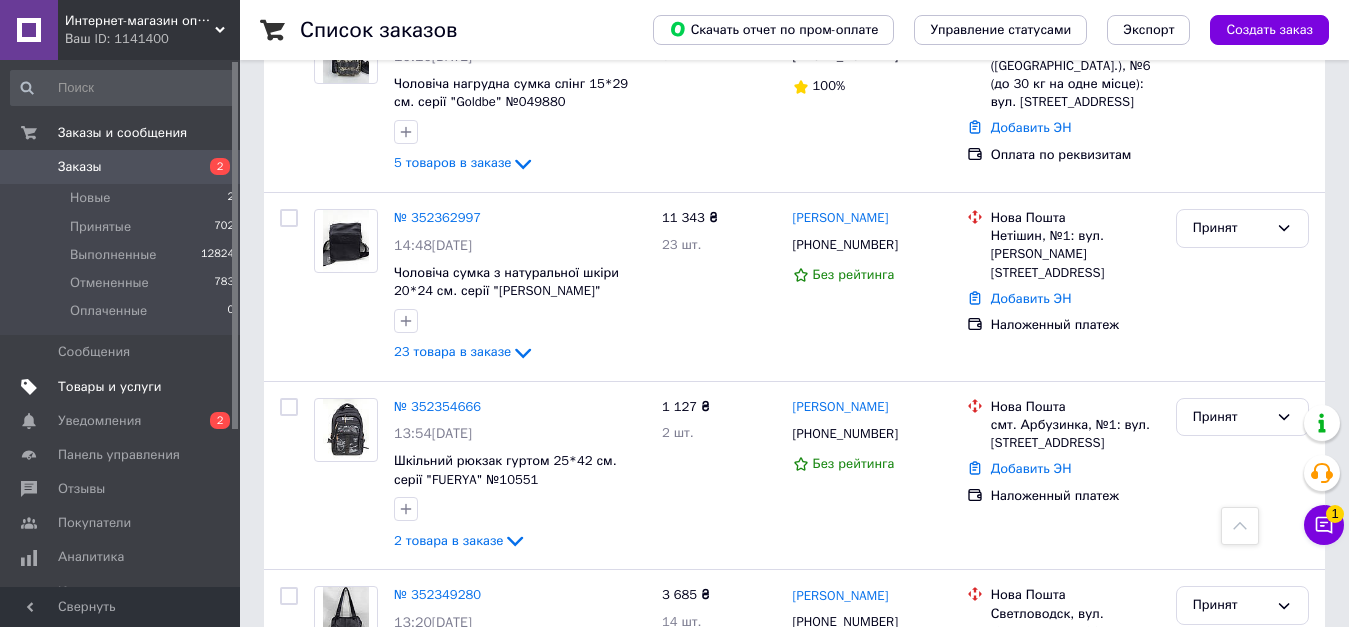 click on "Товары и услуги" at bounding box center (110, 387) 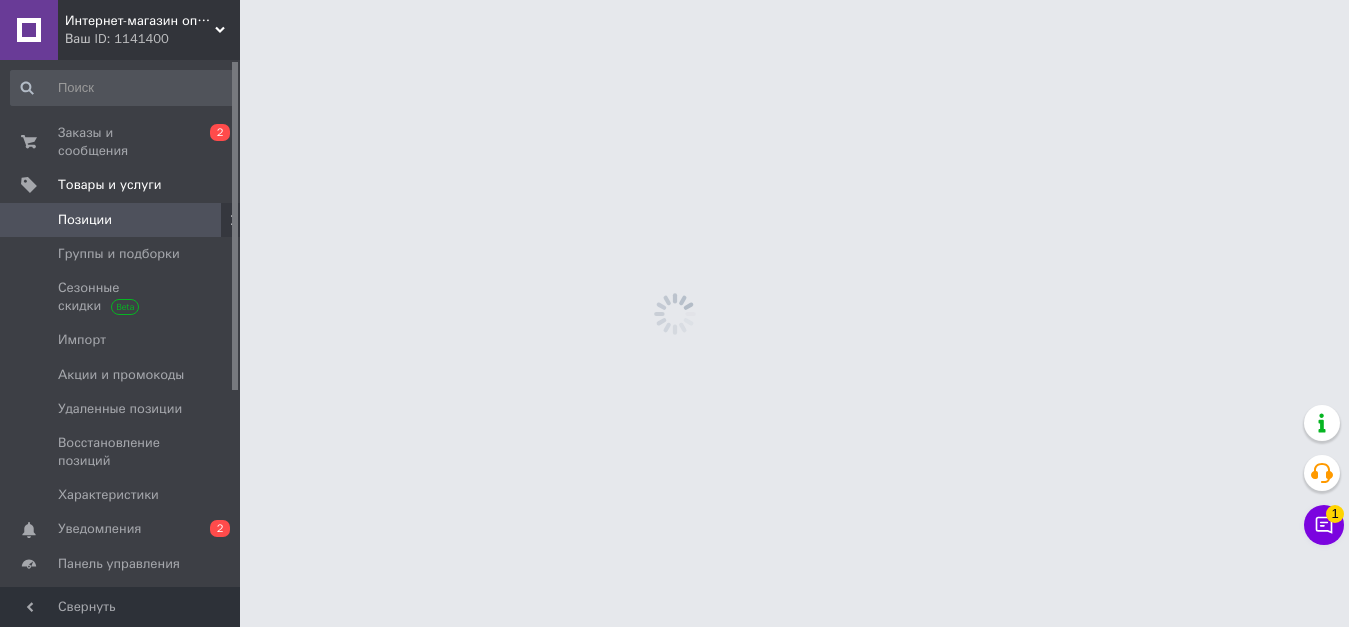 scroll, scrollTop: 0, scrollLeft: 0, axis: both 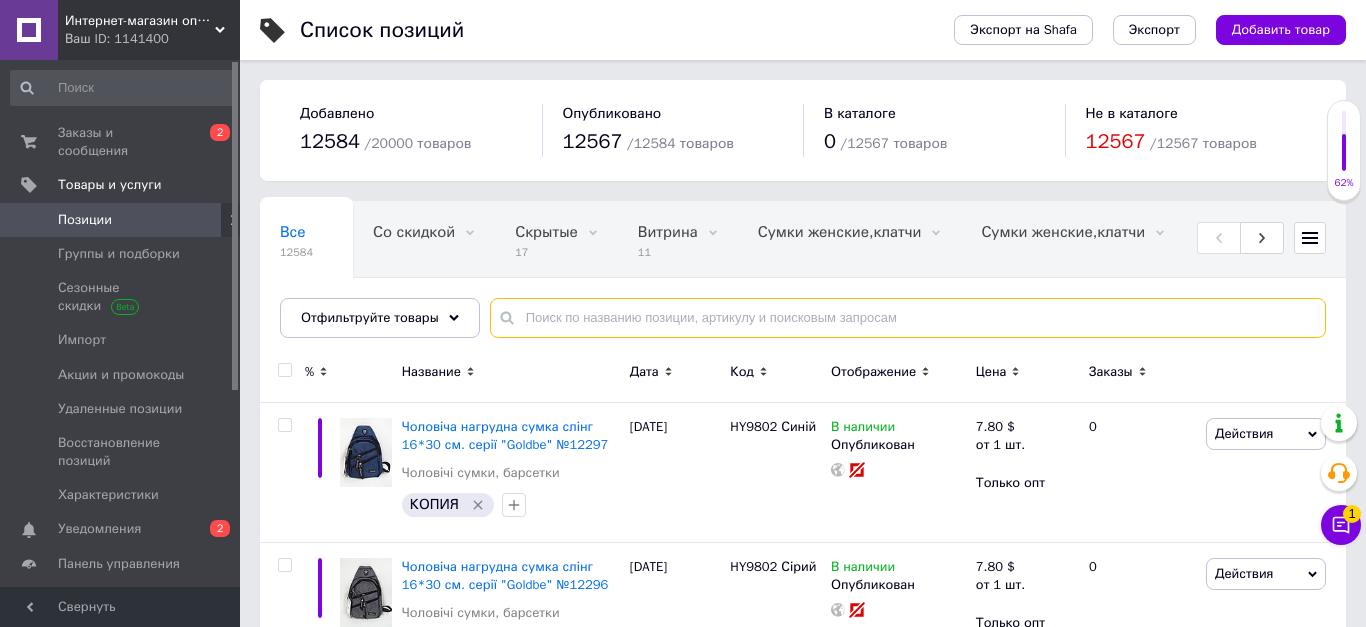 drag, startPoint x: 671, startPoint y: 315, endPoint x: 661, endPoint y: 313, distance: 10.198039 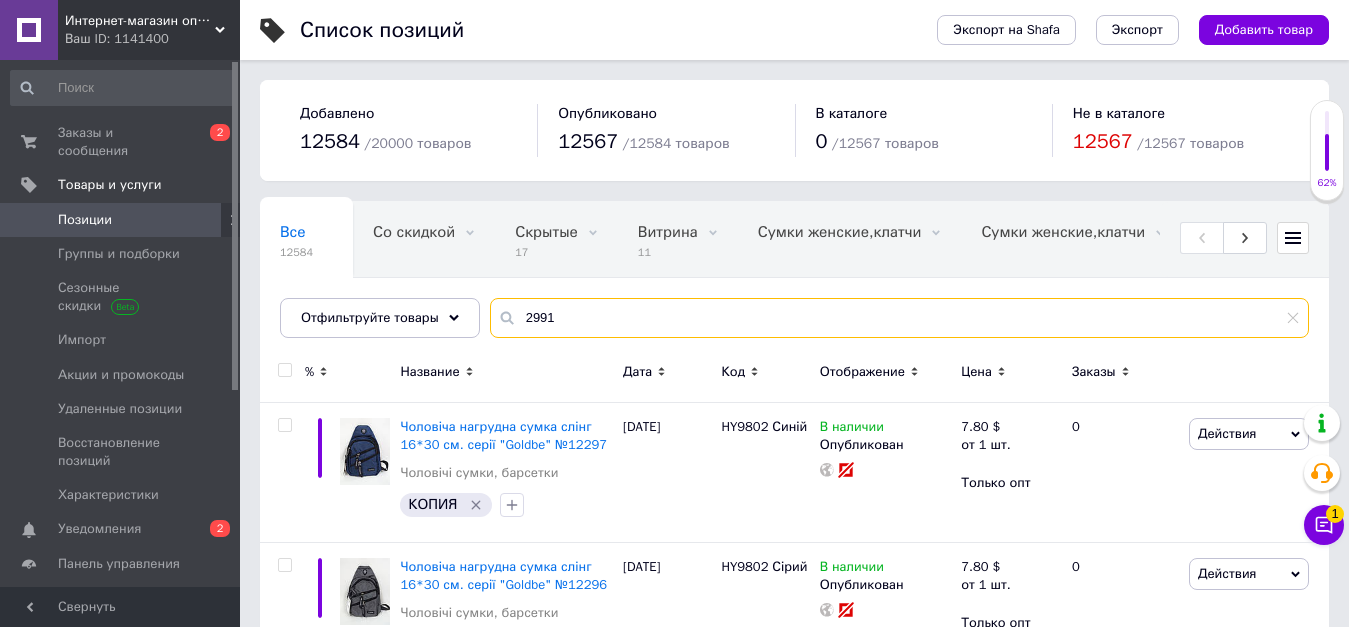 type on "2991" 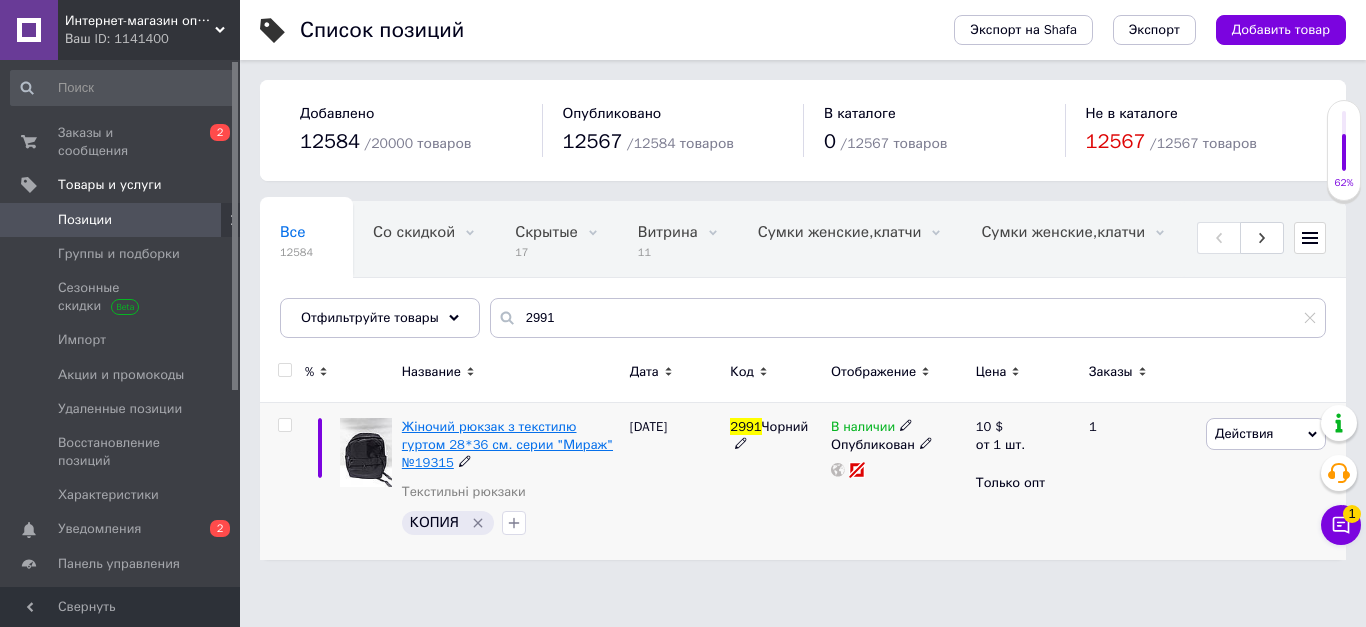 click on "Жіночий рюкзак з текстилю гуртом 28*36 см. серии "Мираж" №19315" at bounding box center [507, 444] 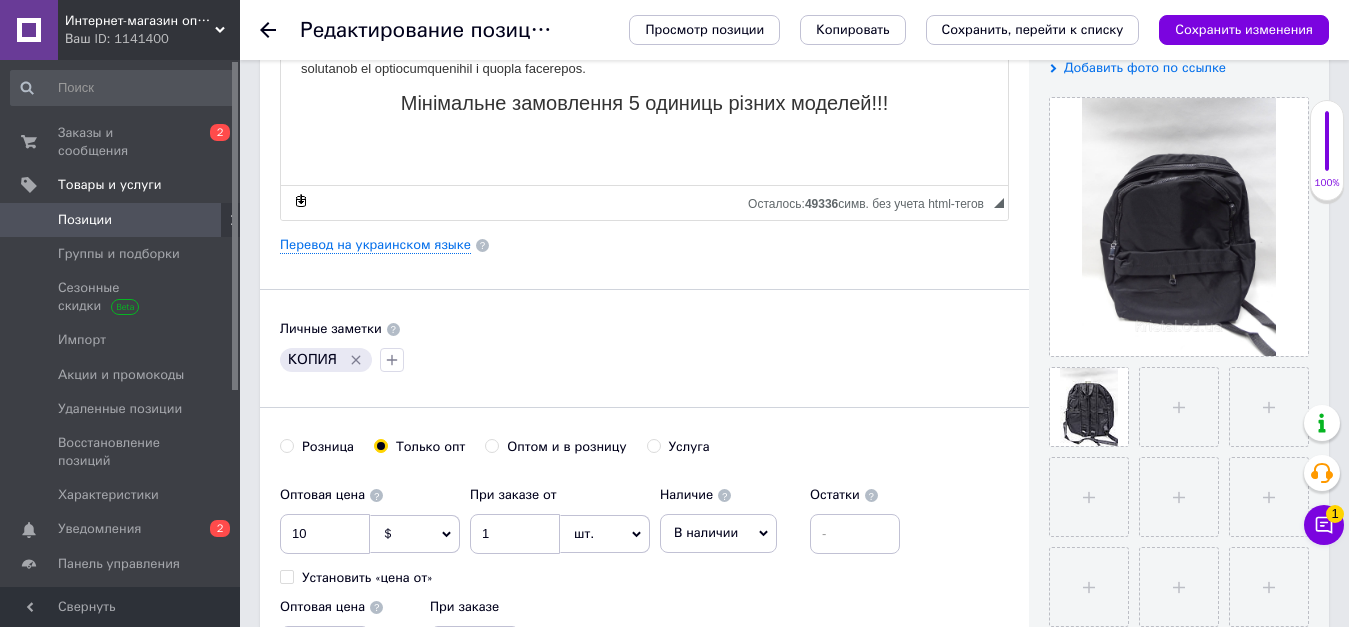 scroll, scrollTop: 300, scrollLeft: 0, axis: vertical 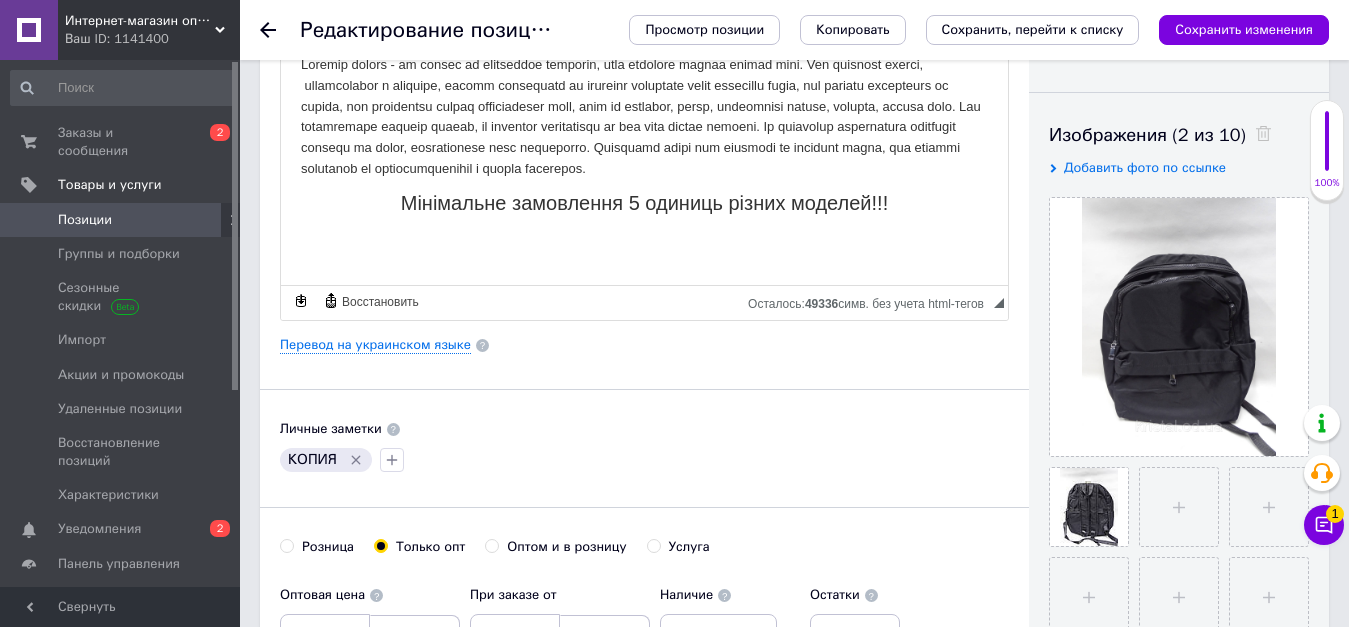 click 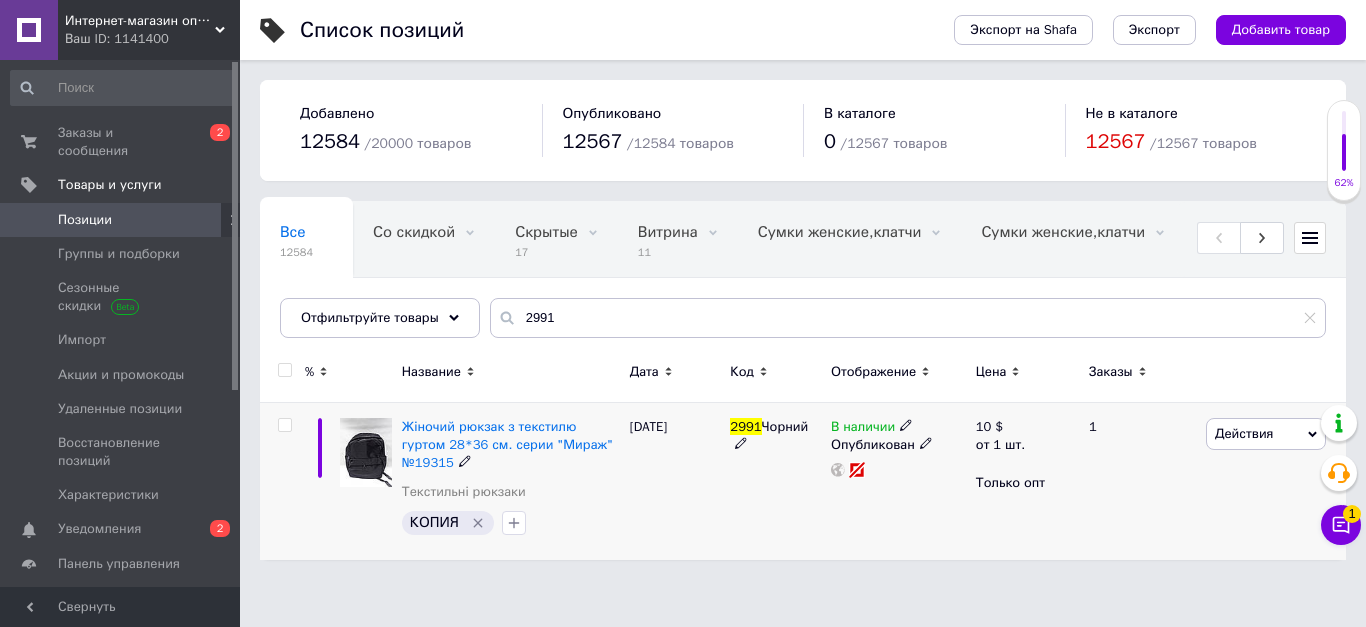 click on "Действия" at bounding box center [1266, 434] 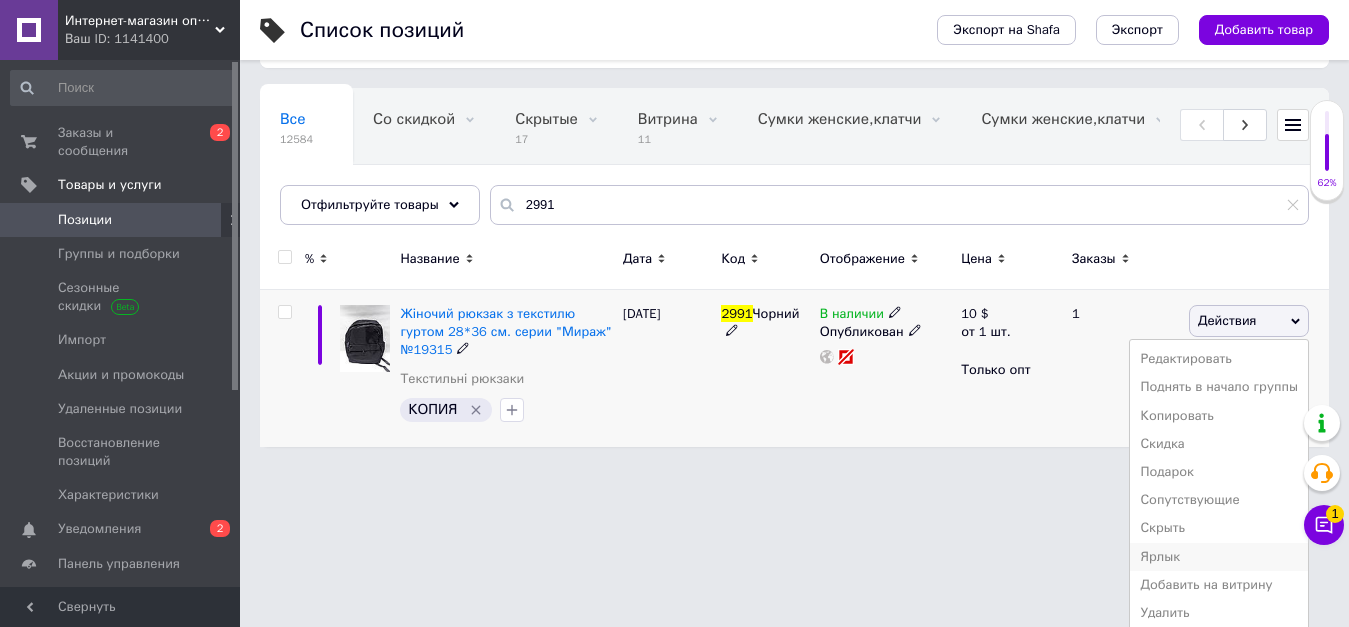scroll, scrollTop: 117, scrollLeft: 0, axis: vertical 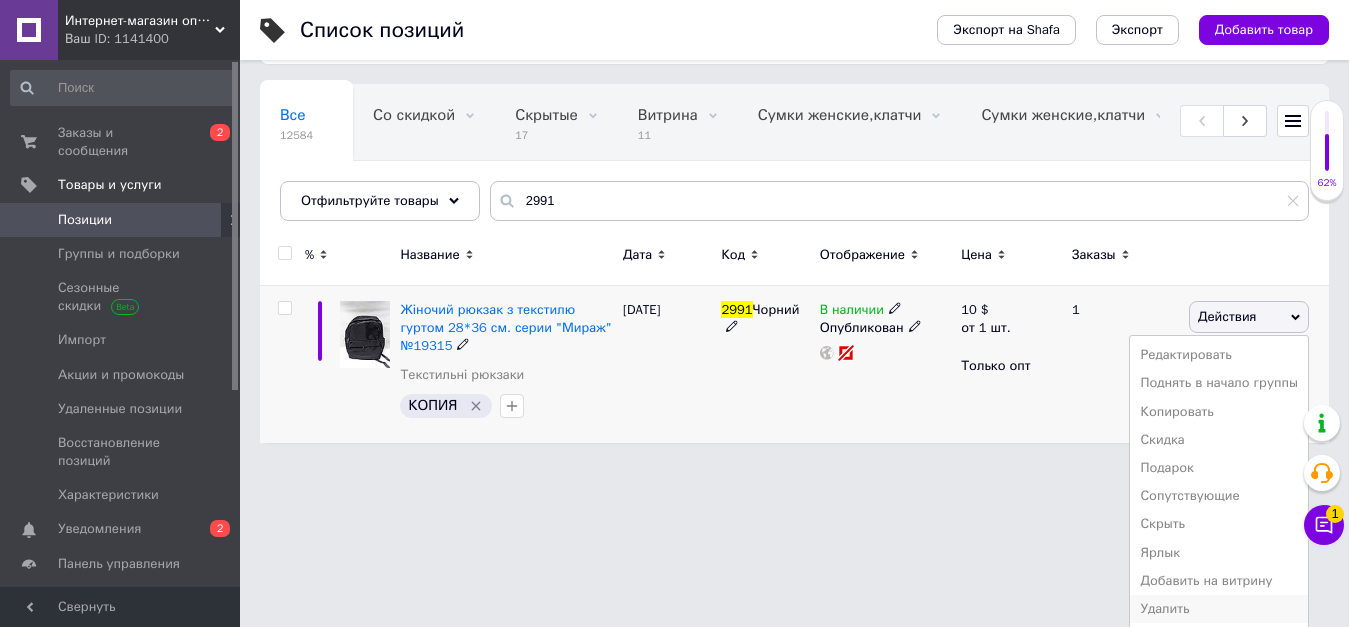 click on "Удалить" at bounding box center [1219, 609] 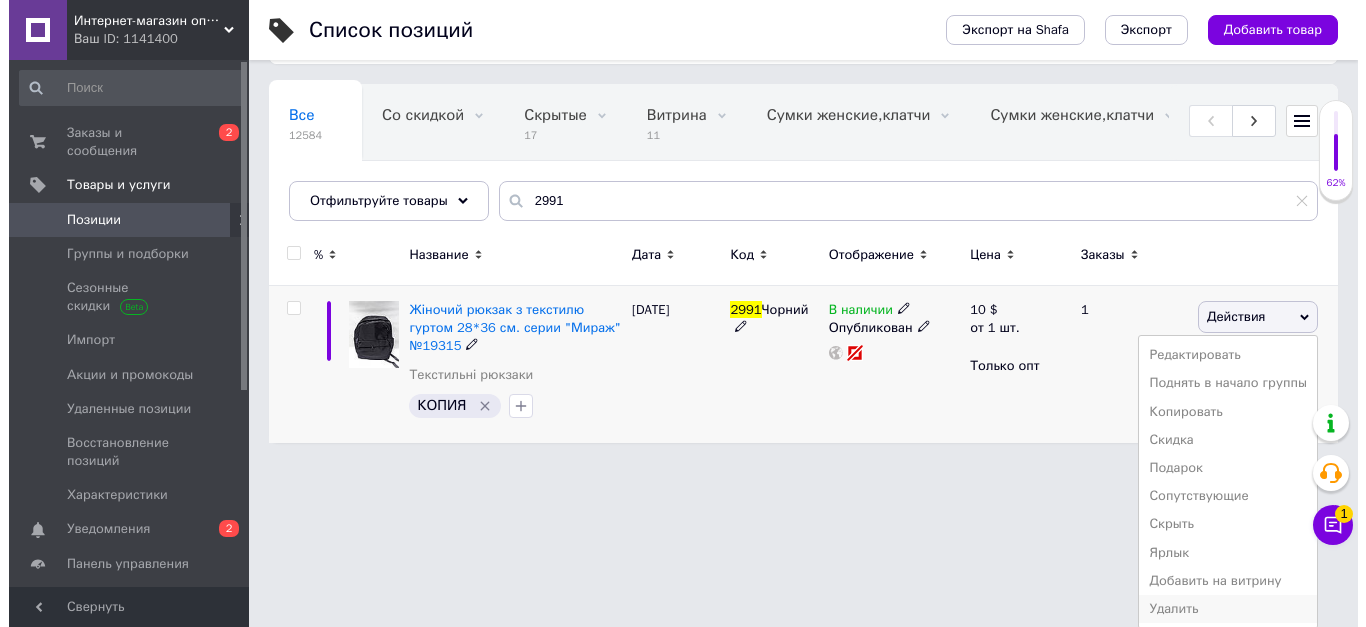 scroll, scrollTop: 0, scrollLeft: 0, axis: both 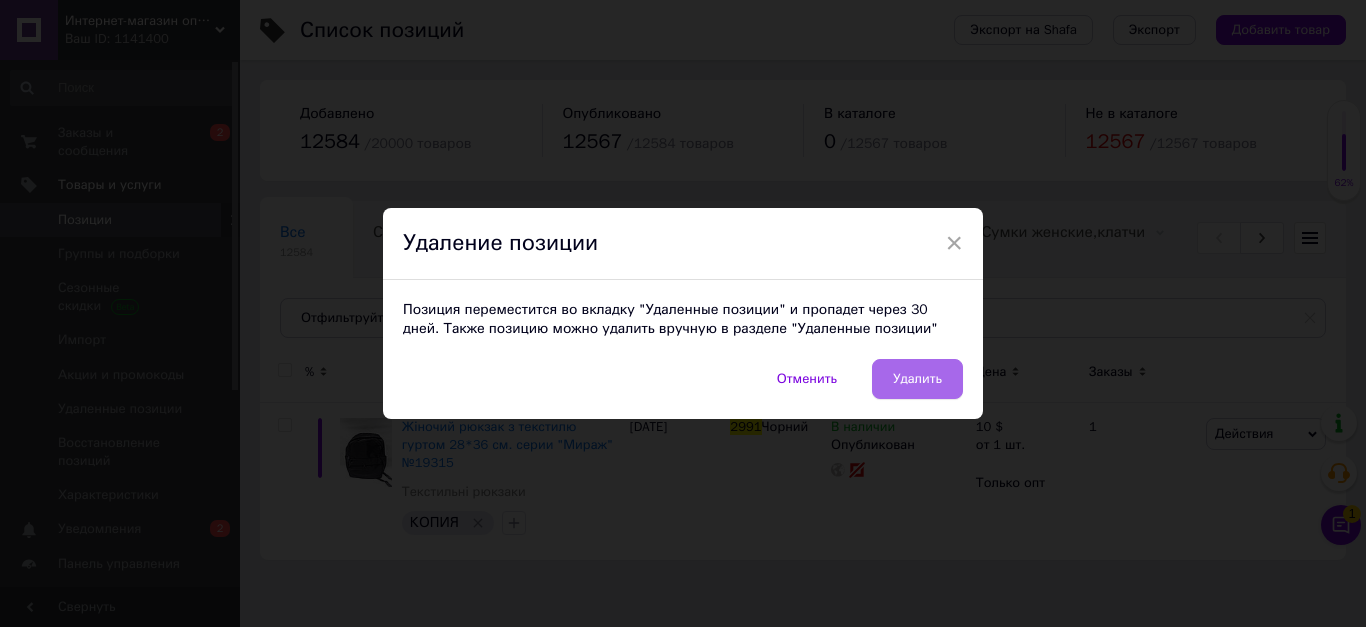 click on "Удалить" at bounding box center (917, 379) 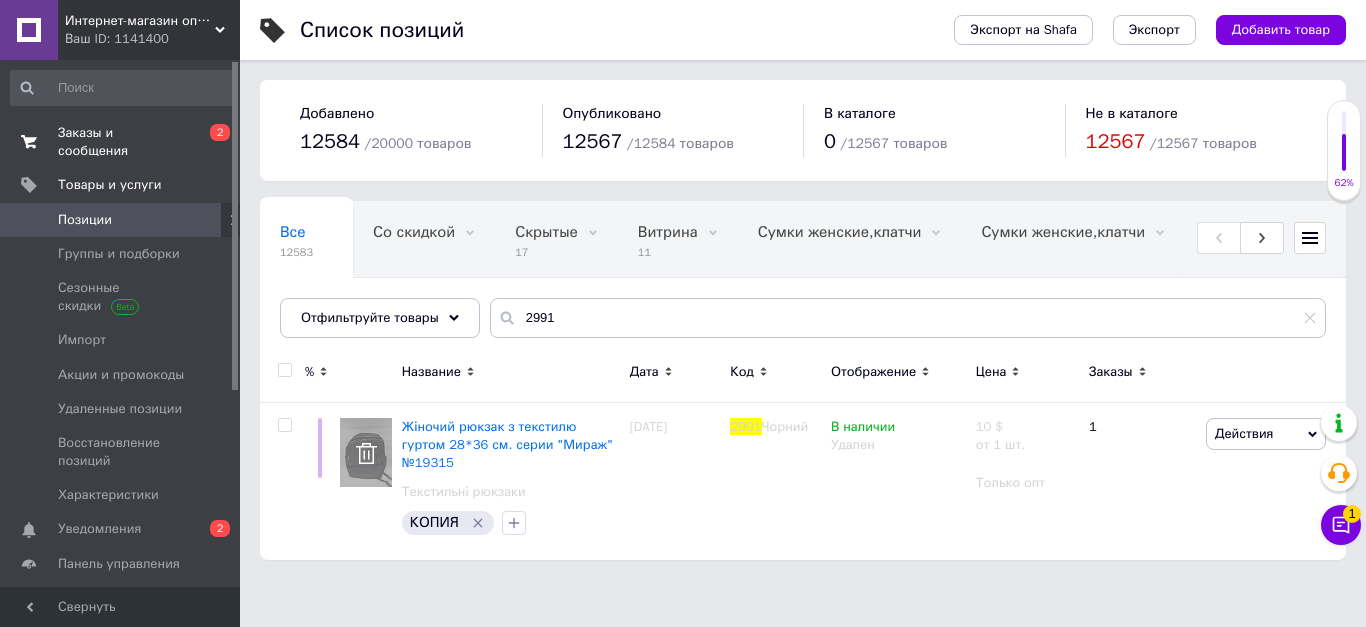 click on "Заказы и сообщения" at bounding box center [121, 142] 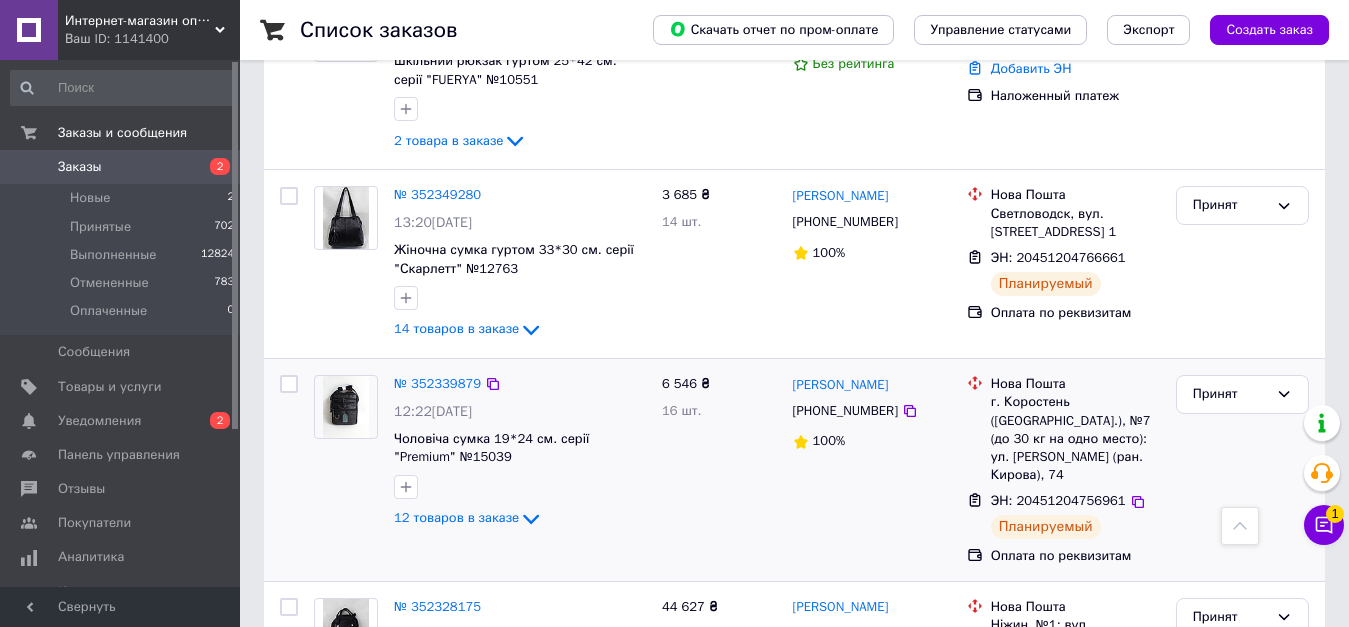 scroll, scrollTop: 900, scrollLeft: 0, axis: vertical 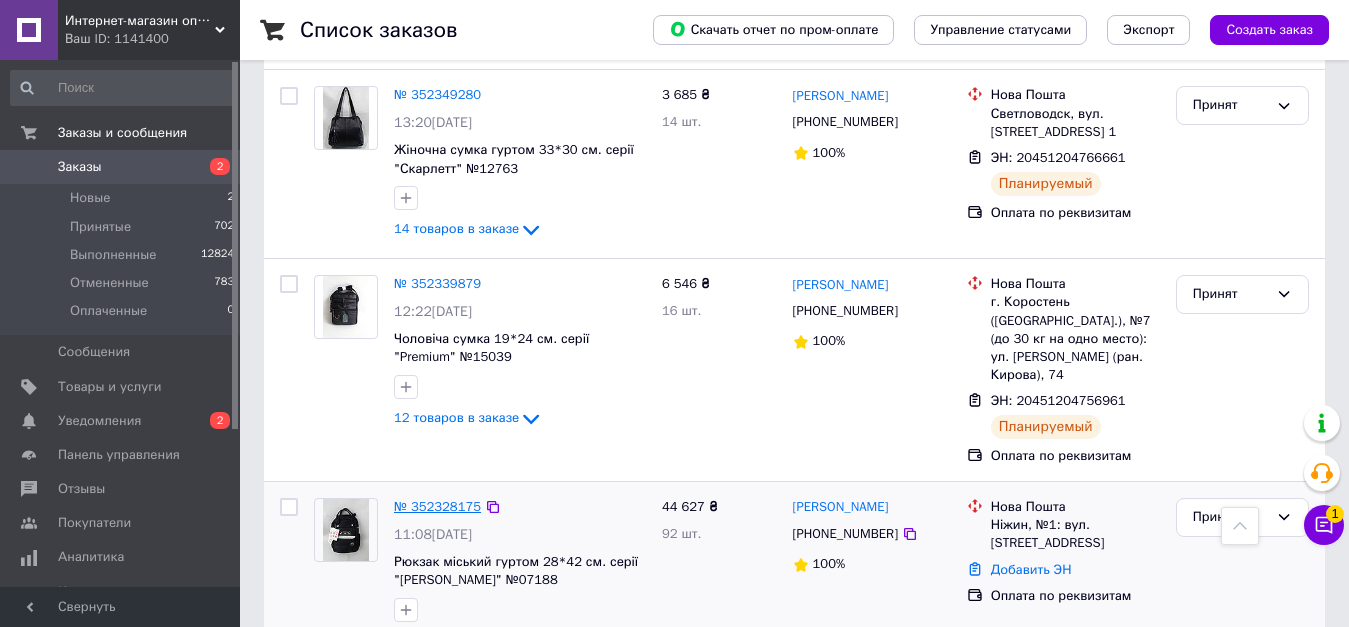 click on "№ 352328175" at bounding box center [437, 506] 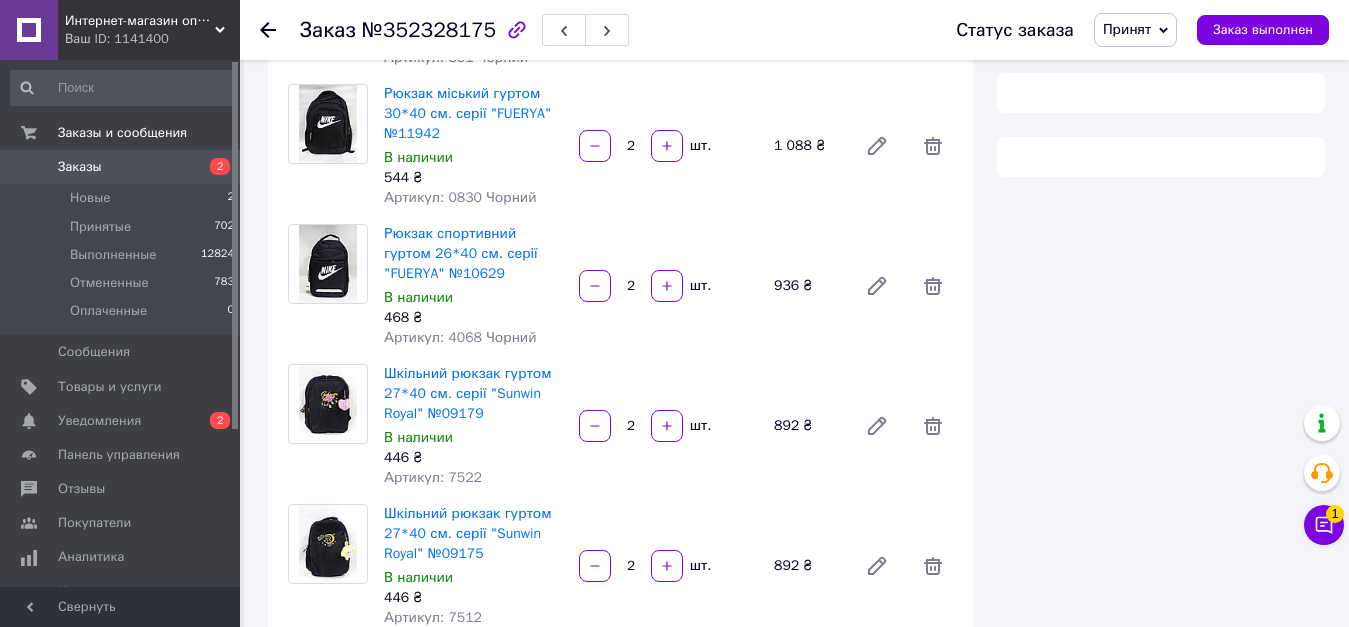 scroll, scrollTop: 900, scrollLeft: 0, axis: vertical 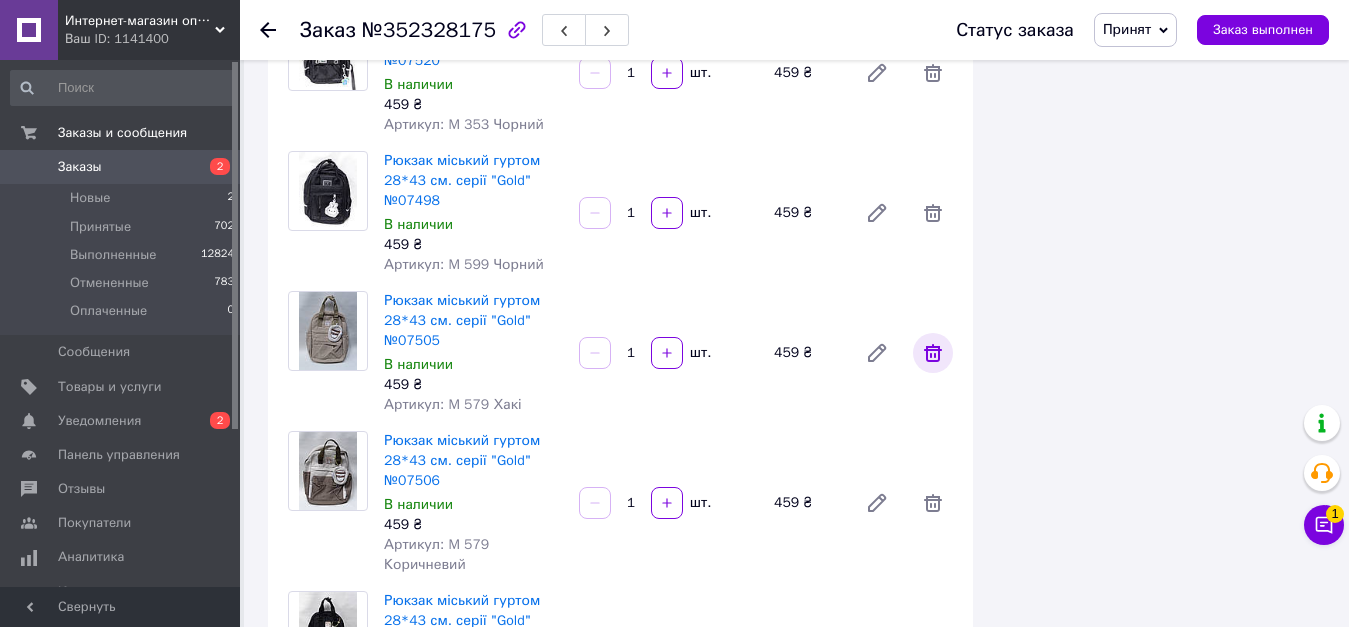 click 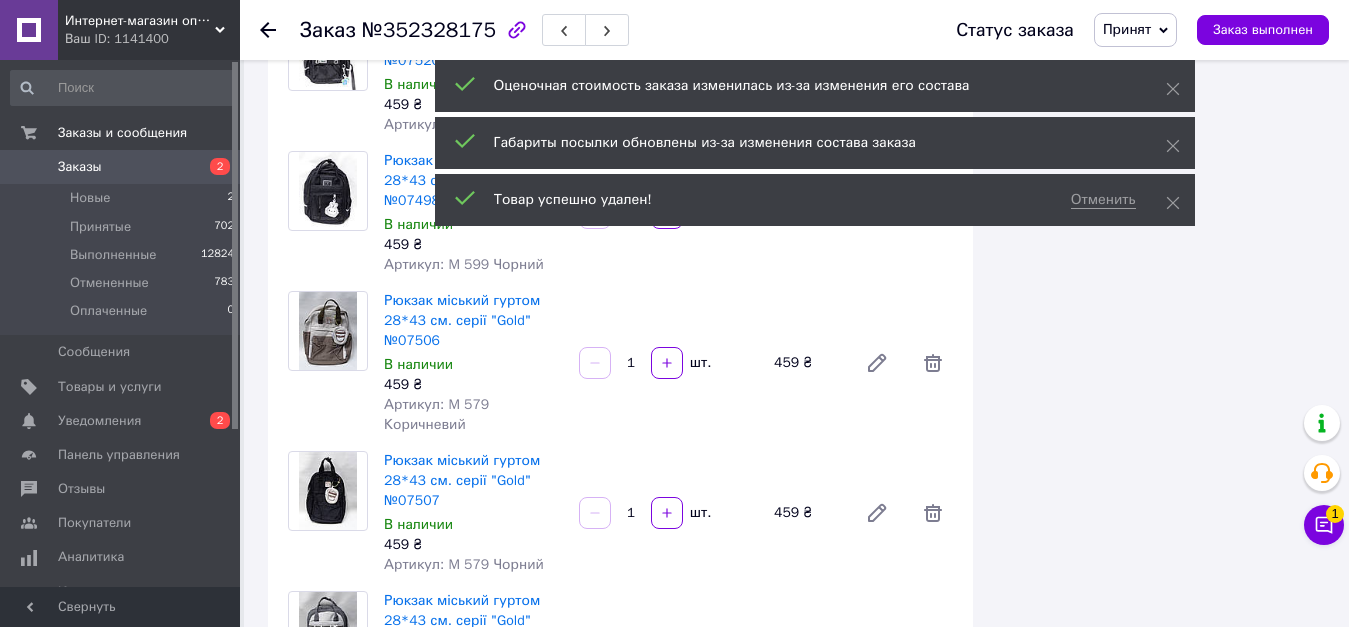 scroll, scrollTop: 352, scrollLeft: 0, axis: vertical 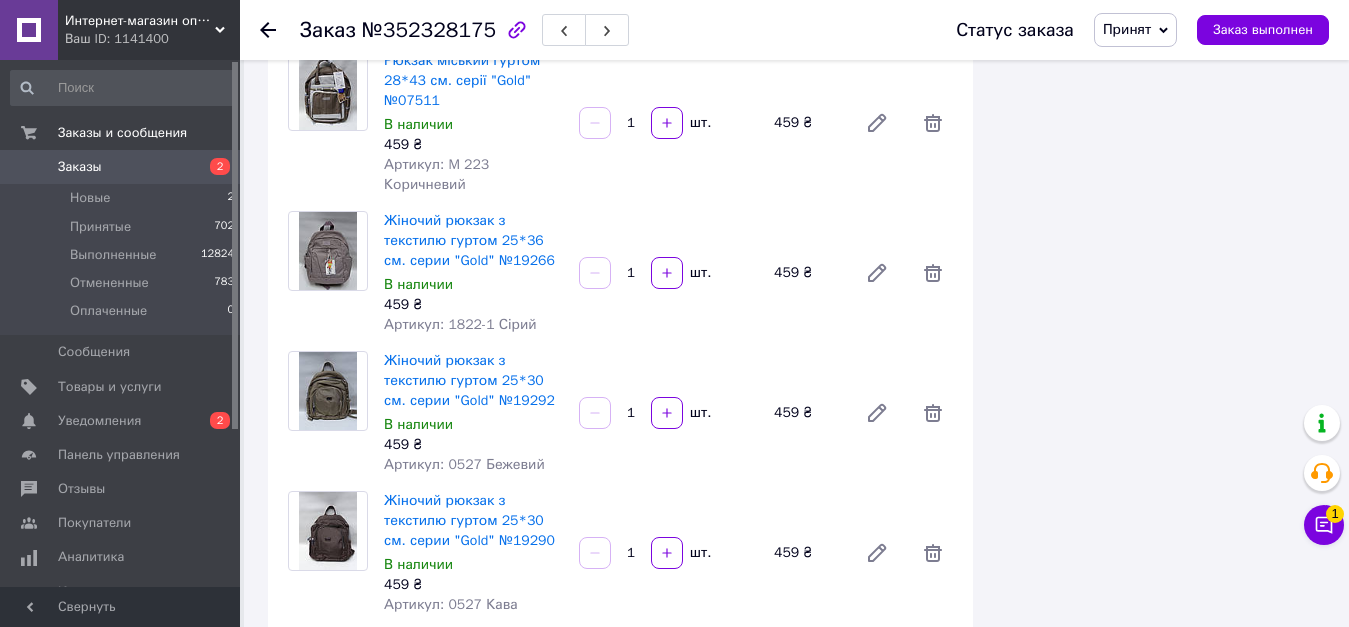 drag, startPoint x: 931, startPoint y: 248, endPoint x: 944, endPoint y: 286, distance: 40.16217 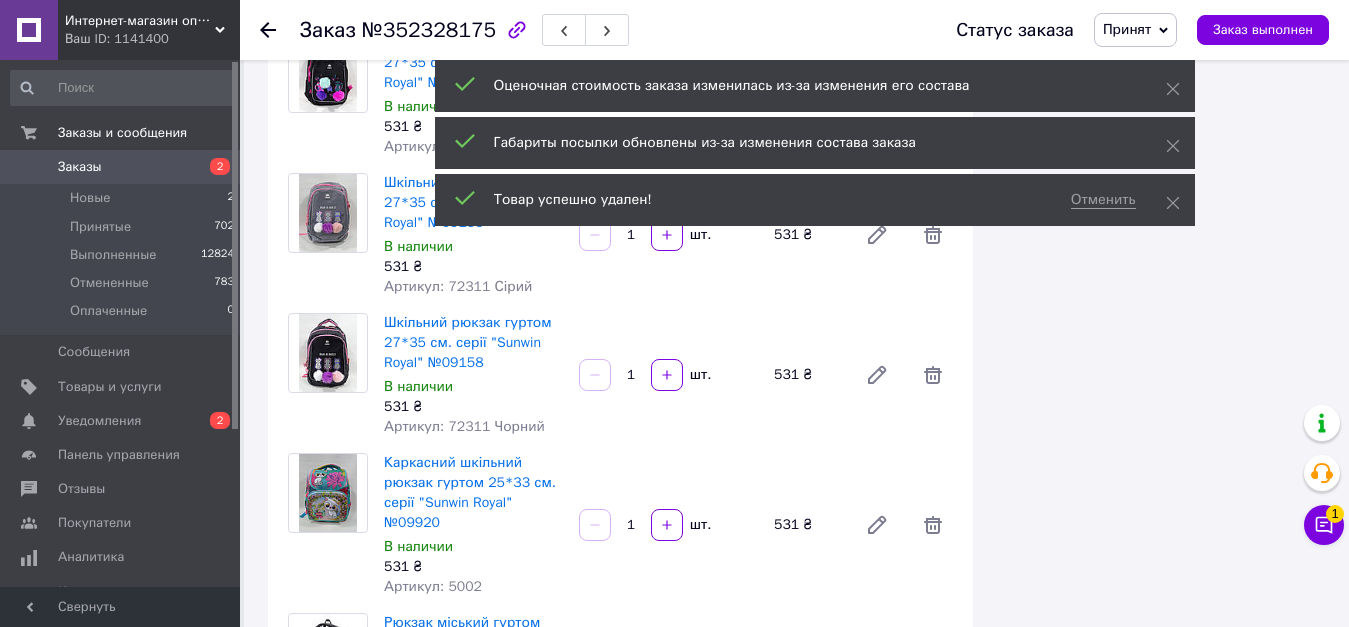 scroll, scrollTop: 4600, scrollLeft: 0, axis: vertical 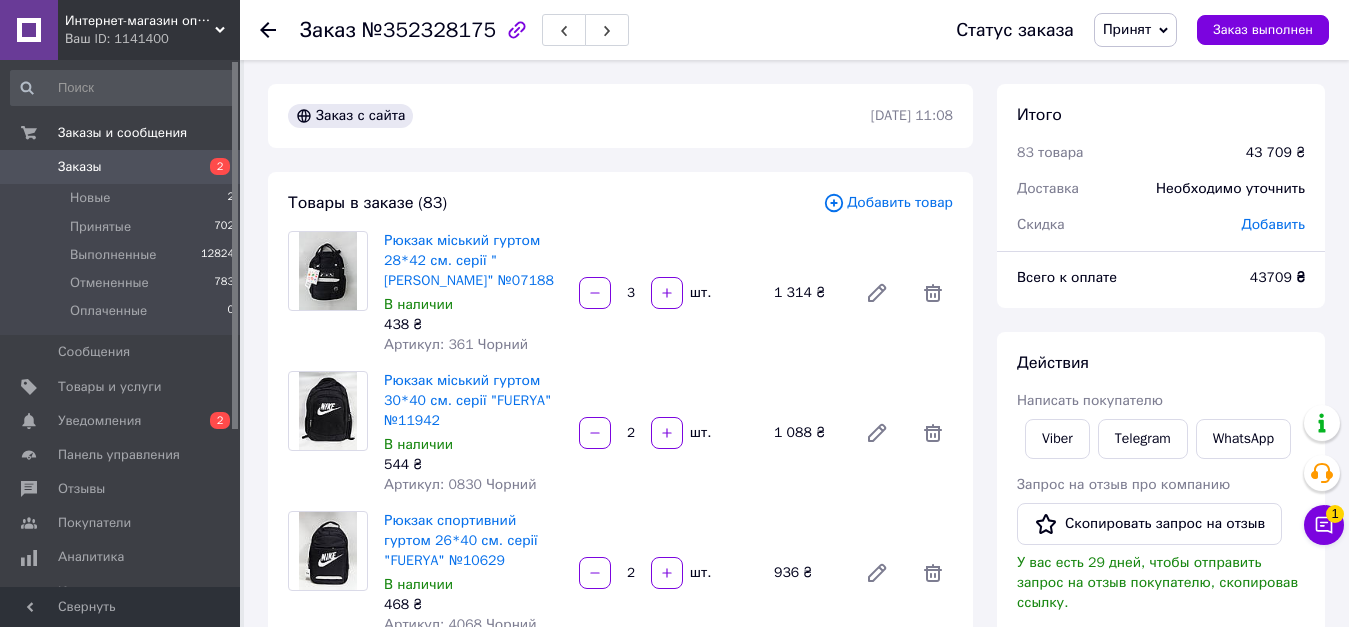 click on "Добавить товар" at bounding box center (888, 203) 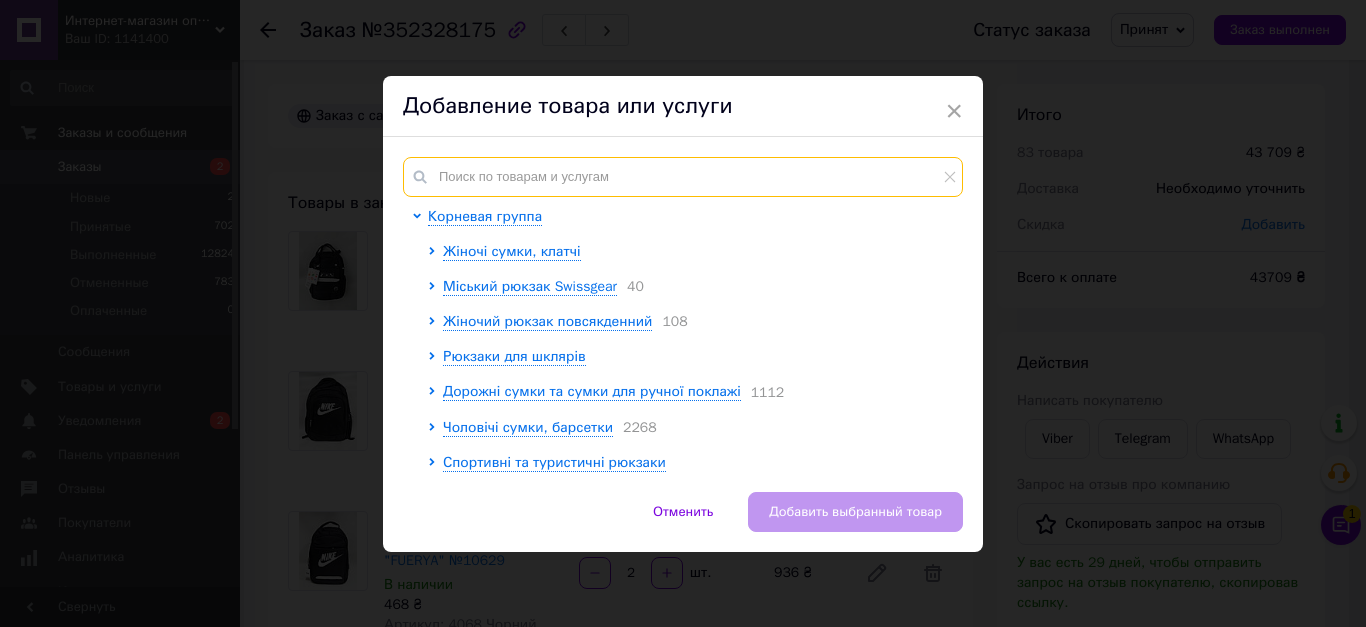 click at bounding box center [683, 177] 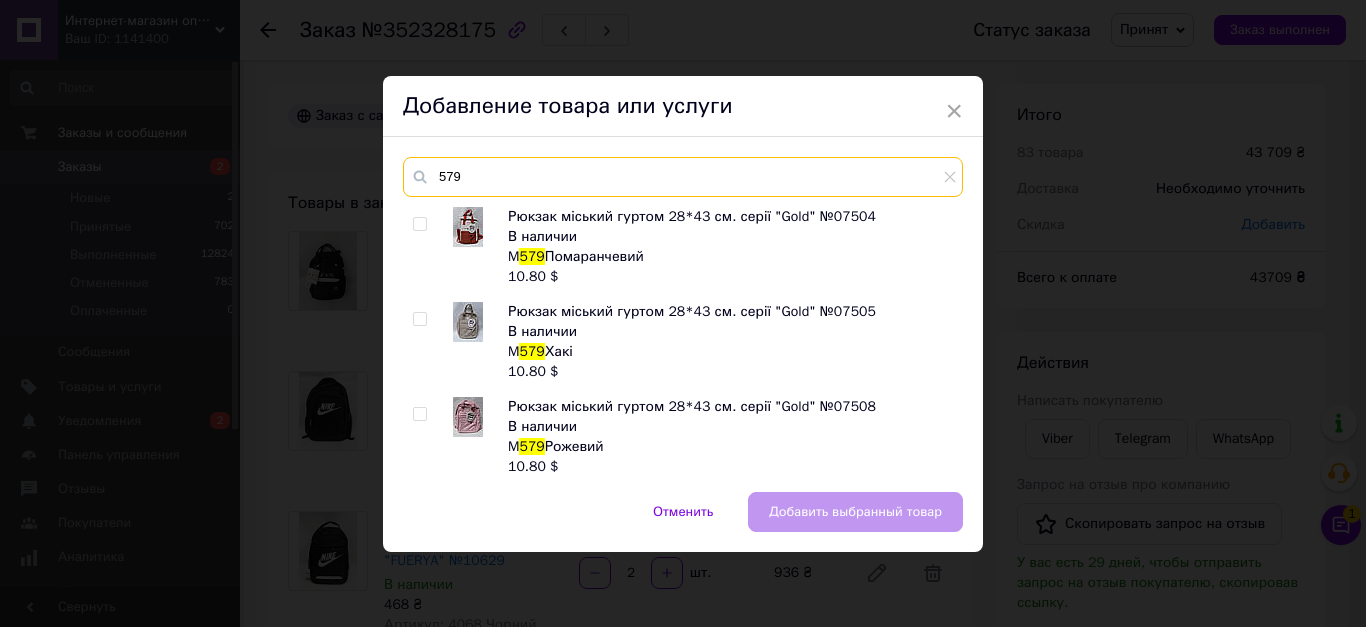 type on "579" 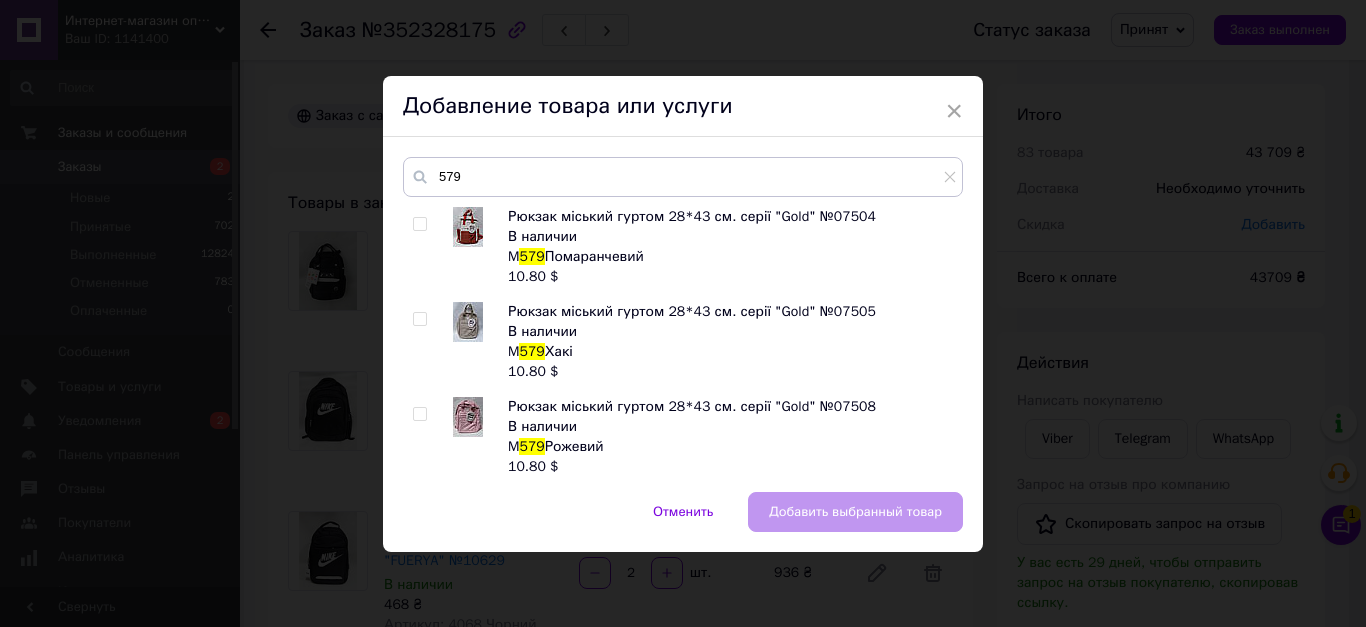 click on "Рюкзак міський гуртом 28*43 см. серії "Gold" №07504 В наличии M  579  Помаранчевий  10.80   $ Рюкзак міський гуртом 28*43 см. серії "Gold" №07505 В наличии M  579  Хакі 10.80   $ Рюкзак міський гуртом 28*43 см. серії "Gold" №07508 В наличии M  579  Рожевий  10.80   $" at bounding box center [682, 339] 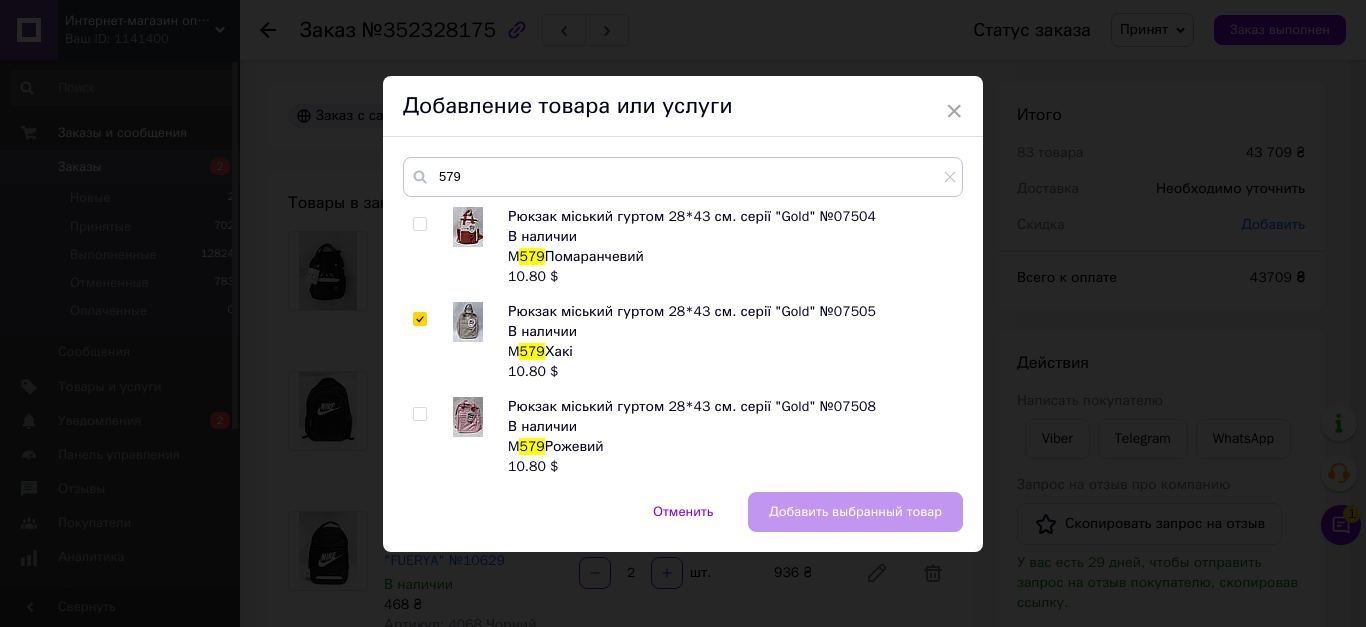 checkbox on "true" 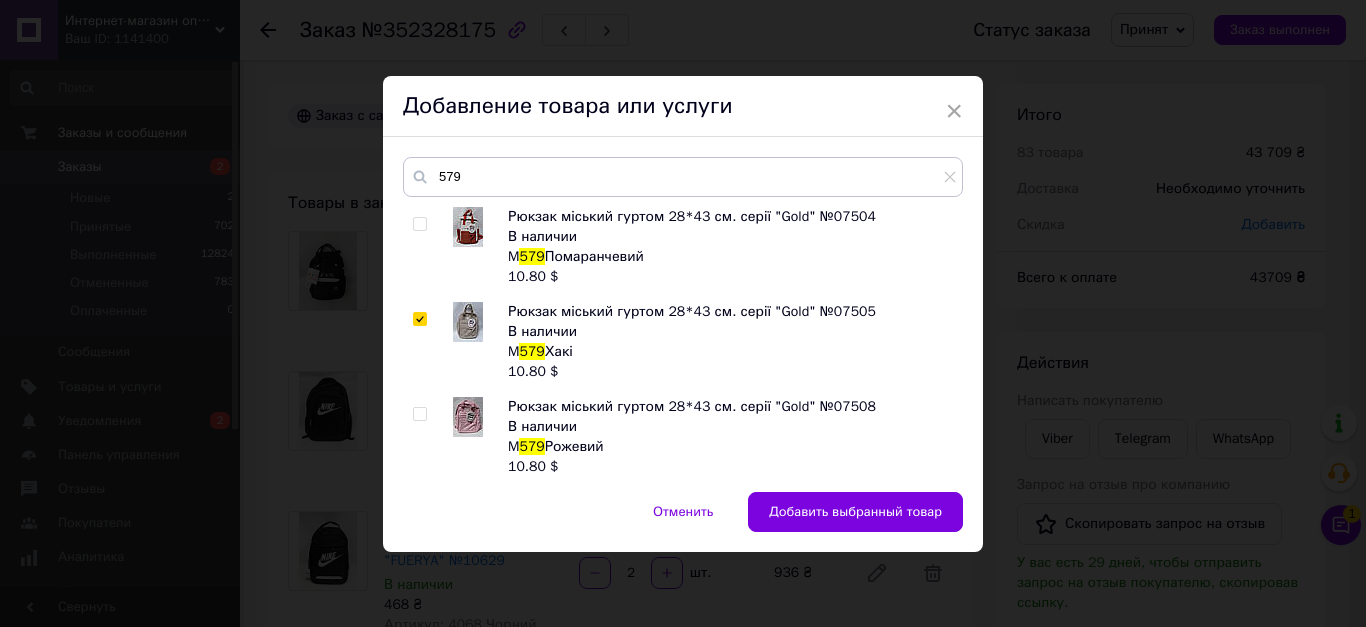 click on "Добавить выбранный товар" at bounding box center [855, 512] 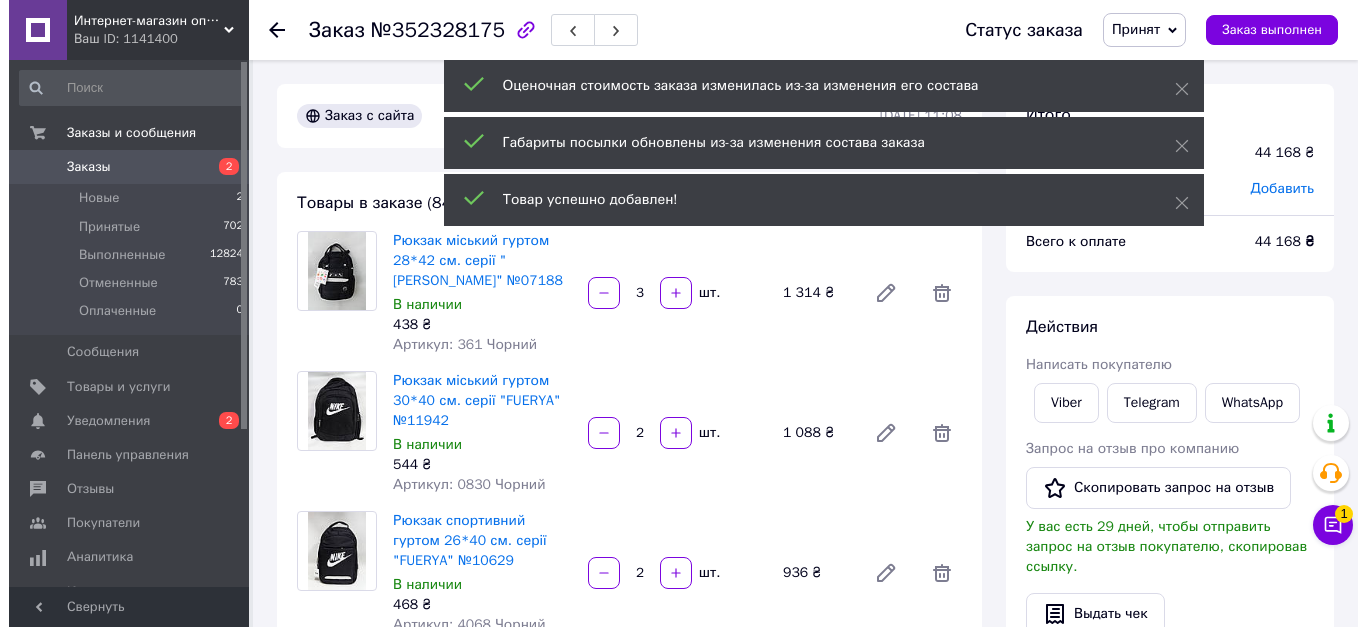 scroll, scrollTop: 448, scrollLeft: 0, axis: vertical 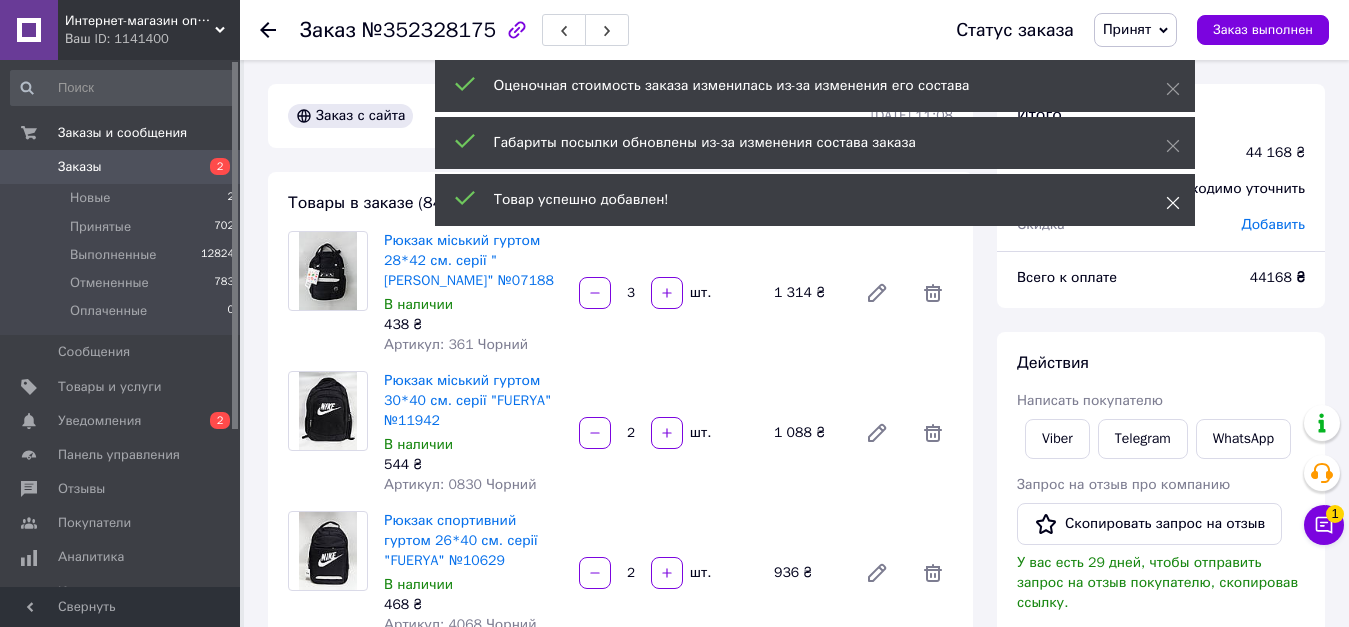 click 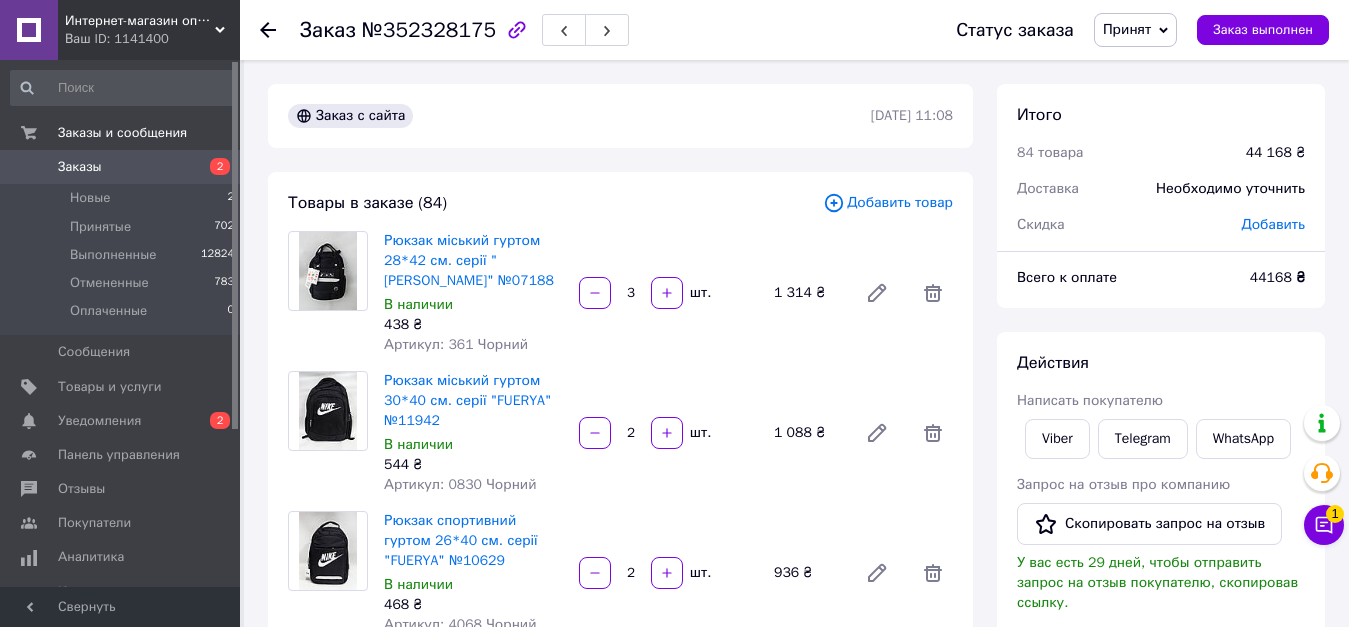 click on "Добавить товар" at bounding box center (888, 203) 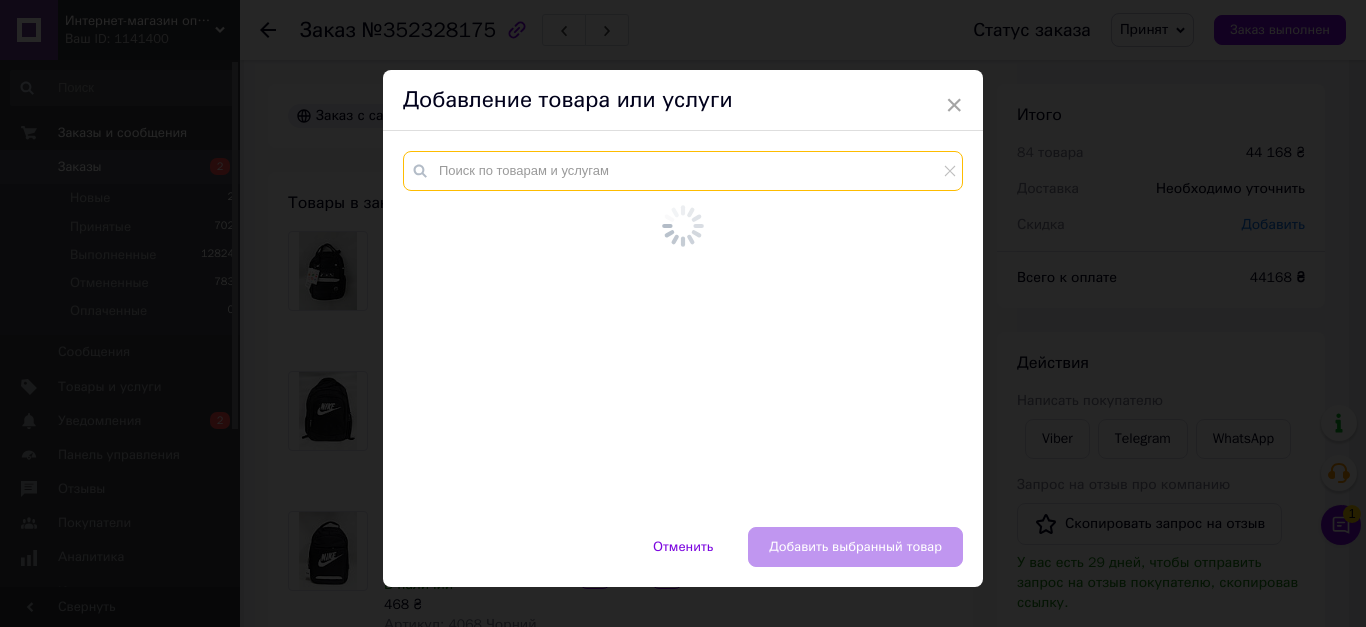 click at bounding box center (683, 171) 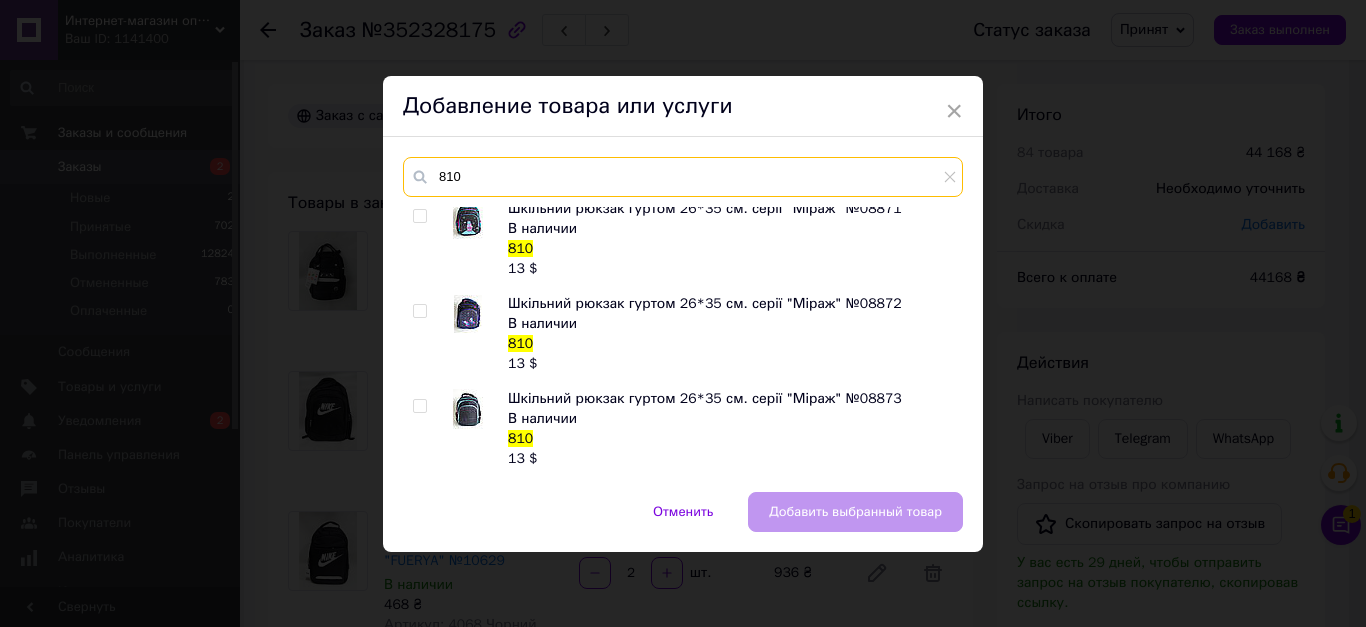 scroll, scrollTop: 1200, scrollLeft: 0, axis: vertical 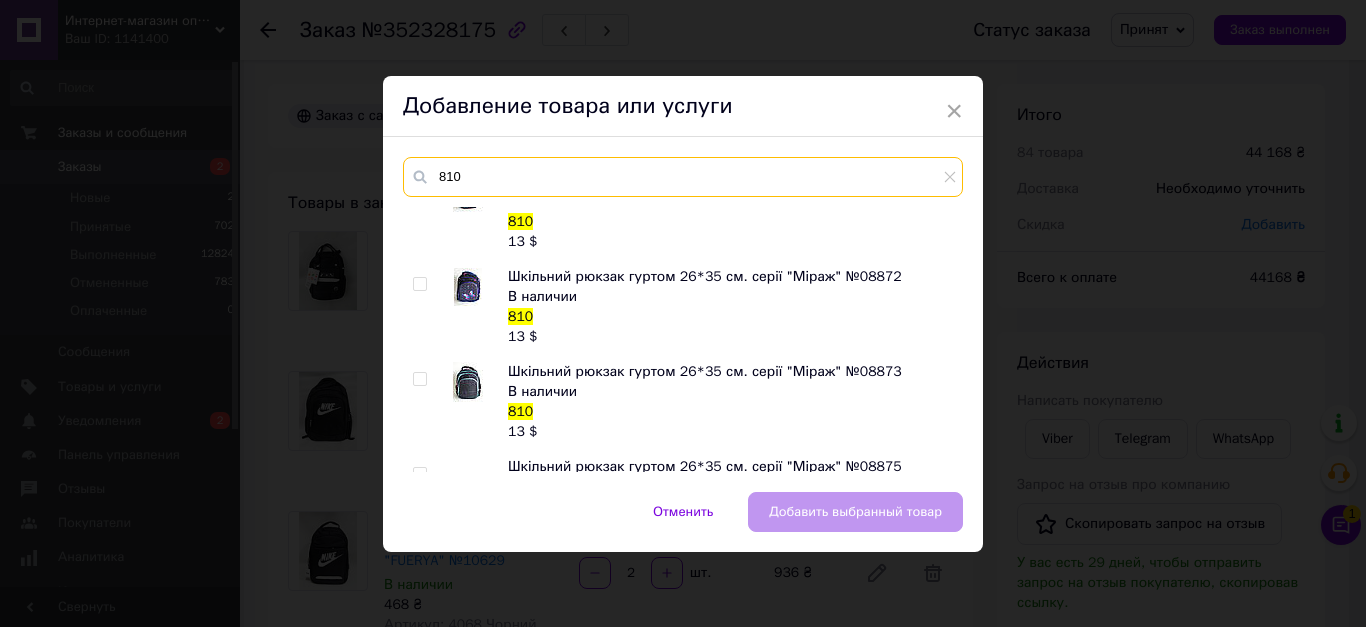 type on "810" 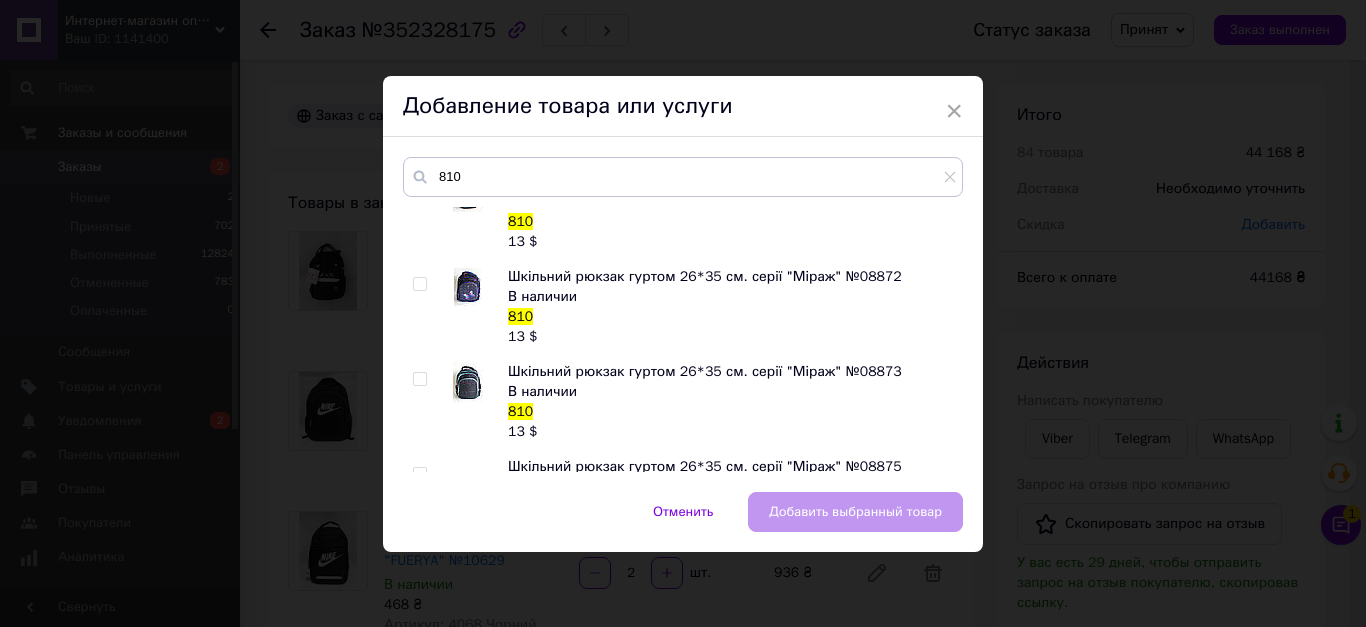 click at bounding box center [419, 379] 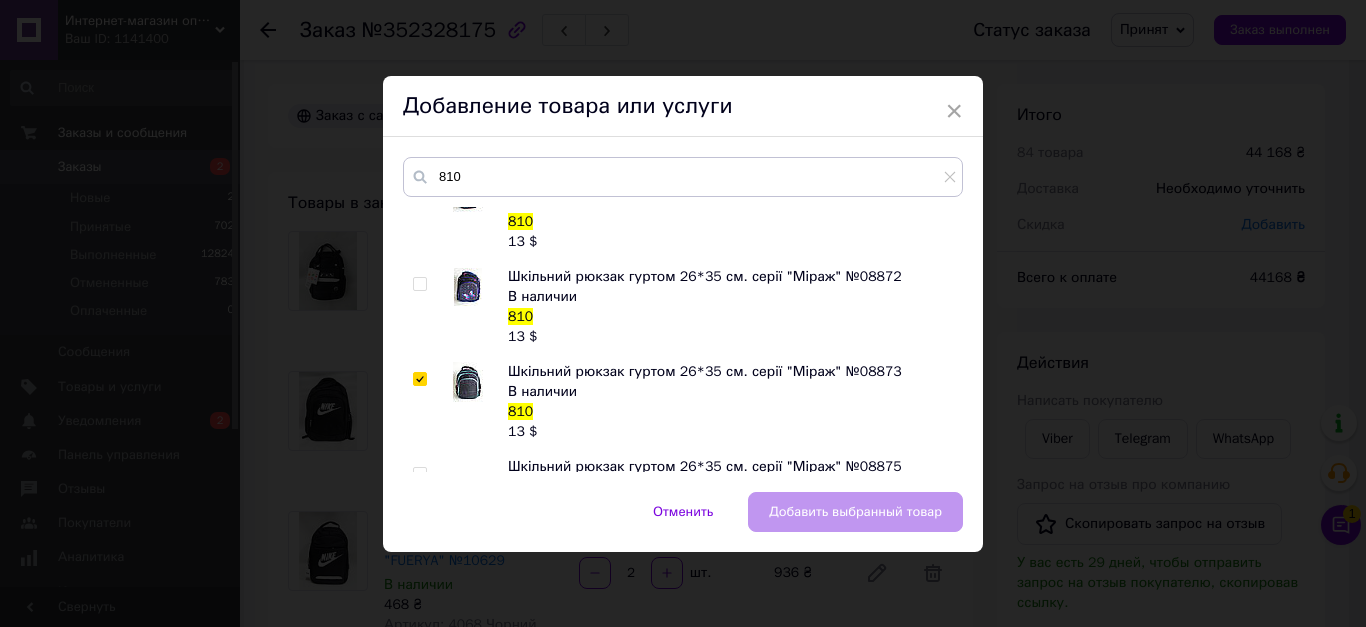 checkbox on "true" 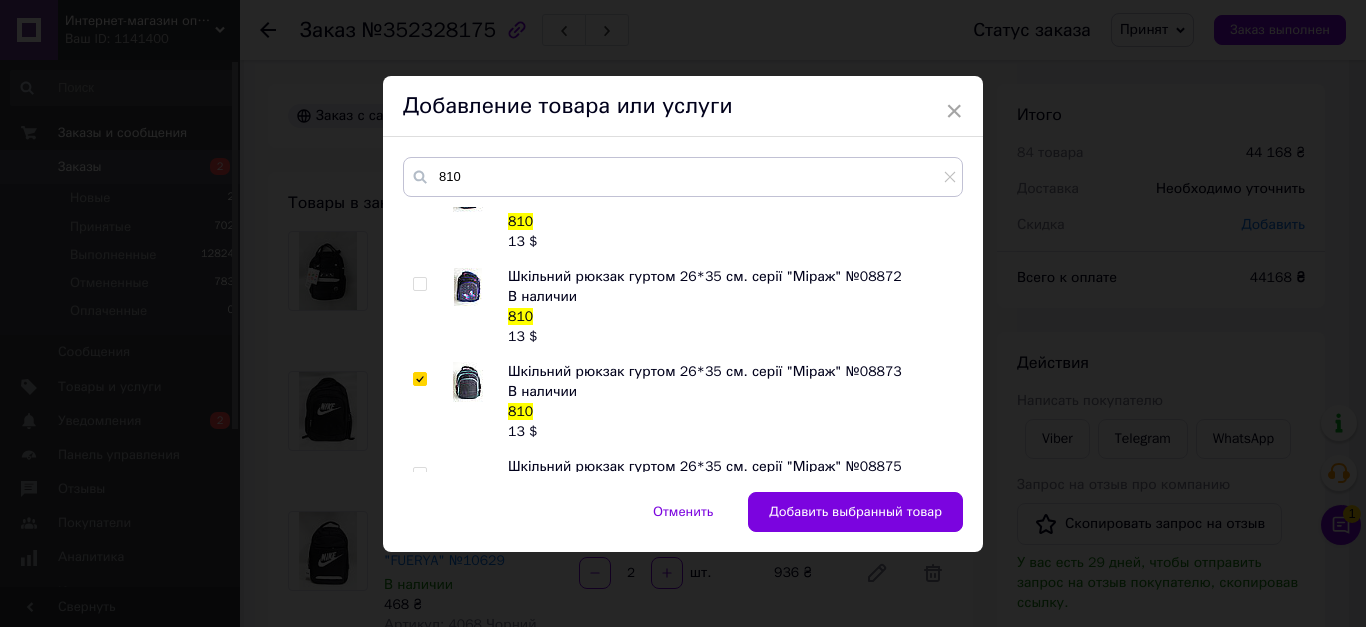 click at bounding box center (419, 474) 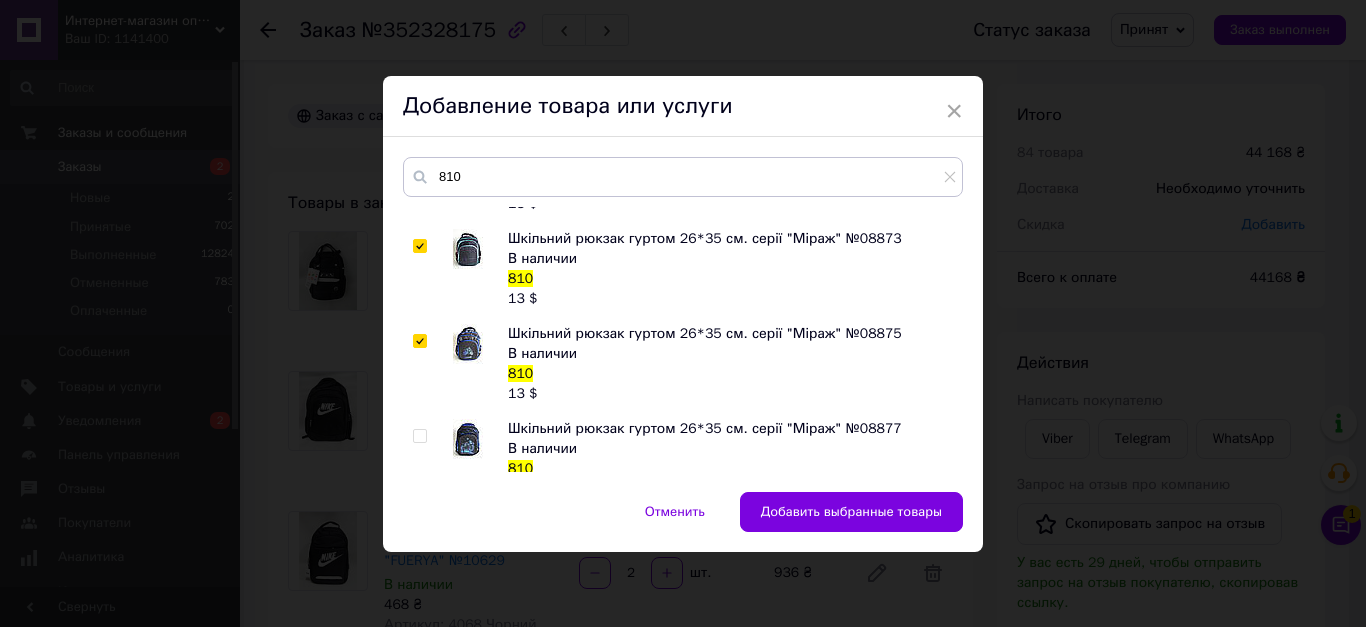 scroll, scrollTop: 1300, scrollLeft: 0, axis: vertical 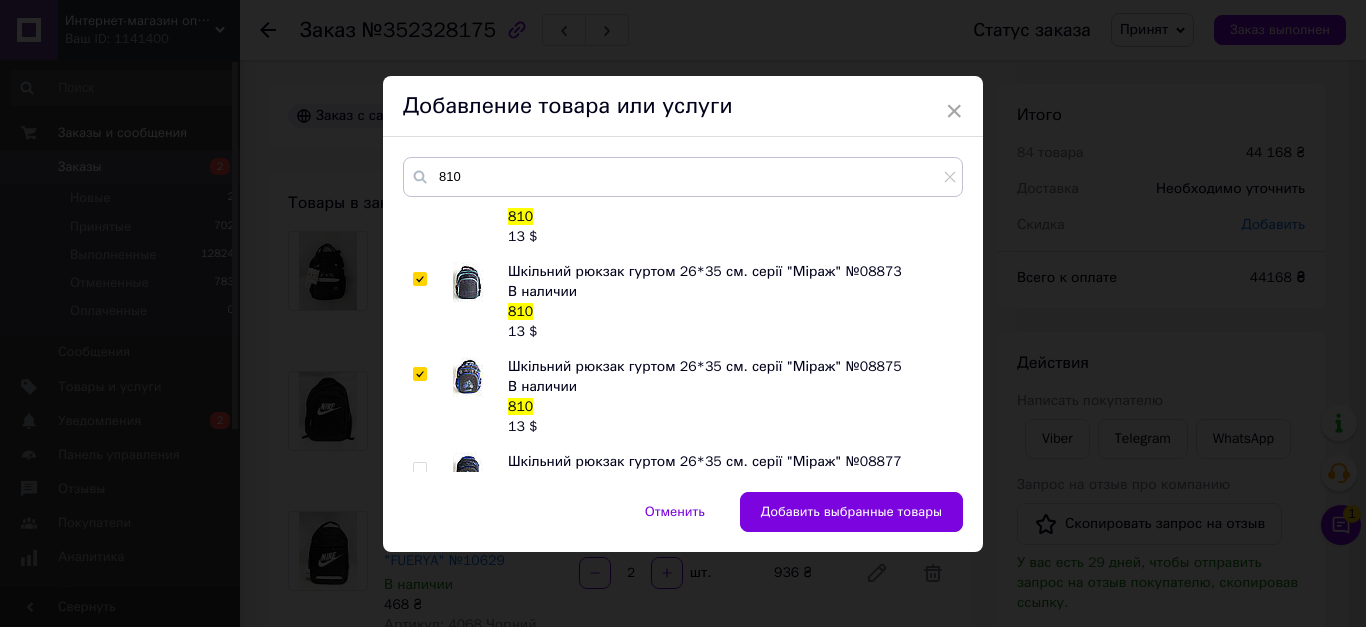 click at bounding box center (419, 374) 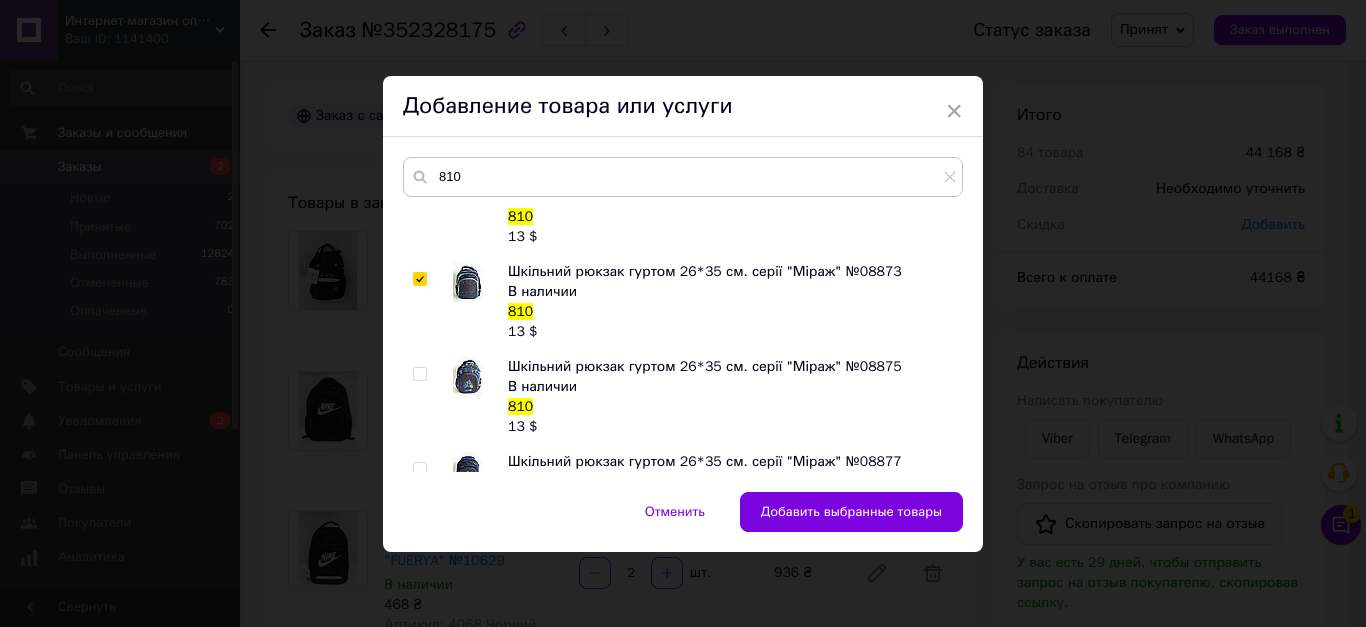 checkbox on "false" 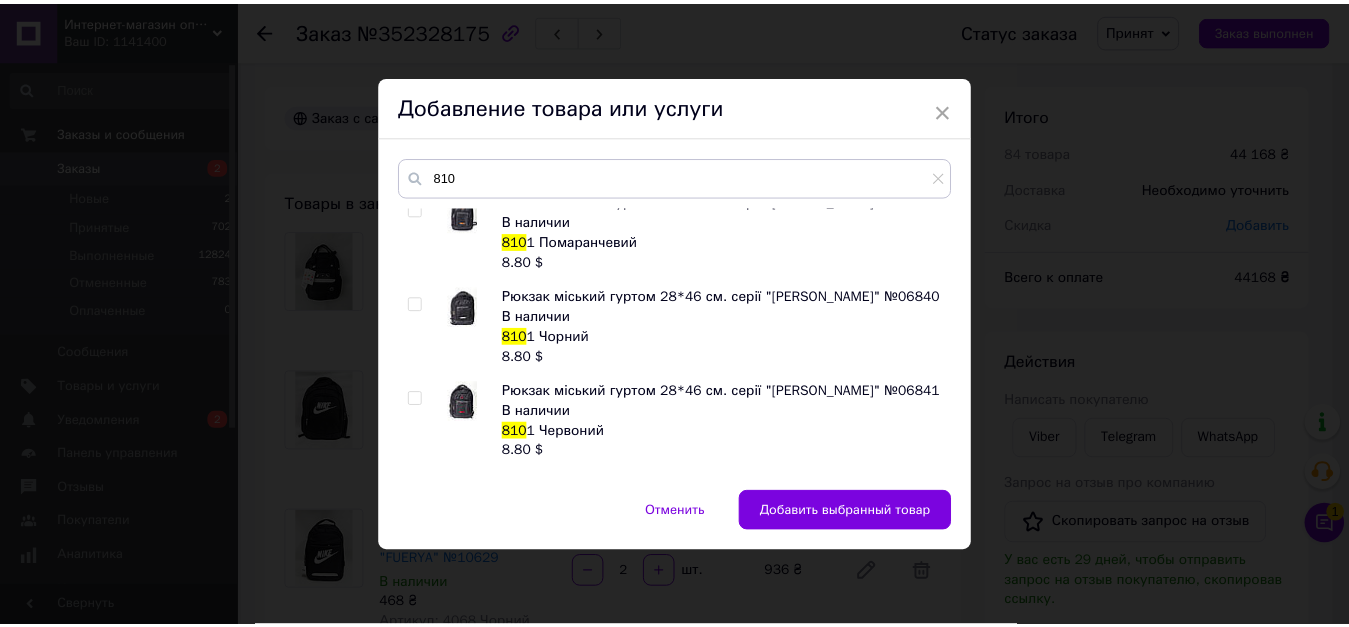 scroll, scrollTop: 2840, scrollLeft: 0, axis: vertical 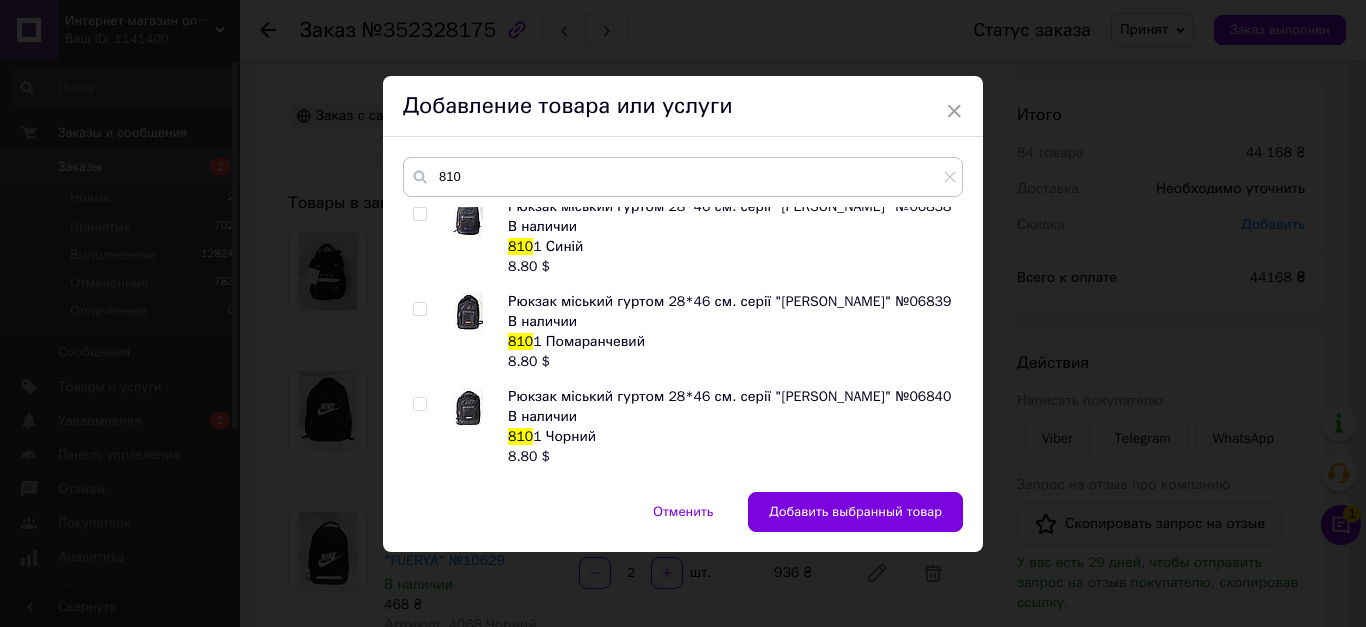 drag, startPoint x: 417, startPoint y: 355, endPoint x: 742, endPoint y: 491, distance: 352.3081 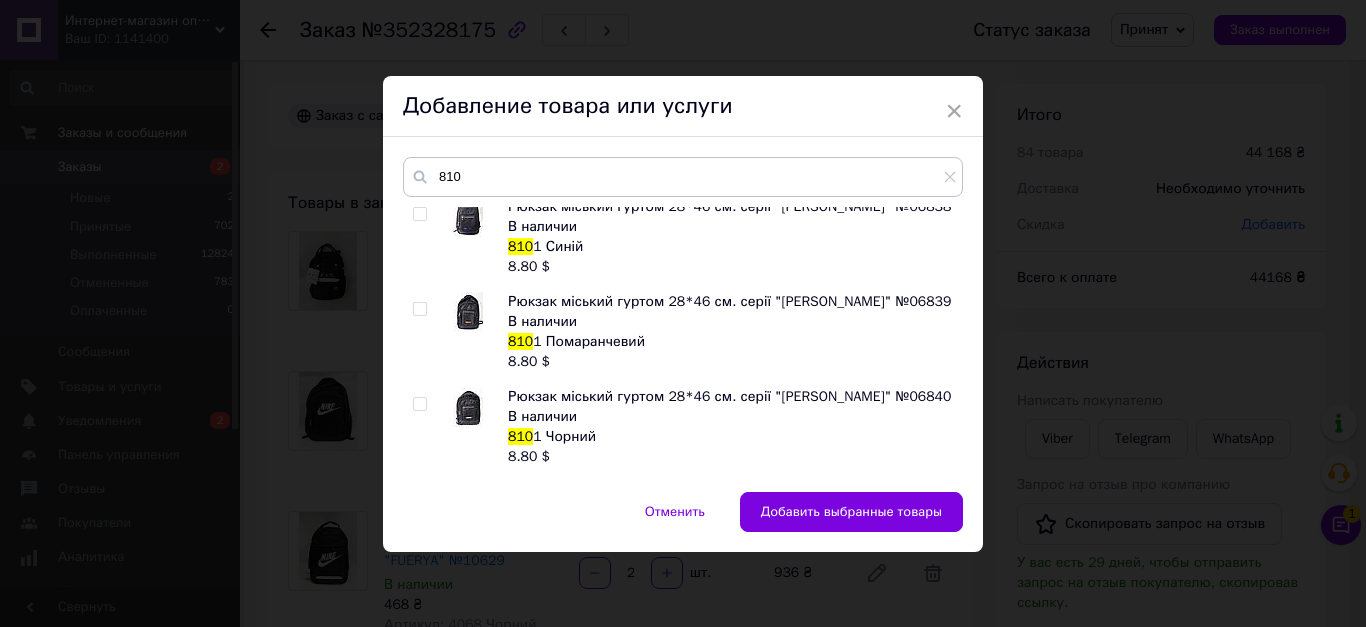 click on "Добавить выбранные товары" at bounding box center (851, 512) 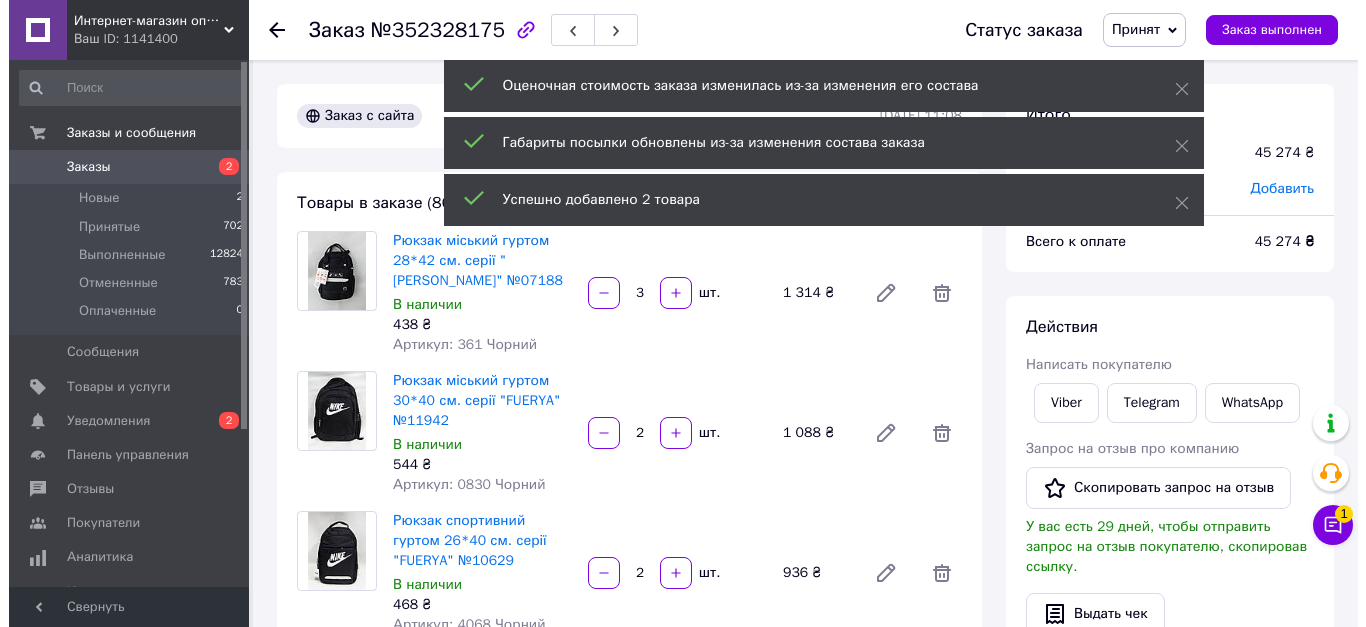 scroll, scrollTop: 496, scrollLeft: 0, axis: vertical 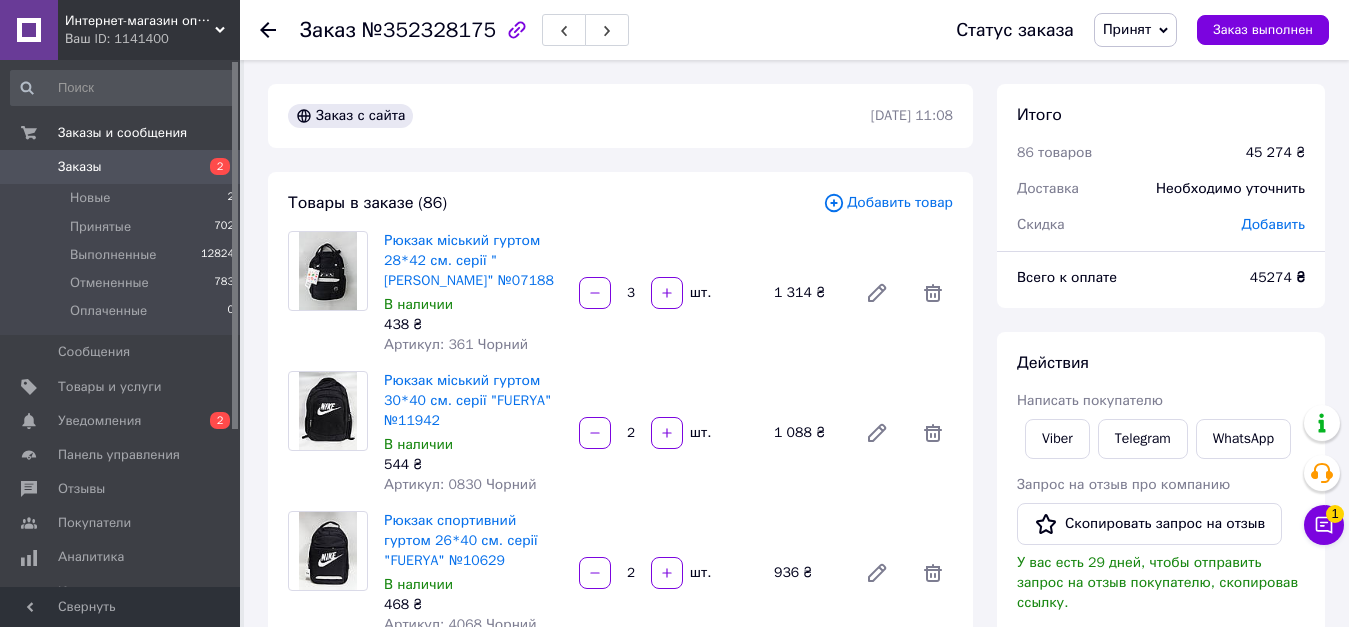 click 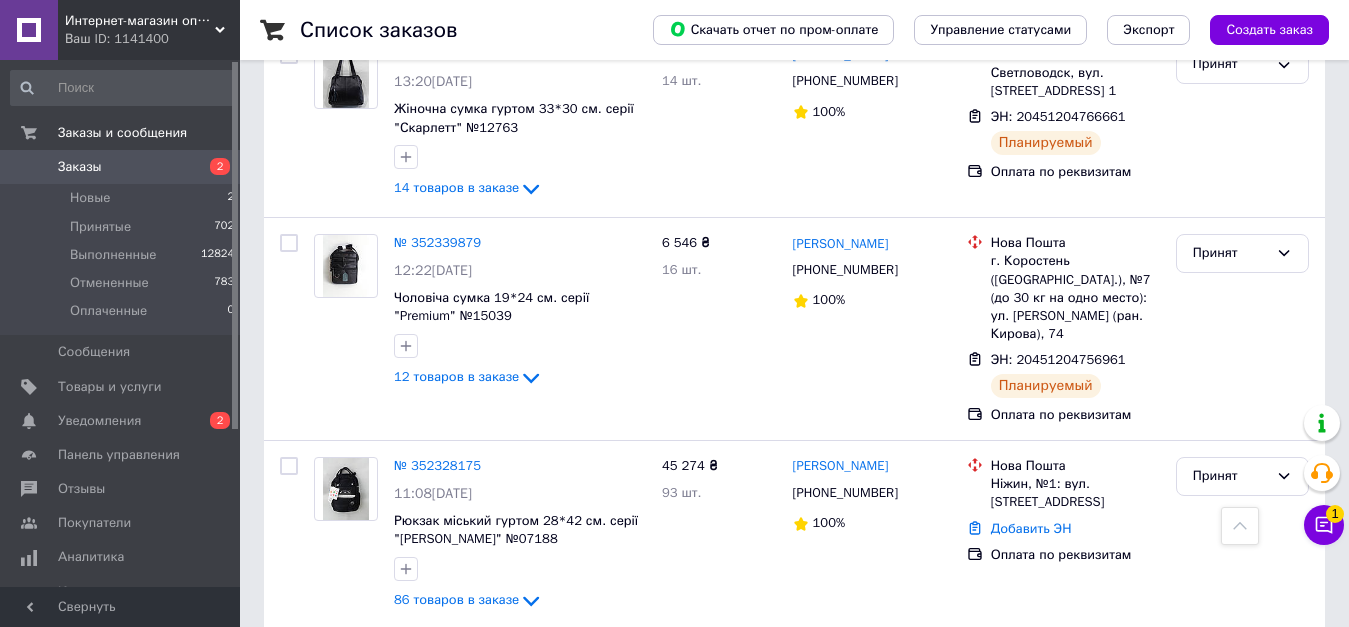 scroll, scrollTop: 1000, scrollLeft: 0, axis: vertical 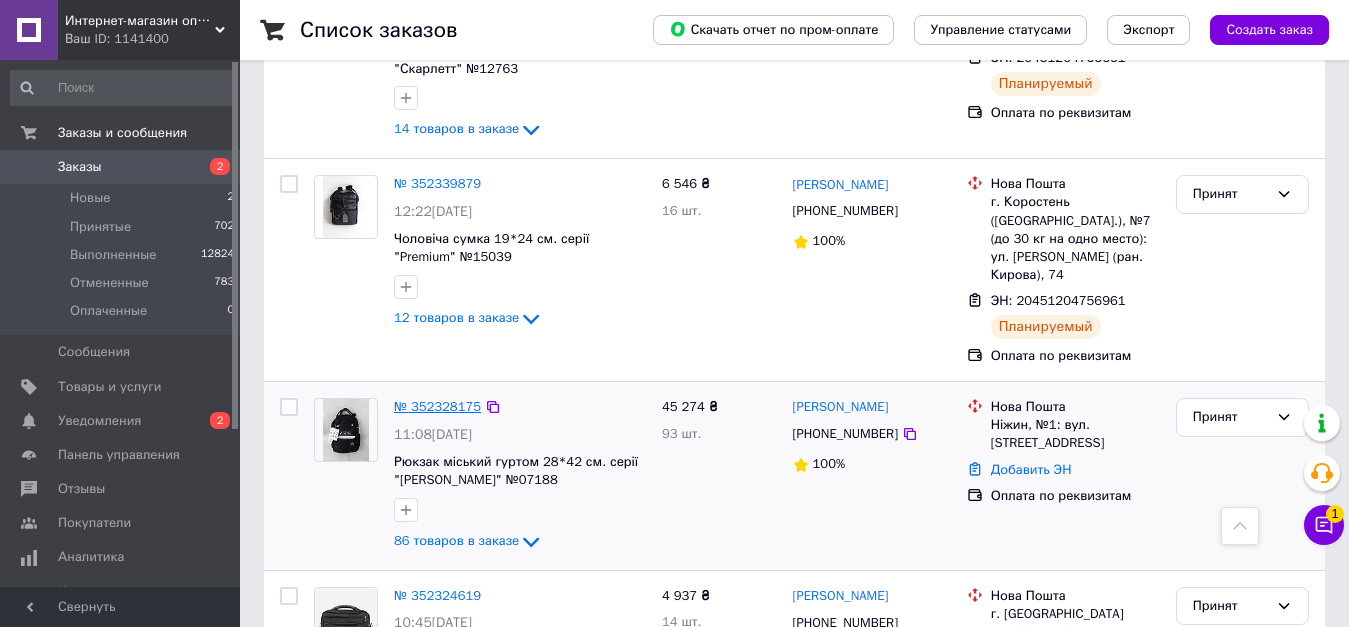 click on "№ 352328175" at bounding box center (437, 406) 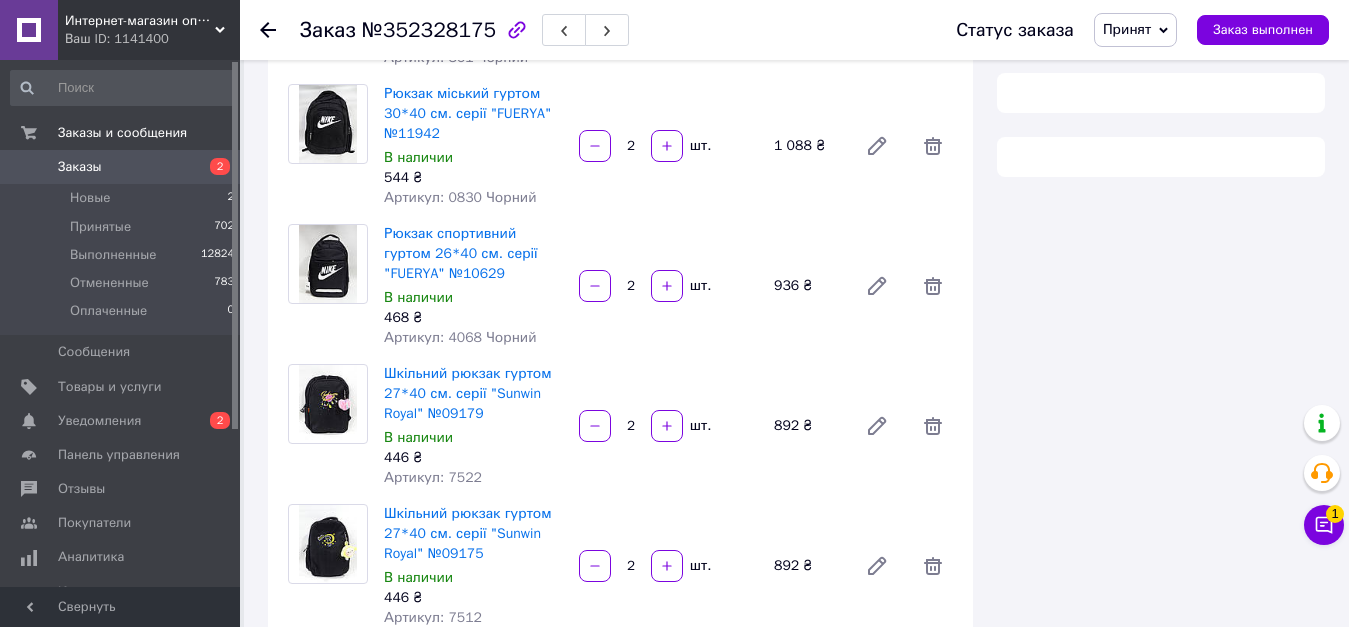 scroll, scrollTop: 1000, scrollLeft: 0, axis: vertical 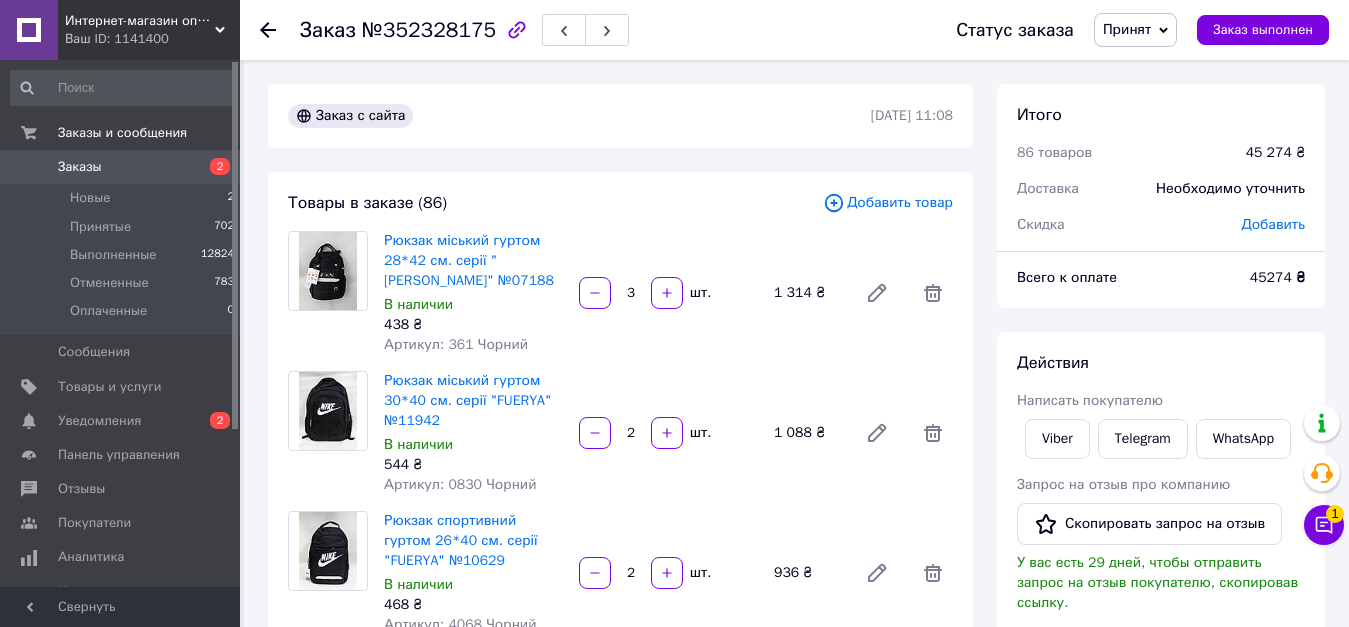 click on "Добавить" at bounding box center [1273, 224] 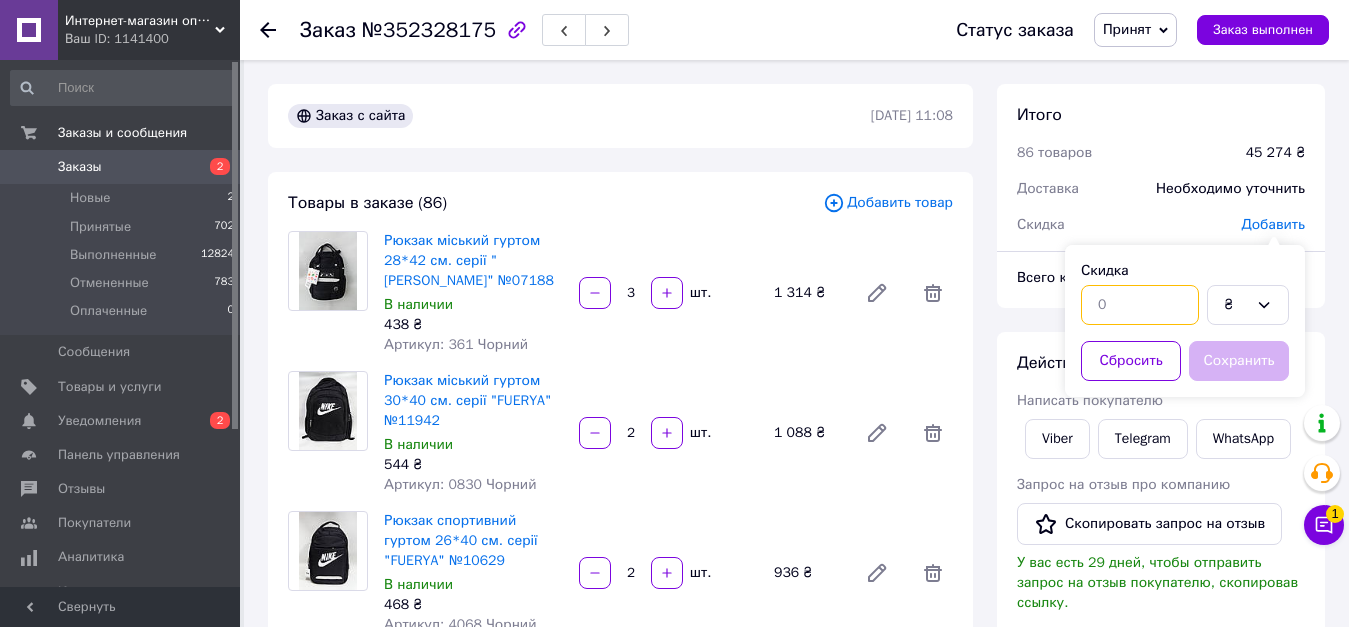 click at bounding box center [1140, 305] 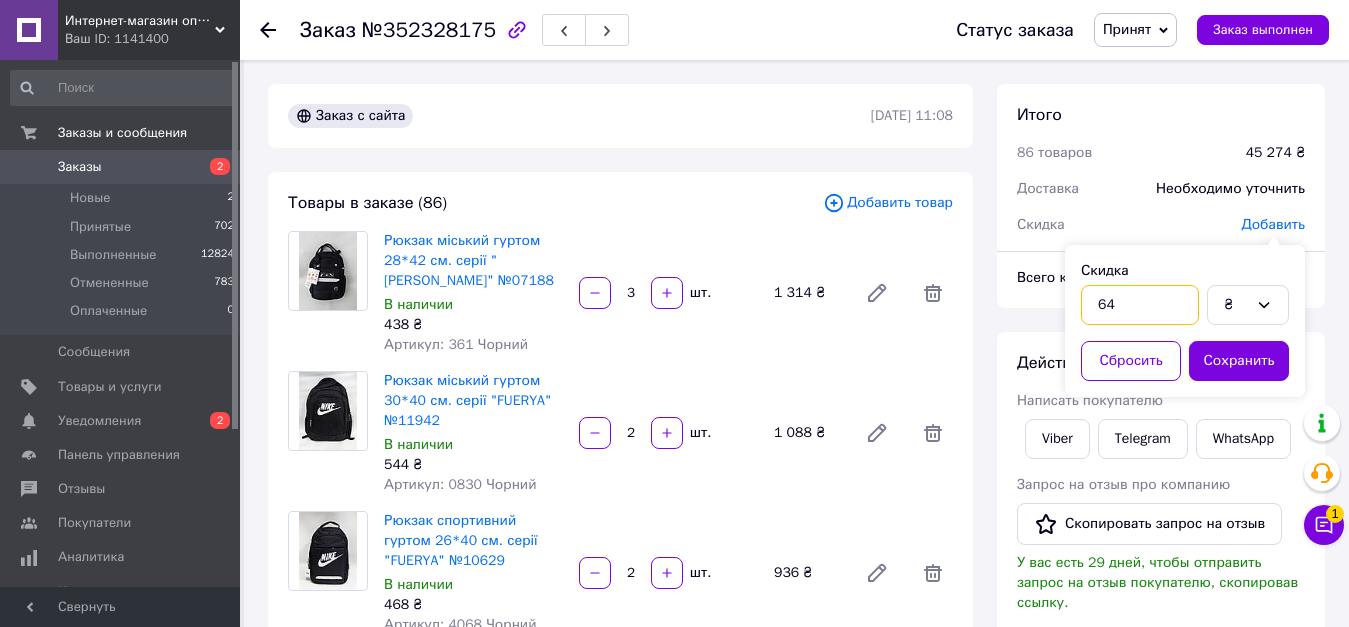 type on "6" 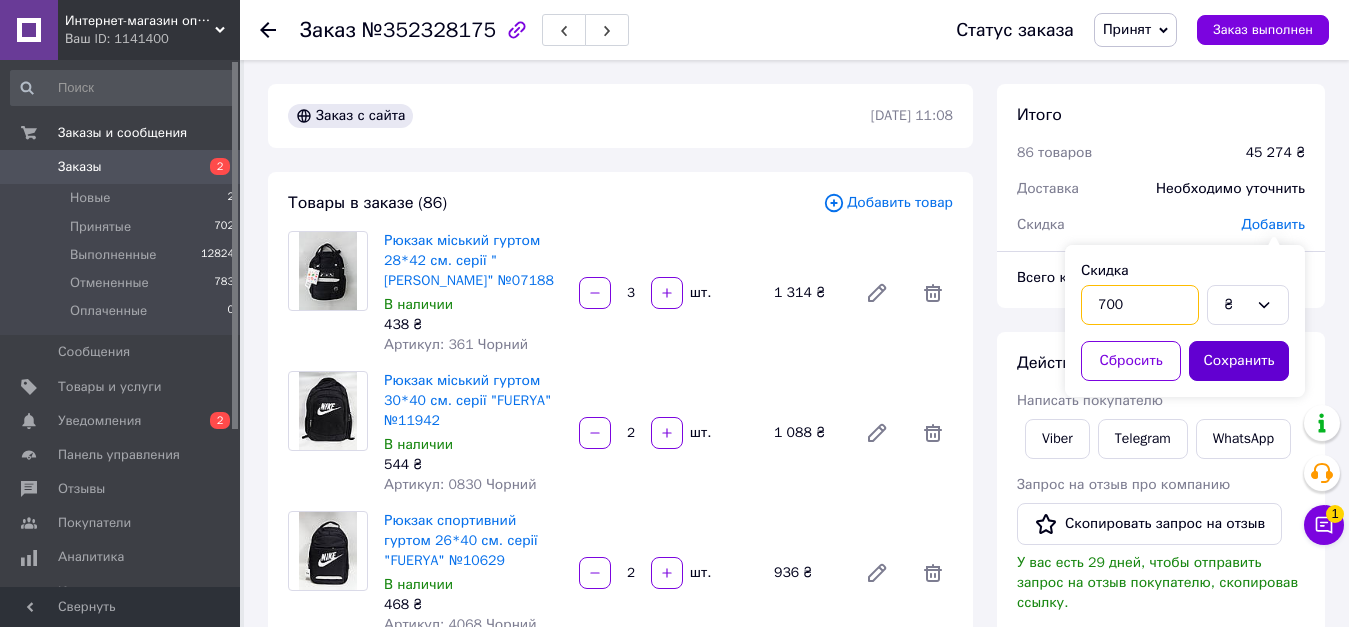 type on "700" 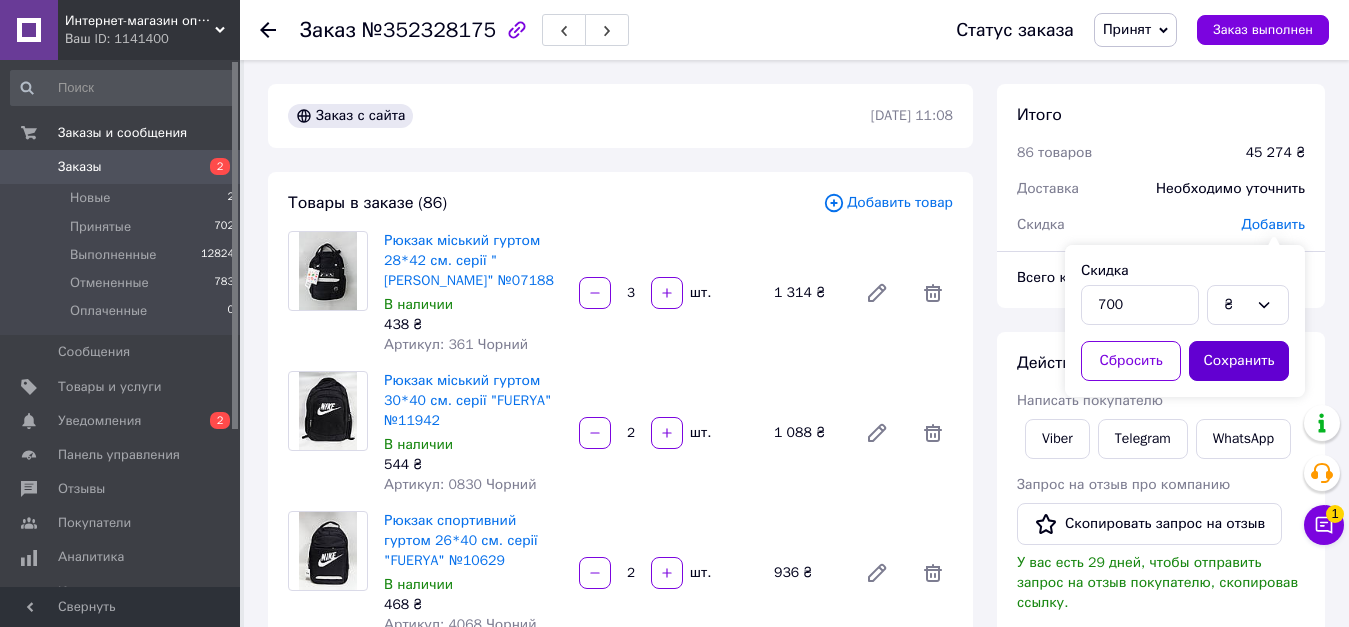 click on "Сохранить" at bounding box center [1239, 361] 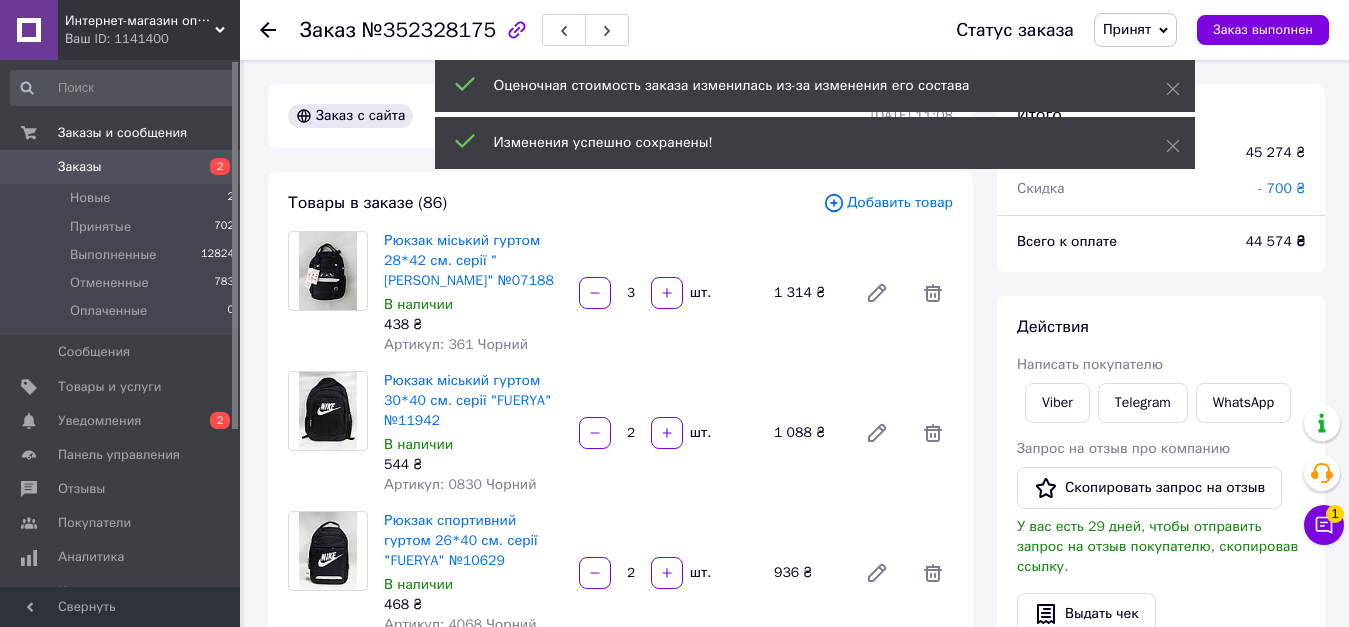 scroll, scrollTop: 544, scrollLeft: 0, axis: vertical 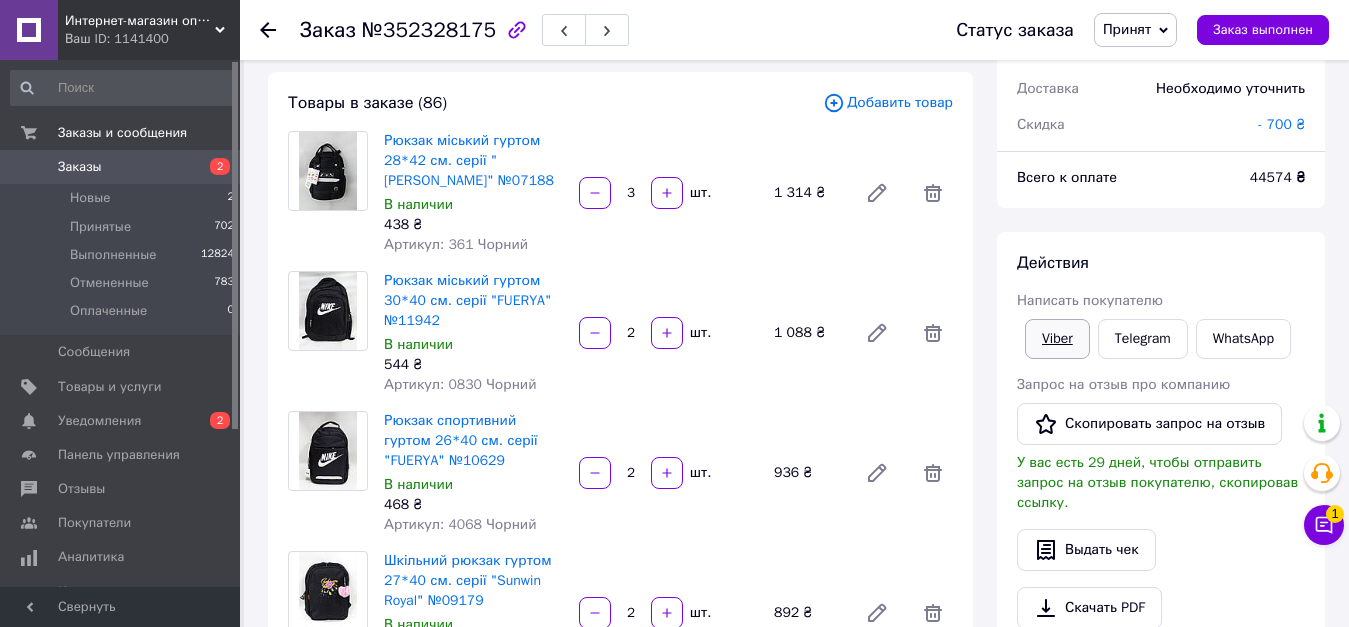 click on "Viber" at bounding box center (1057, 339) 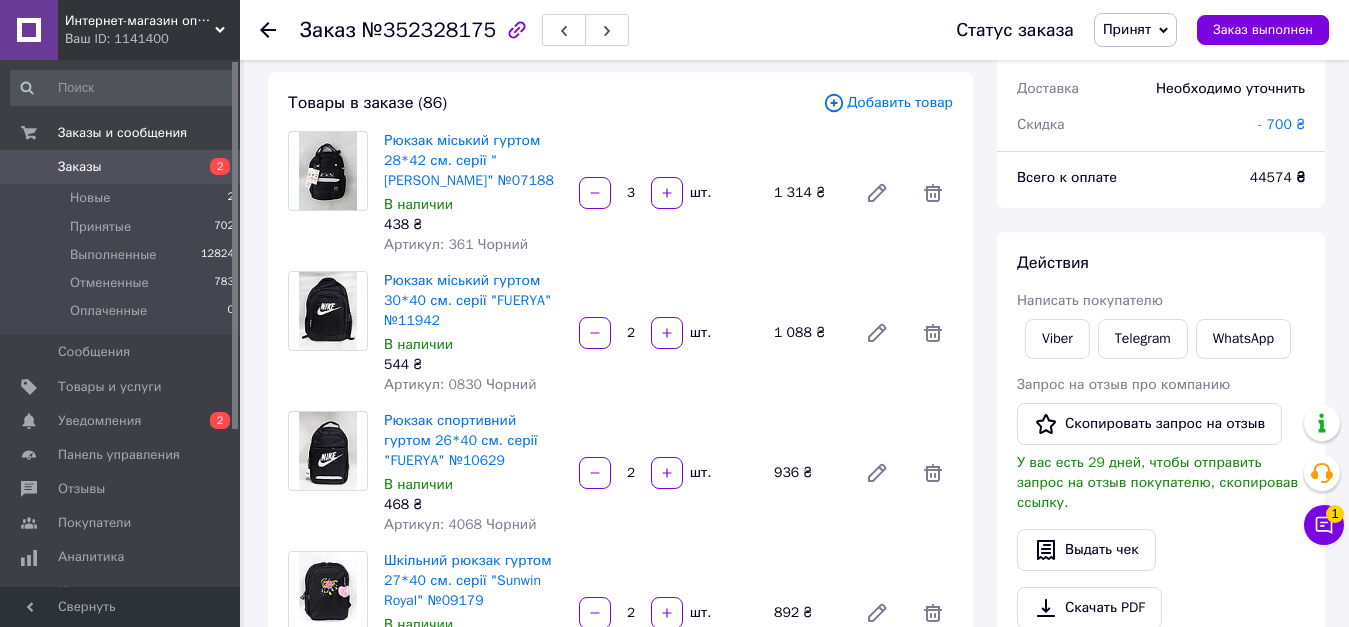 click on "Выдать чек" at bounding box center [1161, 550] 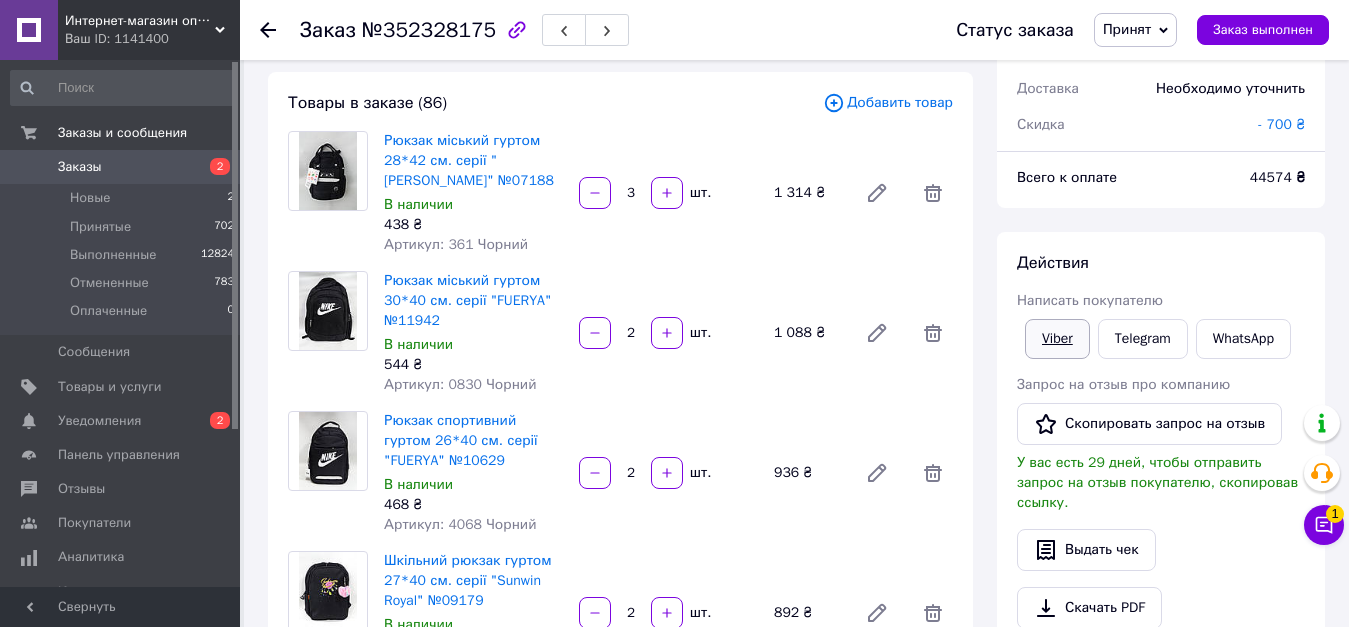 click on "Viber" at bounding box center [1057, 339] 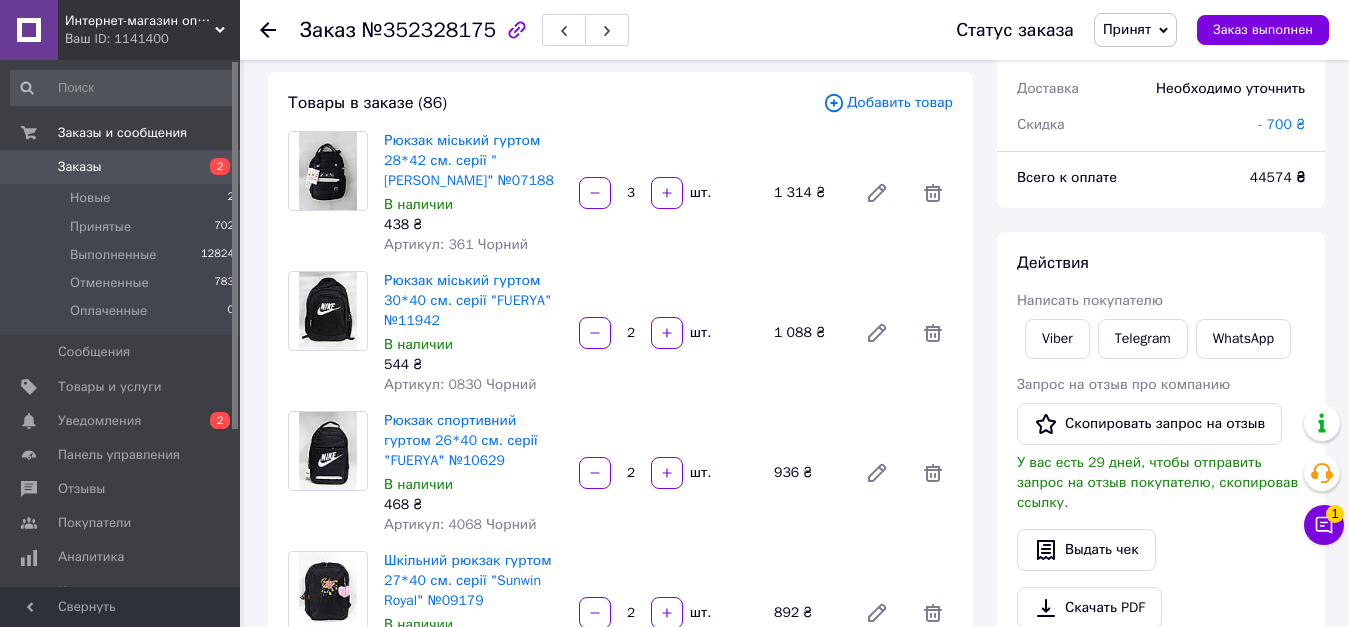 click on "Выдать чек" at bounding box center [1161, 550] 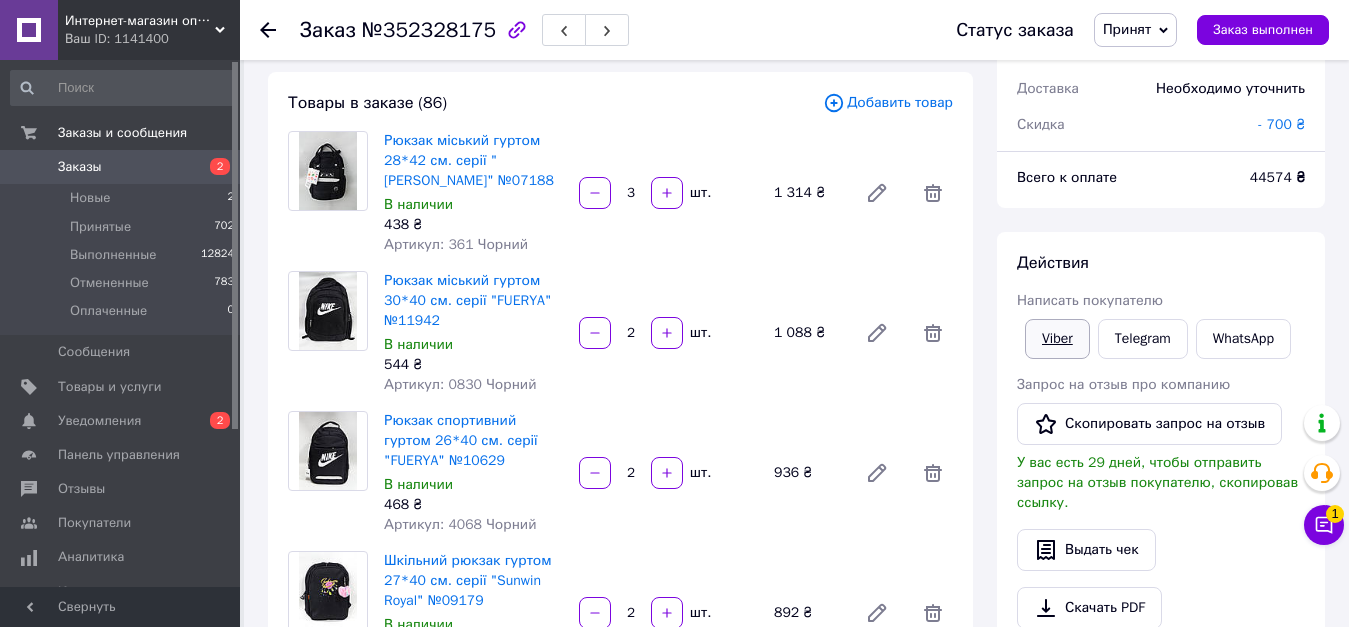 click on "Viber" at bounding box center [1057, 339] 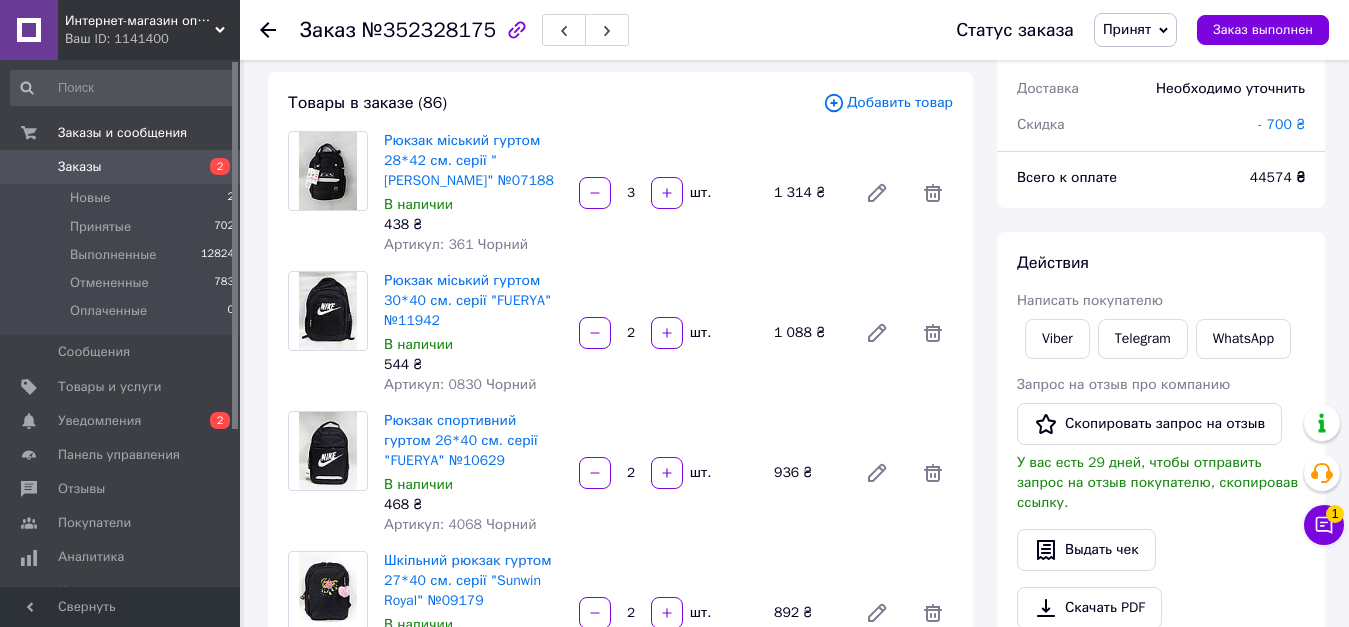 click on "Итого 86 товаров 45 274 ₴ Доставка Необходимо уточнить Скидка - 700 ₴ Всего к оплате 44574 ₴ Действия Написать покупателю Viber Telegram WhatsApp Запрос на отзыв про компанию   Скопировать запрос на отзыв У вас есть 29 дней, чтобы отправить запрос на отзыв покупателю, скопировав ссылку.   Выдать чек   Скачать PDF   Печать PDF   Дублировать заказ Метки Личные заметки, которые видите только вы. По ним можно фильтровать заказы Примечания Осталось 300 символов Очистить Сохранить" at bounding box center [1161, 598] 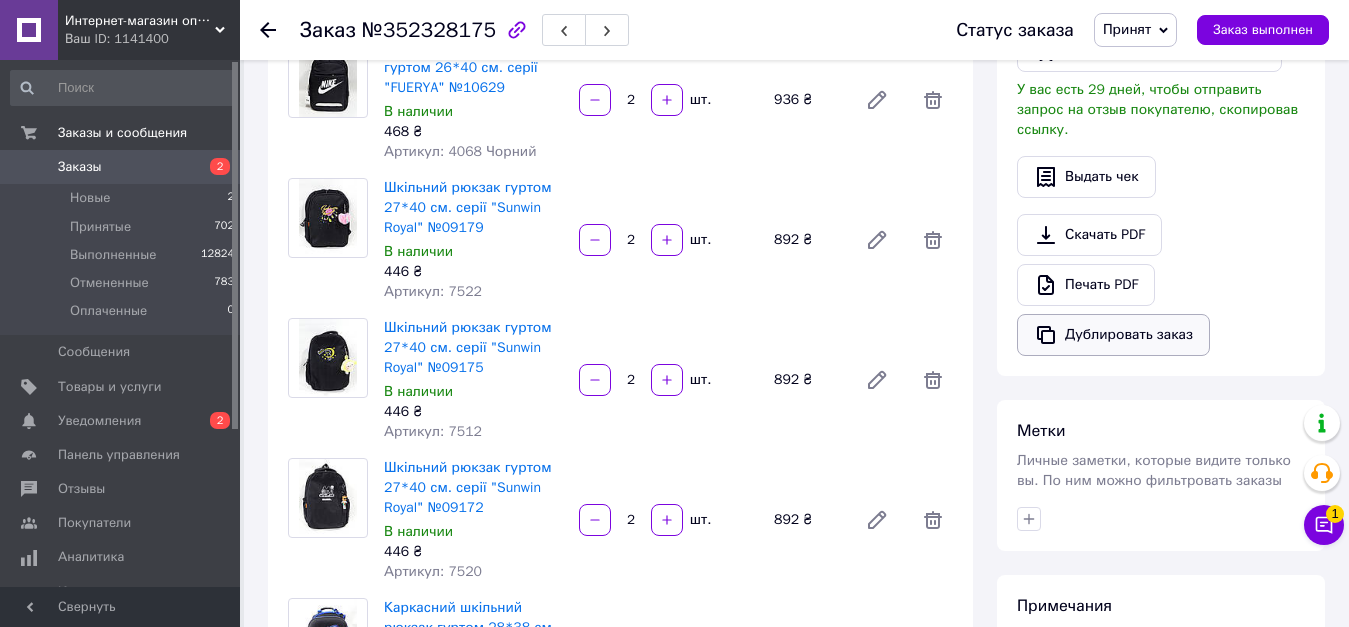 scroll, scrollTop: 500, scrollLeft: 0, axis: vertical 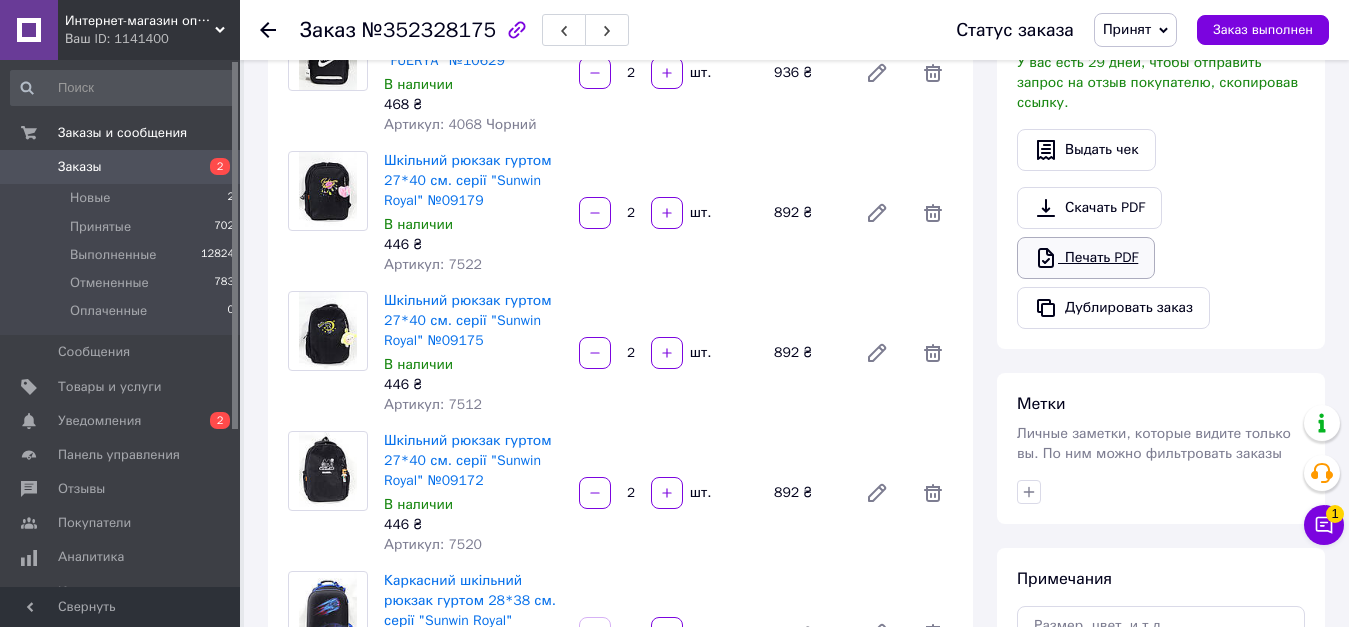 click on "Печать PDF" at bounding box center (1086, 258) 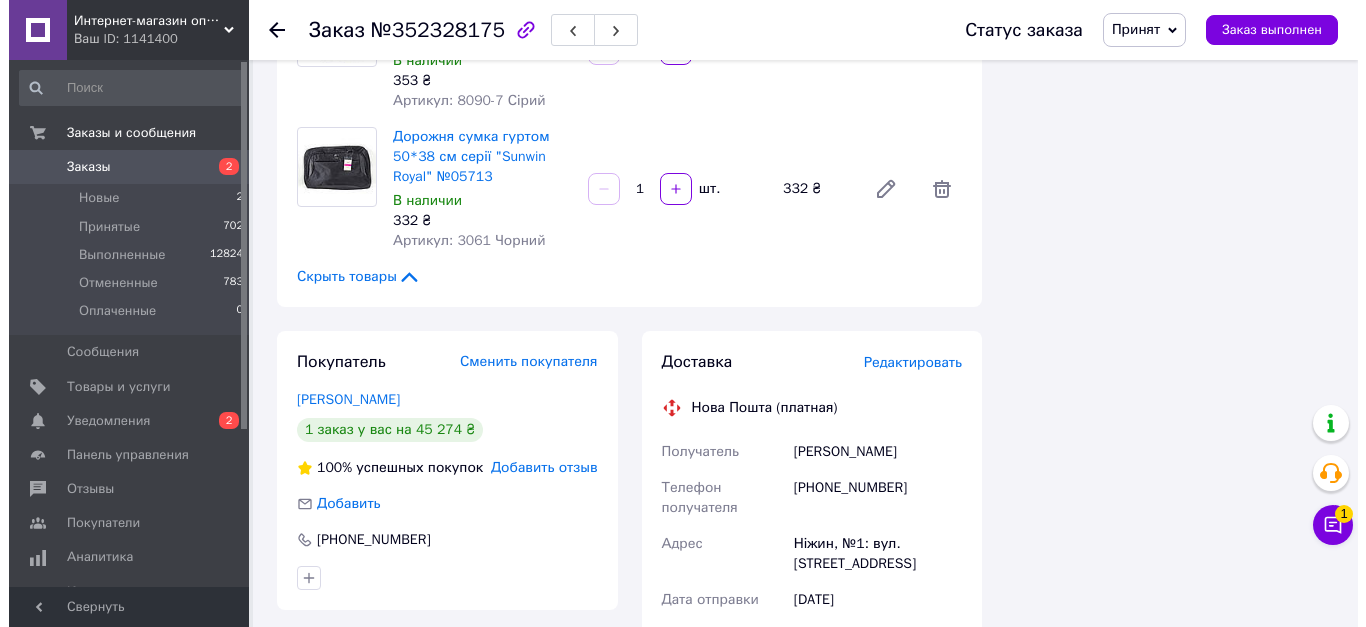 scroll, scrollTop: 12428, scrollLeft: 0, axis: vertical 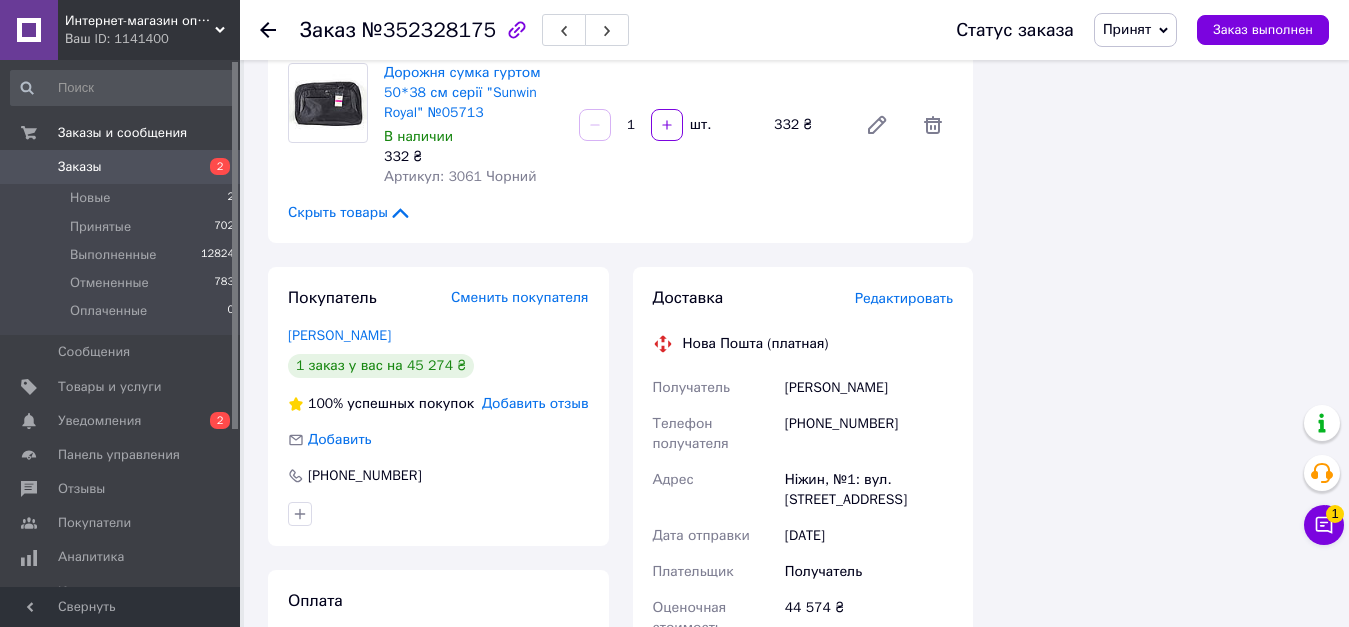 click on "Редактировать" at bounding box center [904, 298] 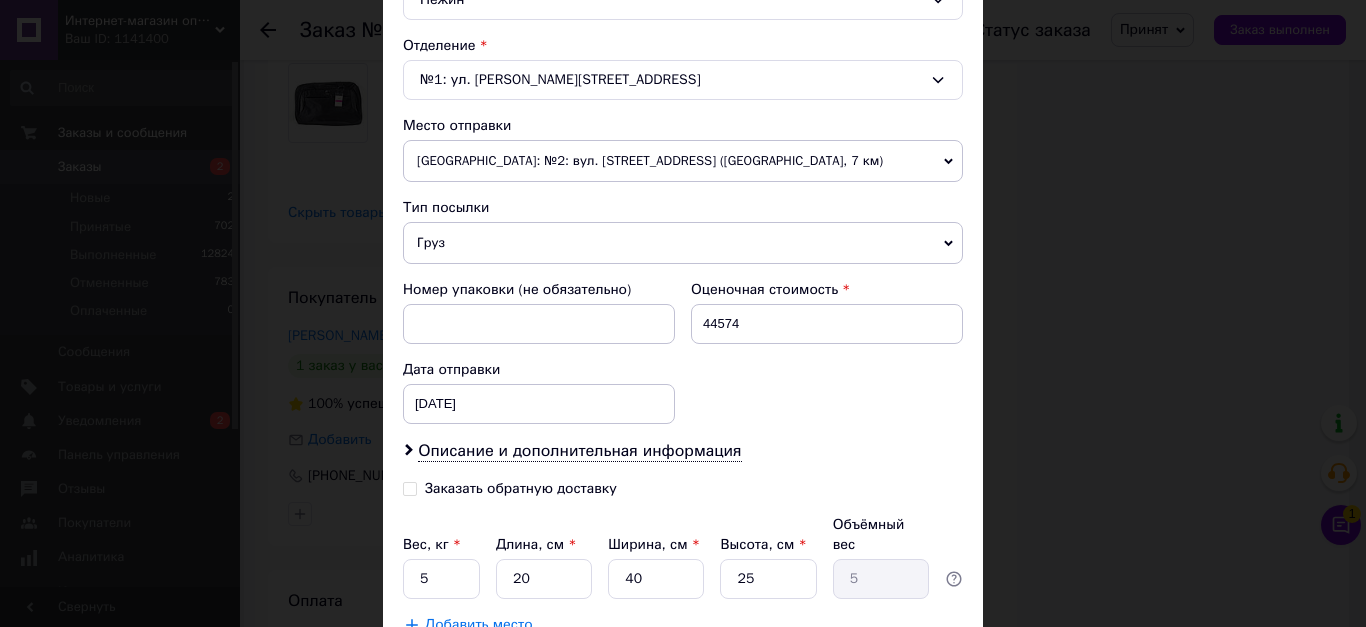 scroll, scrollTop: 600, scrollLeft: 0, axis: vertical 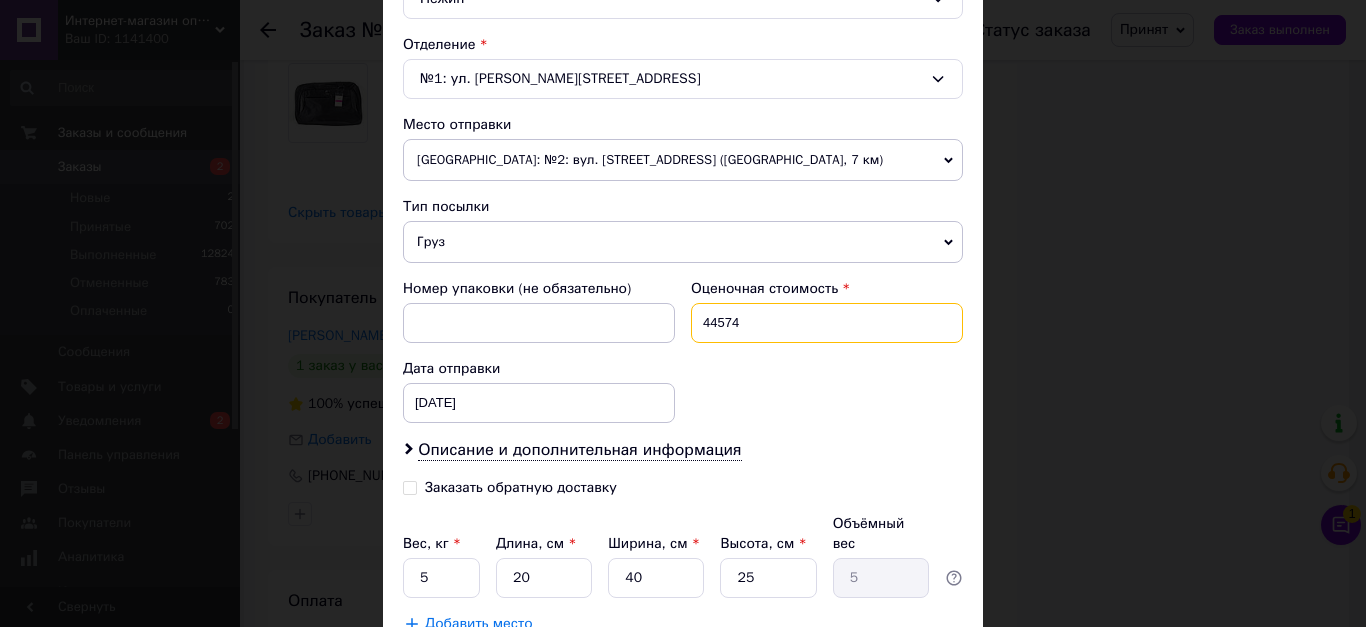 click on "44574" at bounding box center (827, 323) 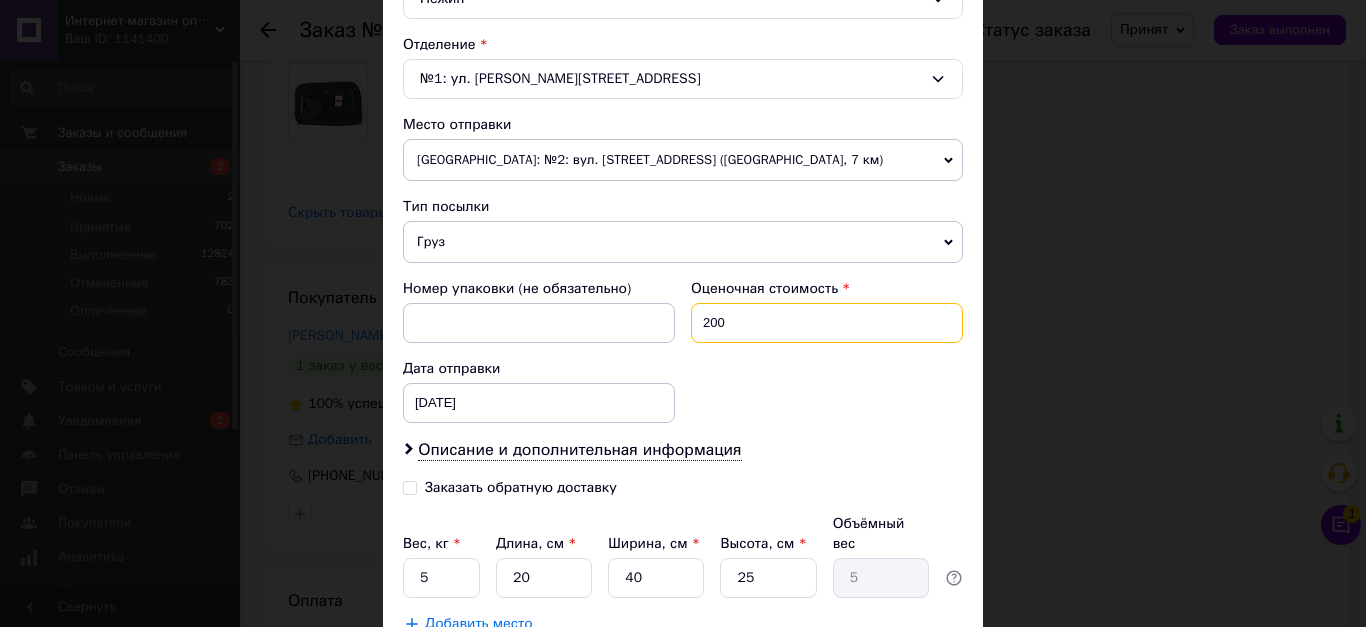 type on "200" 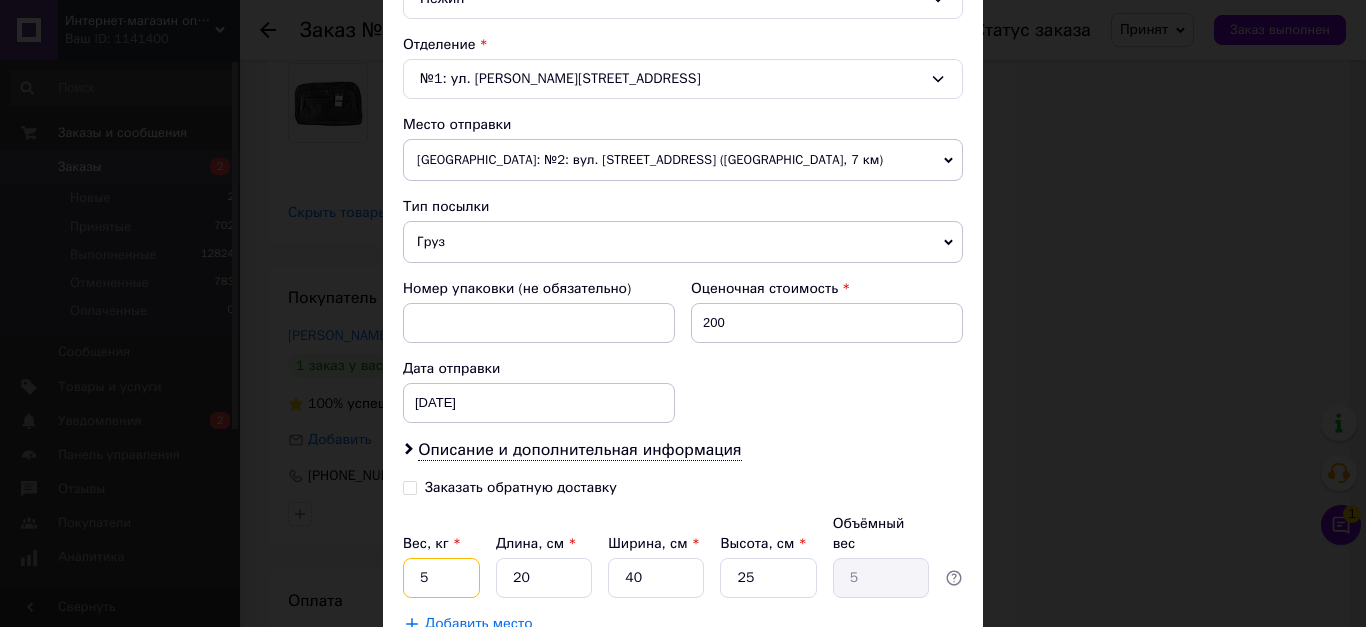 drag, startPoint x: 475, startPoint y: 547, endPoint x: 453, endPoint y: 539, distance: 23.409399 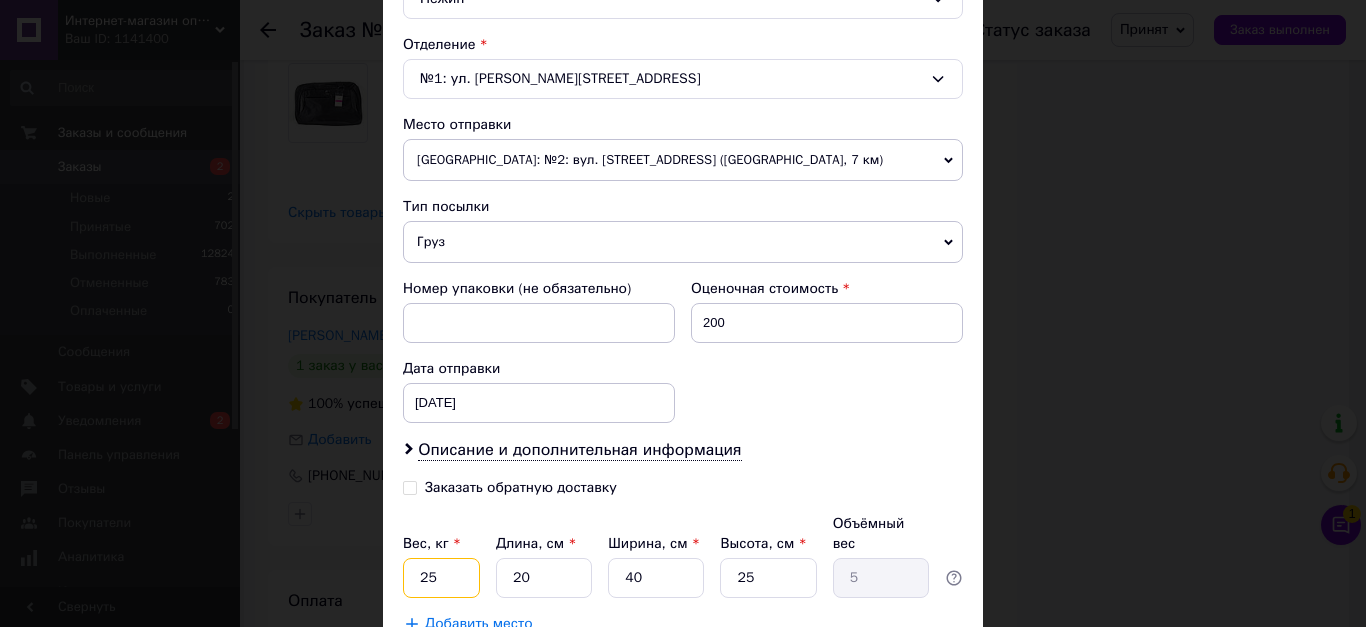 type on "25" 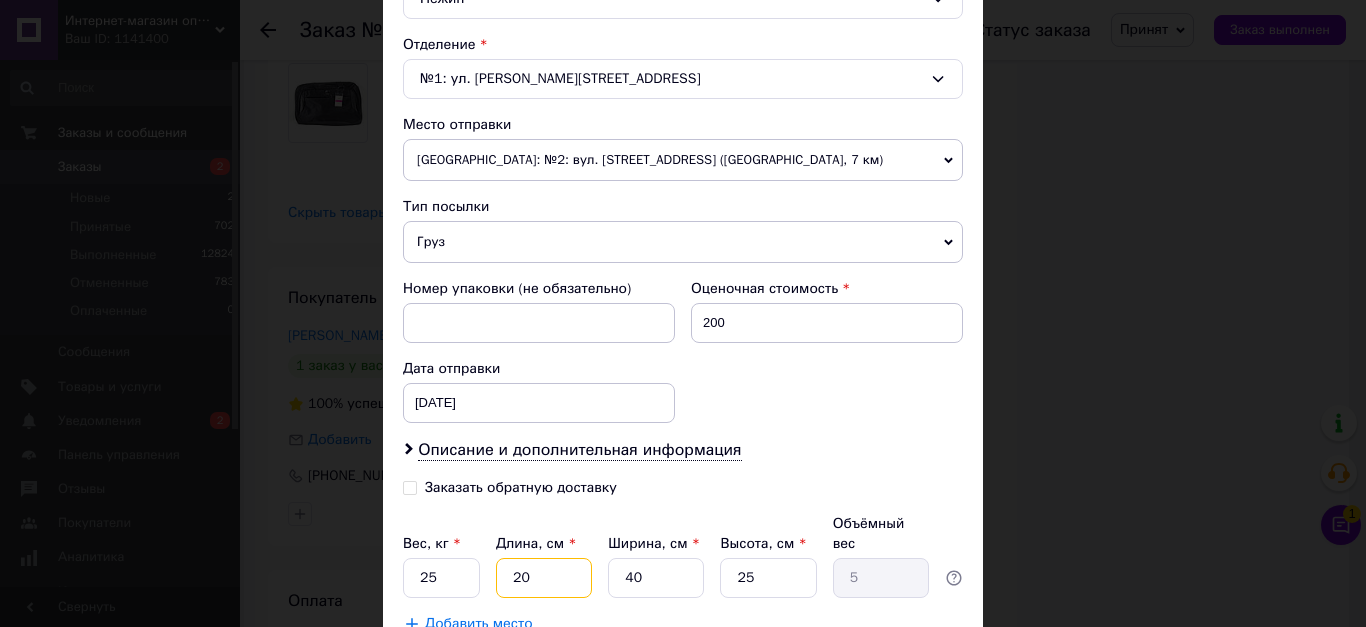 click on "20" at bounding box center (544, 578) 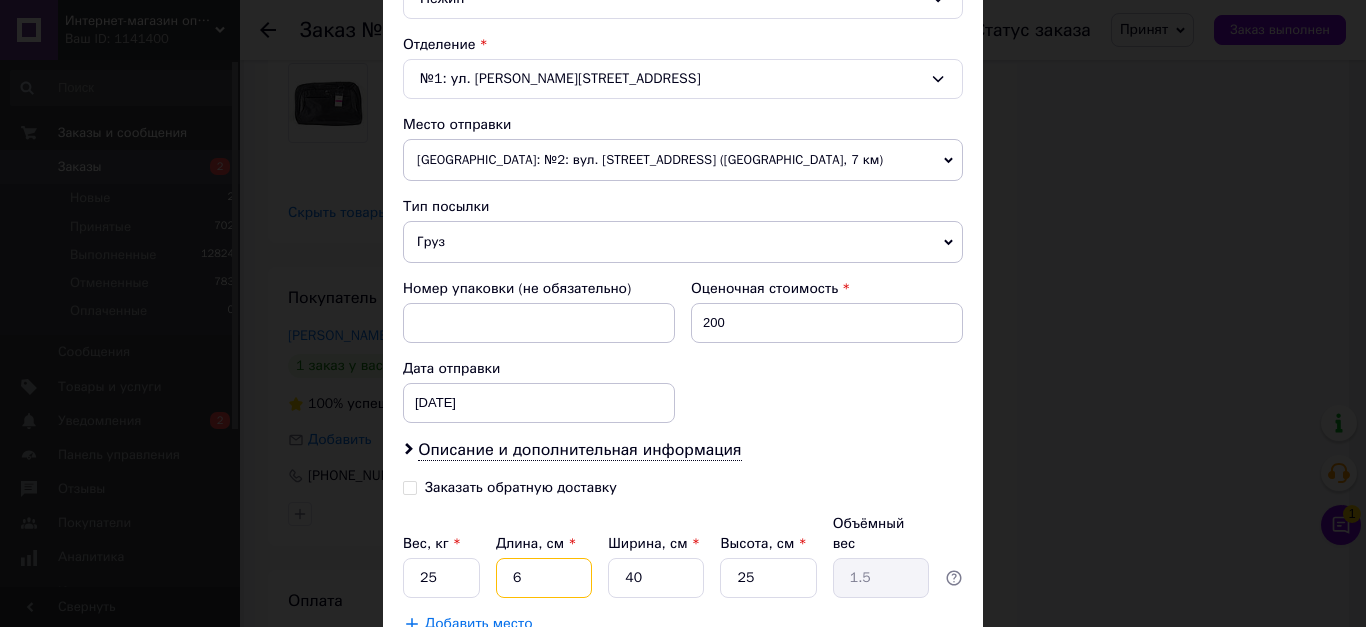 type on "60" 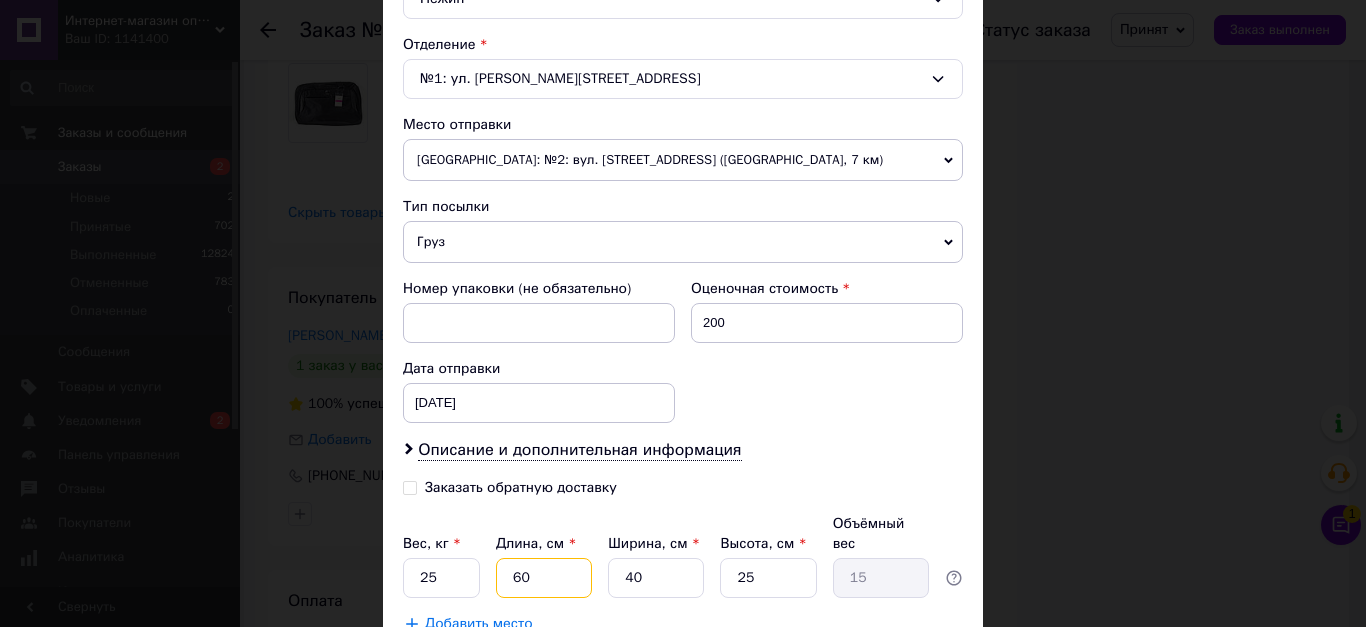 type on "60" 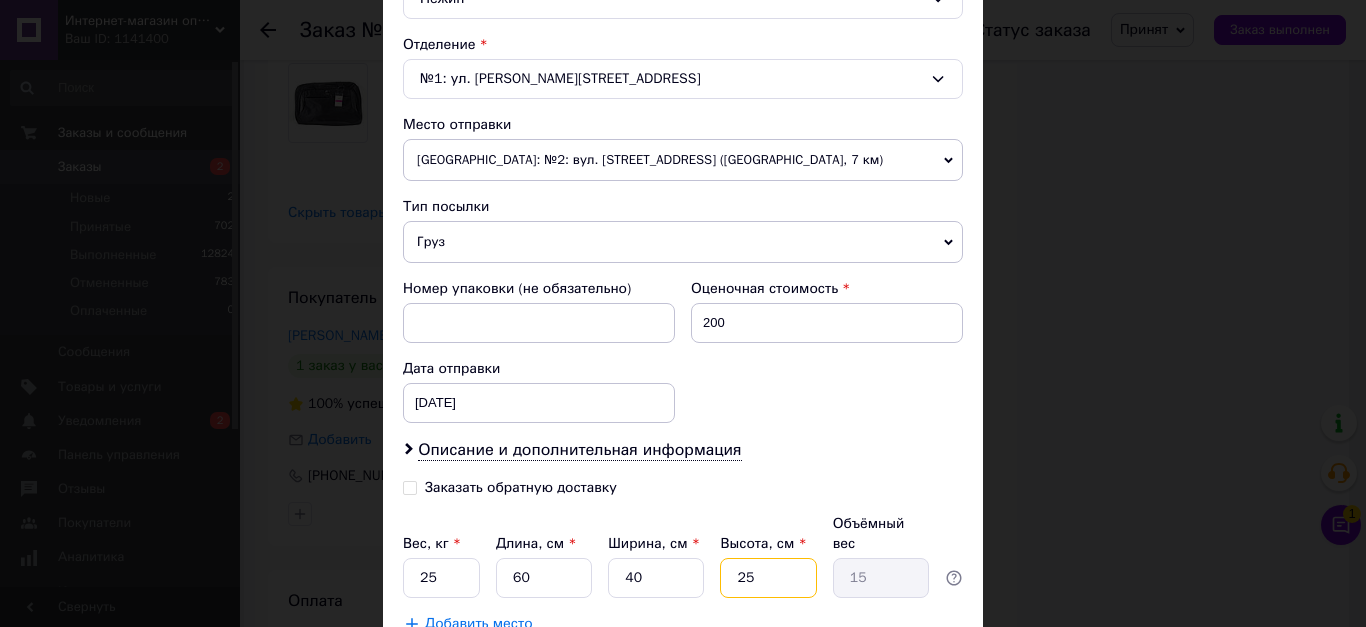 click on "25" at bounding box center [768, 578] 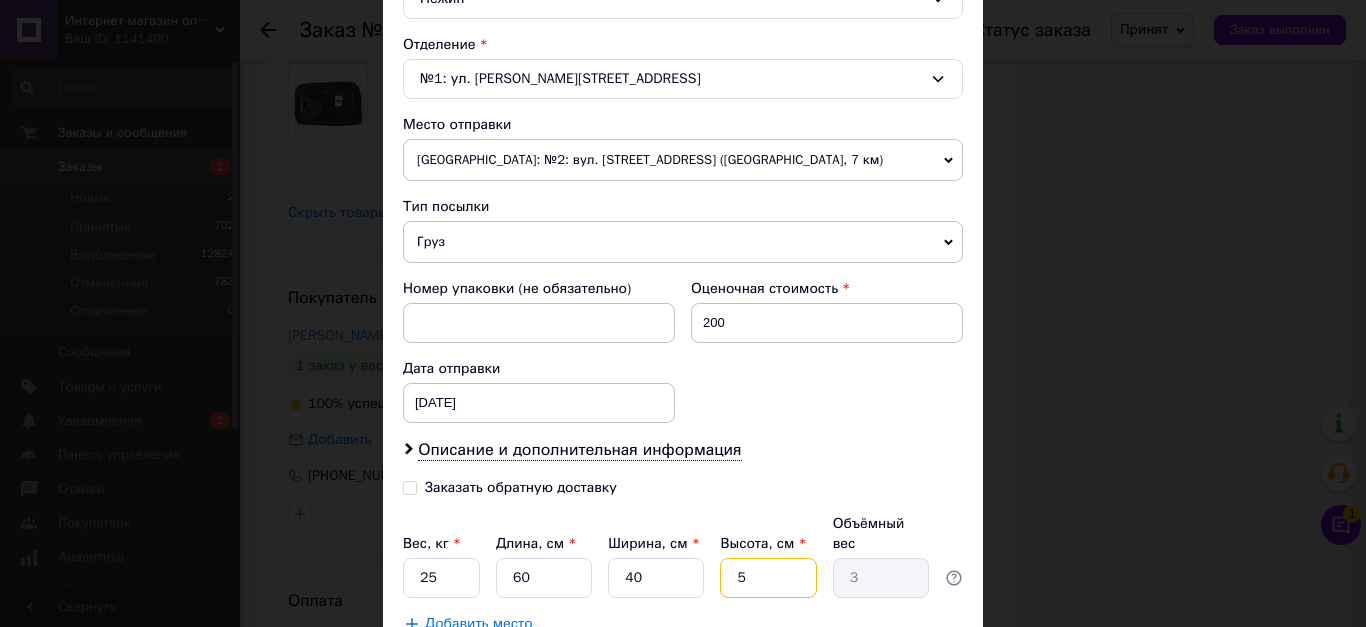 type on "45" 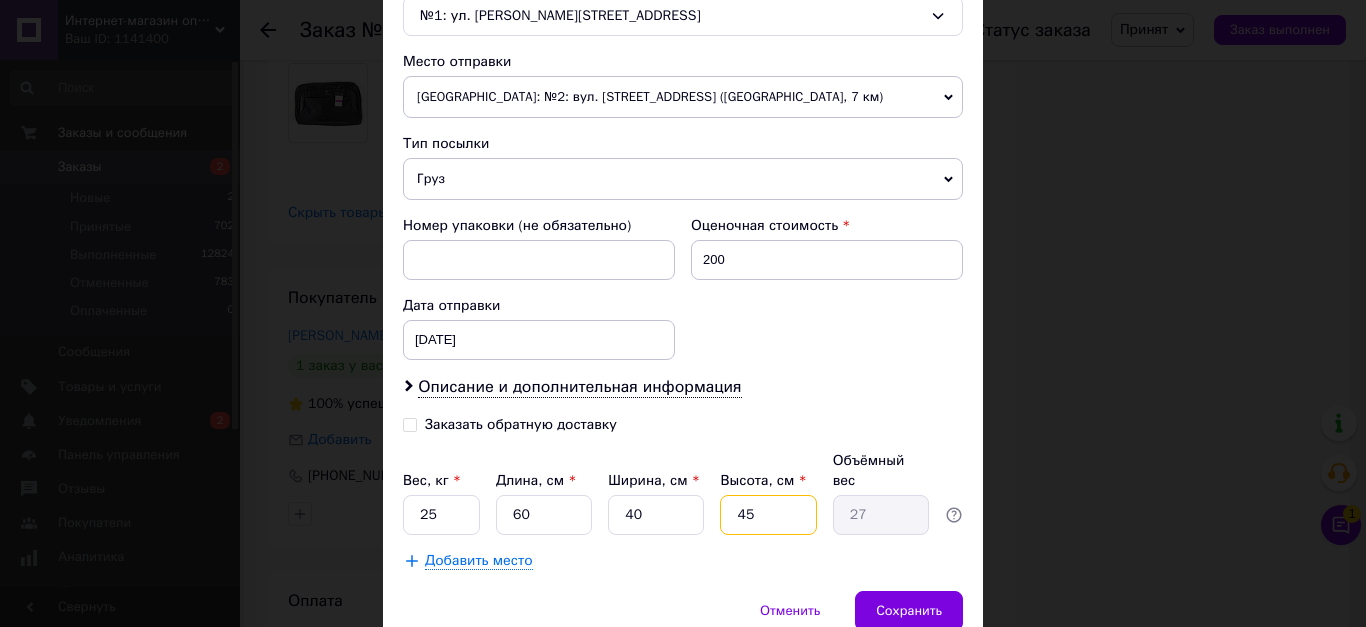 scroll, scrollTop: 736, scrollLeft: 0, axis: vertical 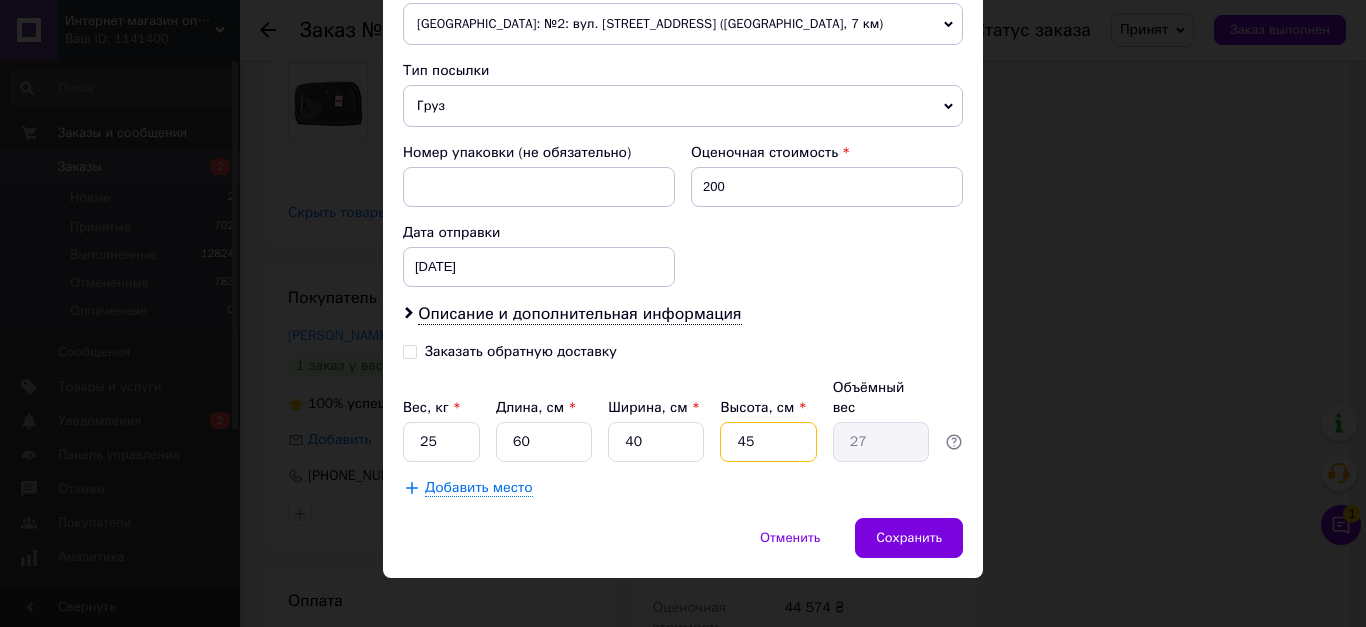 type on "45" 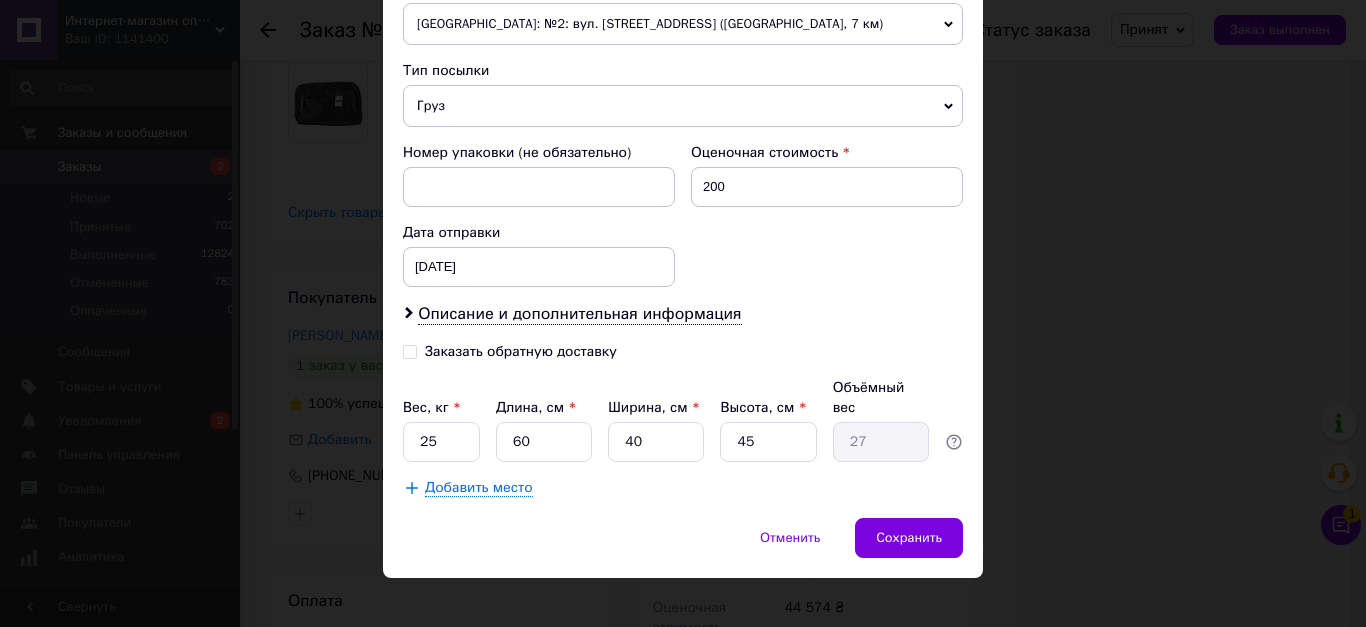 click on "Добавить место" at bounding box center (479, 488) 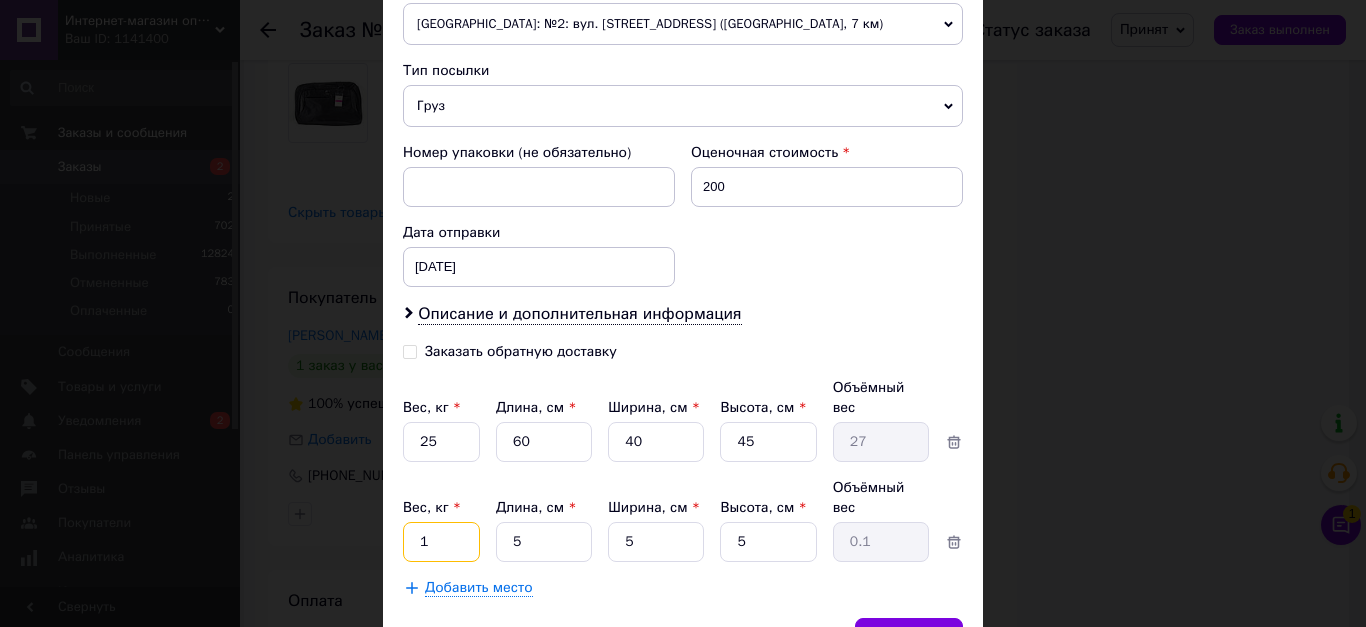 click on "1" at bounding box center [441, 442] 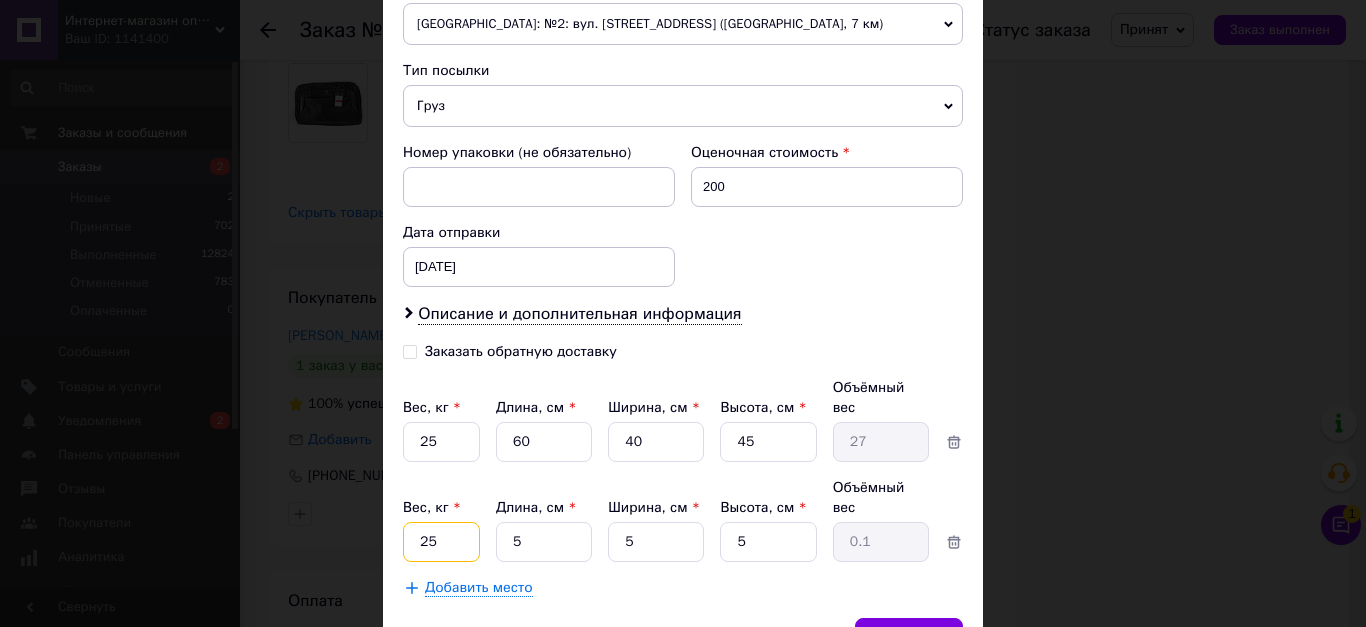 type on "25" 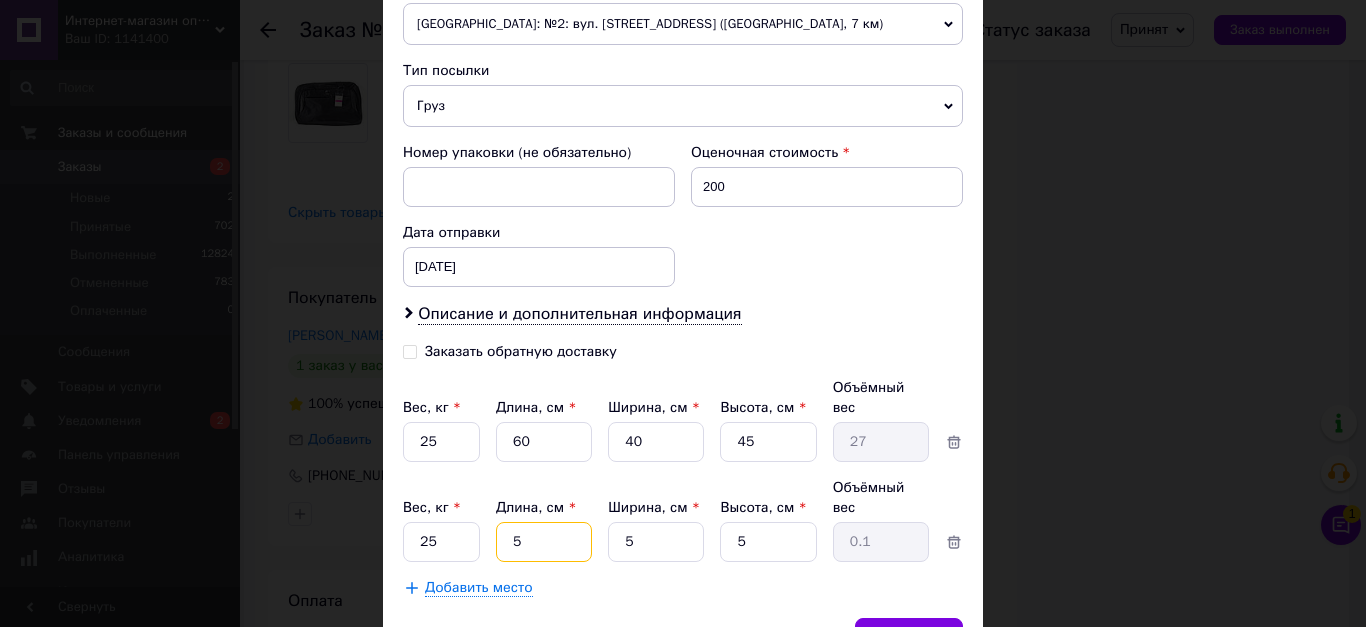 click on "5" at bounding box center [544, 442] 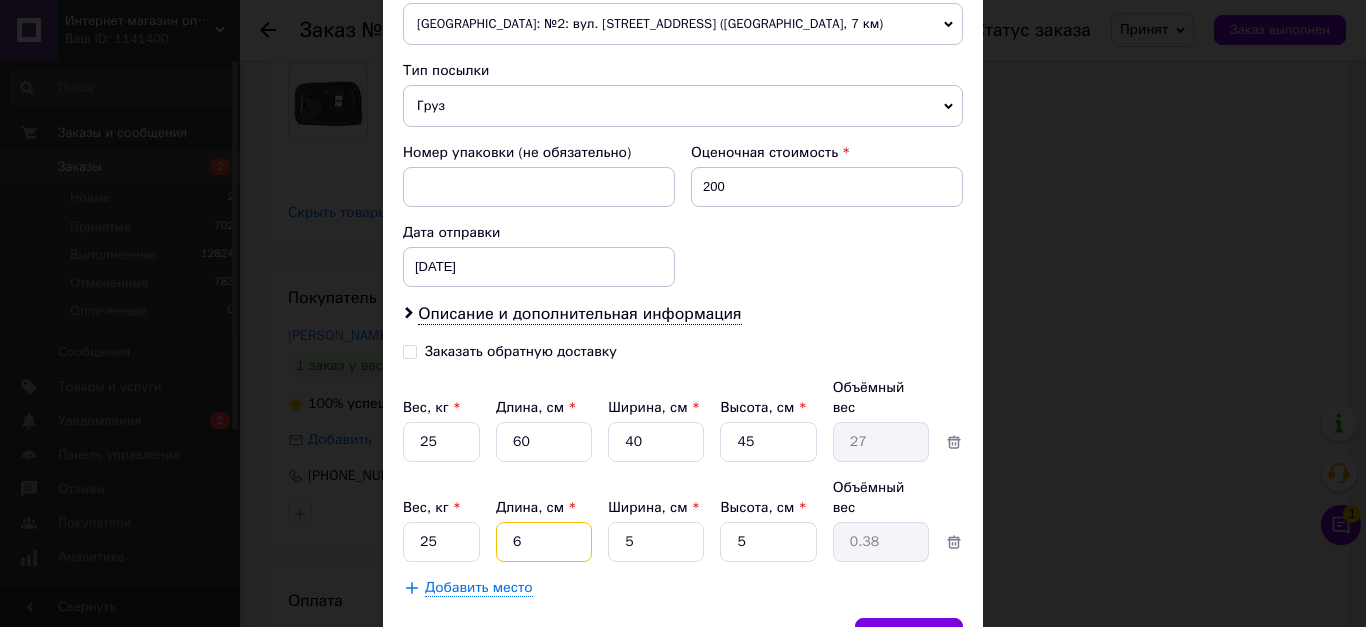 type on "60" 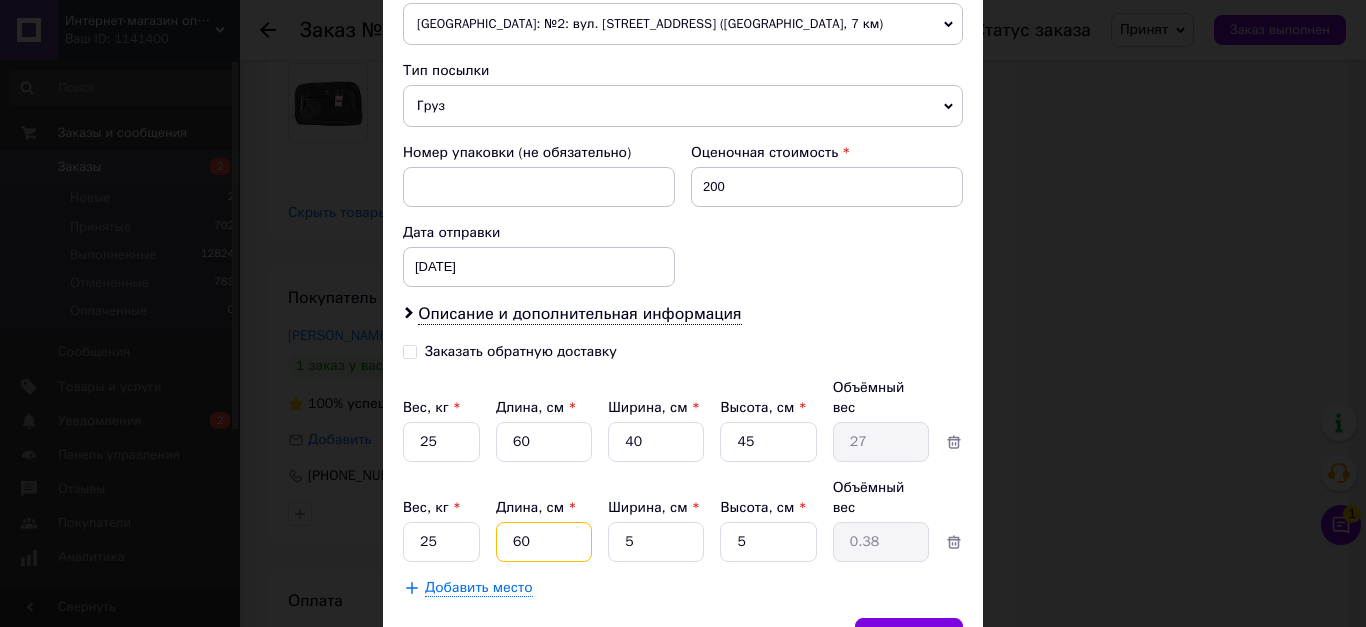 type on "60" 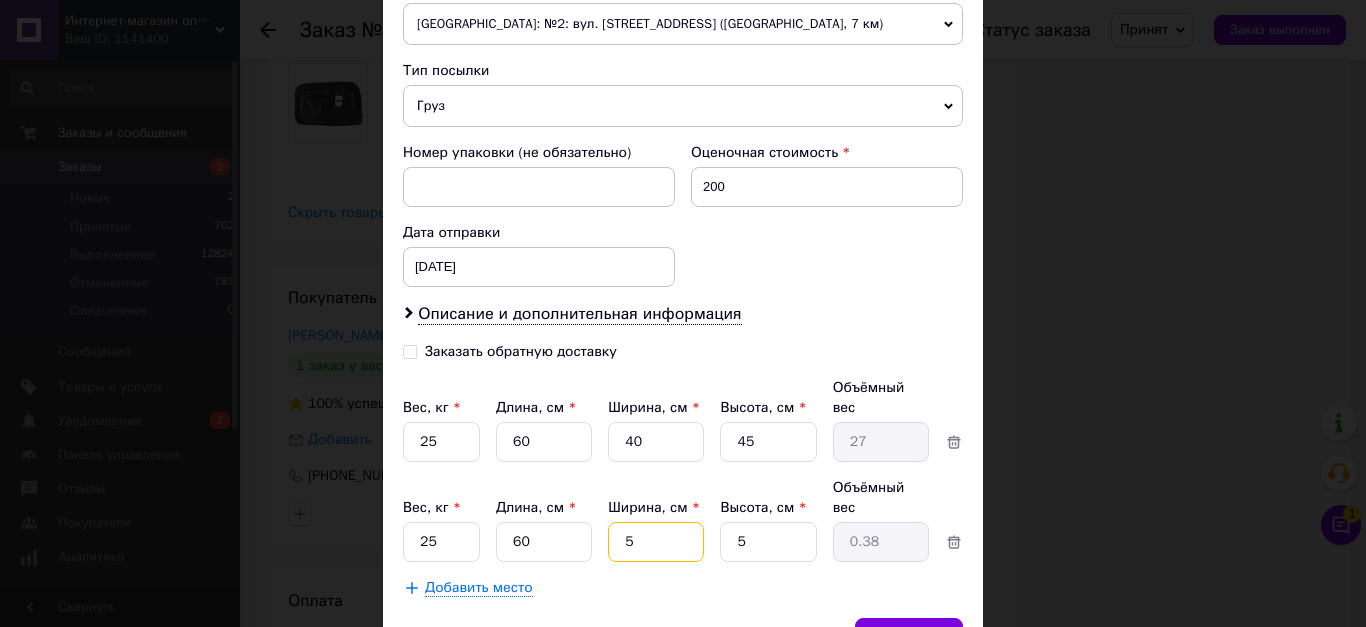 click on "5" at bounding box center (656, 442) 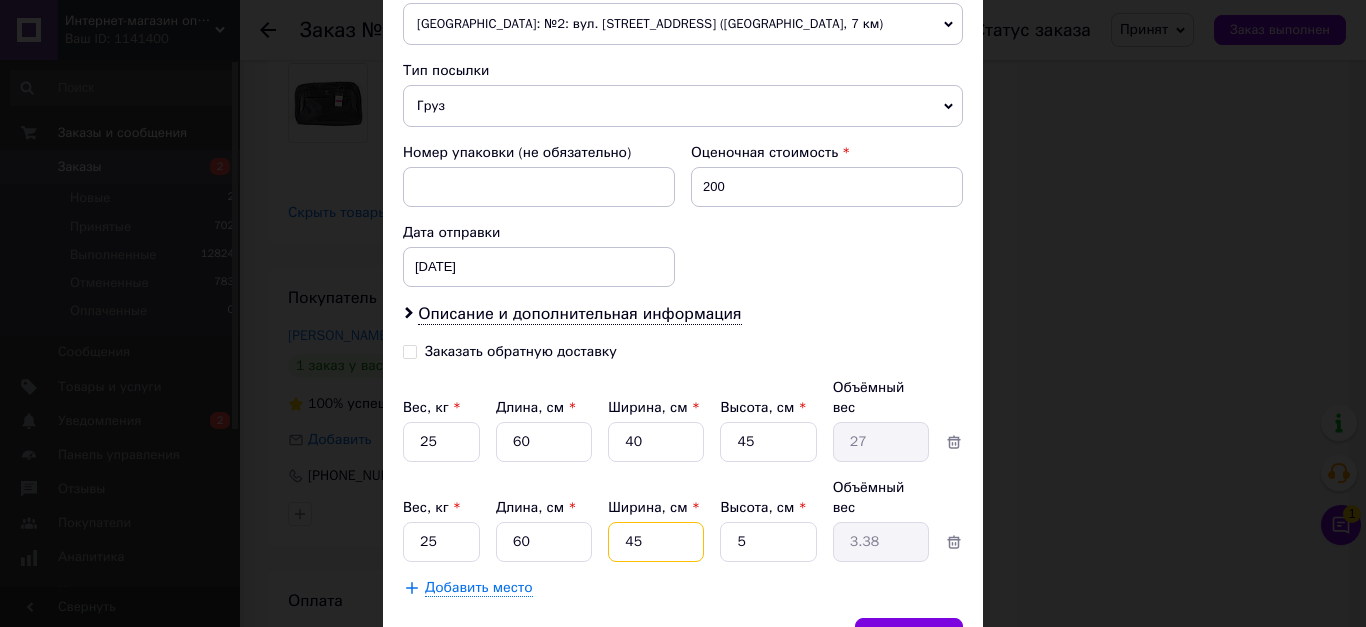 type on "45" 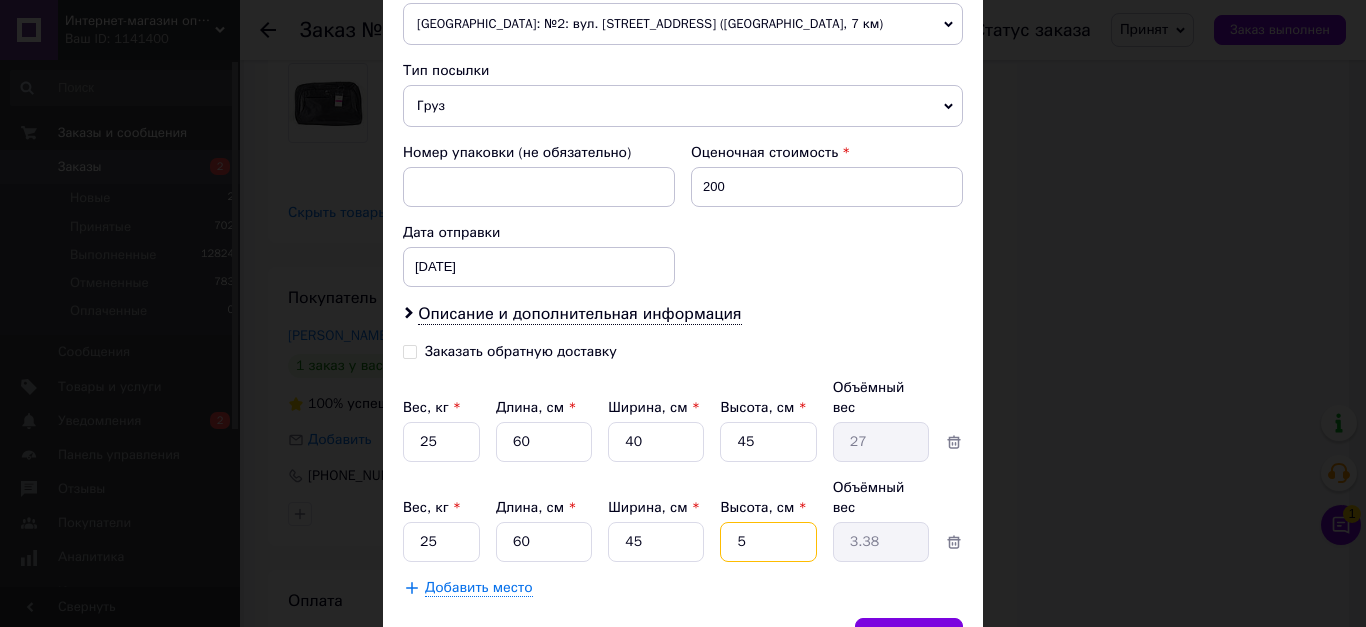 click on "5" at bounding box center (768, 442) 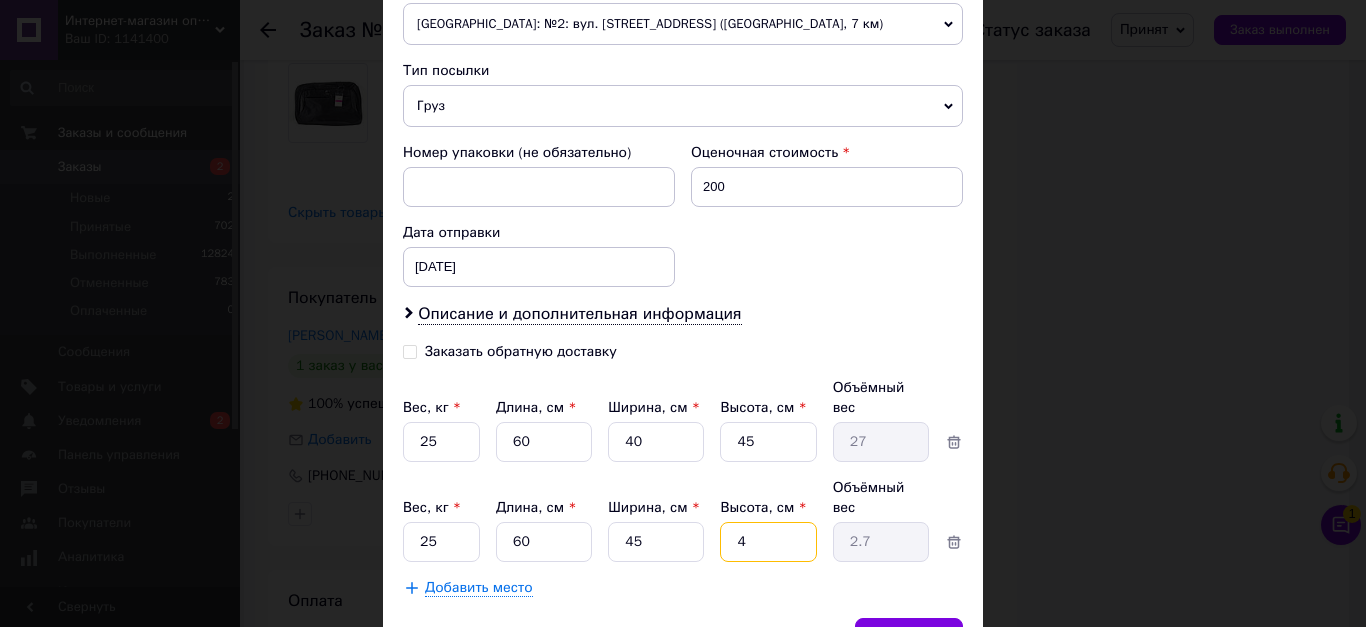 type on "40" 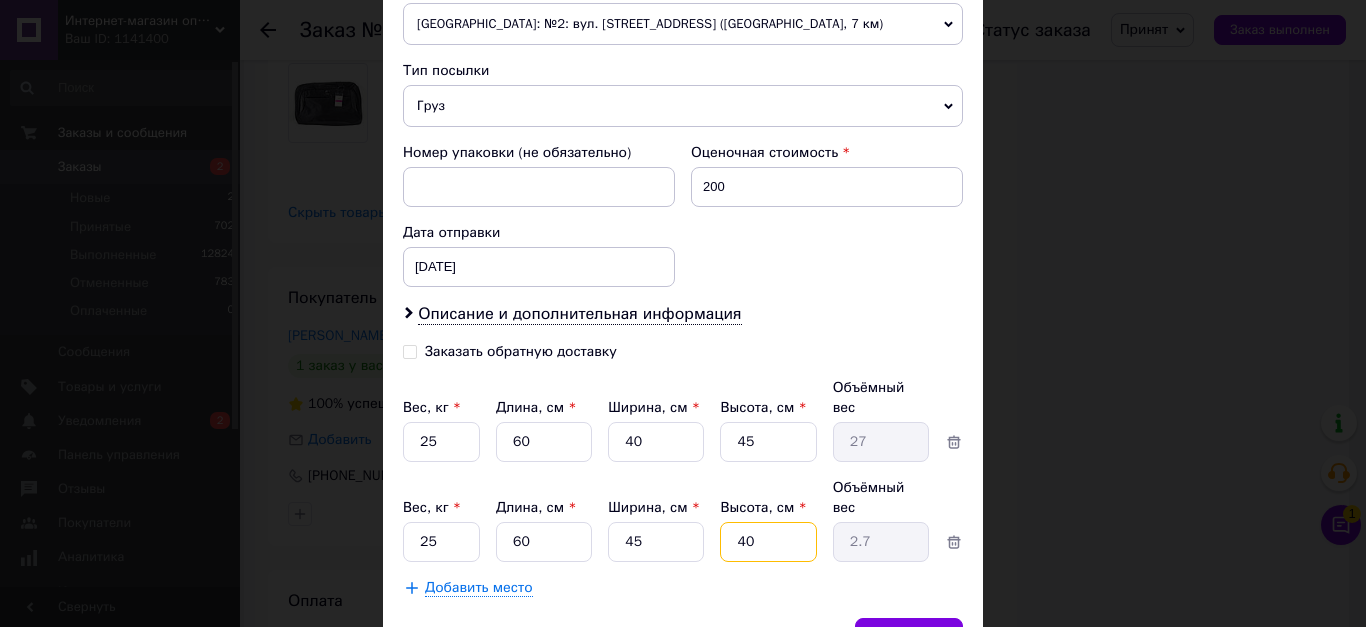 type on "27" 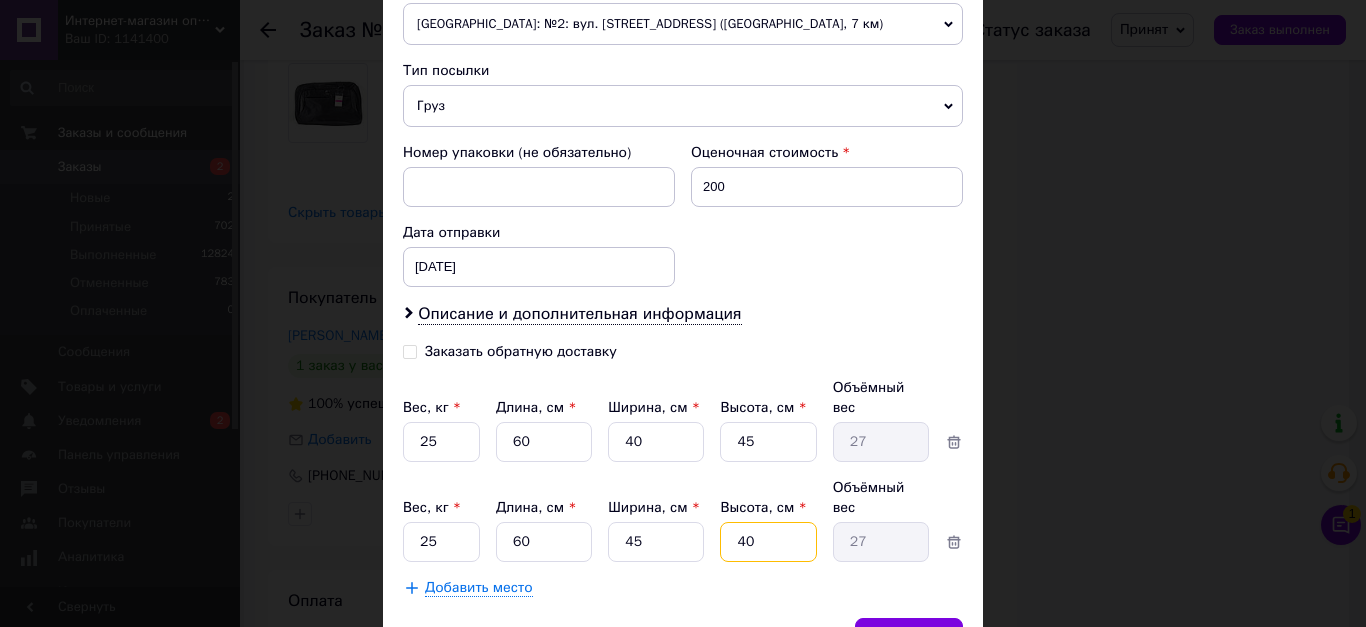 type on "40" 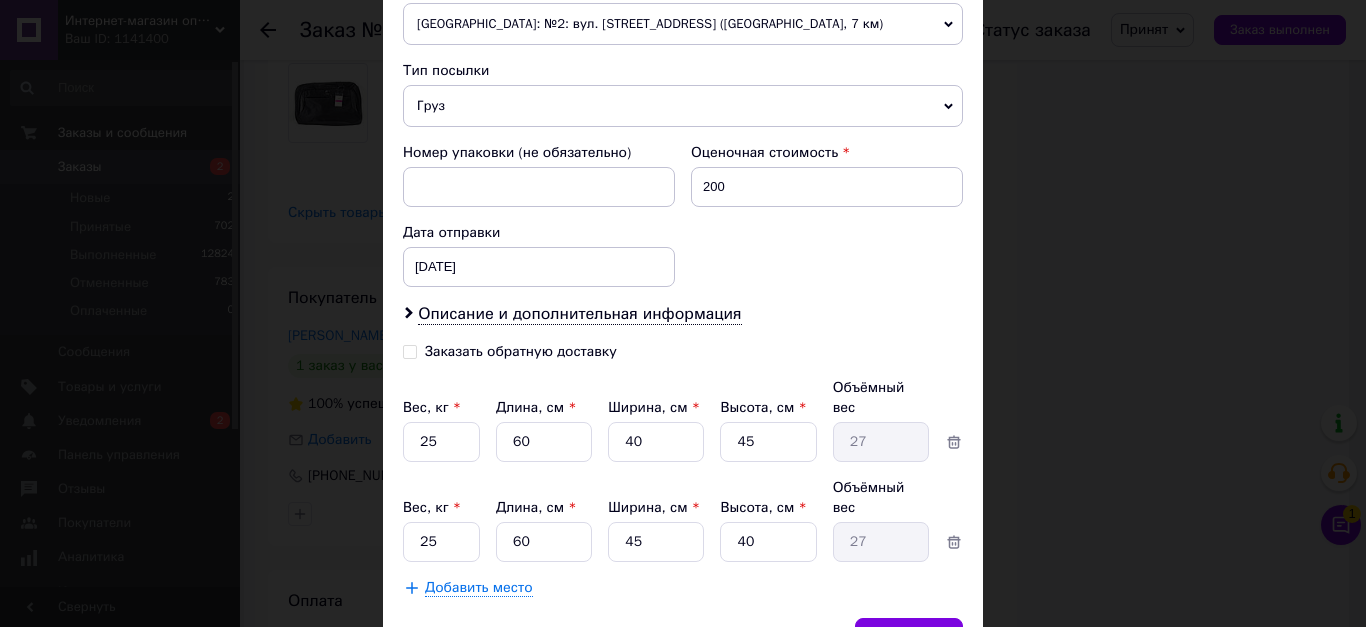 click on "Способ доставки Нова Пошта (платная) Плательщик Получатель Отправитель Фамилия получателя [PERSON_NAME] Имя получателя [PERSON_NAME] Отчество получателя Телефон получателя [PHONE_NUMBER] Тип доставки В отделении Курьером В почтомате Город Нежин Отделение №1: ул. [PERSON_NAME][STREET_ADDRESS] Место отправки [GEOGRAPHIC_DATA]: №2: вул. [STREET_ADDRESS] ([GEOGRAPHIC_DATA], 7 км) Нет совпадений. Попробуйте изменить условия поиска Добавить еще место отправки Тип посылки Груз Документы Номер упаковки (не обязательно) Оценочная стоимость 200 Дата отправки [DATE] < 2025 > < Июль > Пн Вт Ср Чт Пт Сб Вс 30 1 2 3 4 5 6 7 8 9 10 11 12 13 14 15 16 17 18 19 20 21" at bounding box center [683, 6] 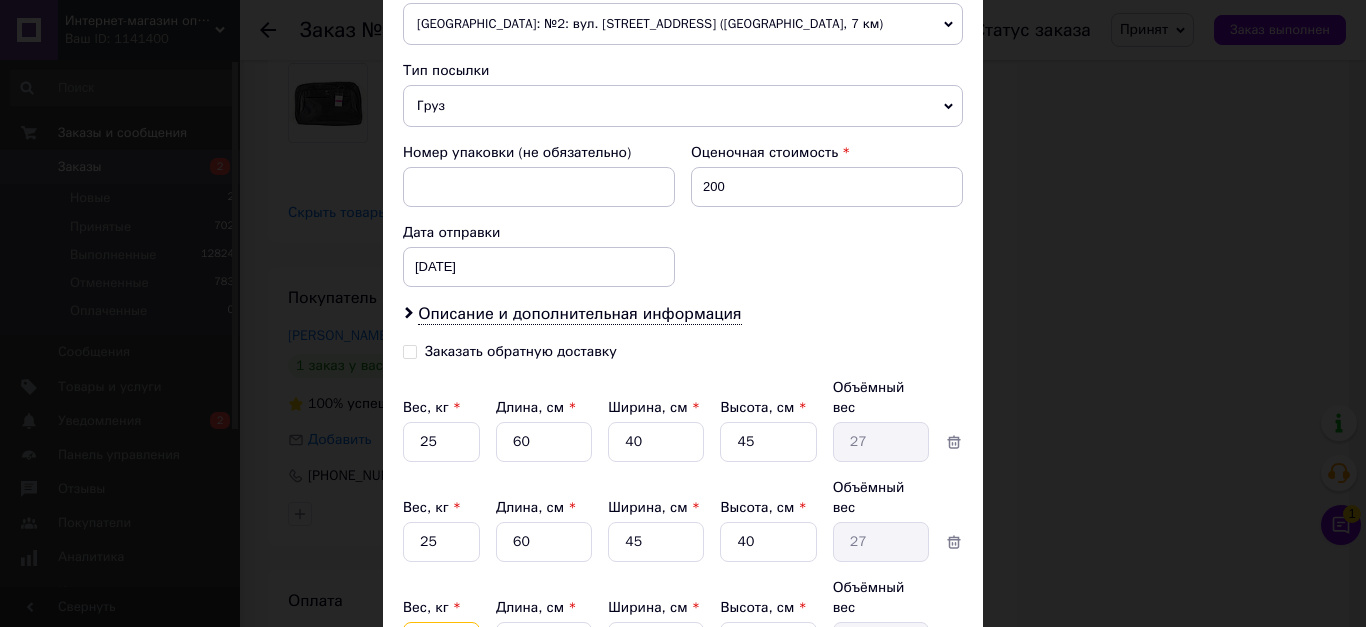 click on "1" at bounding box center (441, 442) 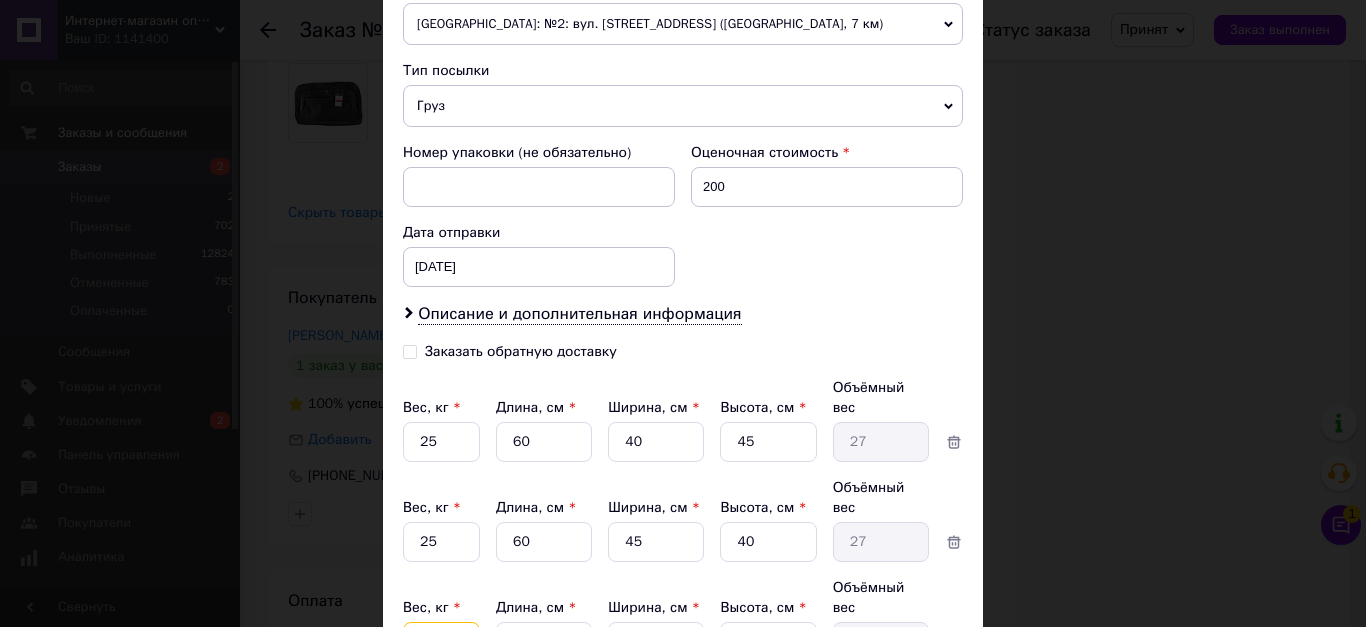 type on "19" 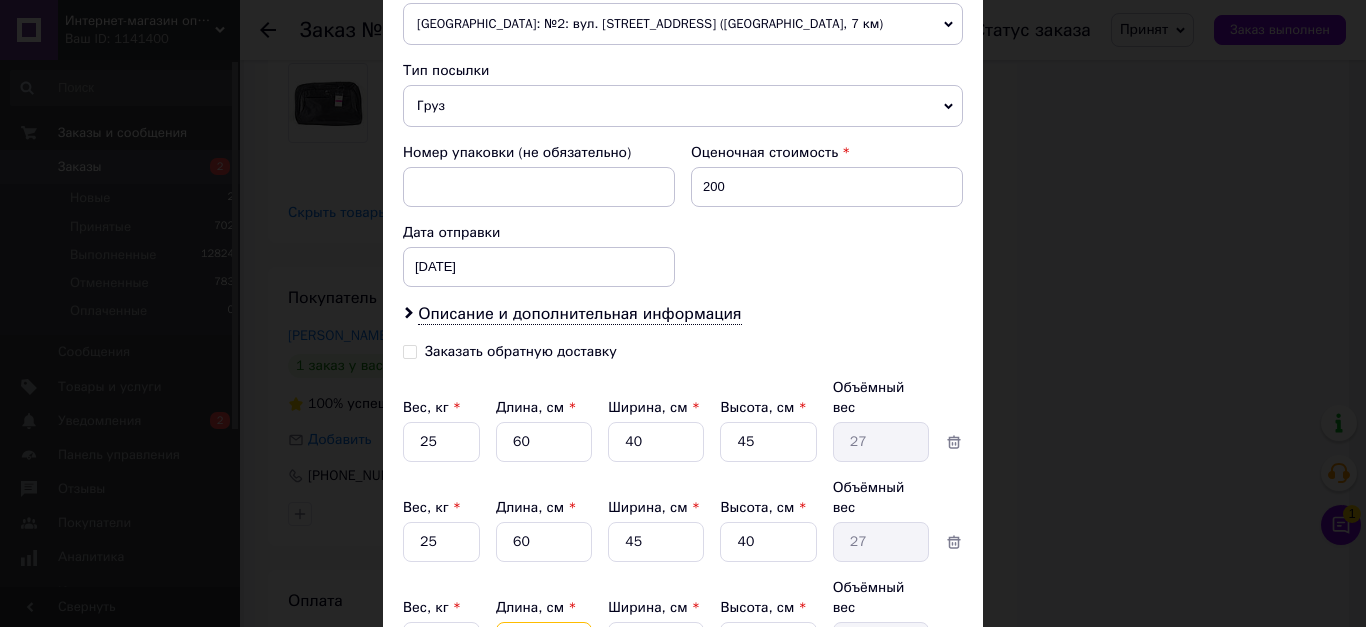 click on "5" at bounding box center [544, 442] 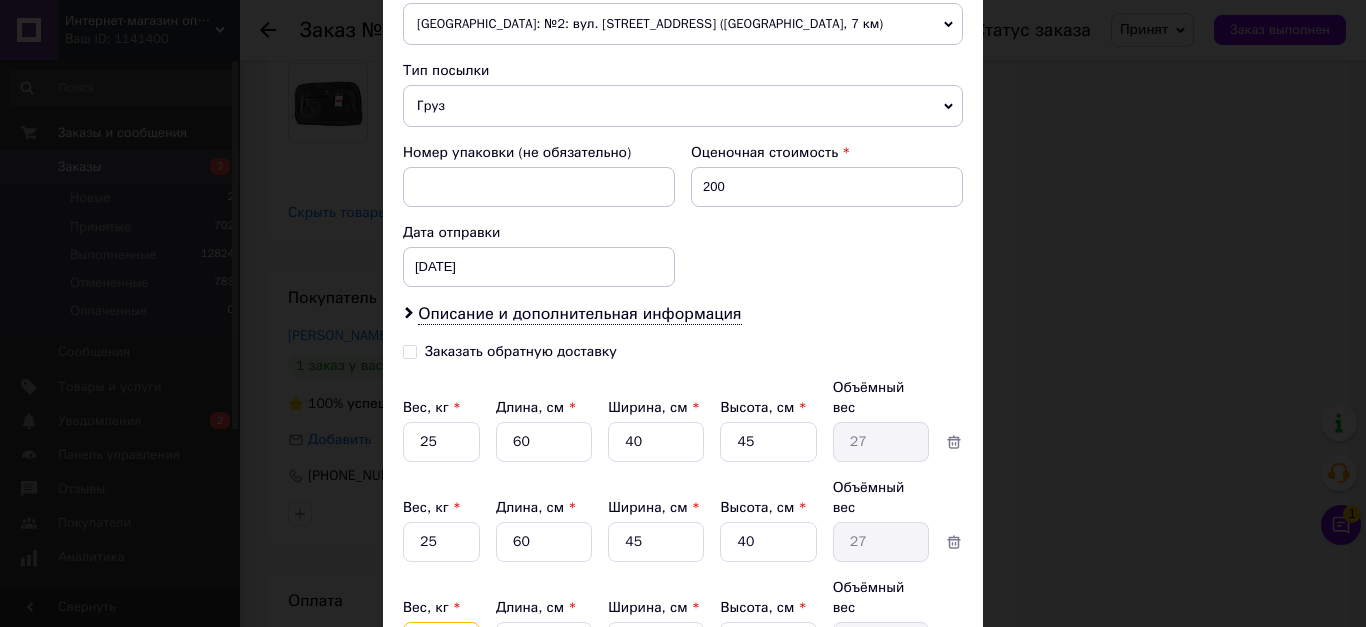drag, startPoint x: 435, startPoint y: 571, endPoint x: 410, endPoint y: 571, distance: 25 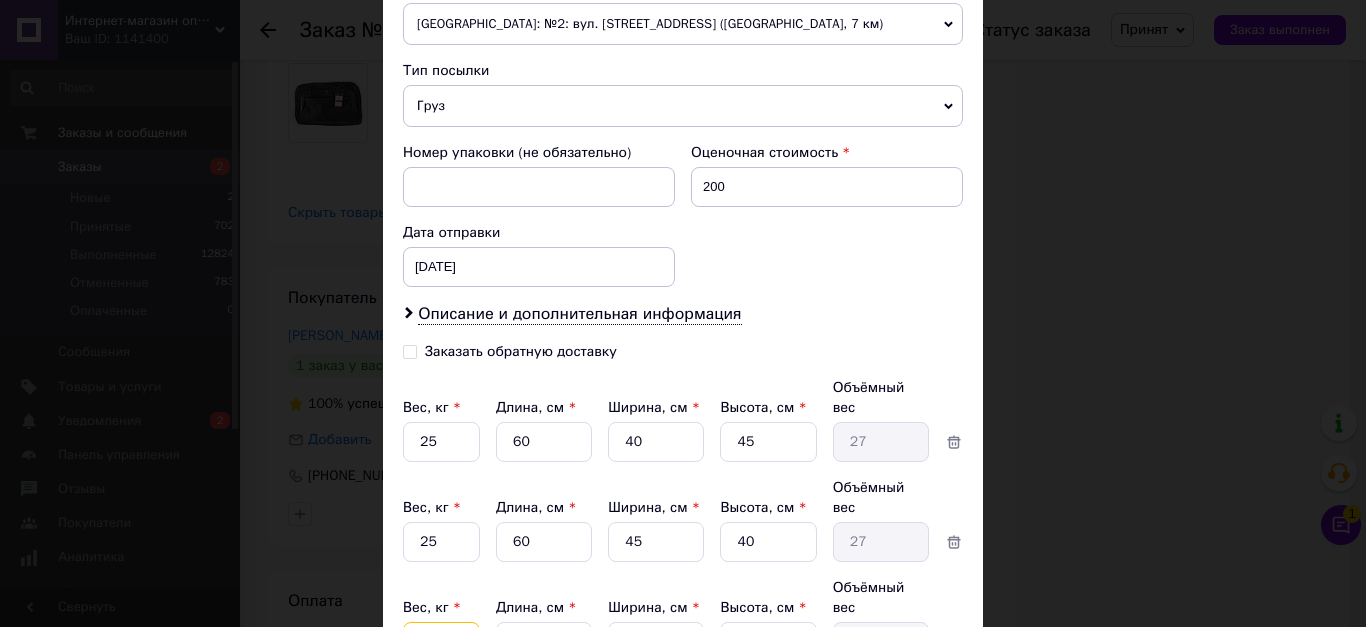 type on "25" 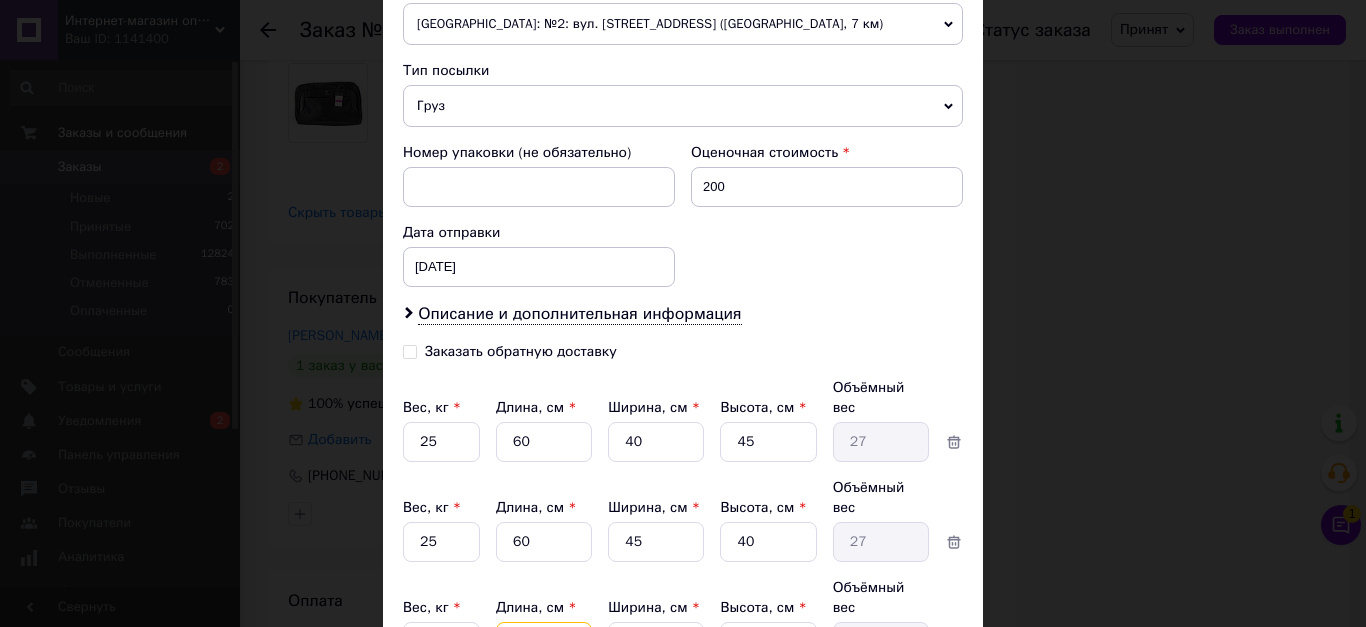 click on "Длина, см   *" at bounding box center [544, 442] 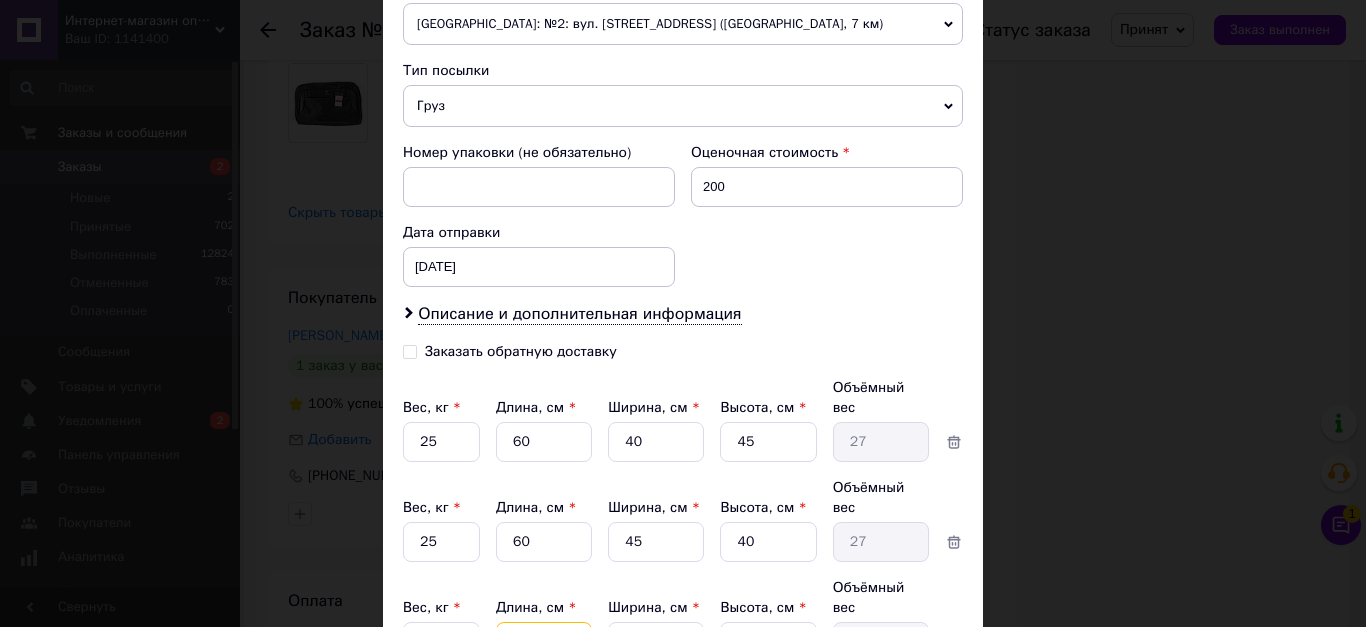 type on "60" 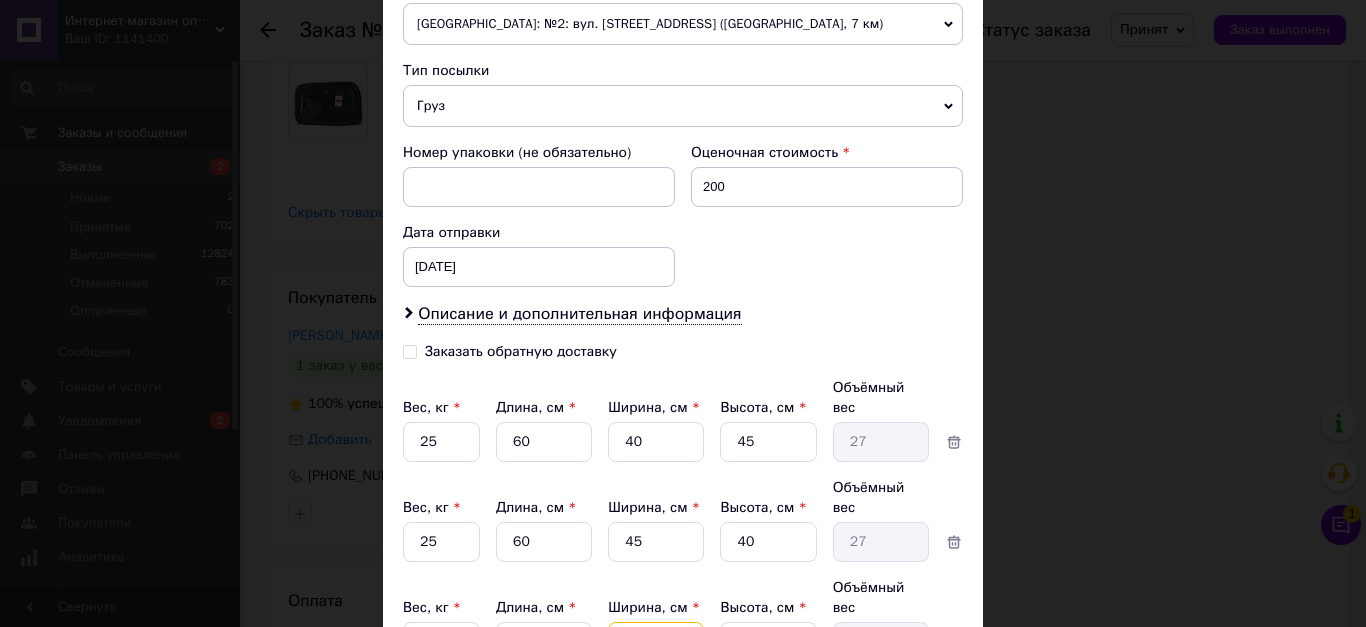 click on "5" at bounding box center [656, 442] 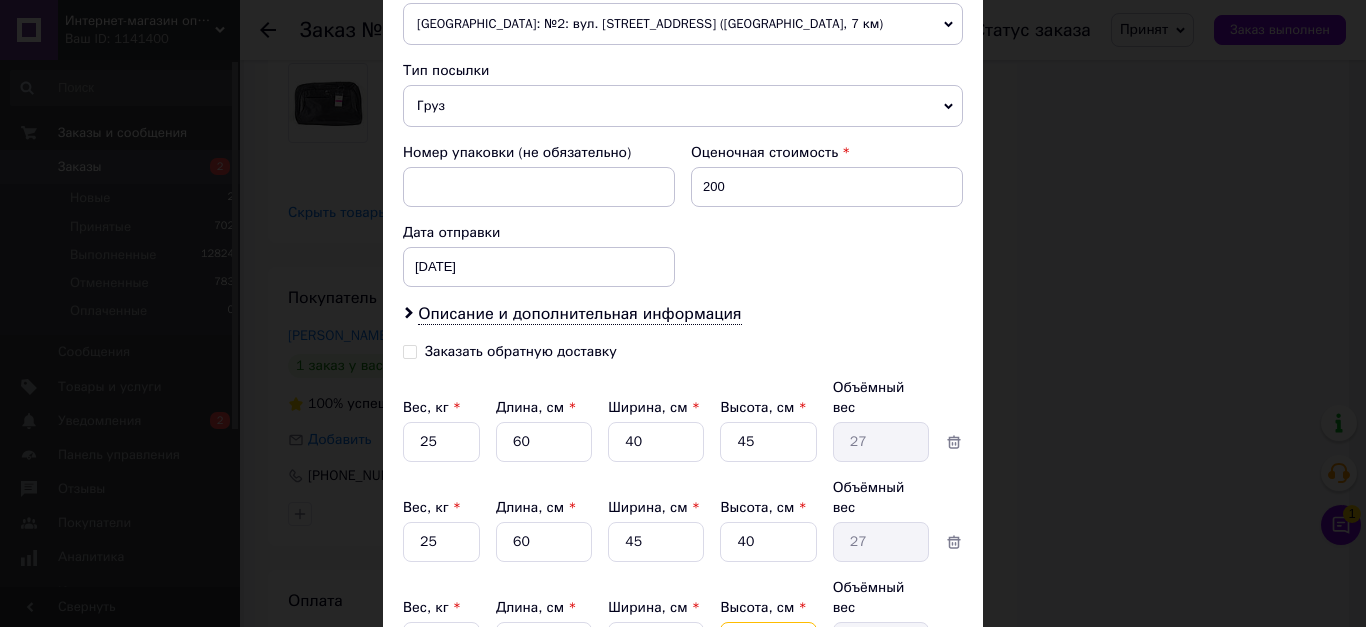 drag, startPoint x: 740, startPoint y: 585, endPoint x: 711, endPoint y: 584, distance: 29.017237 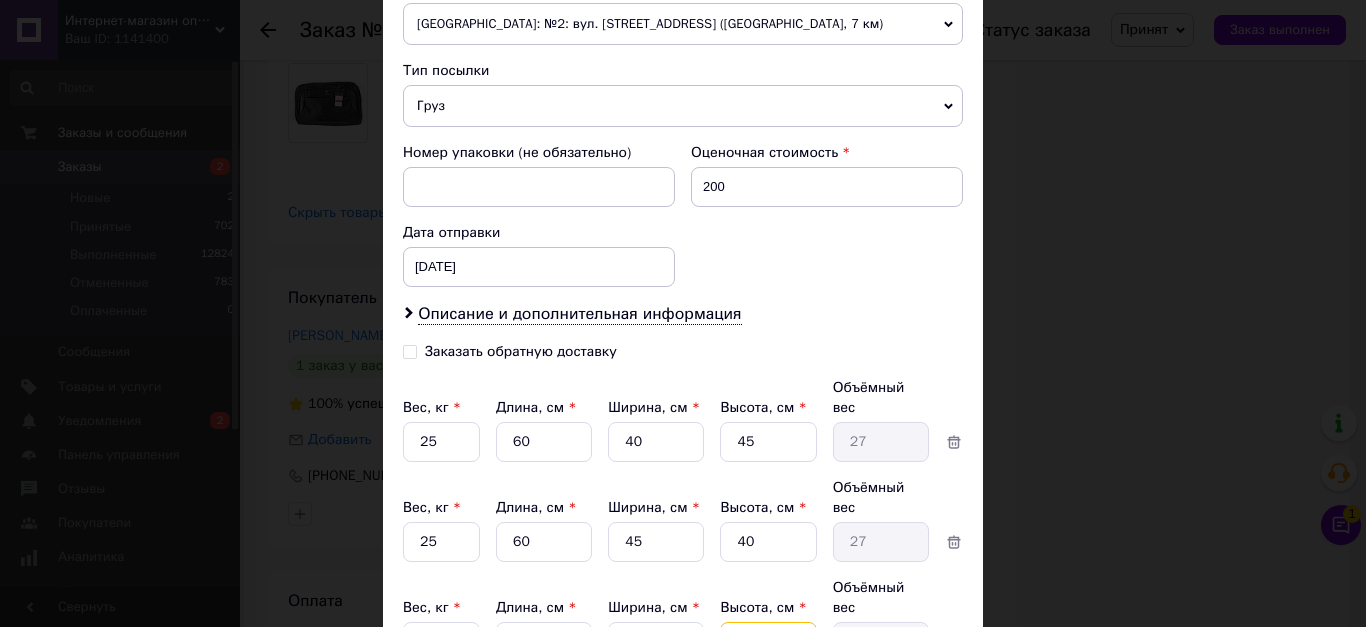 type on "40" 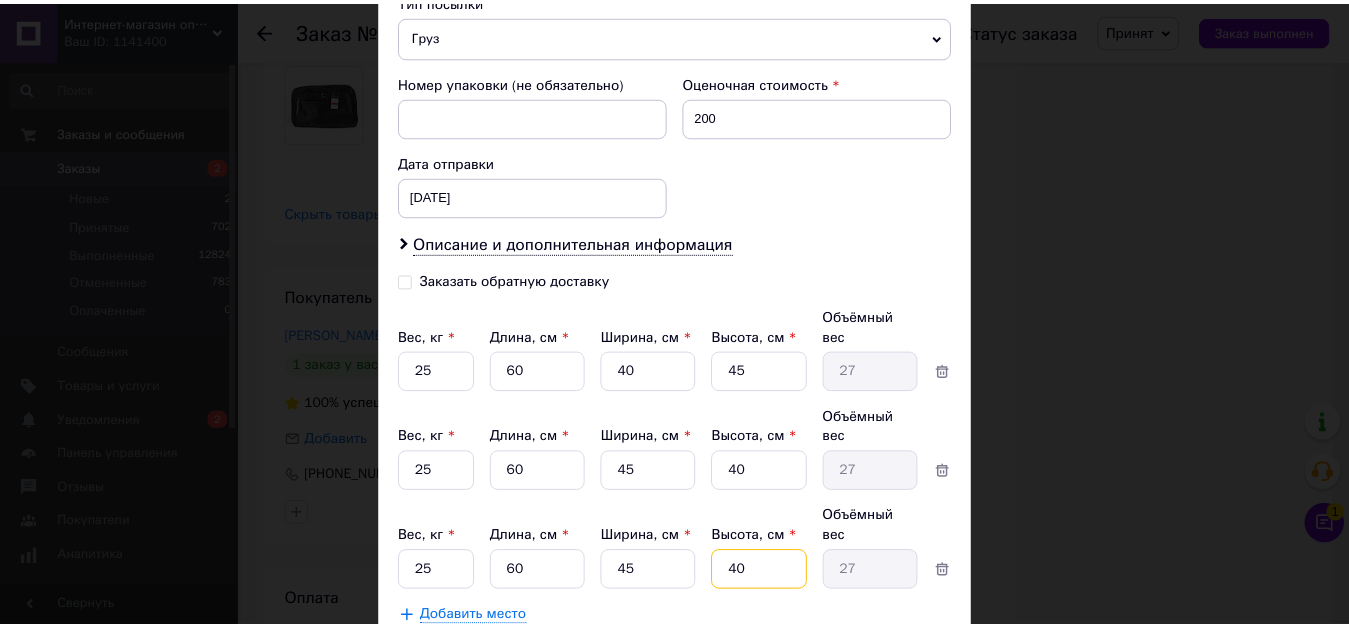 scroll, scrollTop: 896, scrollLeft: 0, axis: vertical 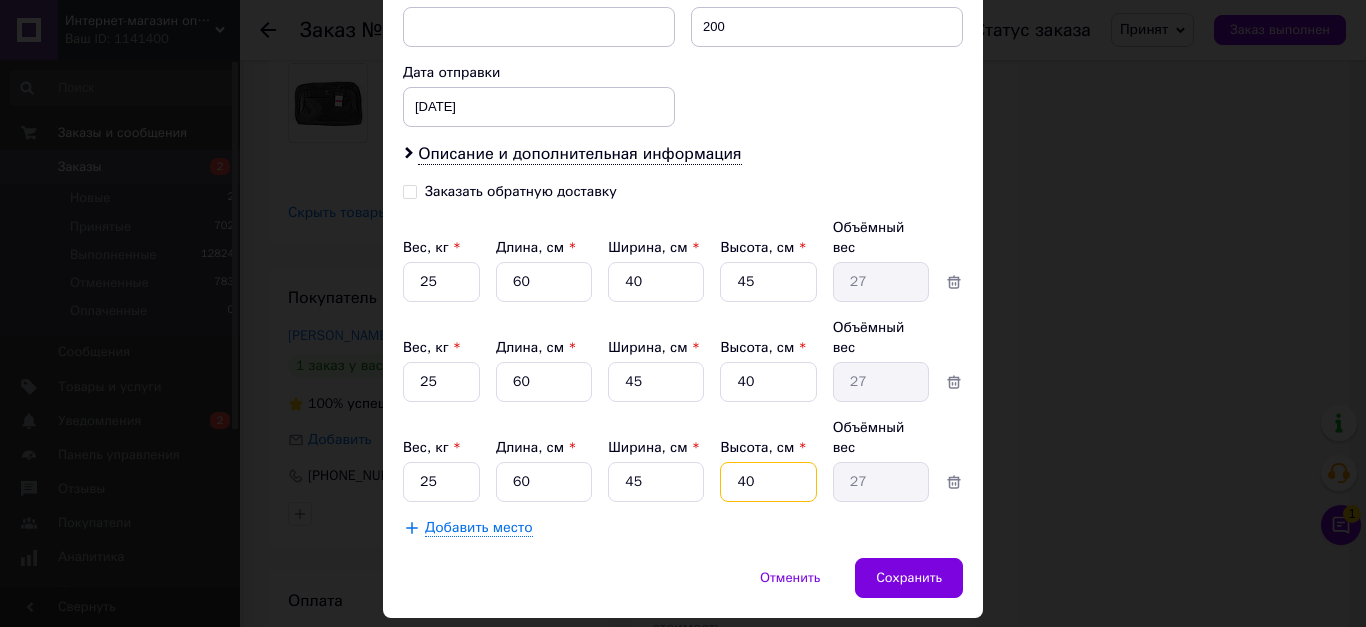type on "40" 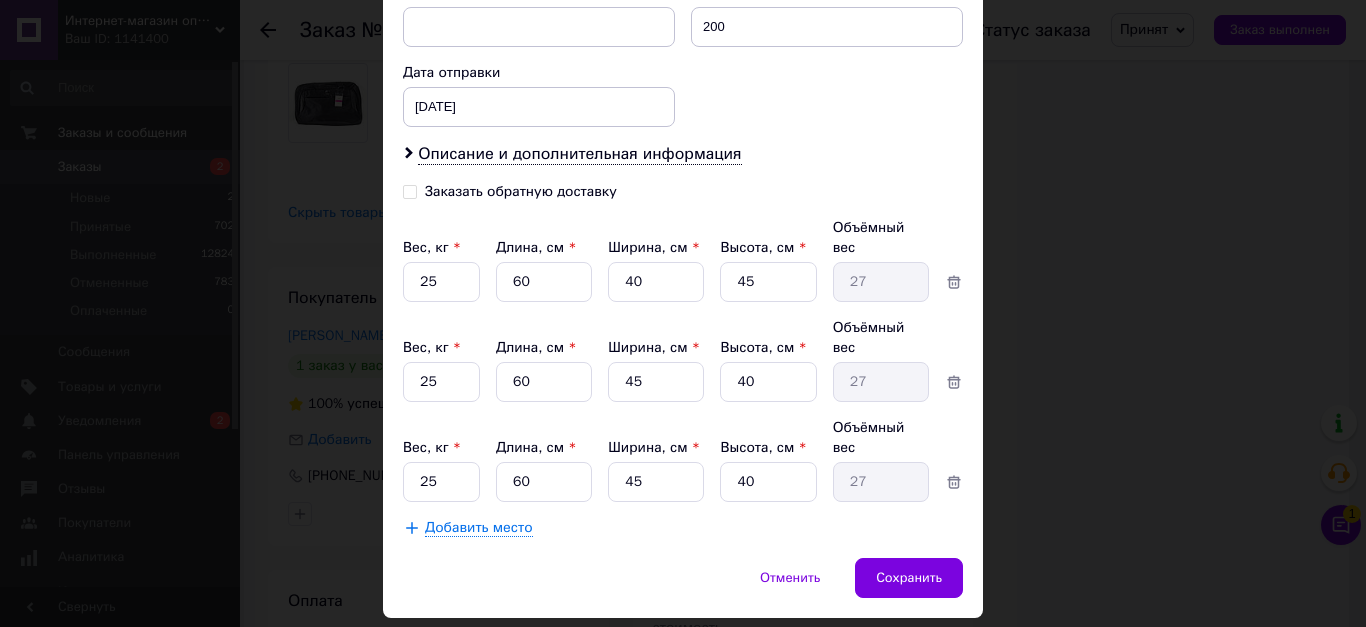 click on "Добавить место" at bounding box center (479, 528) 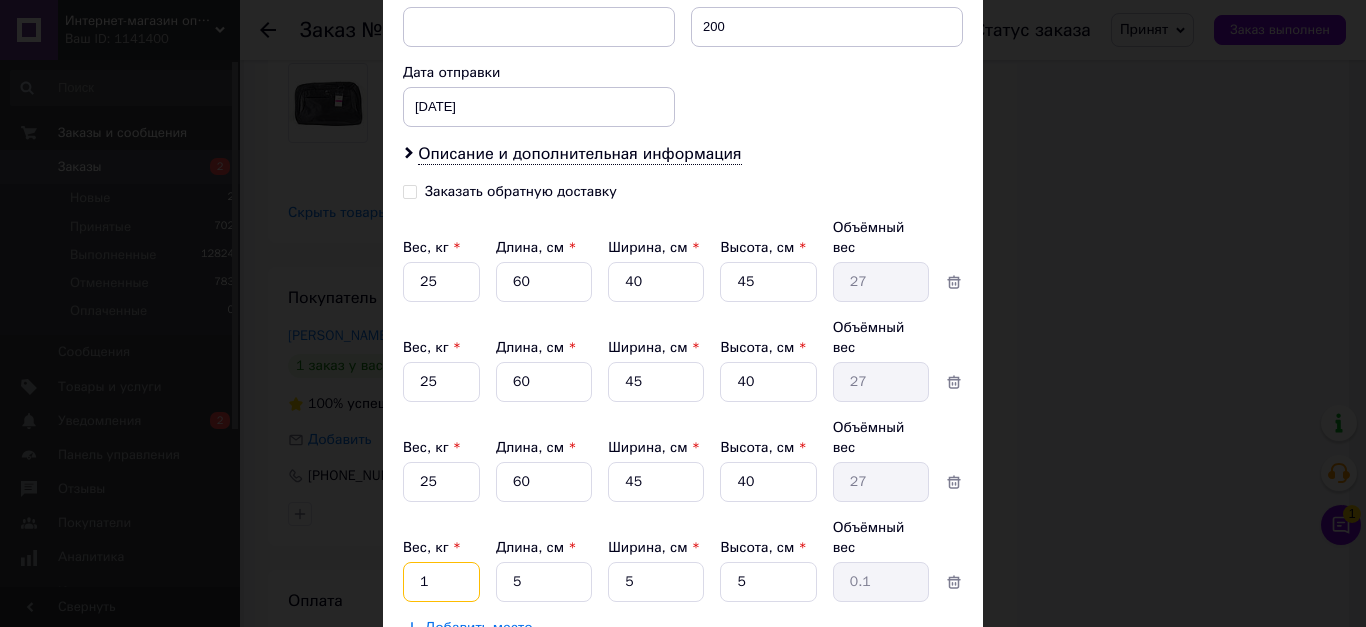 click on "1" at bounding box center [441, 282] 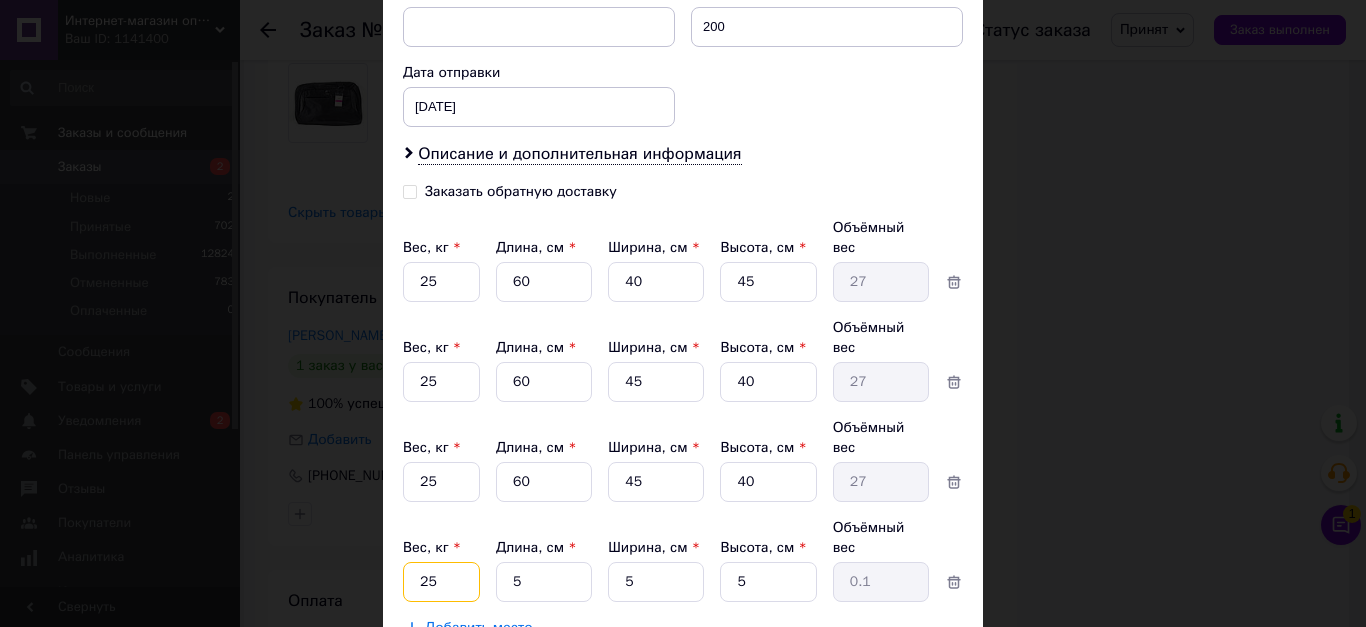 type on "25" 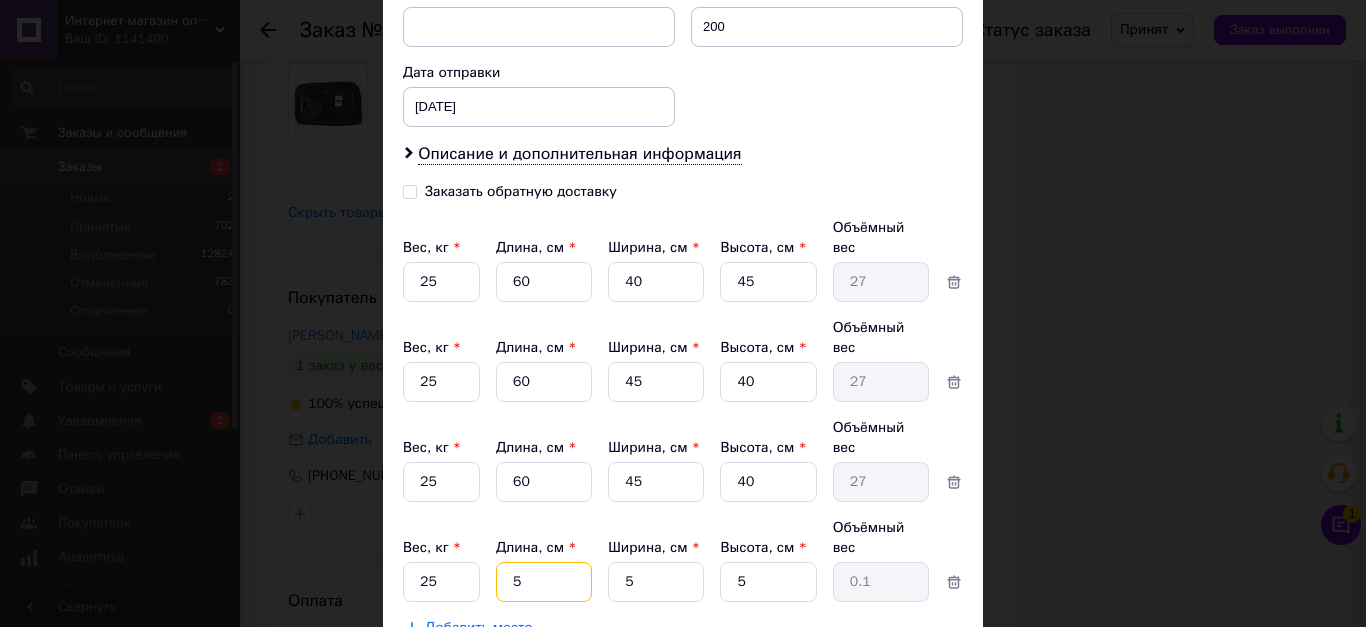 click on "5" at bounding box center (544, 282) 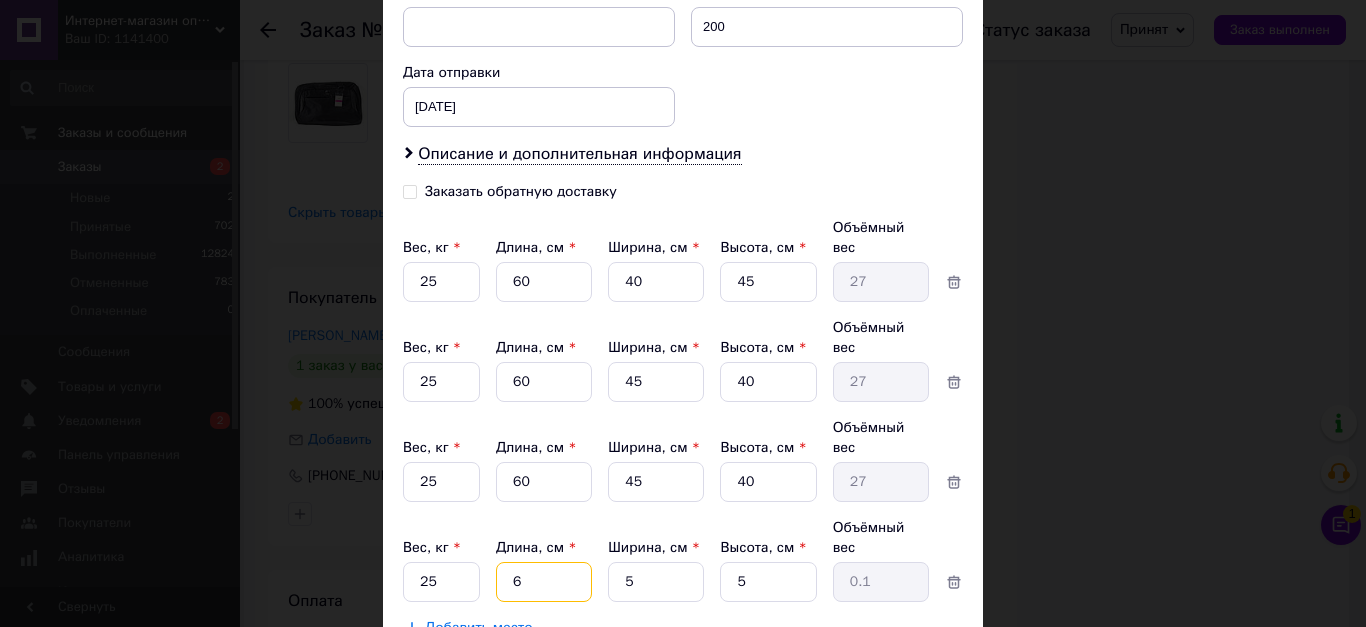 type on "60" 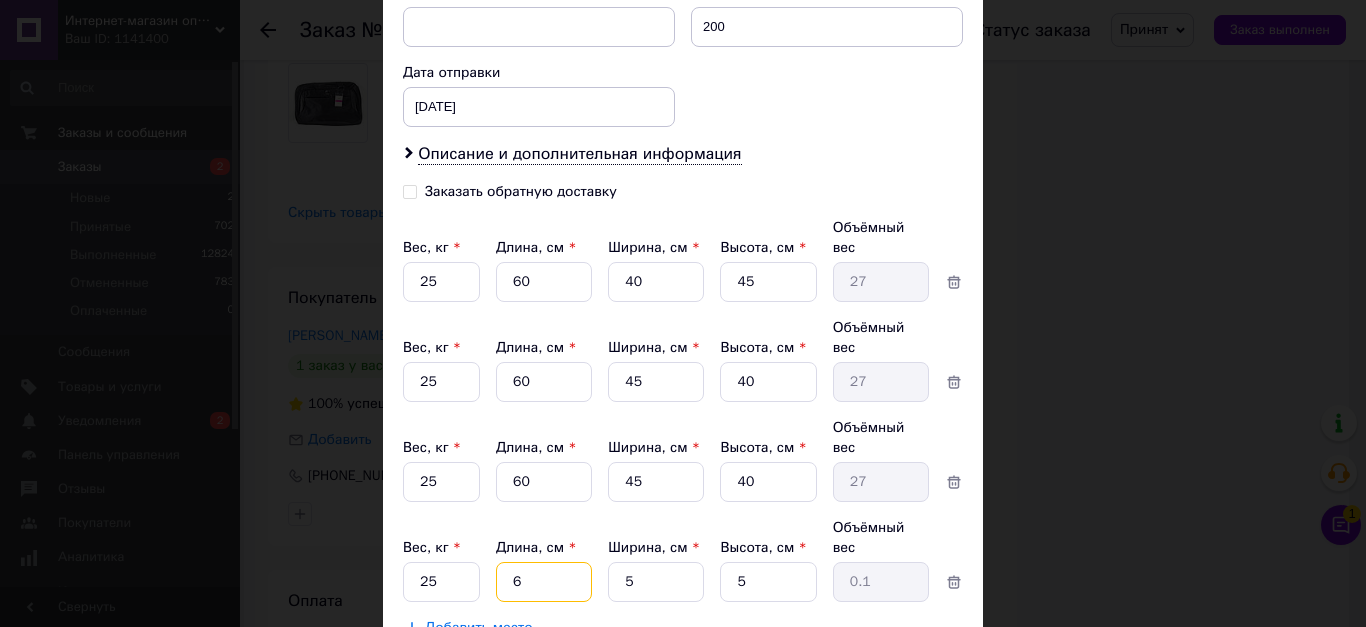 type on "0.38" 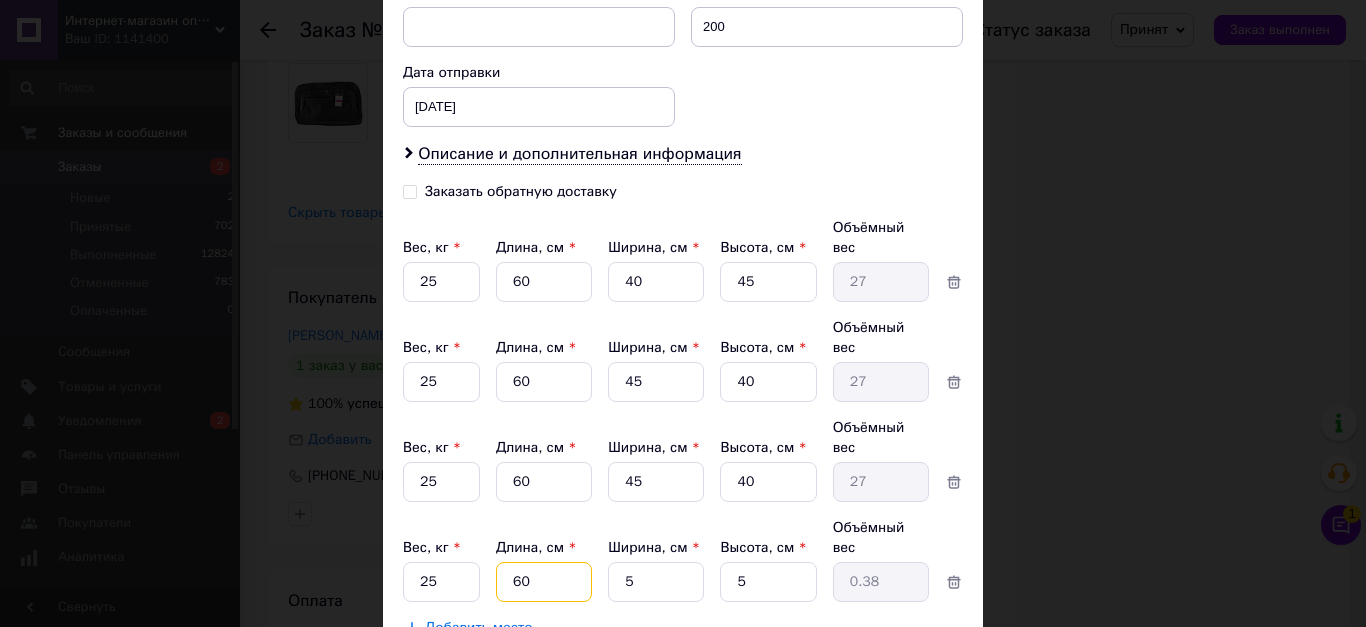 type on "60" 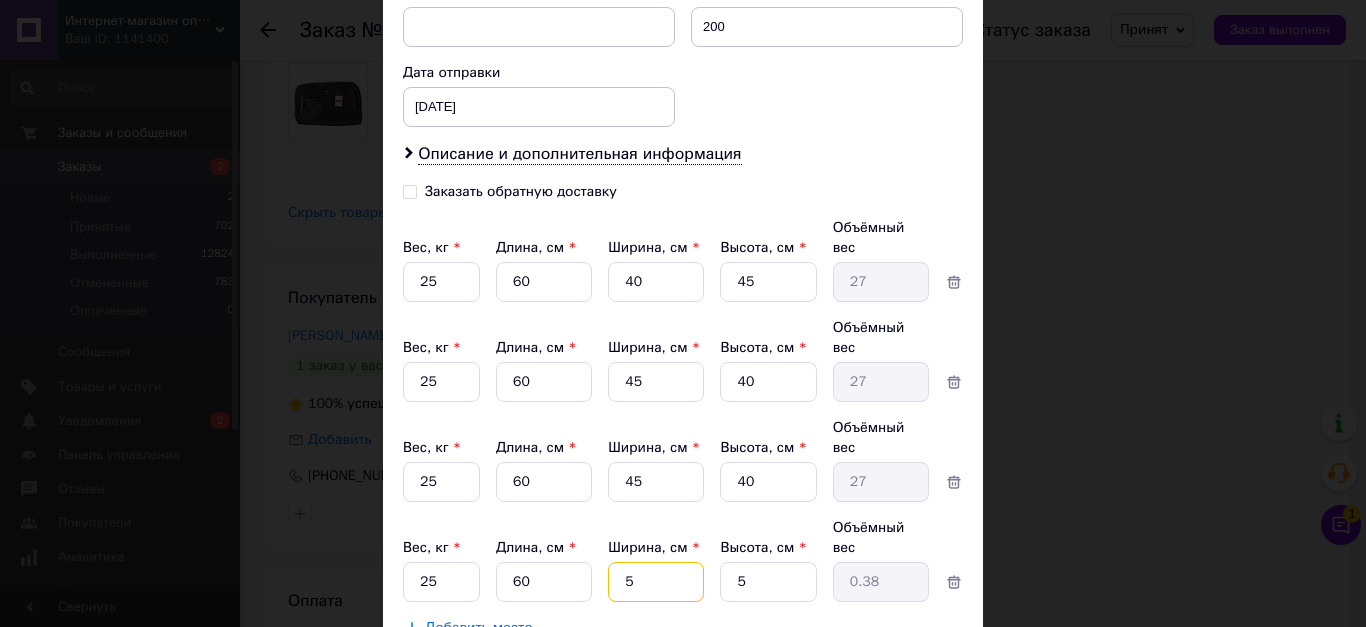 click on "5" at bounding box center (656, 282) 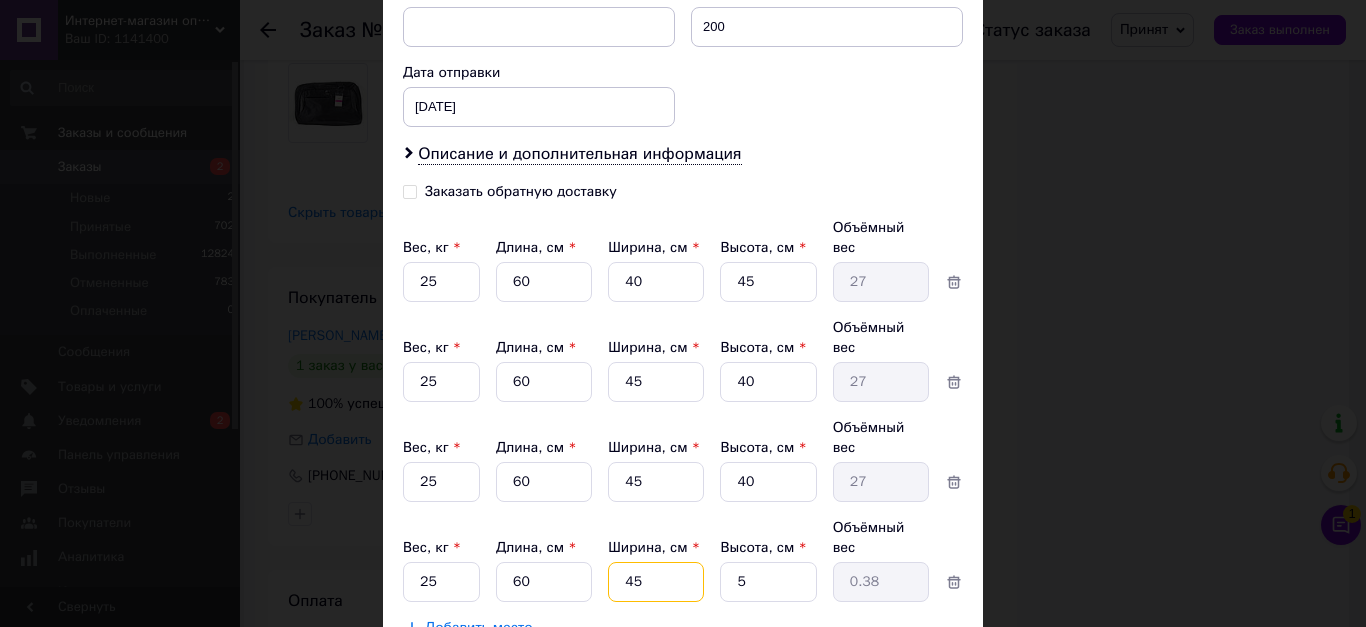 type on "45" 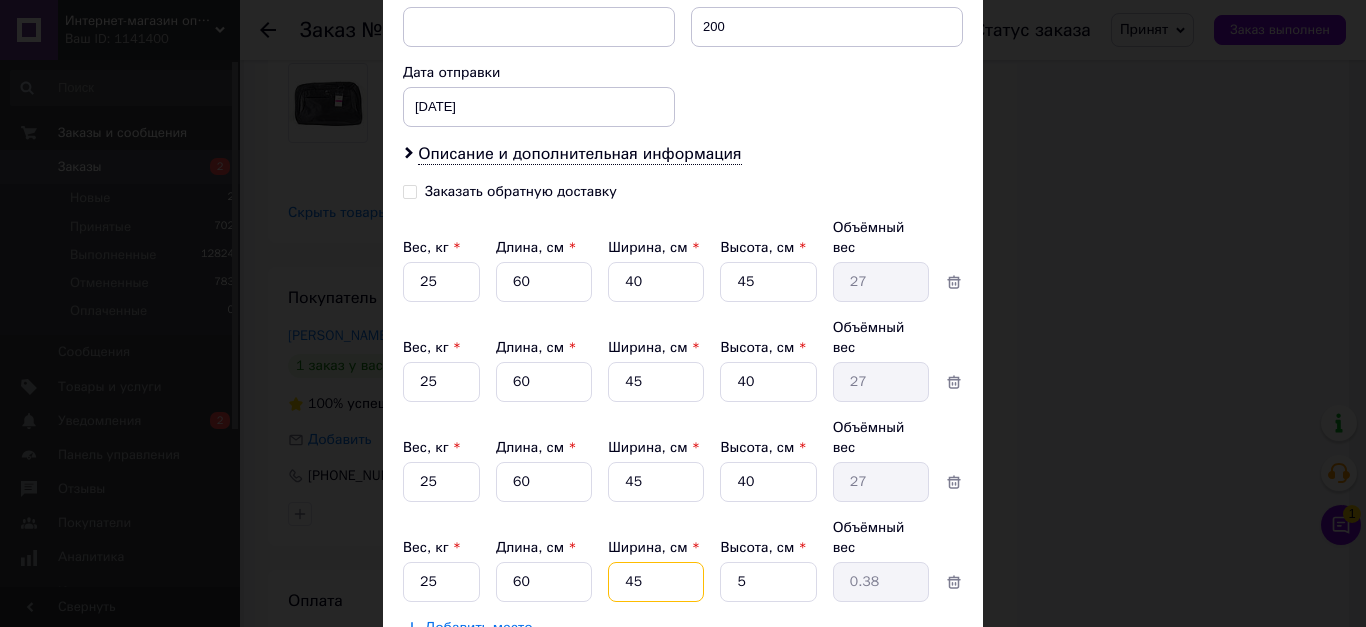 type on "3.38" 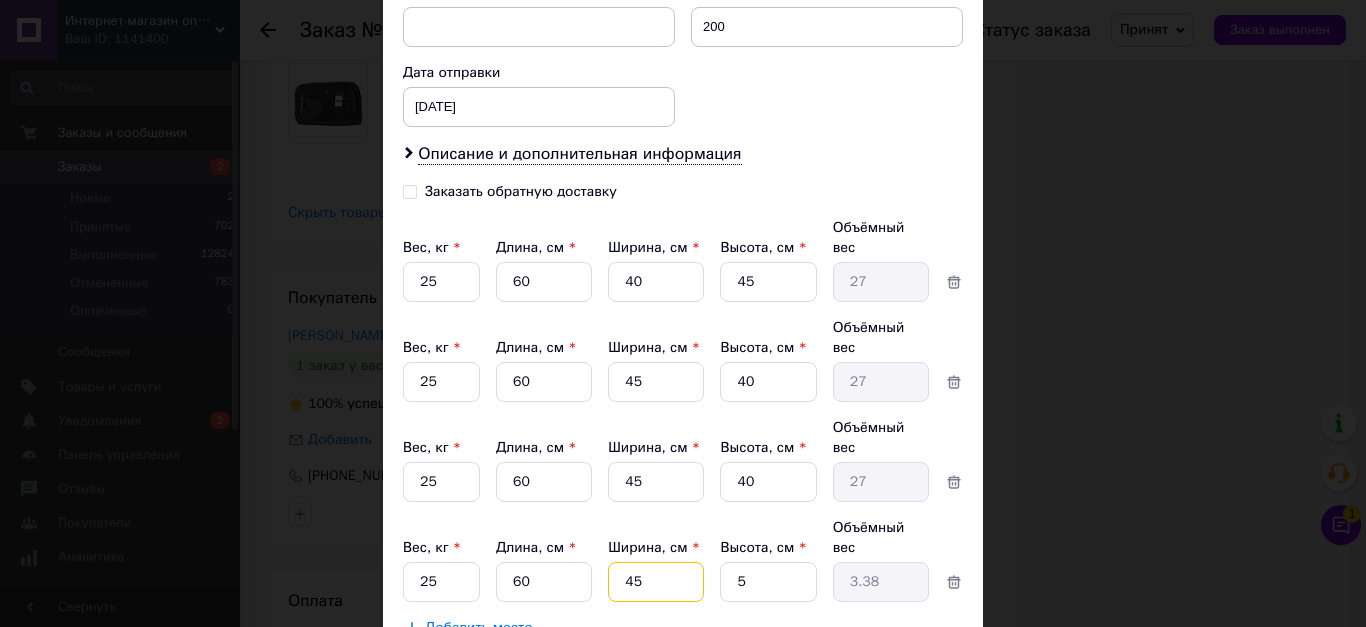 type on "45" 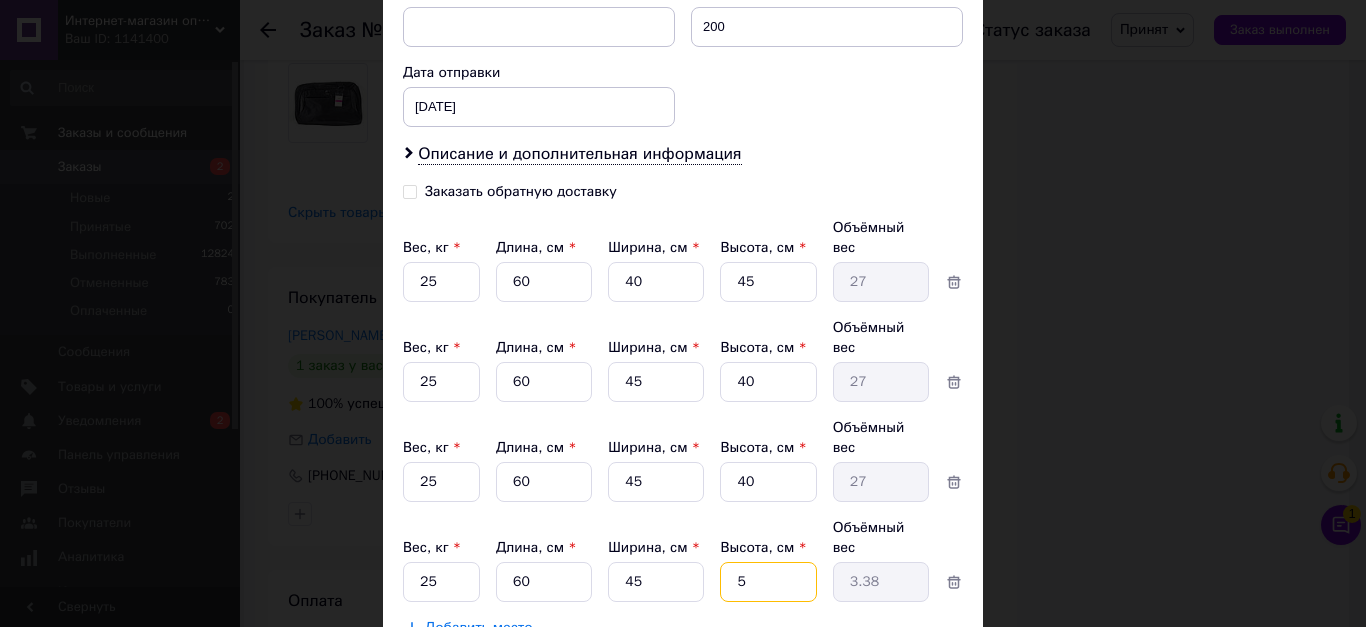 click on "5" at bounding box center [768, 282] 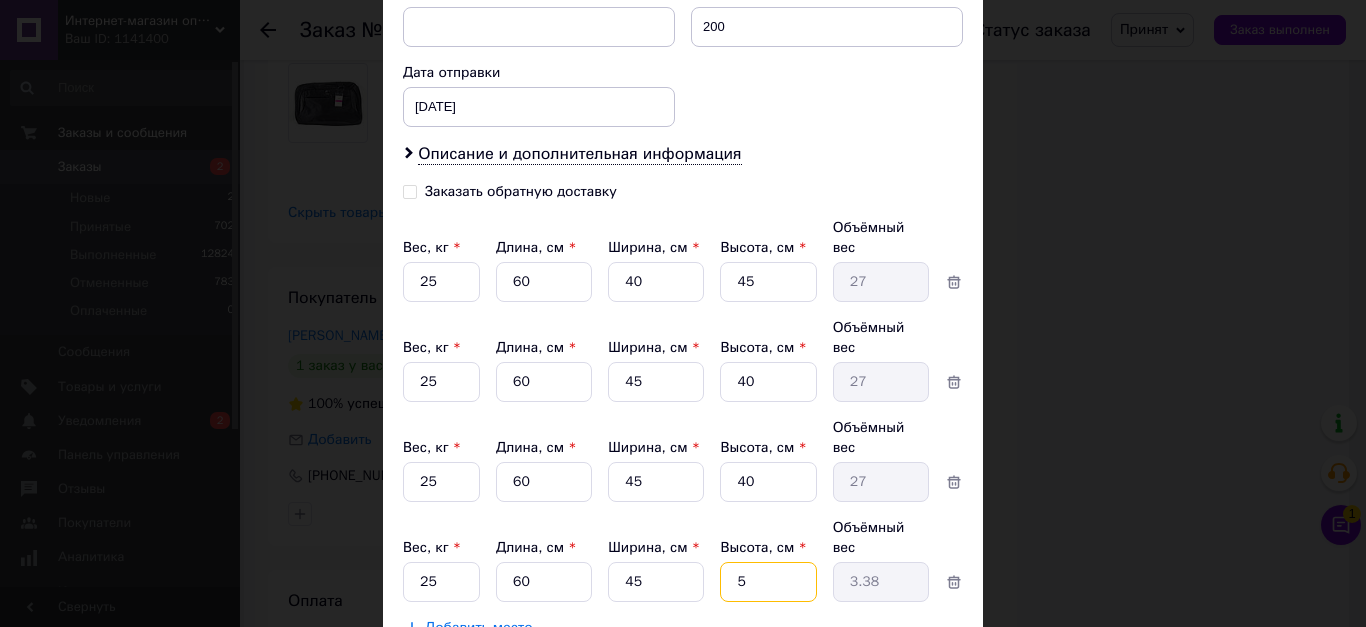 type on "4" 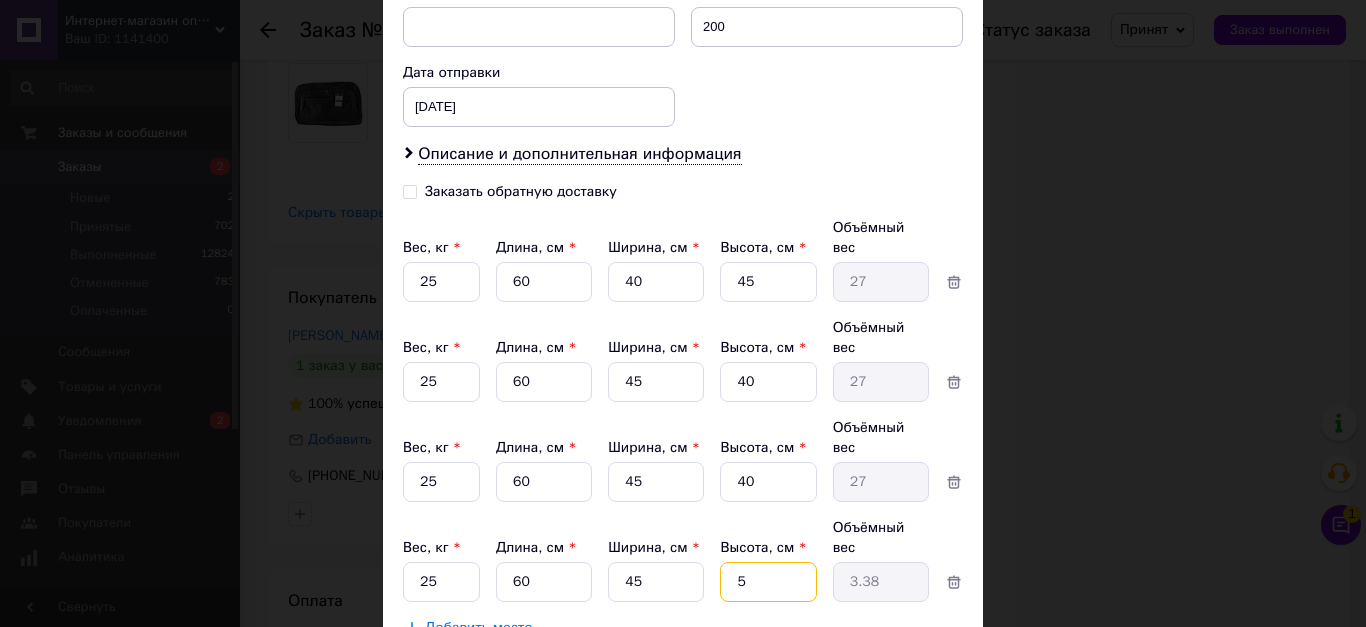 type on "2.7" 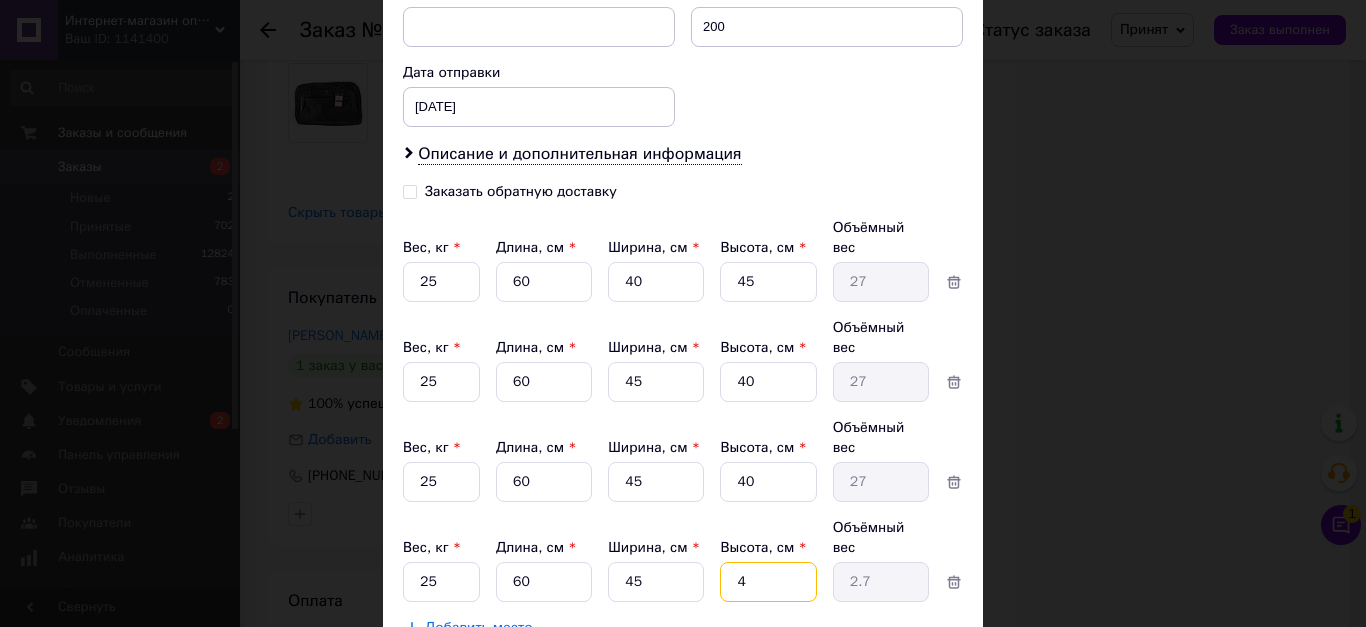 type on "40" 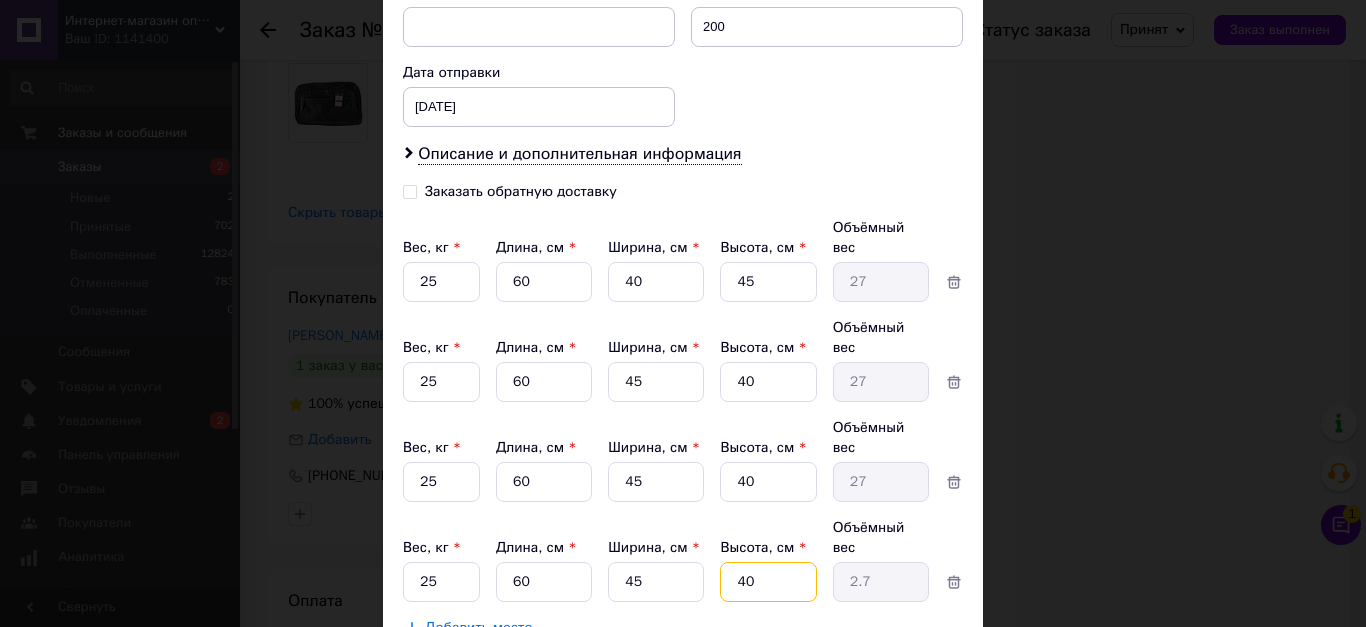 type on "27" 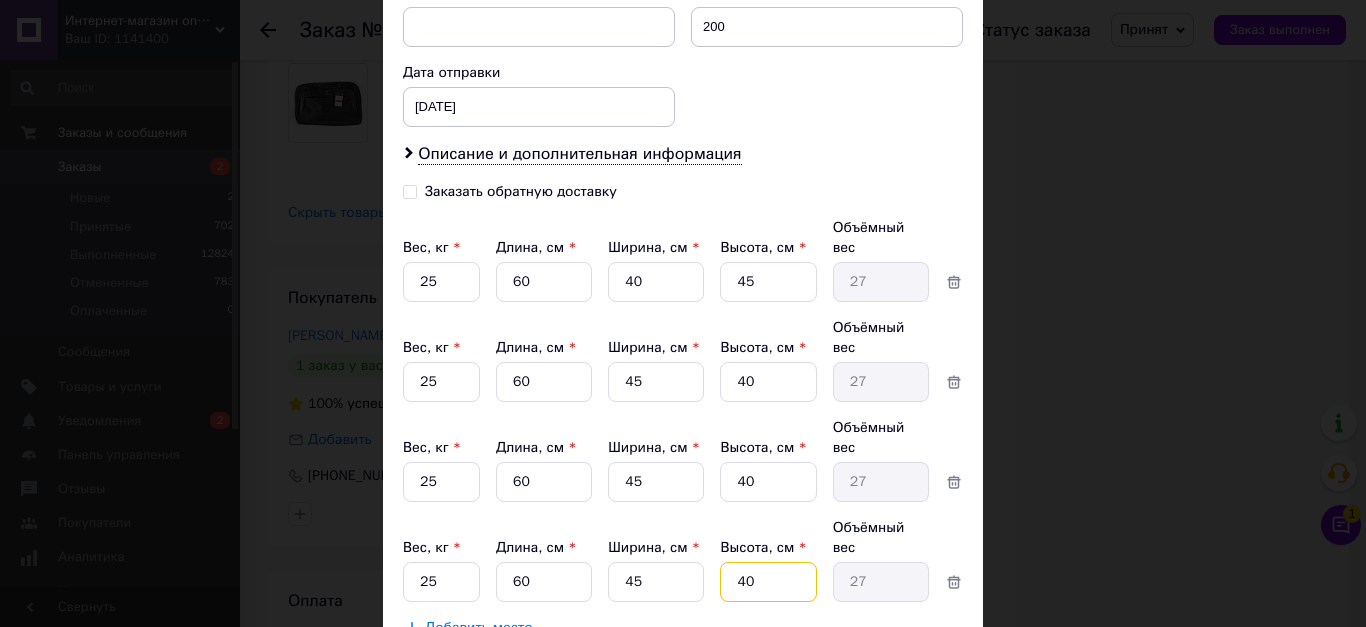 type on "40" 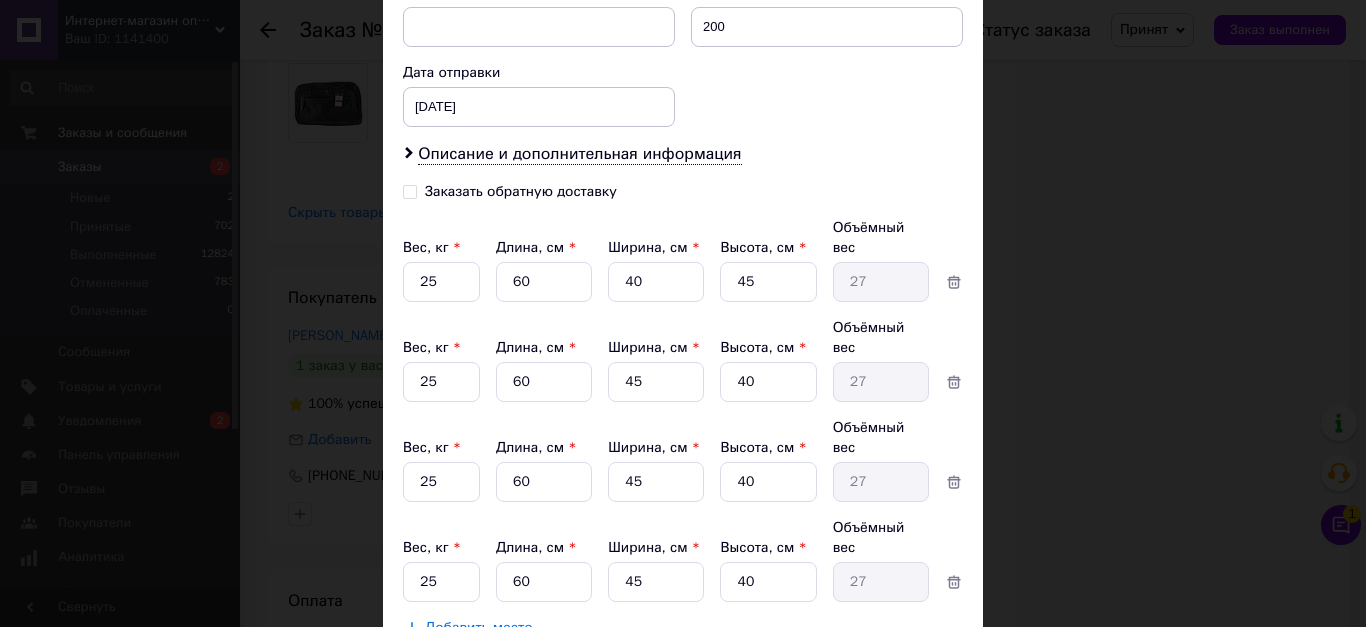 click on "Сохранить" at bounding box center (909, 678) 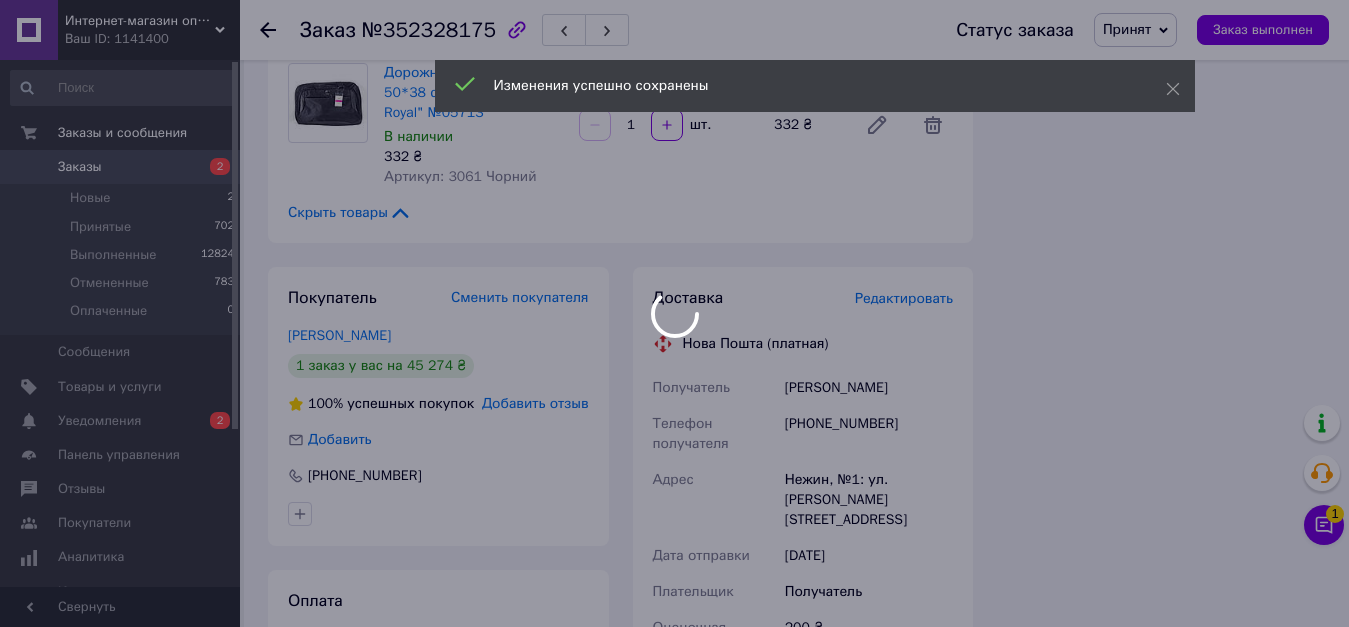 scroll, scrollTop: 12429, scrollLeft: 0, axis: vertical 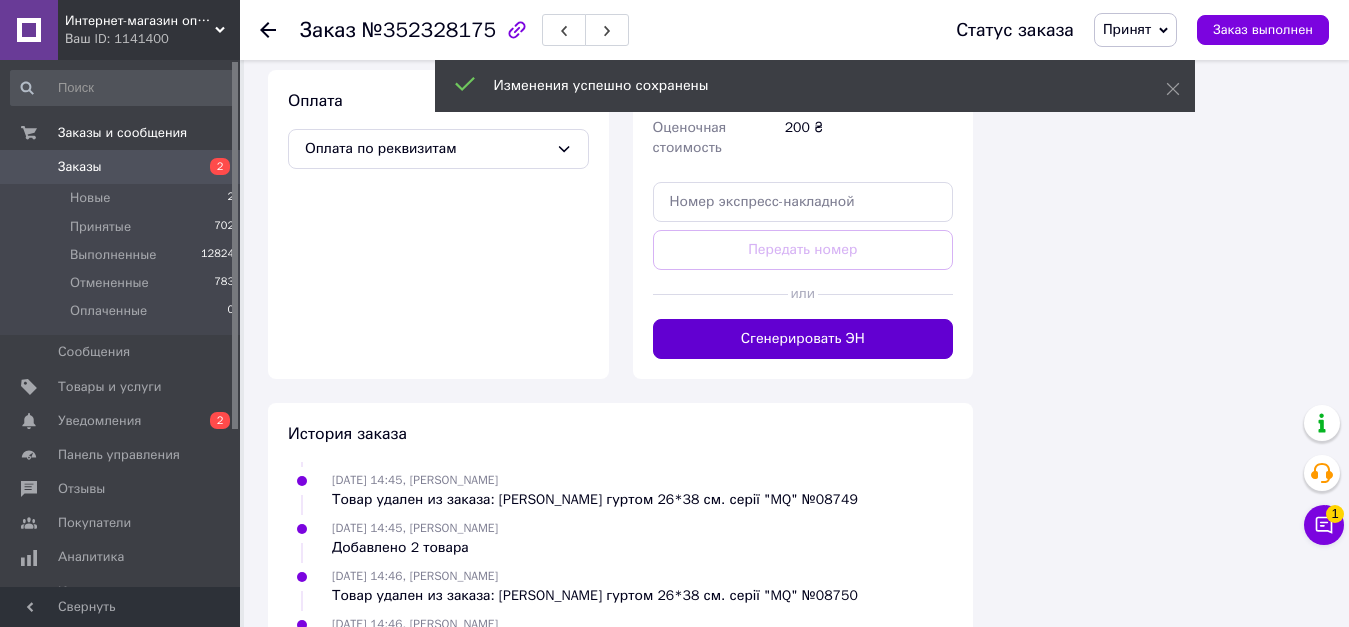 click on "Сгенерировать ЭН" at bounding box center (803, 339) 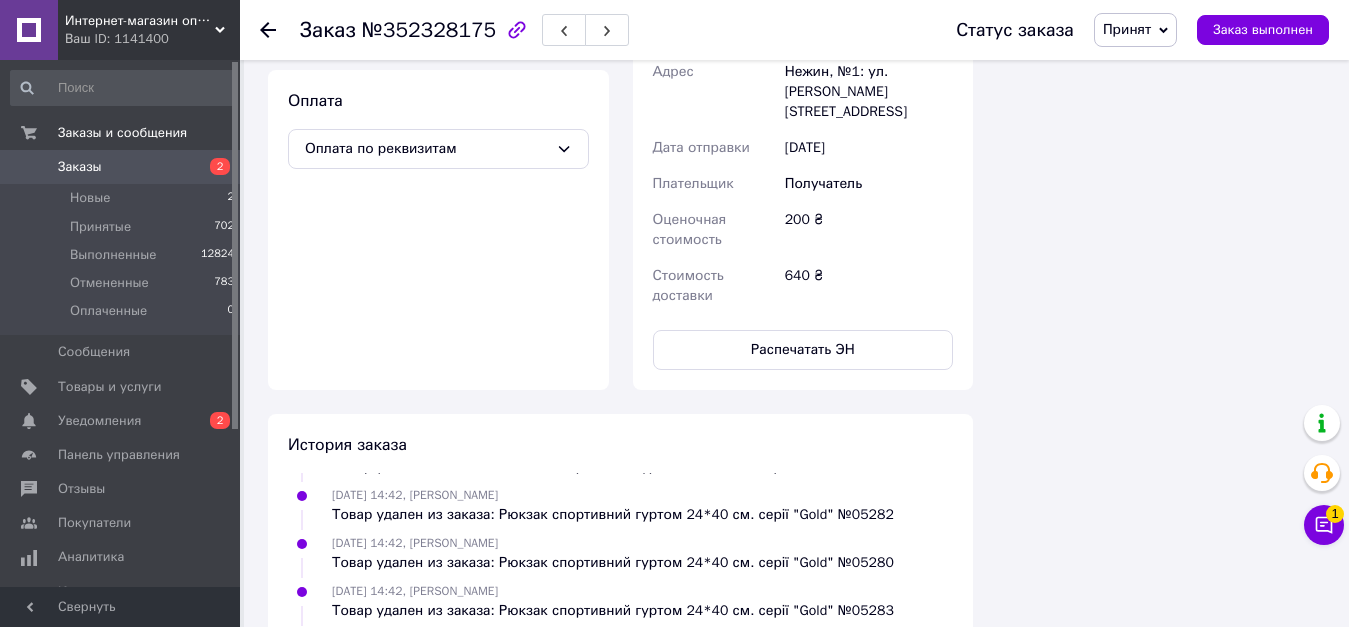 scroll, scrollTop: 780, scrollLeft: 0, axis: vertical 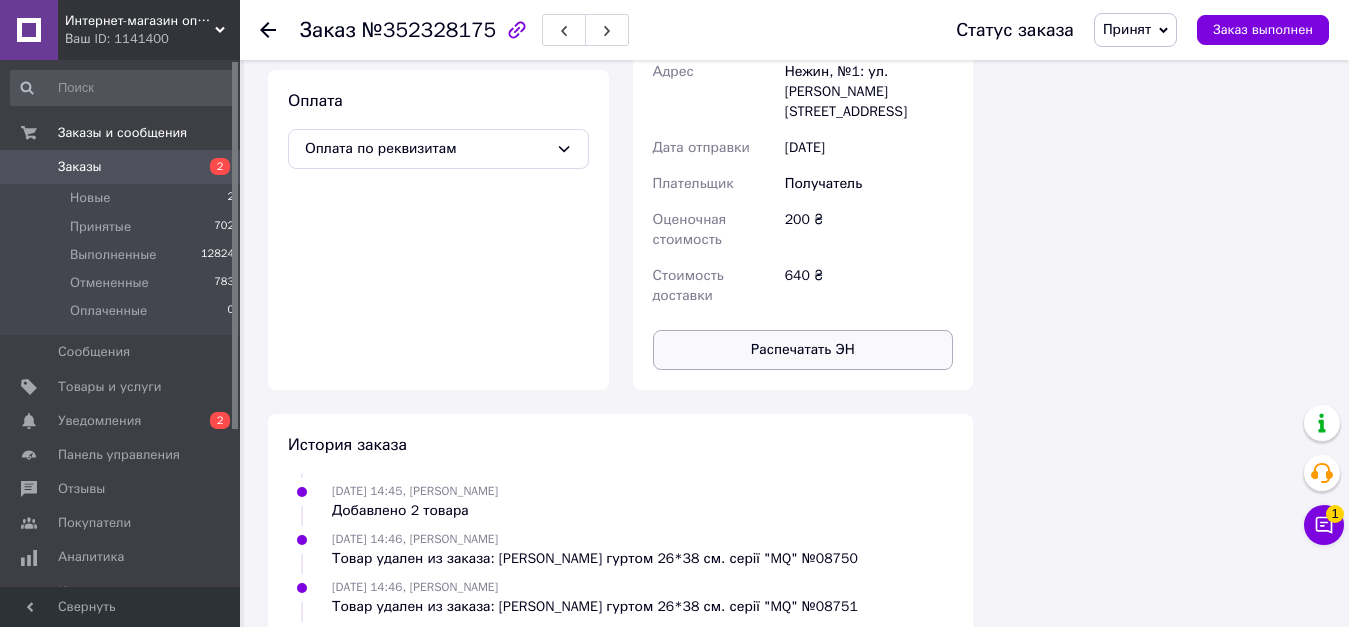 click on "Распечатать ЭН" at bounding box center [803, 350] 